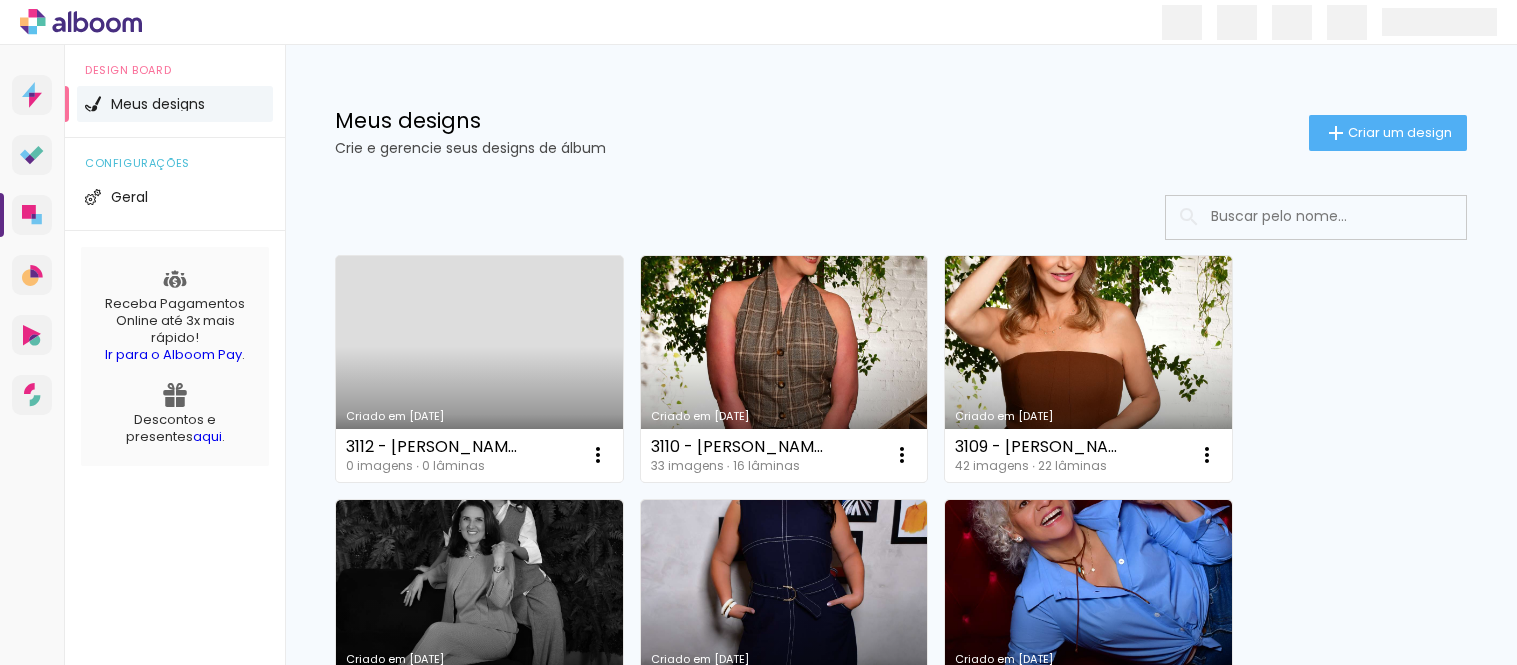 scroll, scrollTop: 0, scrollLeft: 0, axis: both 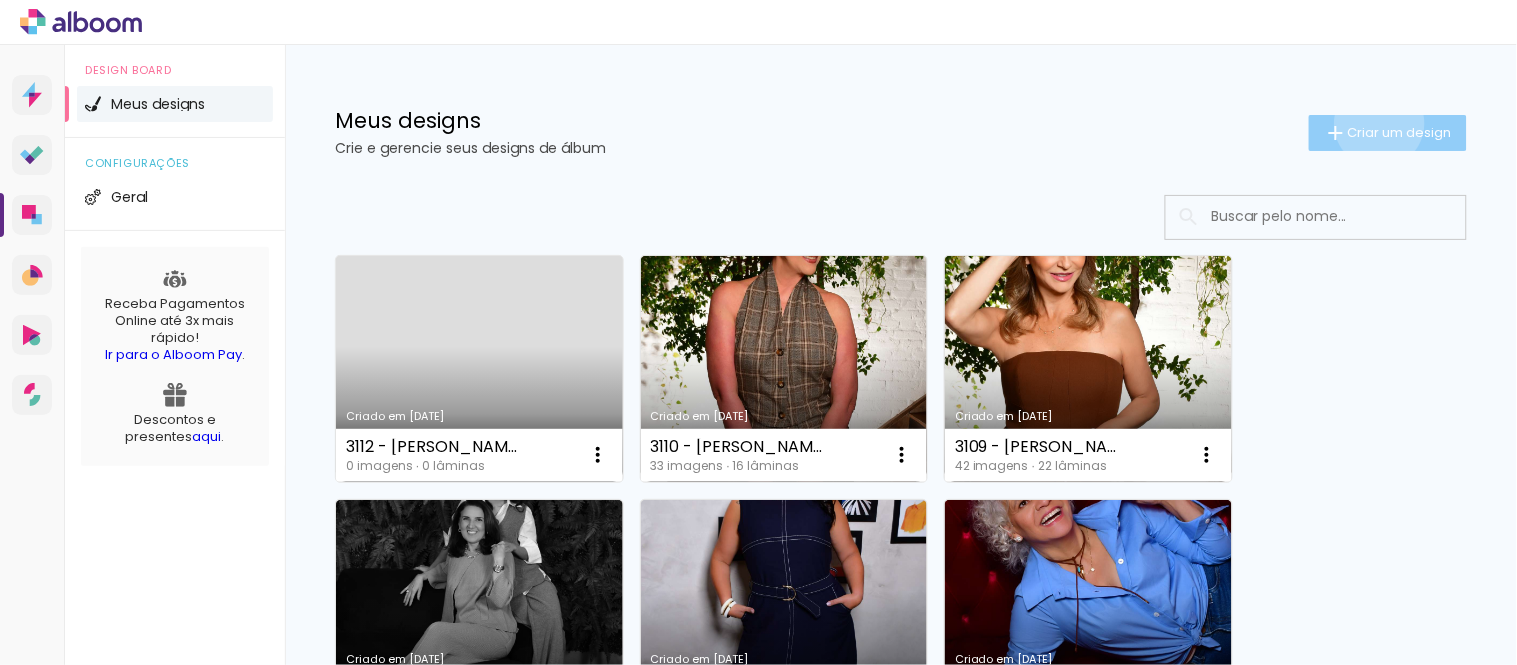 click on "Criar um design" 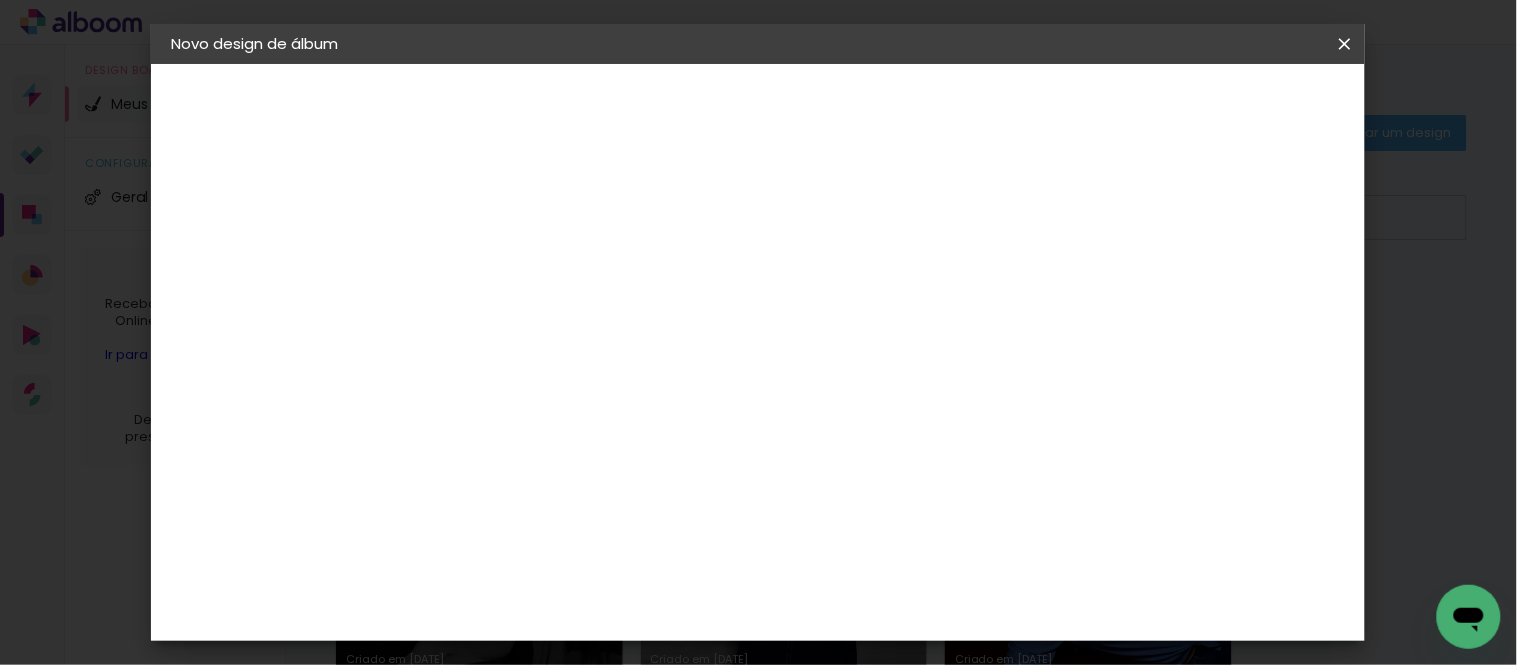scroll, scrollTop: 0, scrollLeft: 0, axis: both 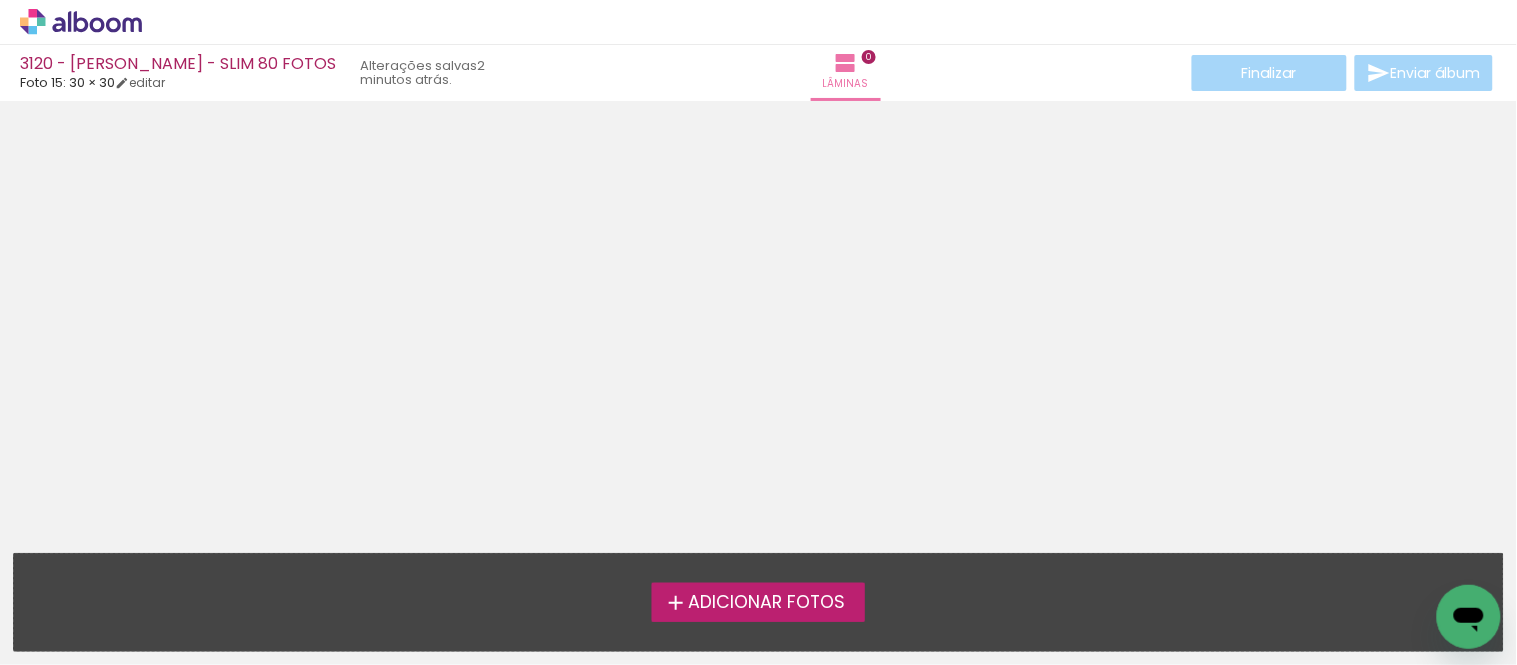 click on "Adicionar Fotos" at bounding box center (766, 603) 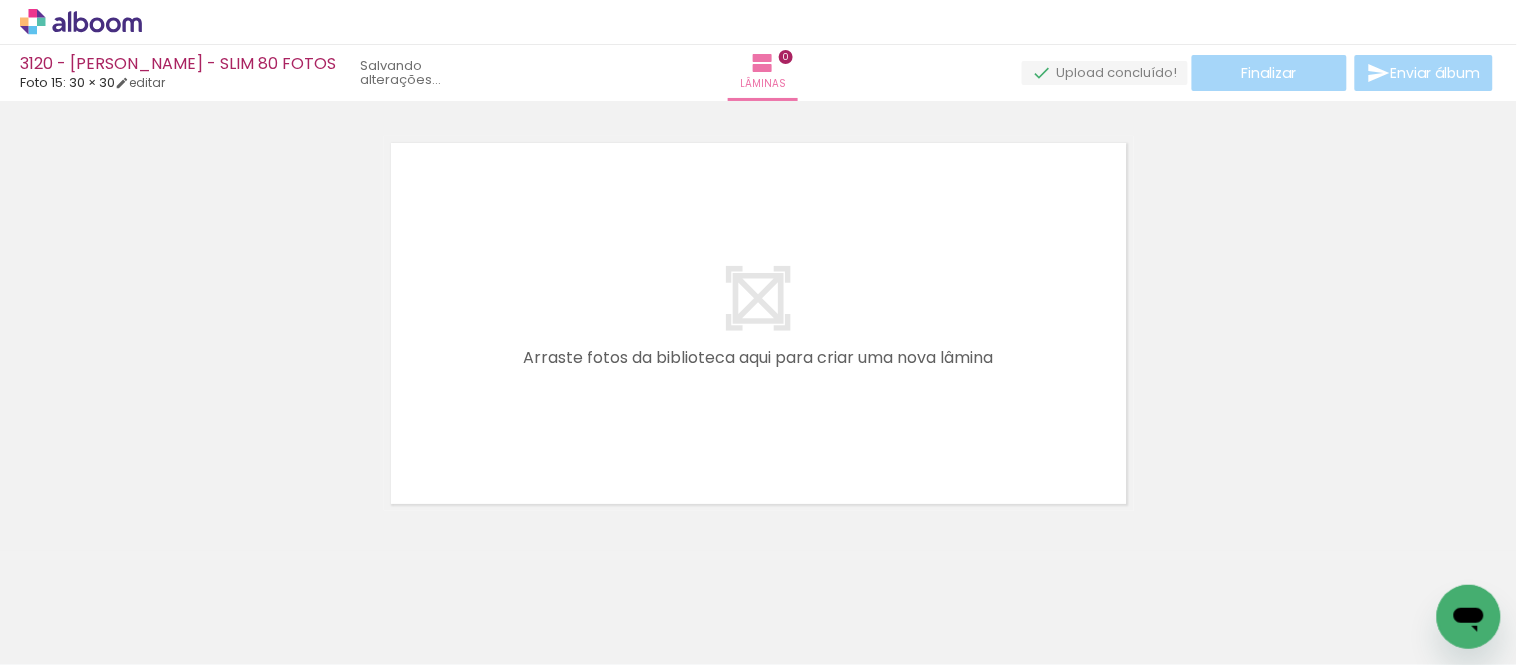 scroll, scrollTop: 25, scrollLeft: 0, axis: vertical 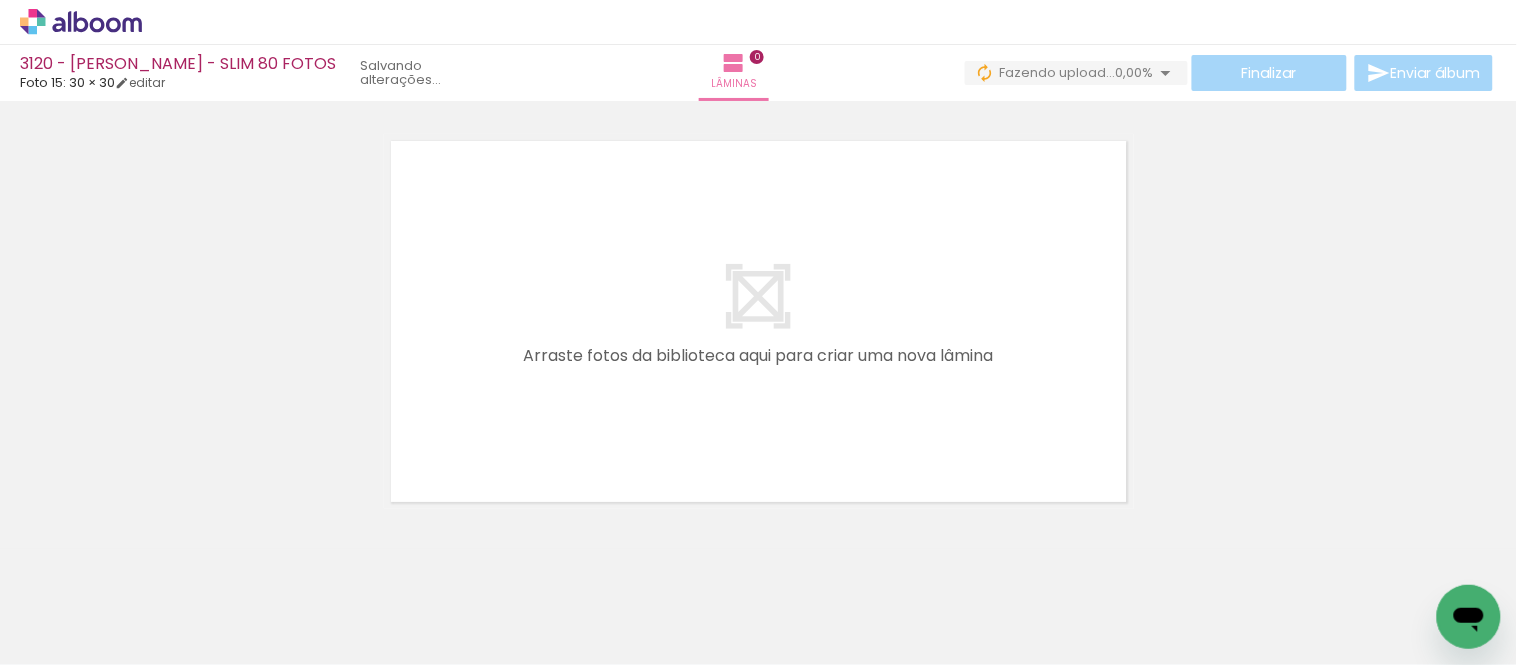 click on "Adicionar
Fotos" at bounding box center [71, 638] 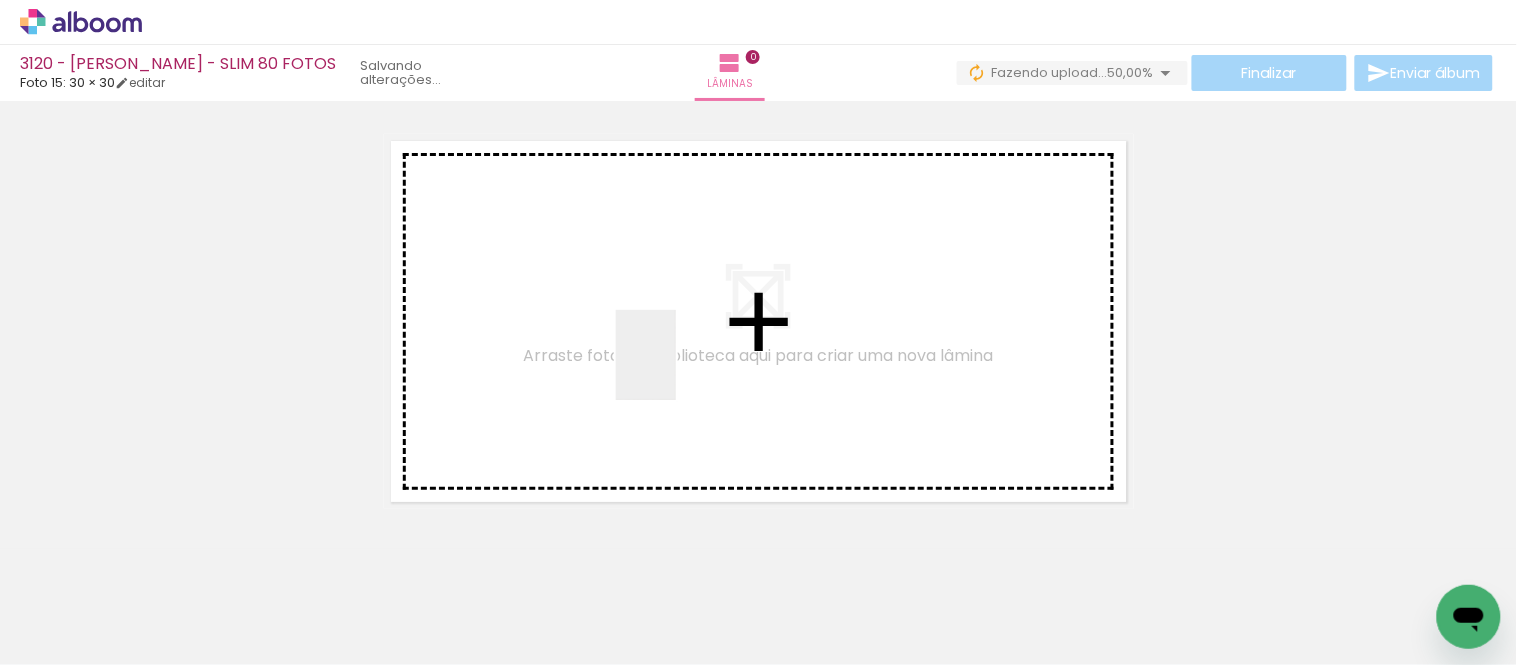 drag, startPoint x: 193, startPoint y: 585, endPoint x: 676, endPoint y: 370, distance: 528.69086 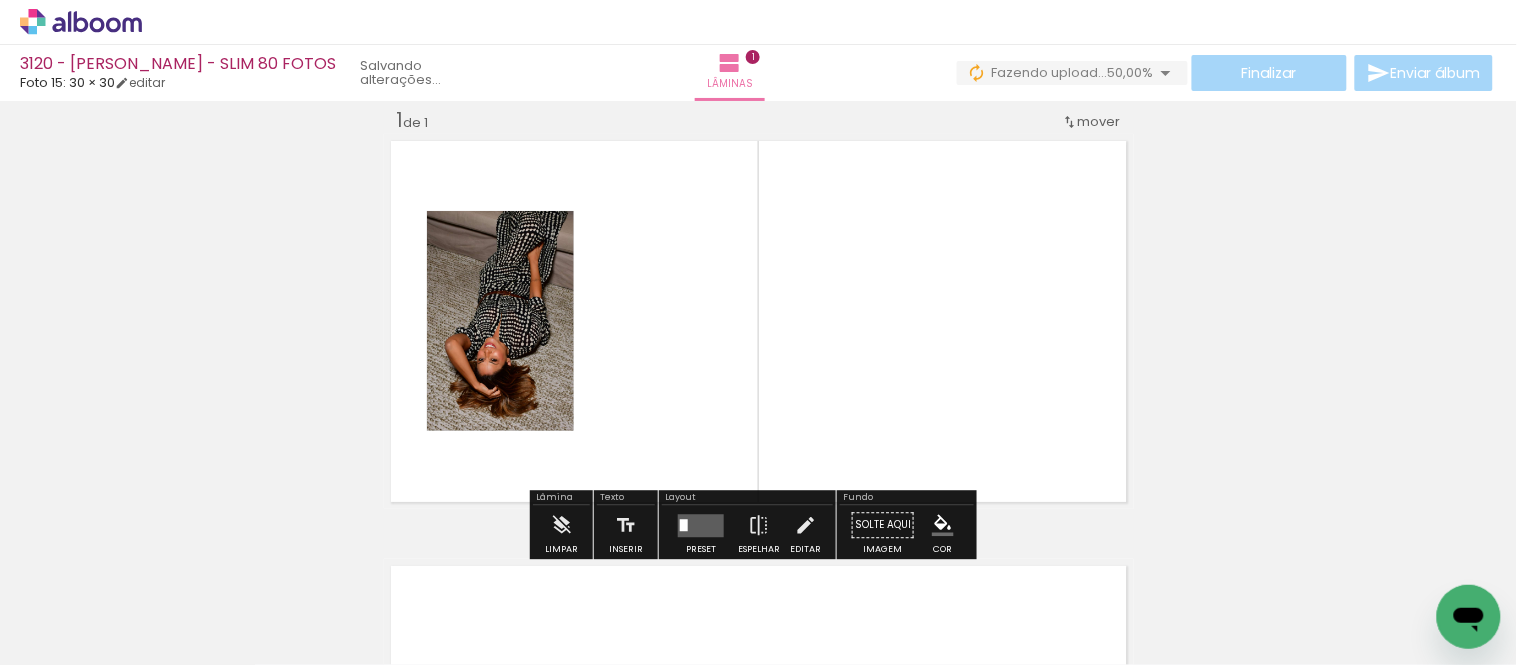 scroll, scrollTop: 25, scrollLeft: 0, axis: vertical 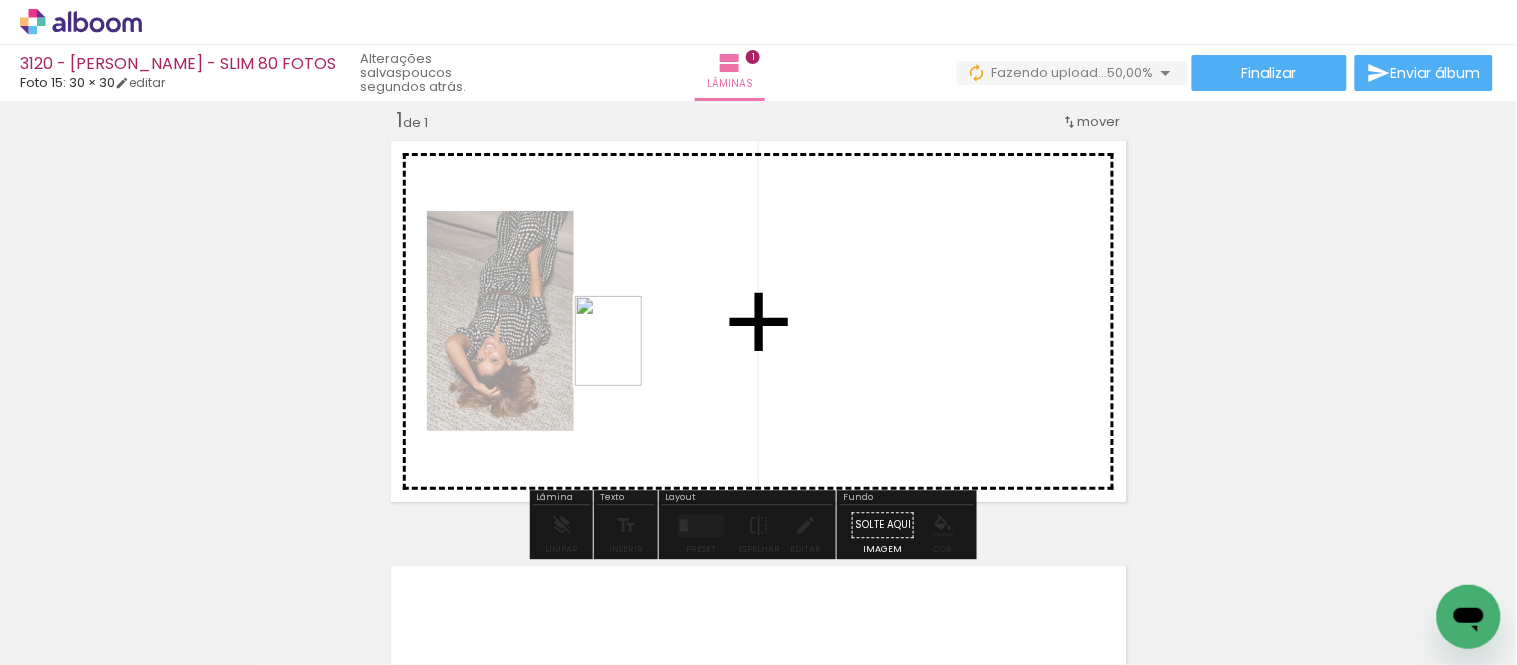 drag, startPoint x: 336, startPoint y: 614, endPoint x: 640, endPoint y: 354, distance: 400.02 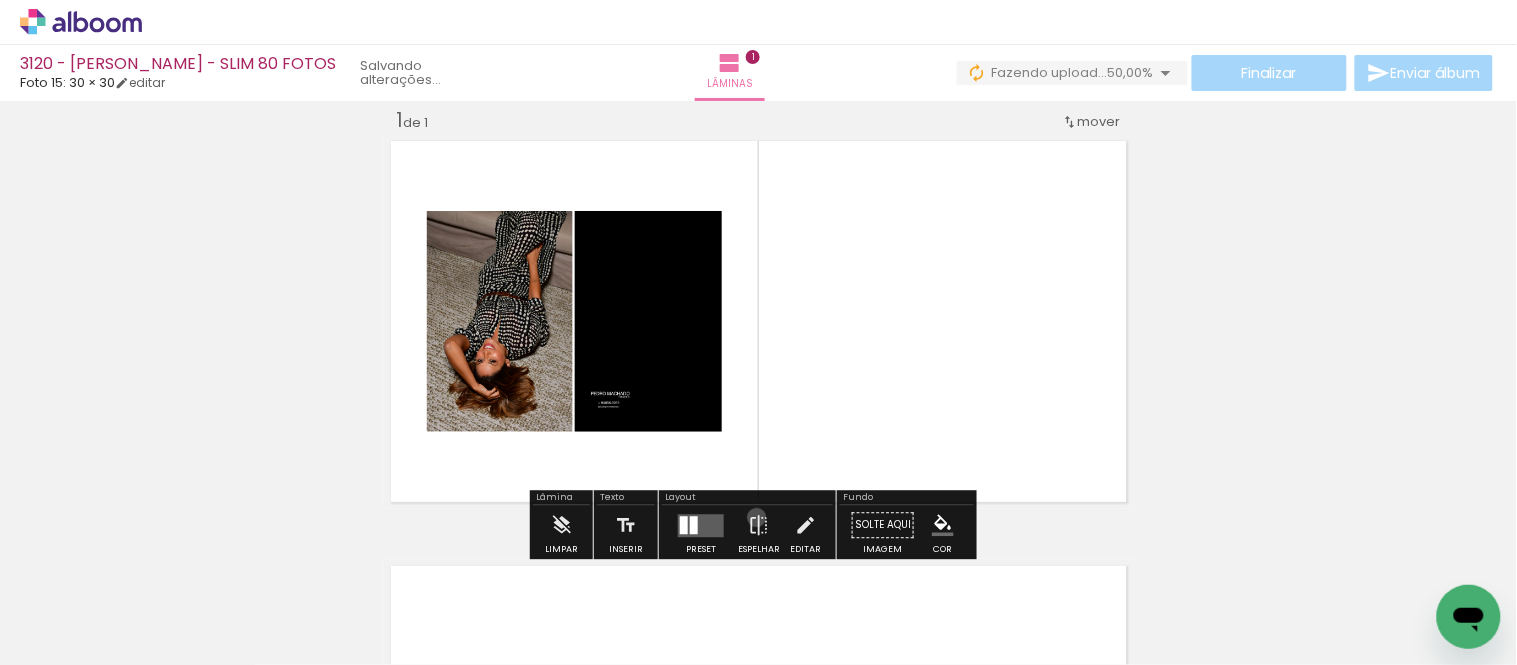 drag, startPoint x: 751, startPoint y: 517, endPoint x: 698, endPoint y: 514, distance: 53.08484 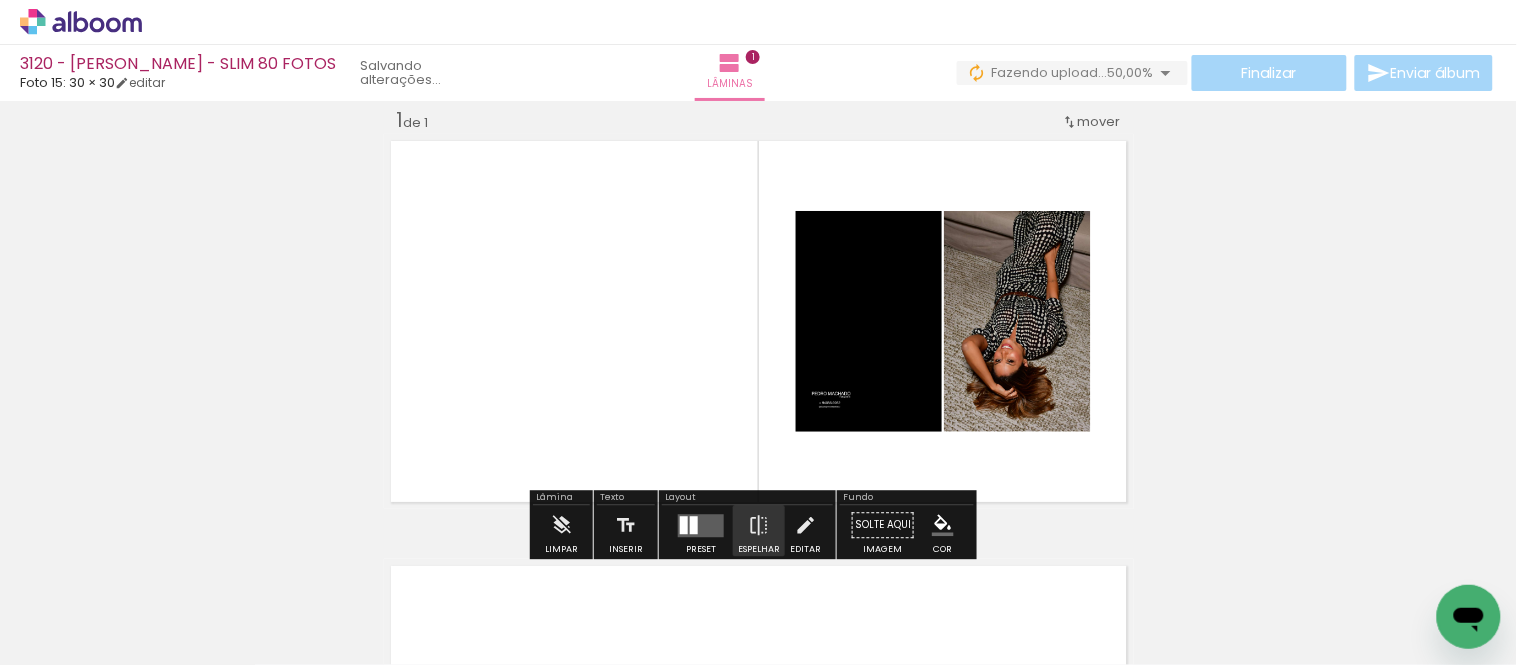 click at bounding box center [701, 525] 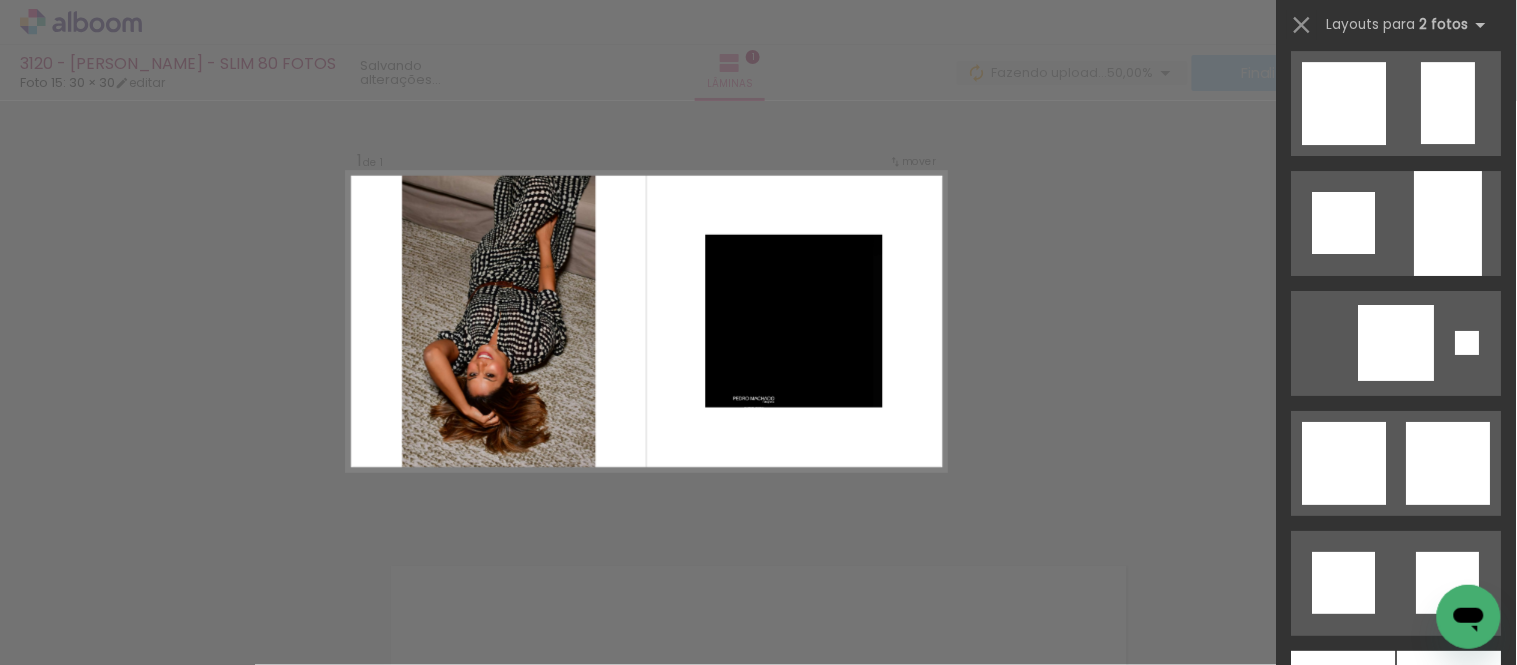 scroll, scrollTop: 1852, scrollLeft: 0, axis: vertical 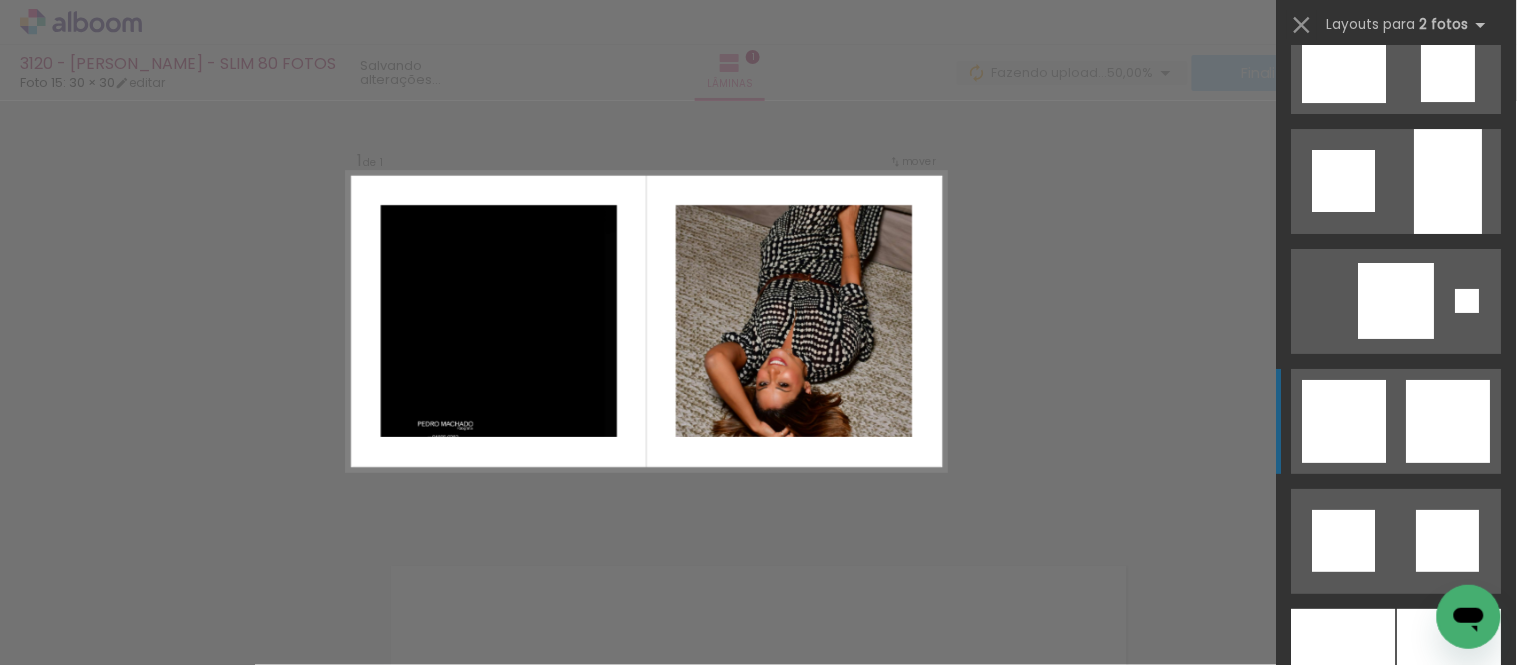 click at bounding box center [1472, -179] 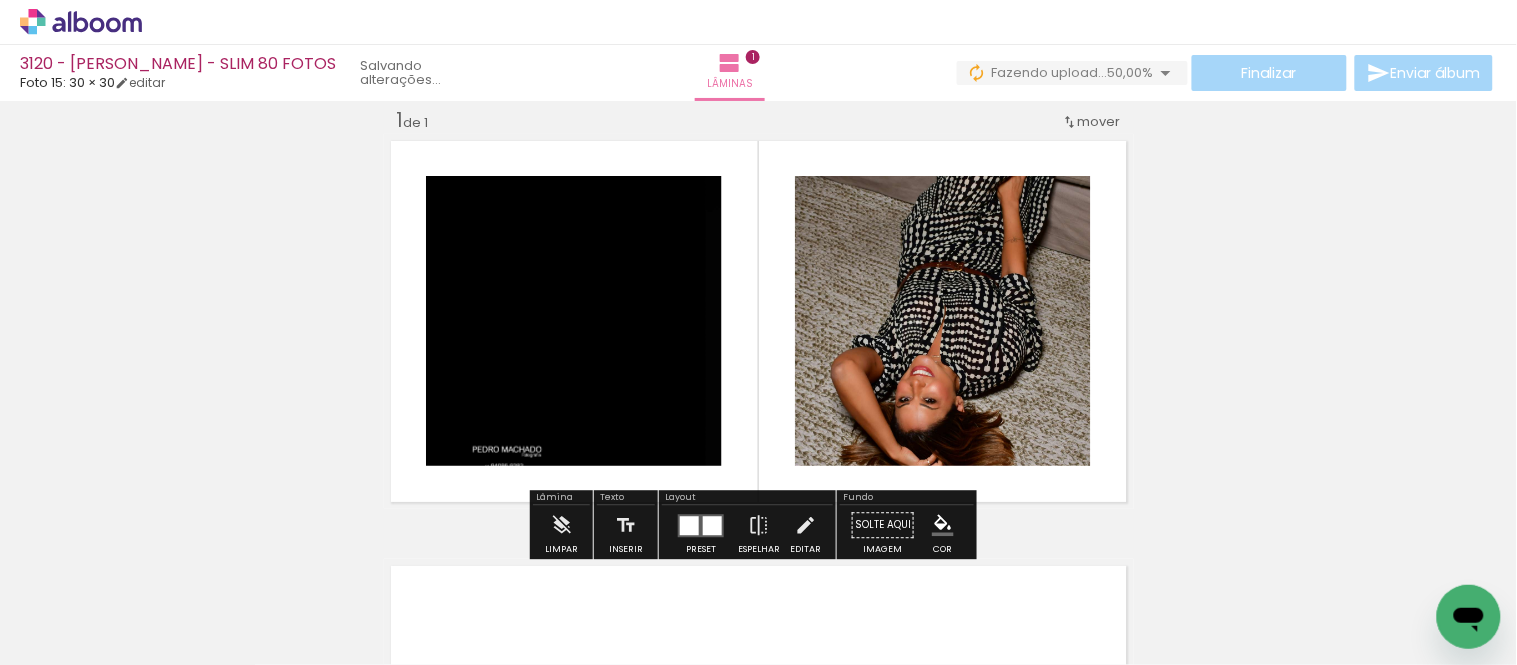 click 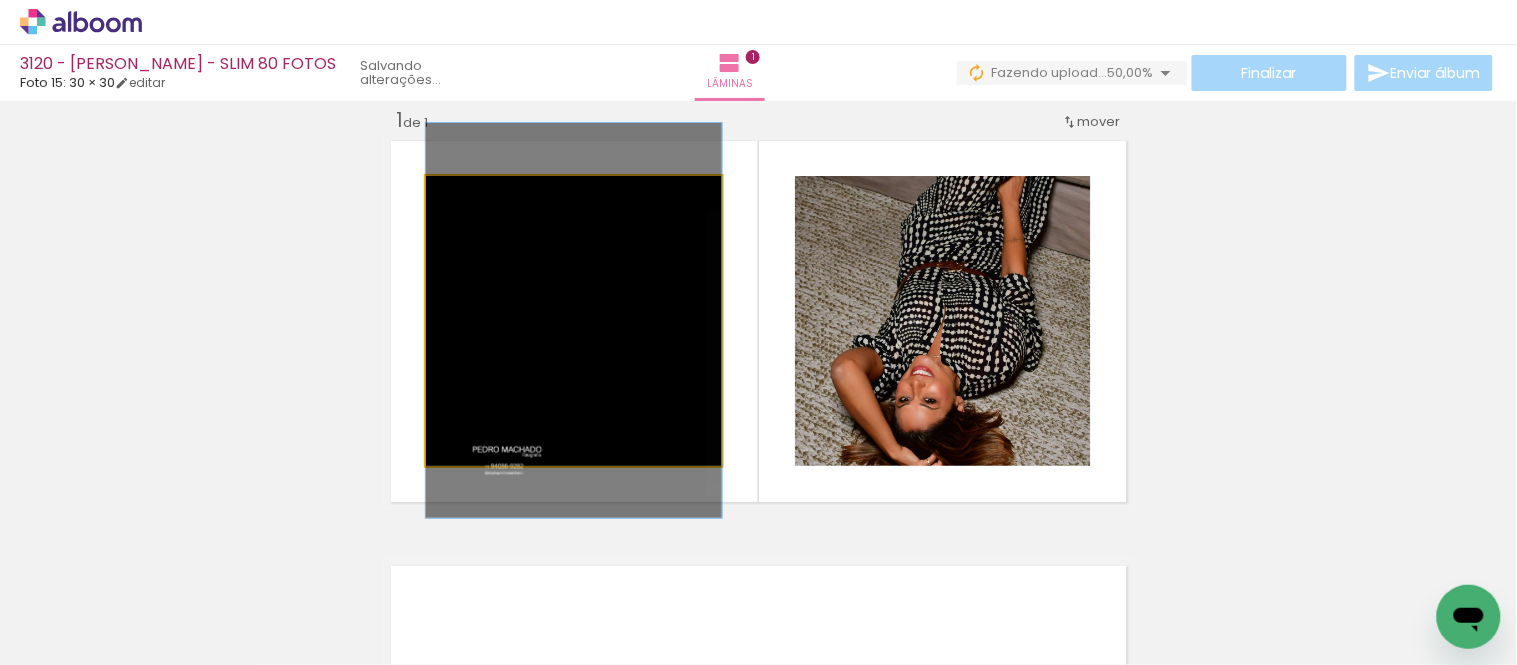 click 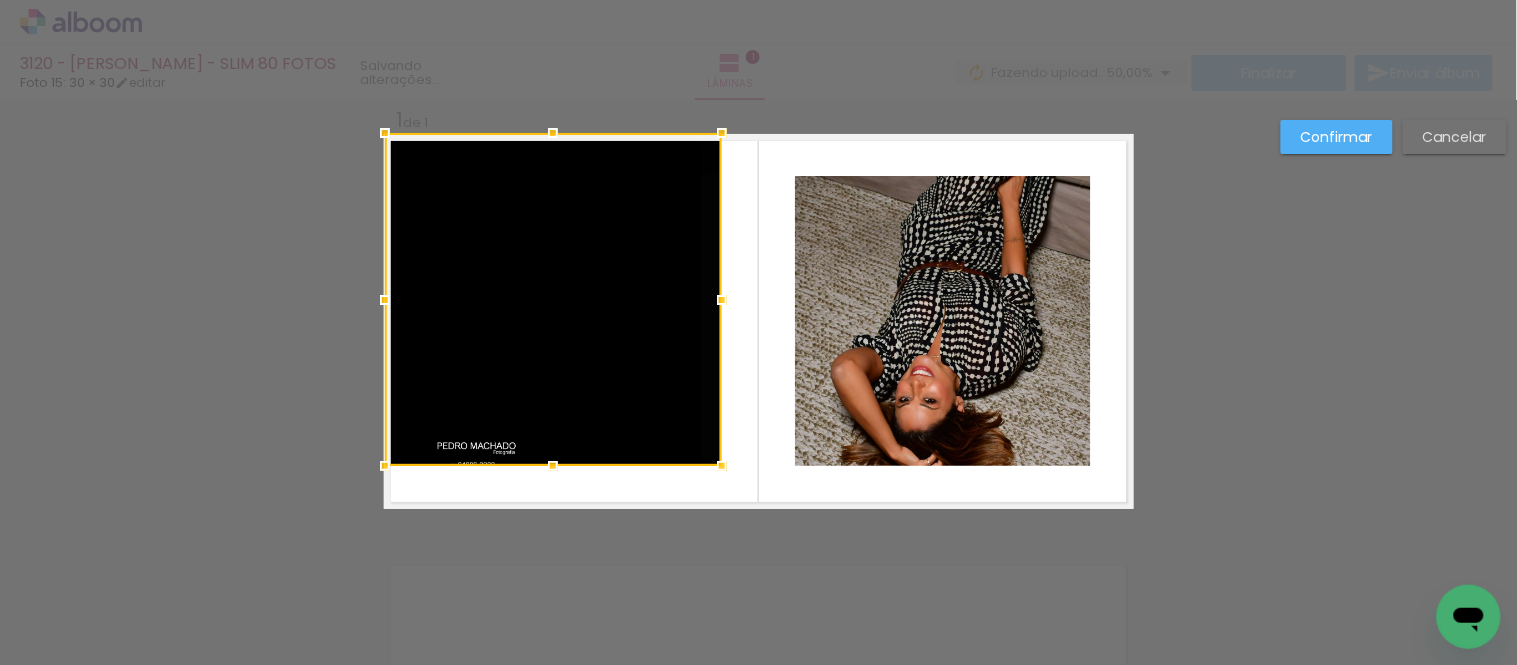 drag, startPoint x: 416, startPoint y: 176, endPoint x: 365, endPoint y: 131, distance: 68.0147 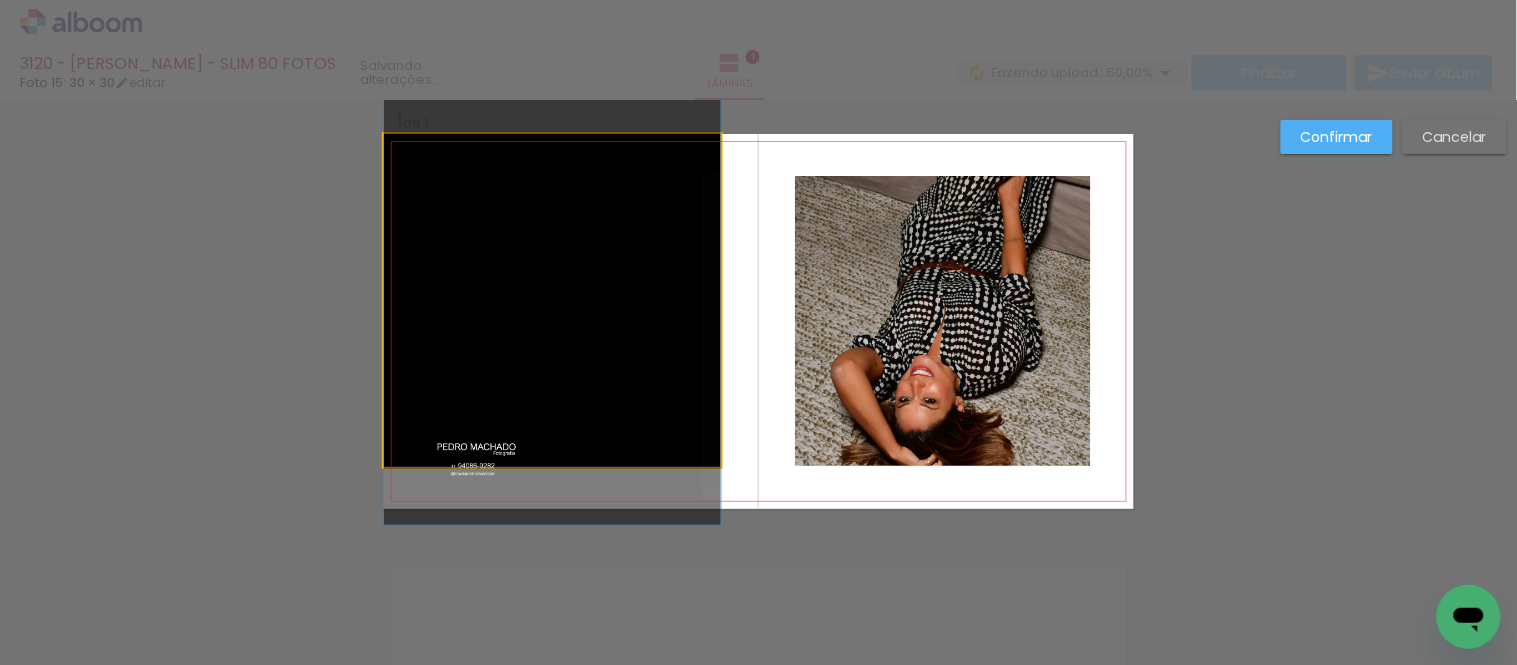 click 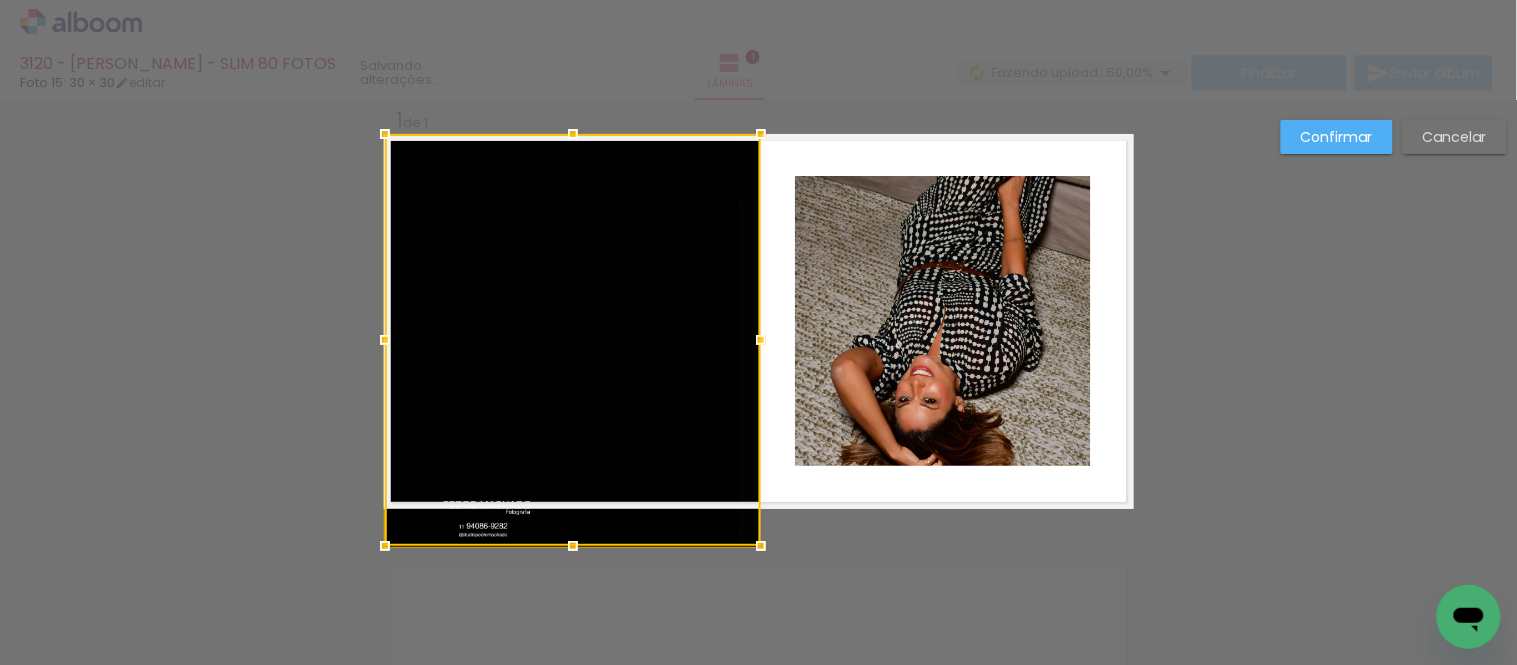 drag, startPoint x: 712, startPoint y: 474, endPoint x: 761, endPoint y: 526, distance: 71.44928 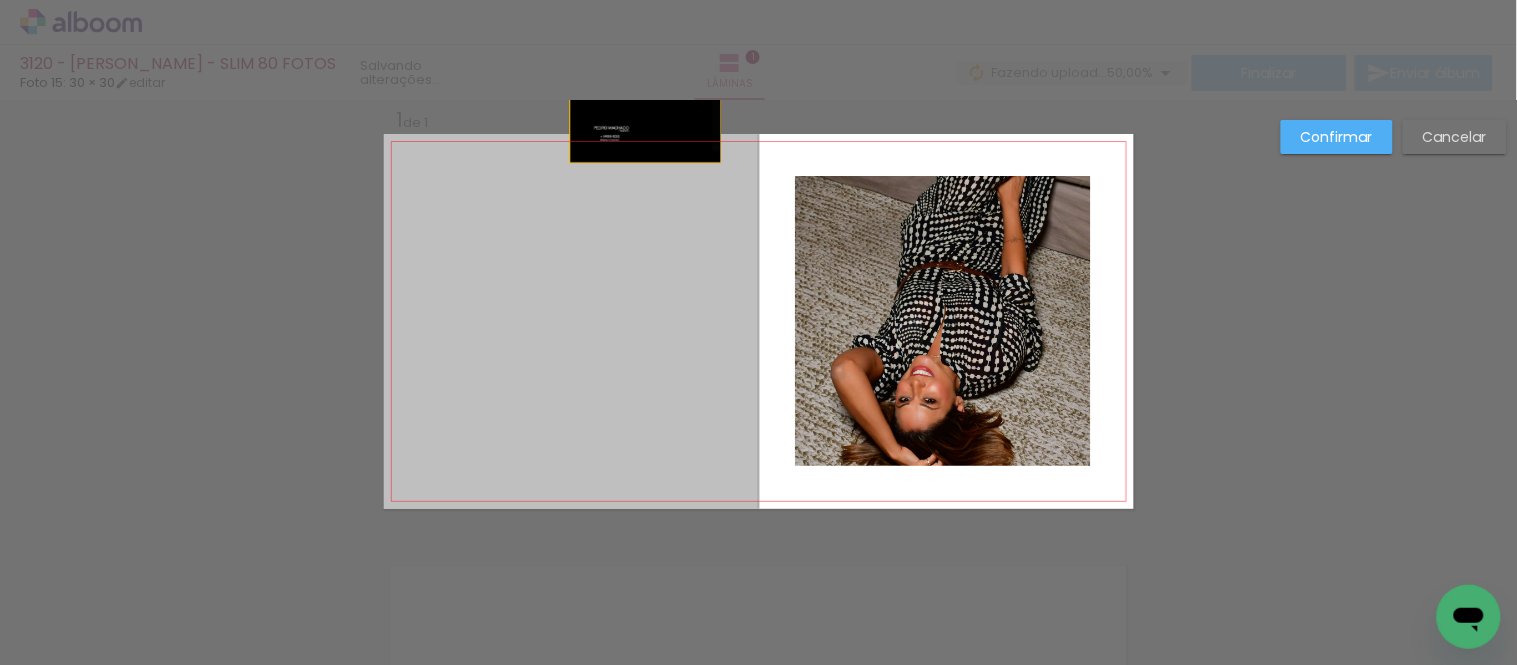 drag, startPoint x: 600, startPoint y: 366, endPoint x: 643, endPoint y: 71, distance: 298.11743 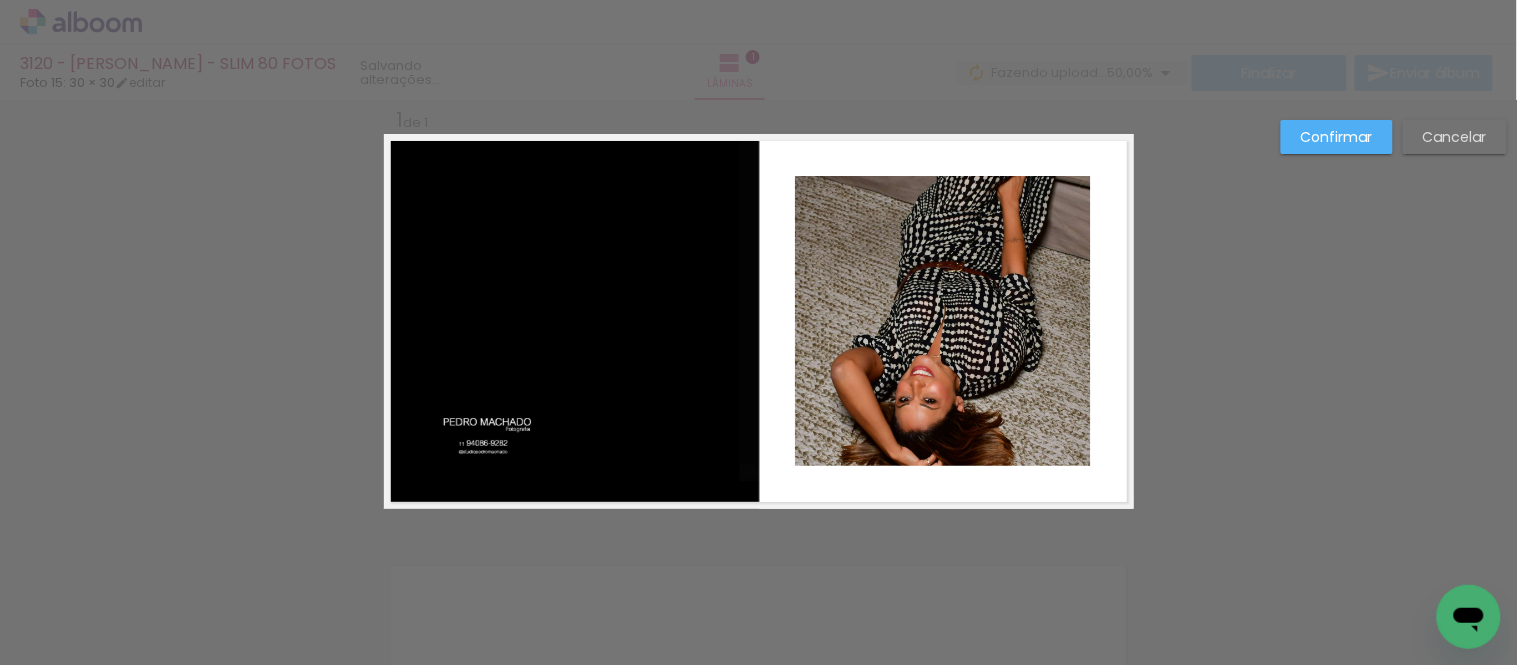 click on "Confirmar Cancelar" at bounding box center (758, 525) 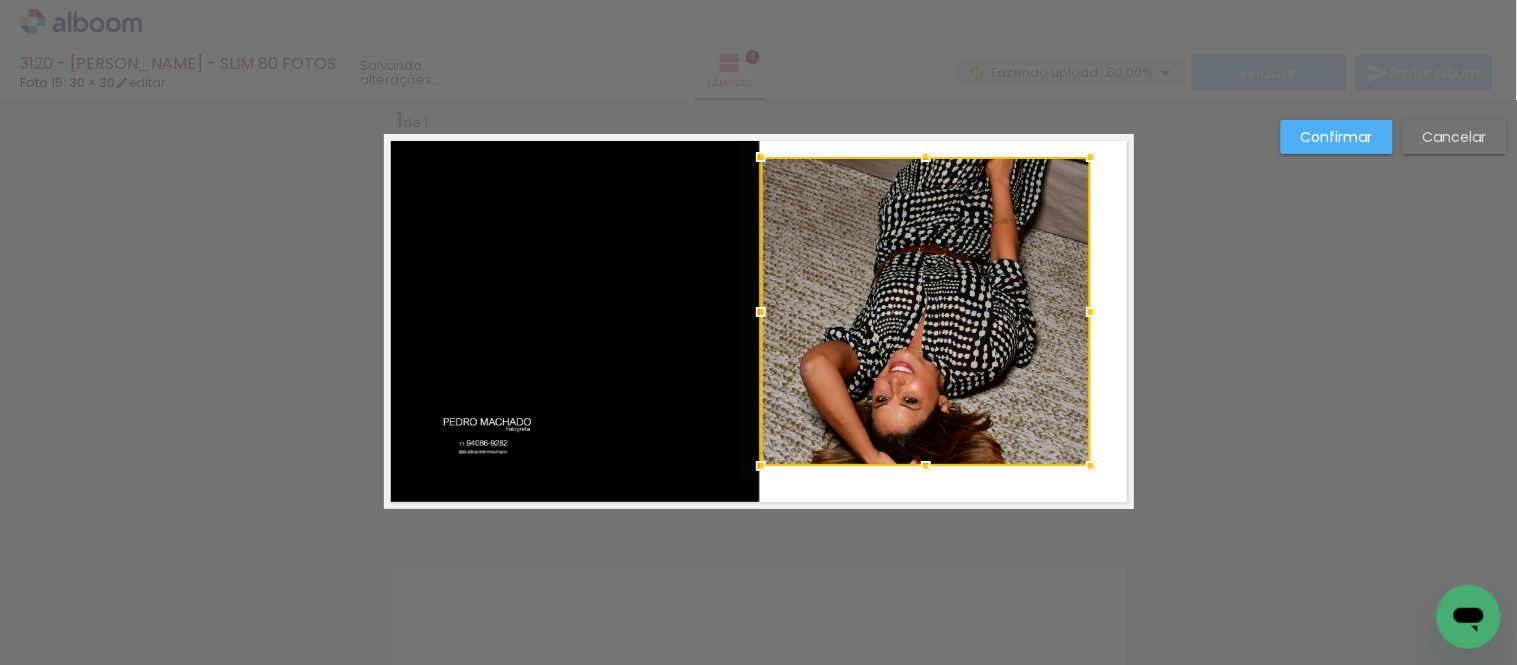 drag, startPoint x: 787, startPoint y: 171, endPoint x: 753, endPoint y: 107, distance: 72.47068 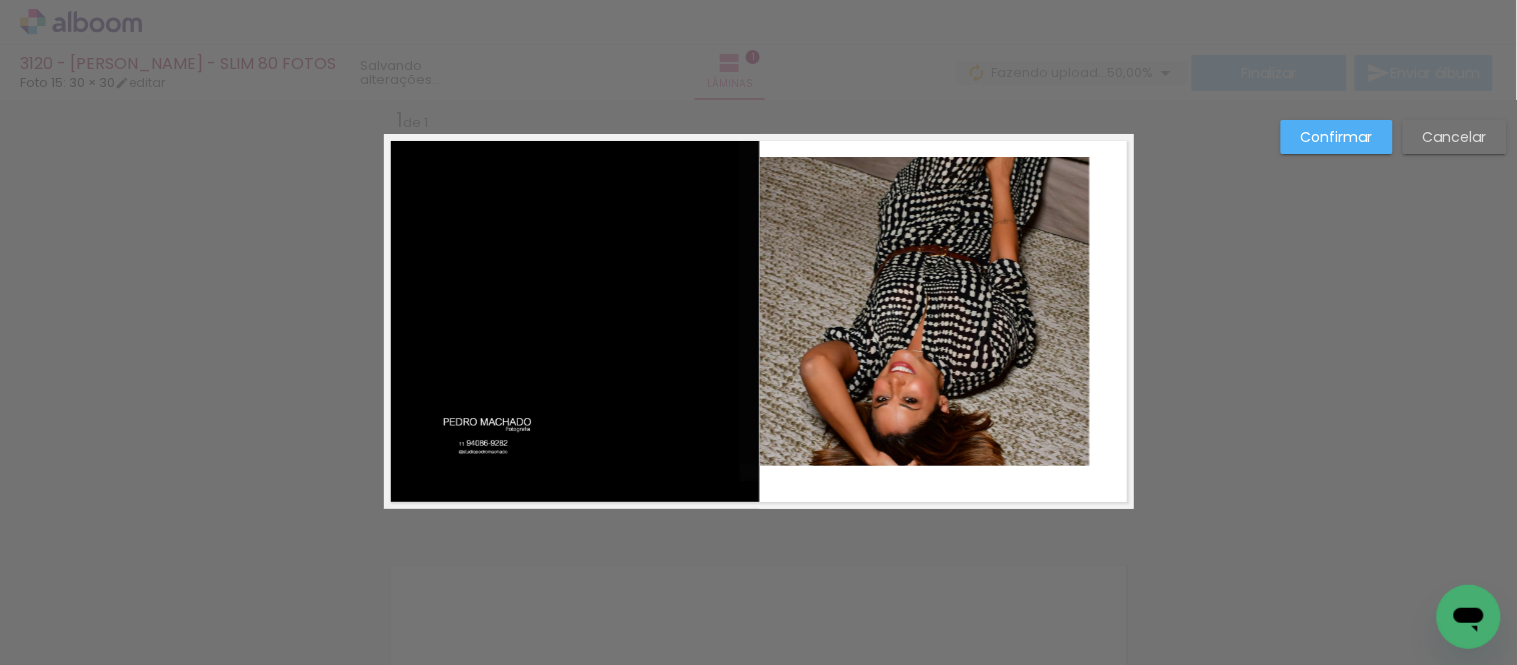 click 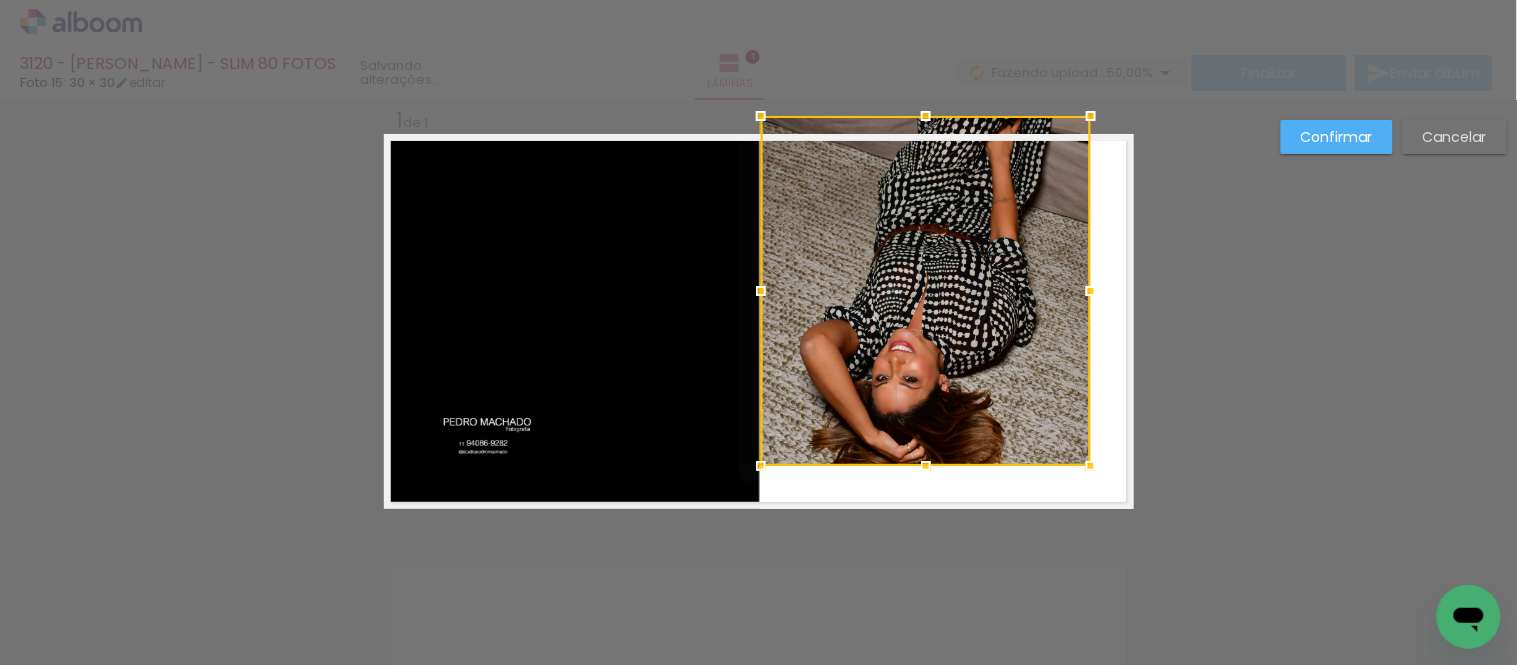 click at bounding box center [926, 291] 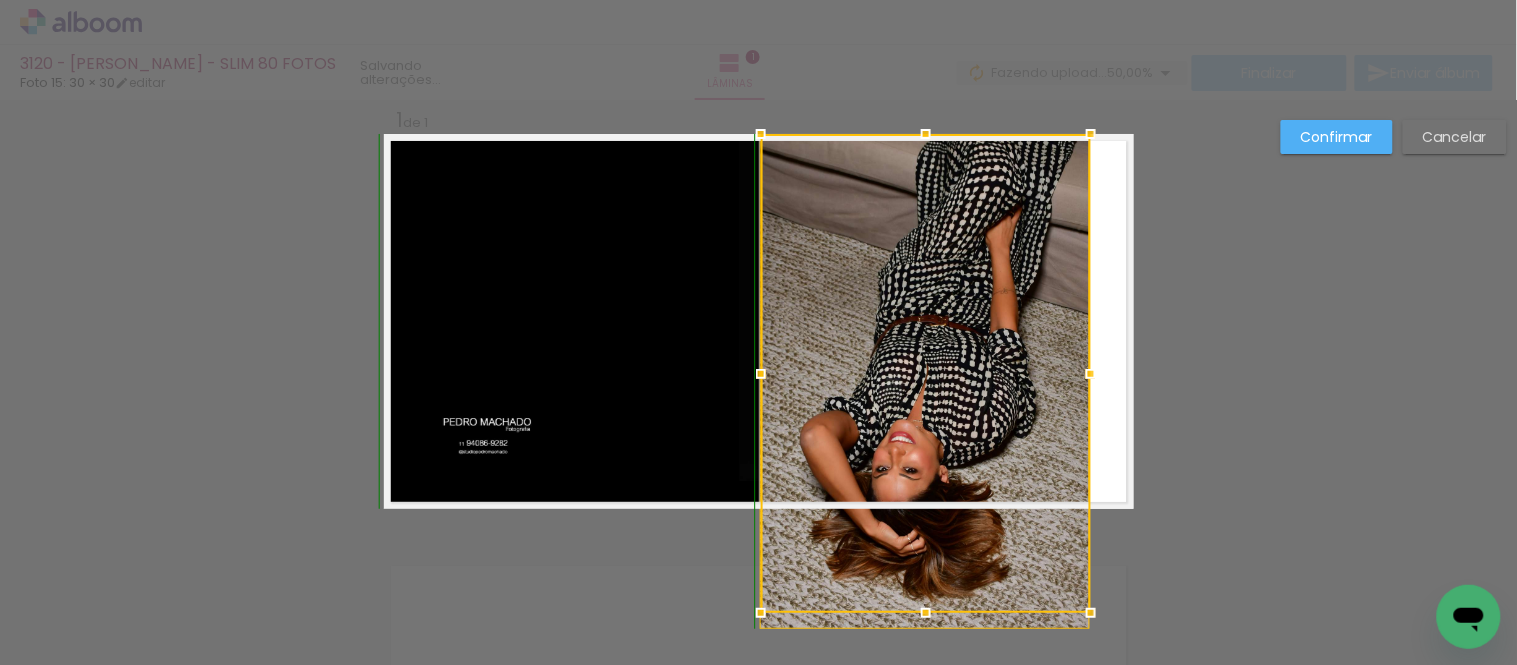 drag, startPoint x: 912, startPoint y: 465, endPoint x: 957, endPoint y: 498, distance: 55.803226 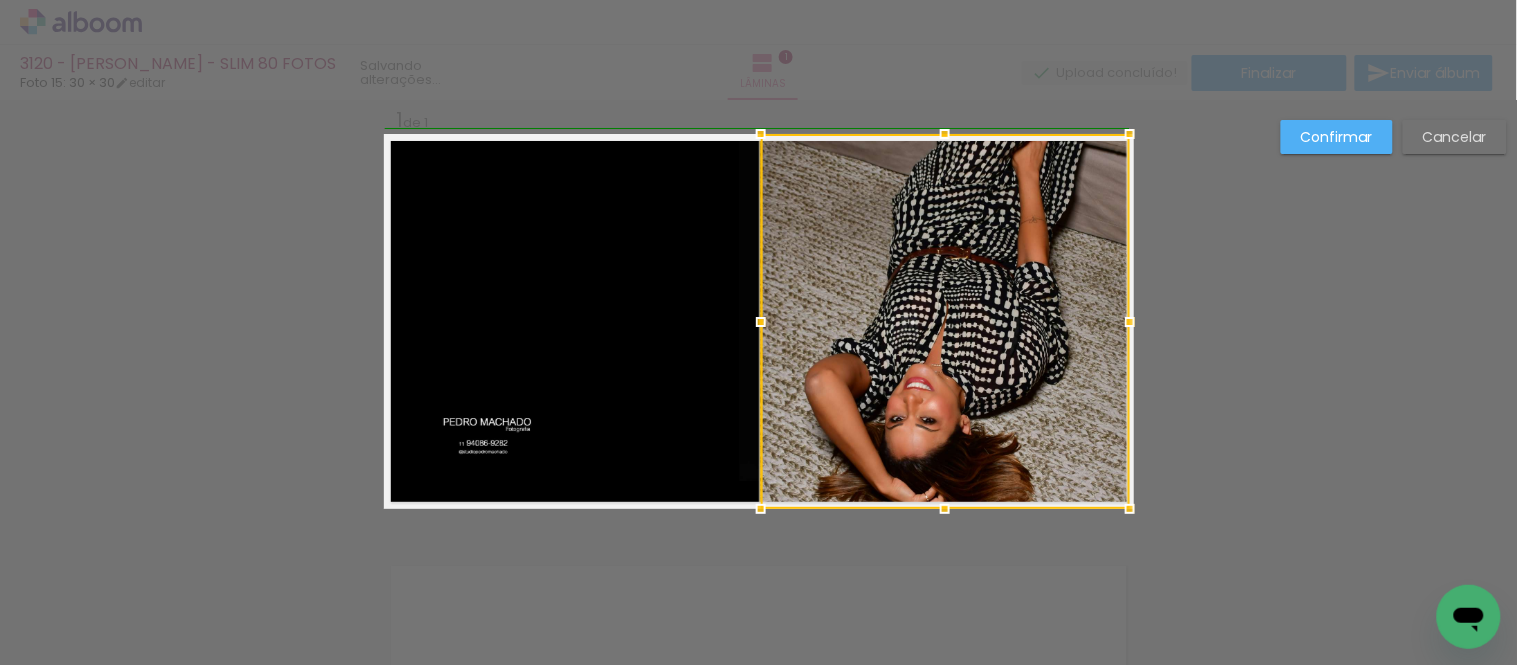 drag, startPoint x: 1086, startPoint y: 323, endPoint x: 1132, endPoint y: 317, distance: 46.389652 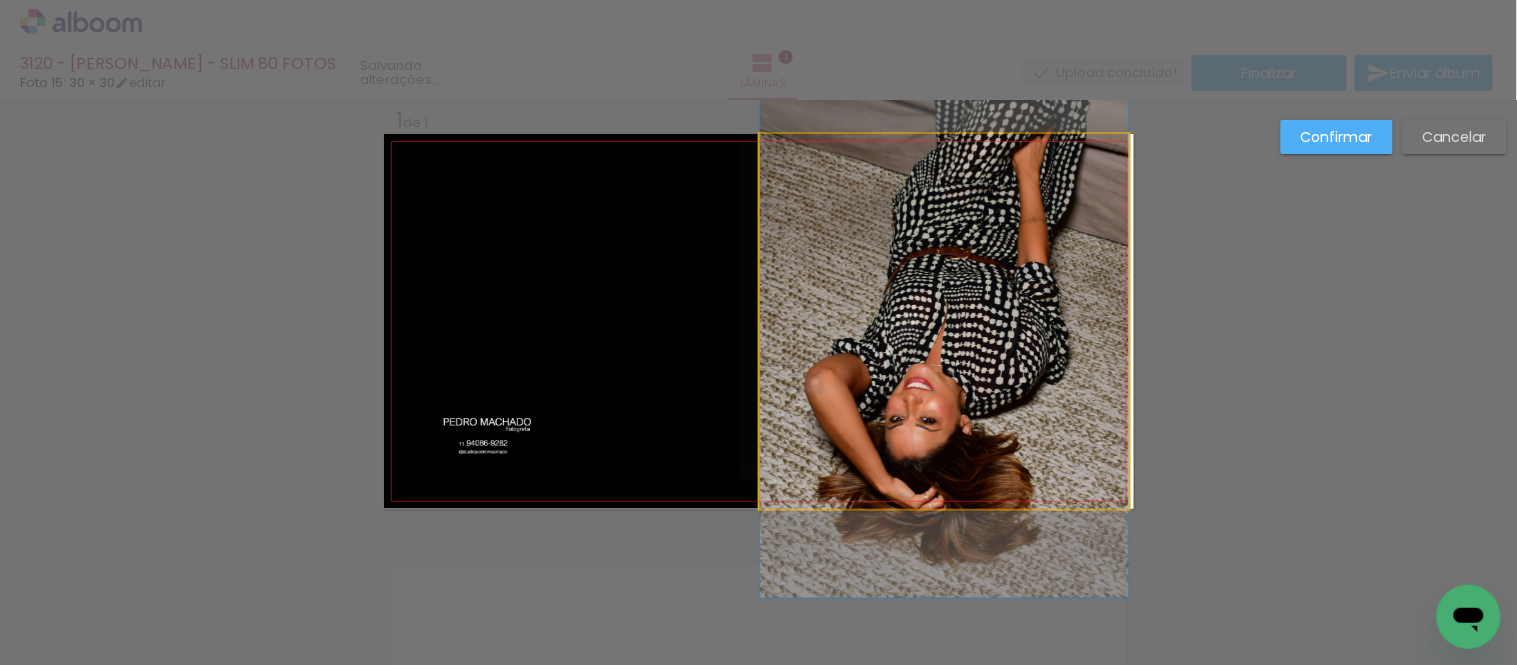 click 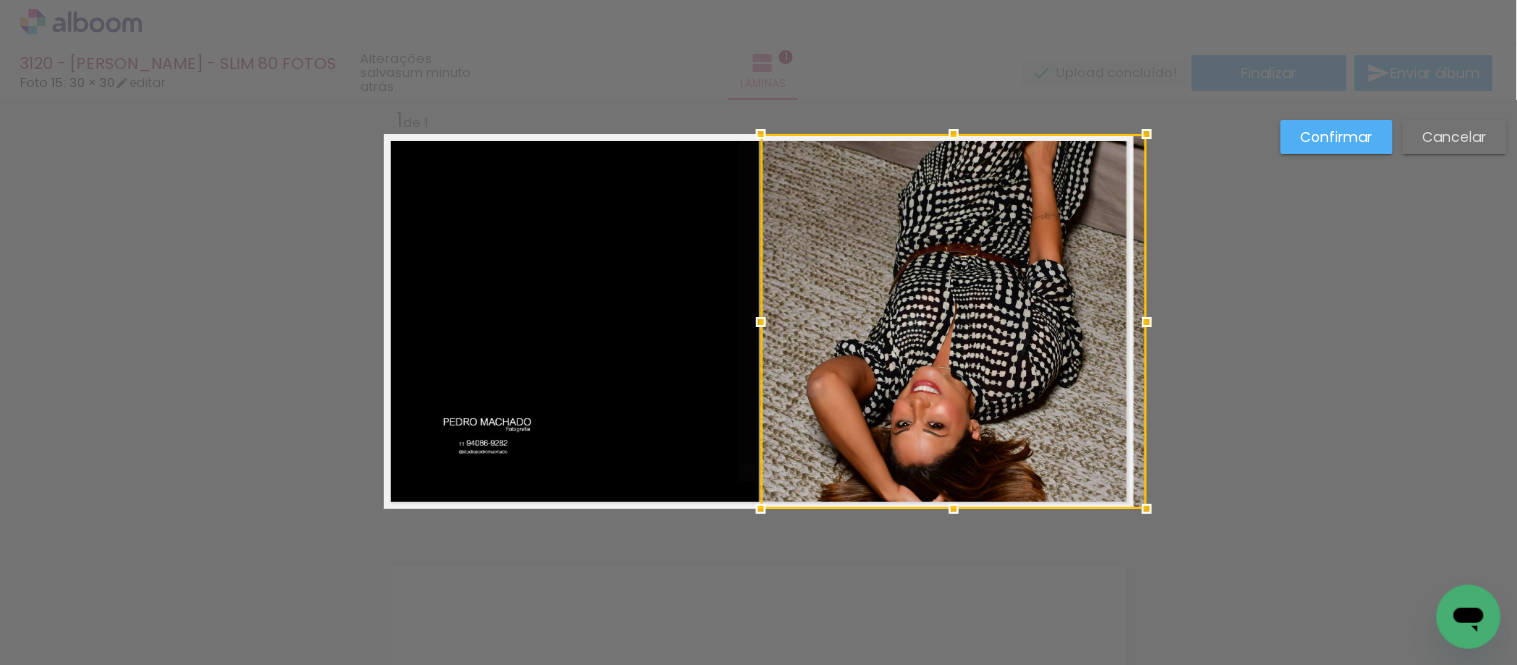 click at bounding box center (1147, 322) 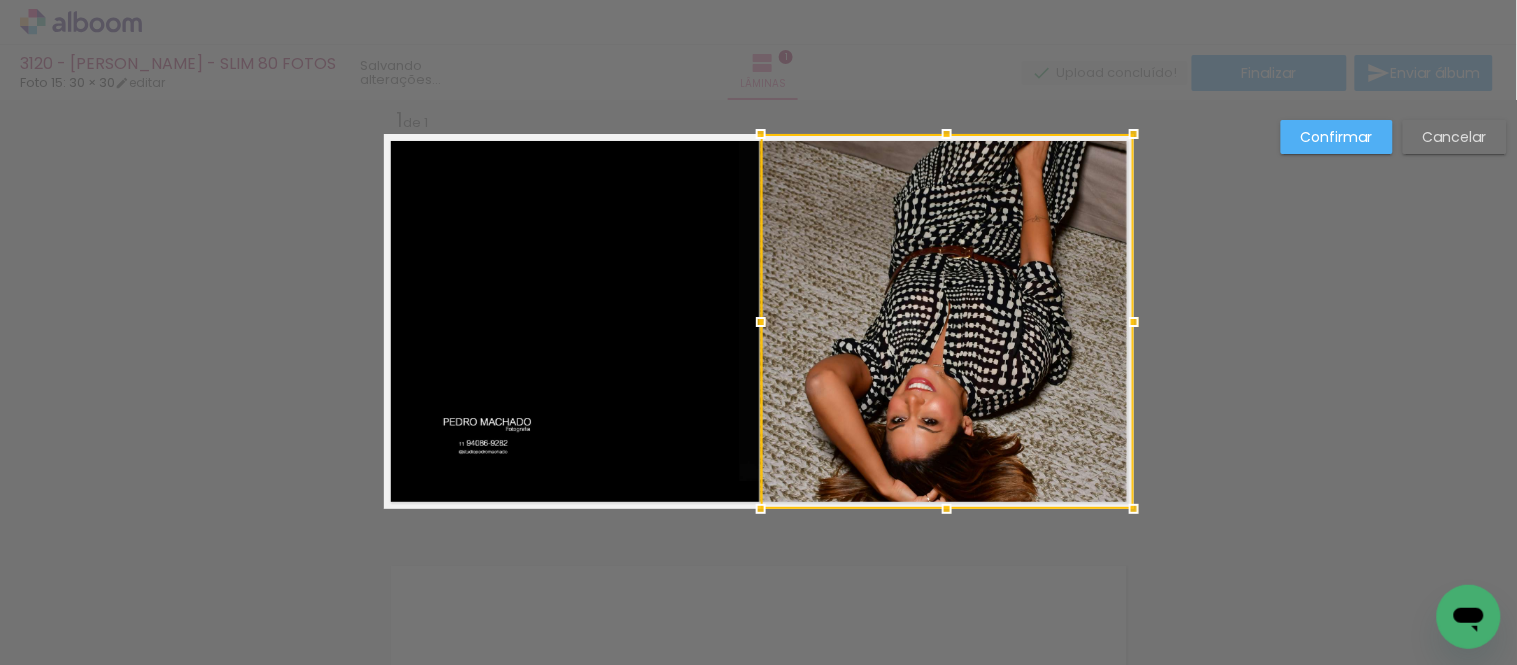 click on "Confirmar" at bounding box center (0, 0) 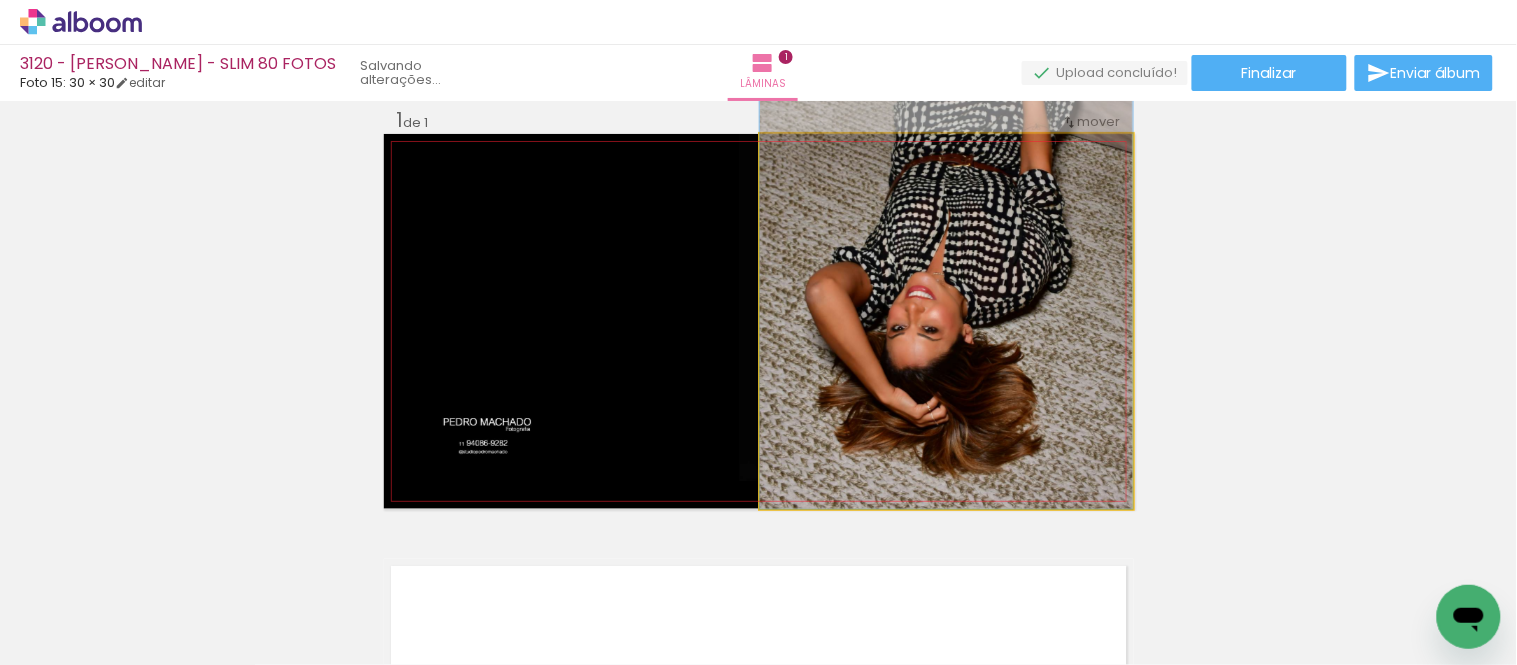 drag, startPoint x: 847, startPoint y: 403, endPoint x: 826, endPoint y: 194, distance: 210.05237 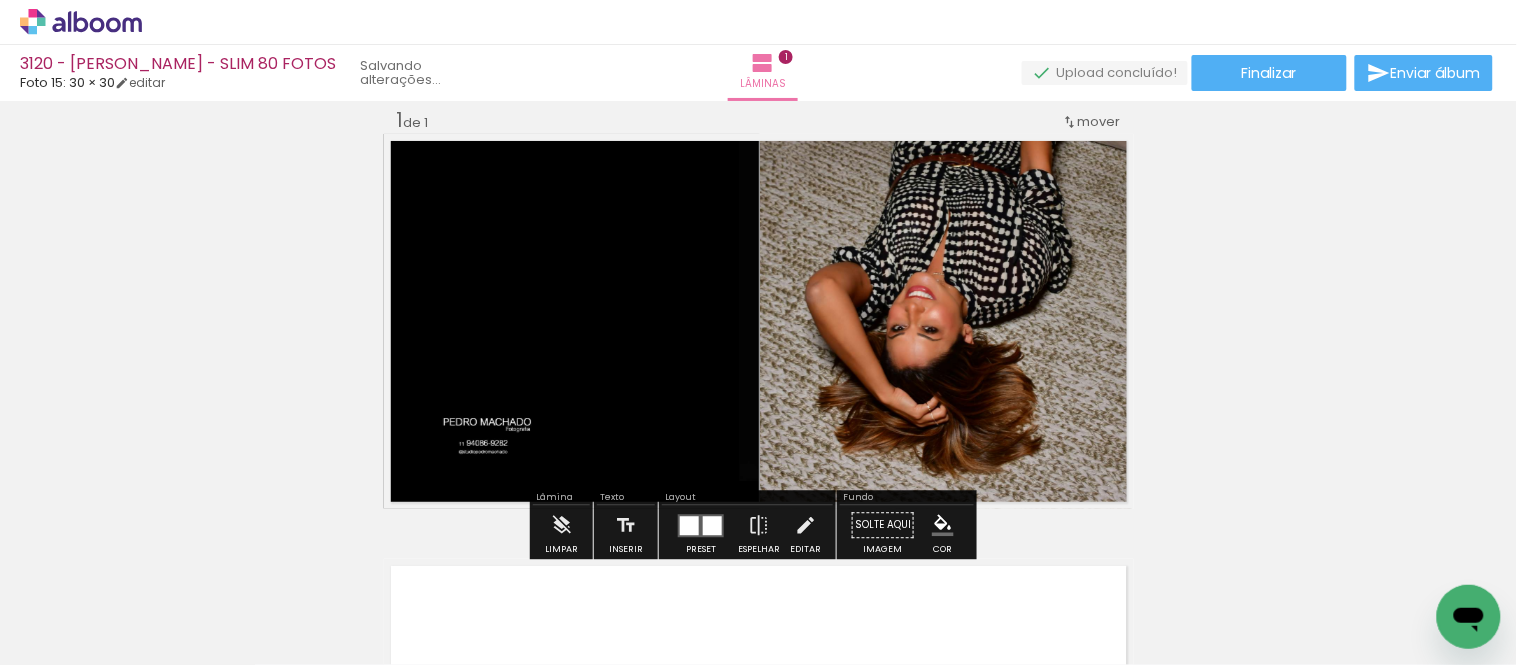 drag, startPoint x: 1133, startPoint y: 284, endPoint x: 1151, endPoint y: 265, distance: 26.172504 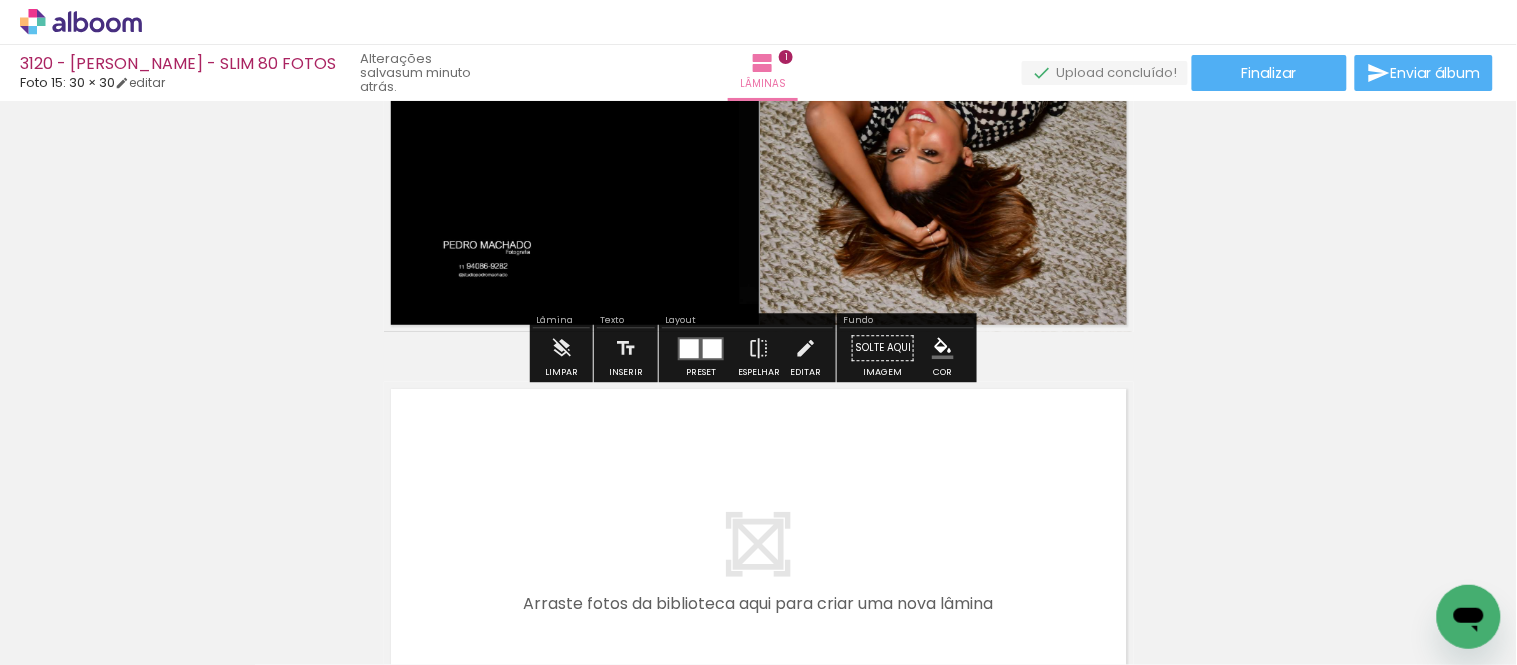 scroll, scrollTop: 395, scrollLeft: 0, axis: vertical 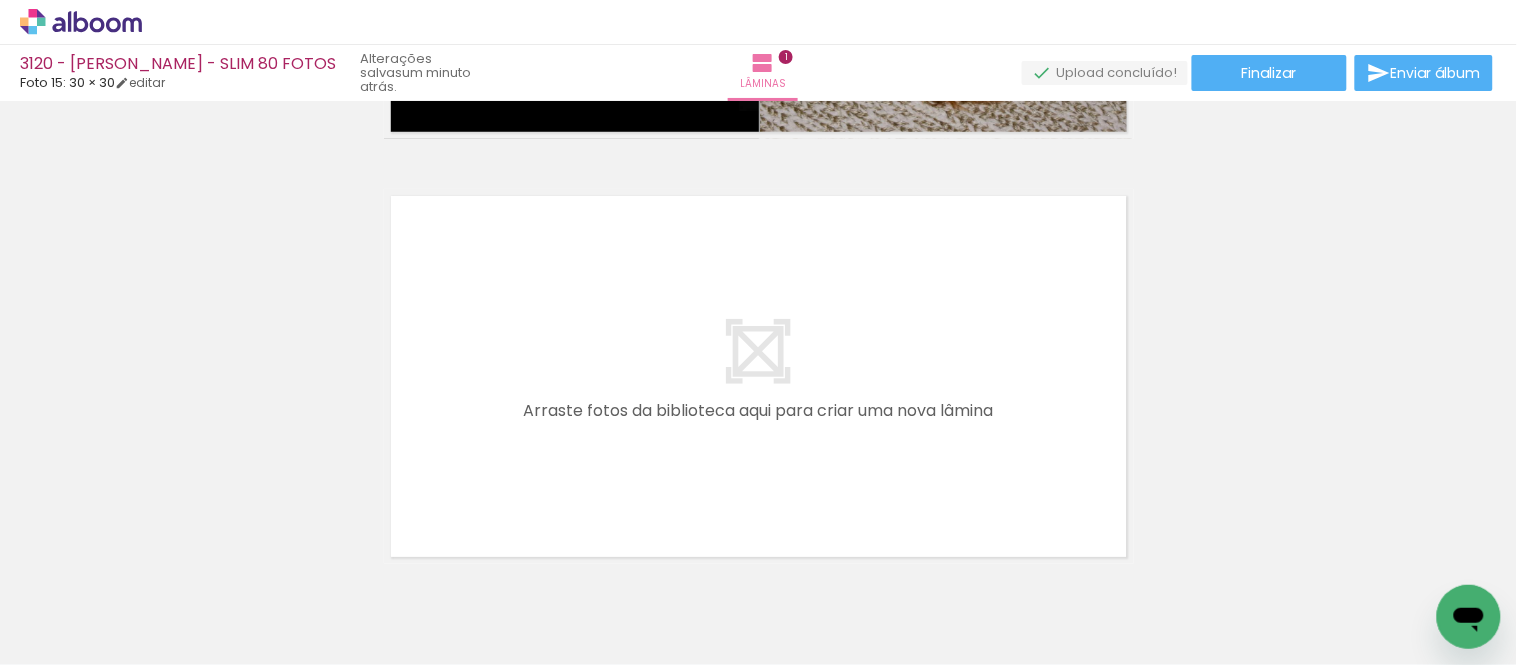 click on "Adicionar
Fotos" at bounding box center (71, 638) 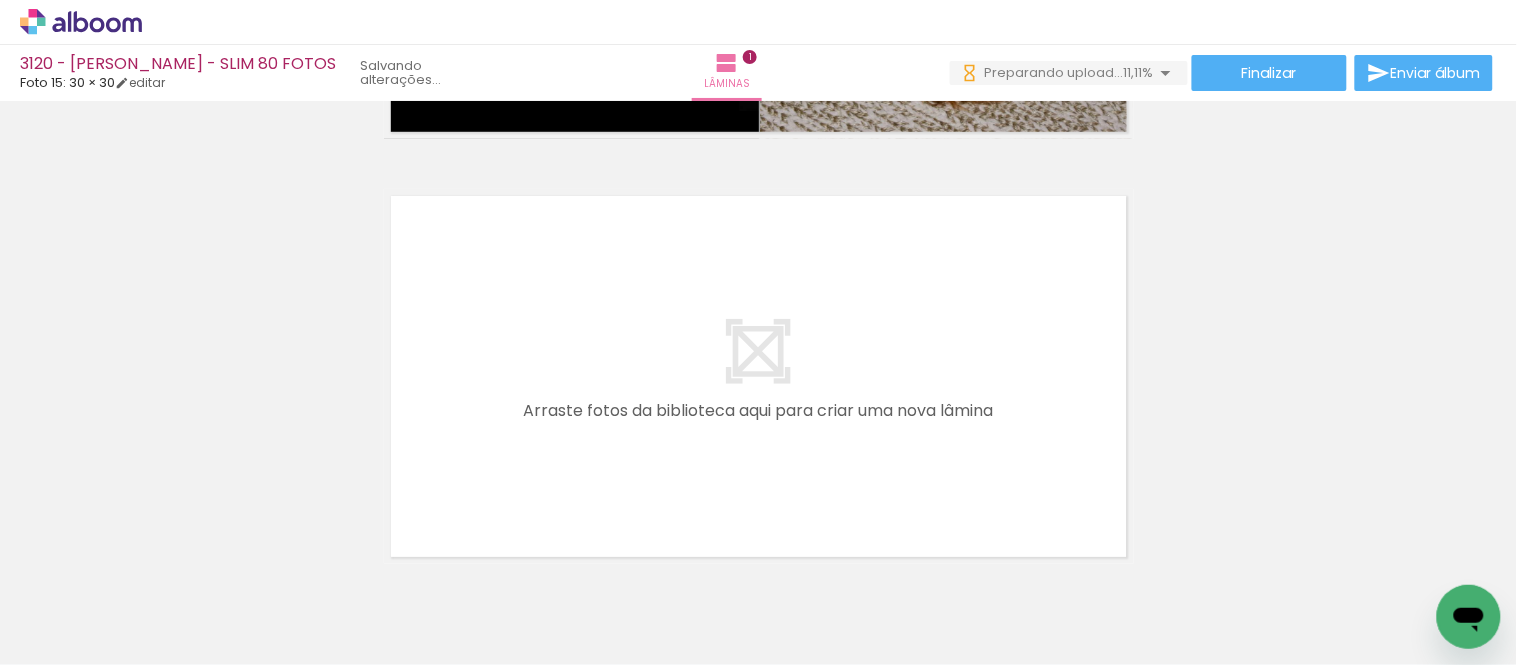 scroll, scrollTop: 0, scrollLeft: 0, axis: both 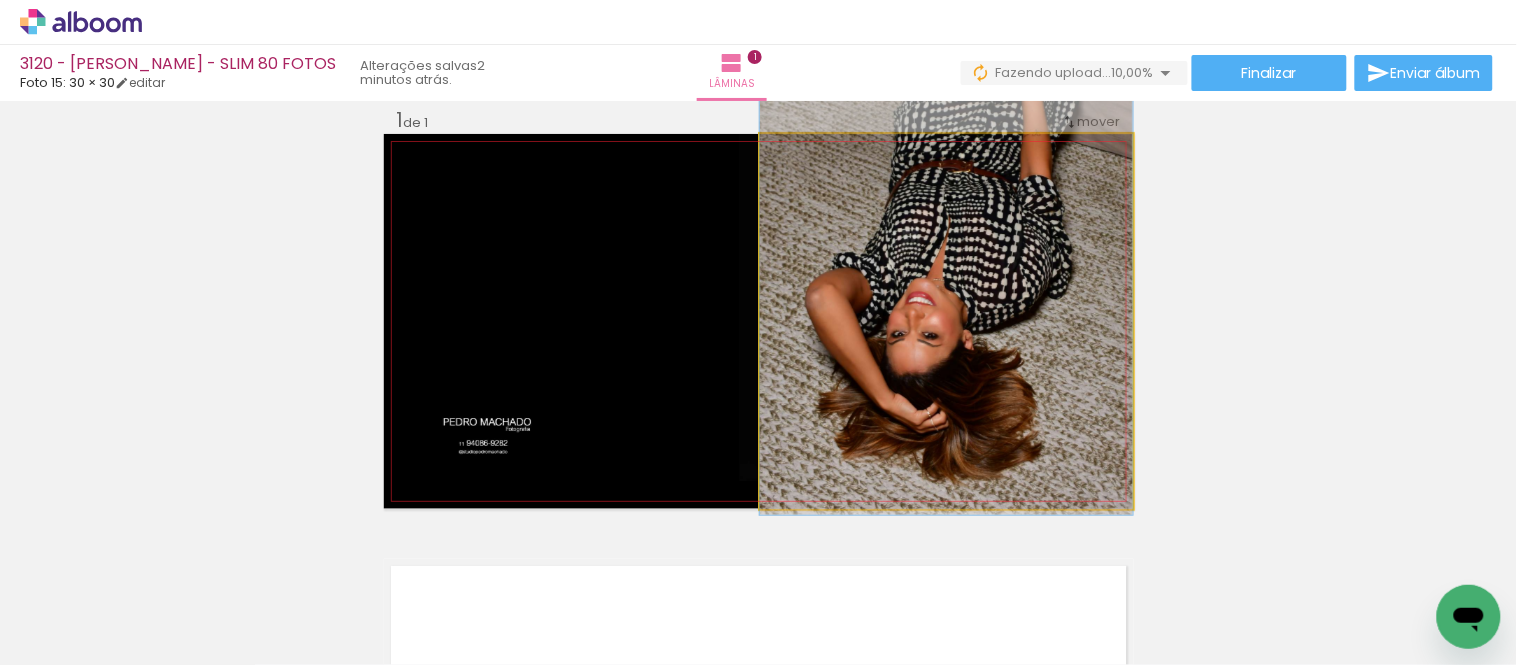 drag, startPoint x: 968, startPoint y: 232, endPoint x: 981, endPoint y: 238, distance: 14.3178215 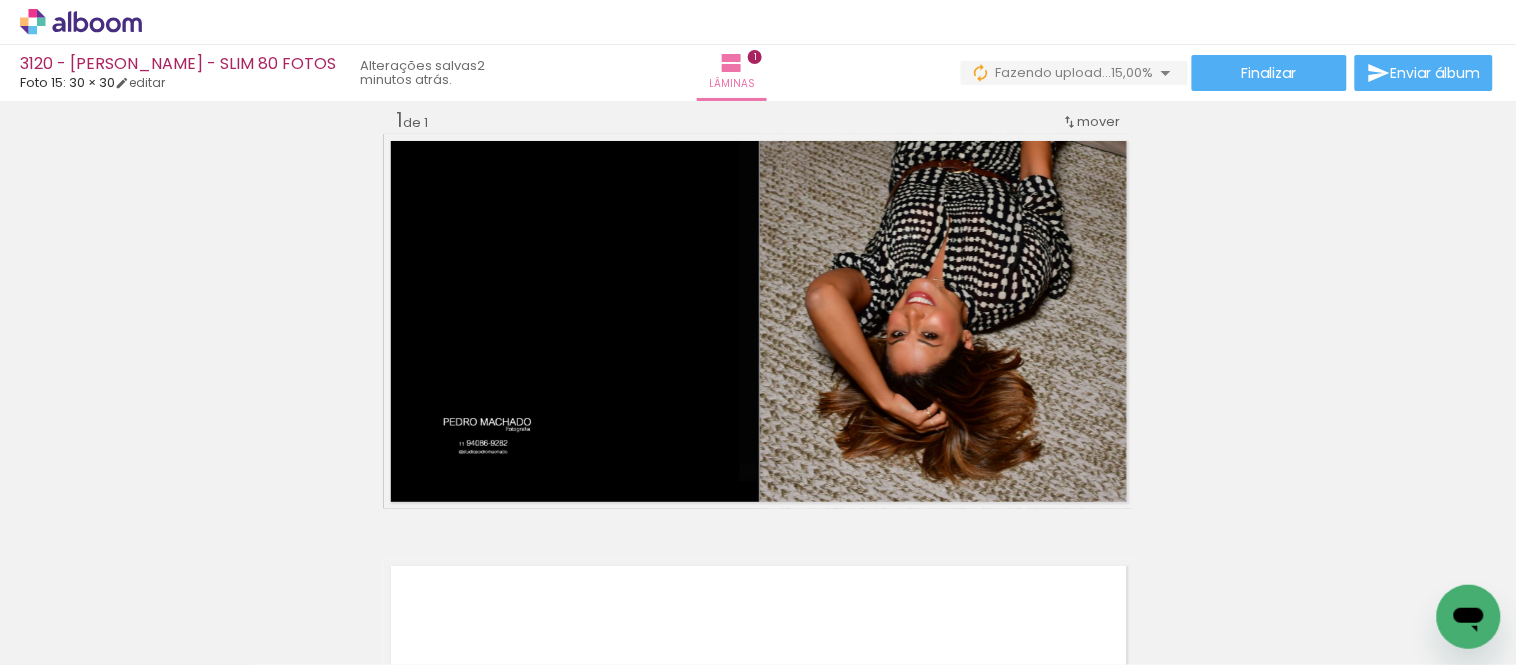 scroll, scrollTop: 0, scrollLeft: 0, axis: both 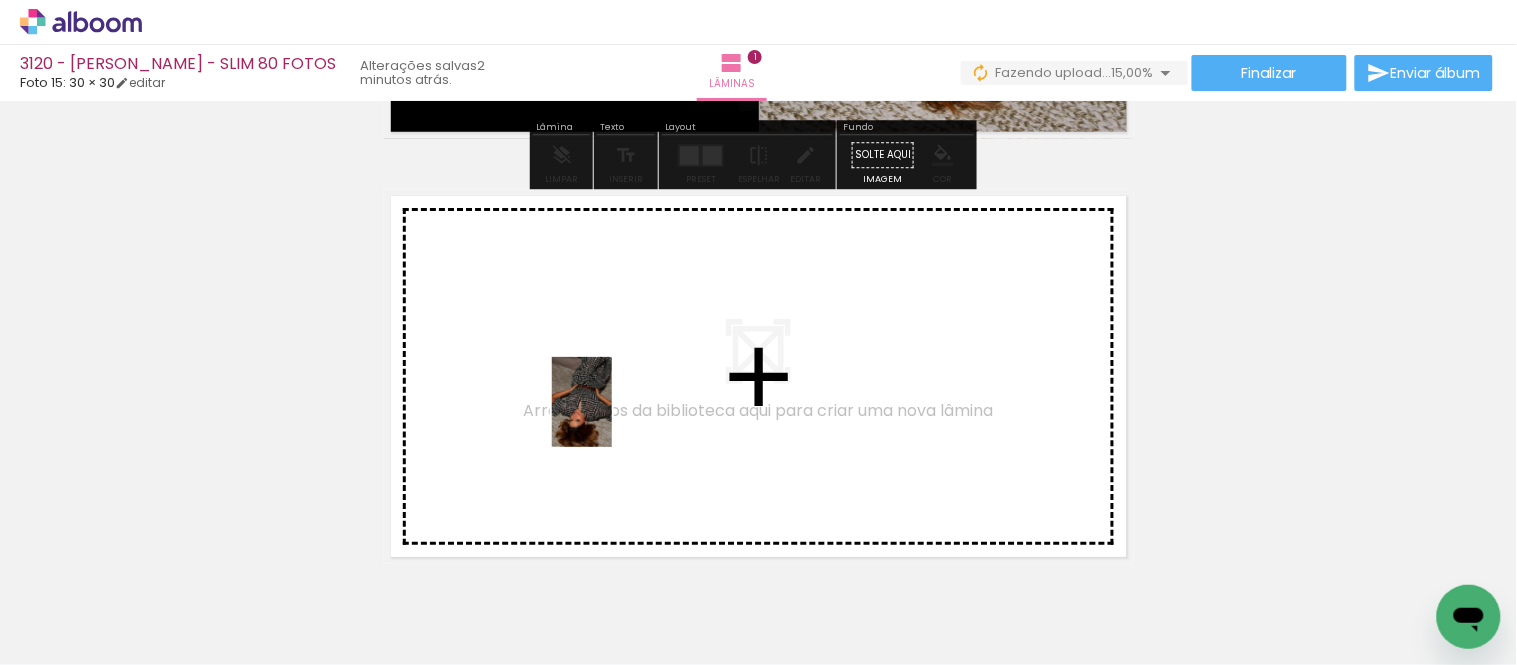 drag, startPoint x: 682, startPoint y: 576, endPoint x: 612, endPoint y: 417, distance: 173.72679 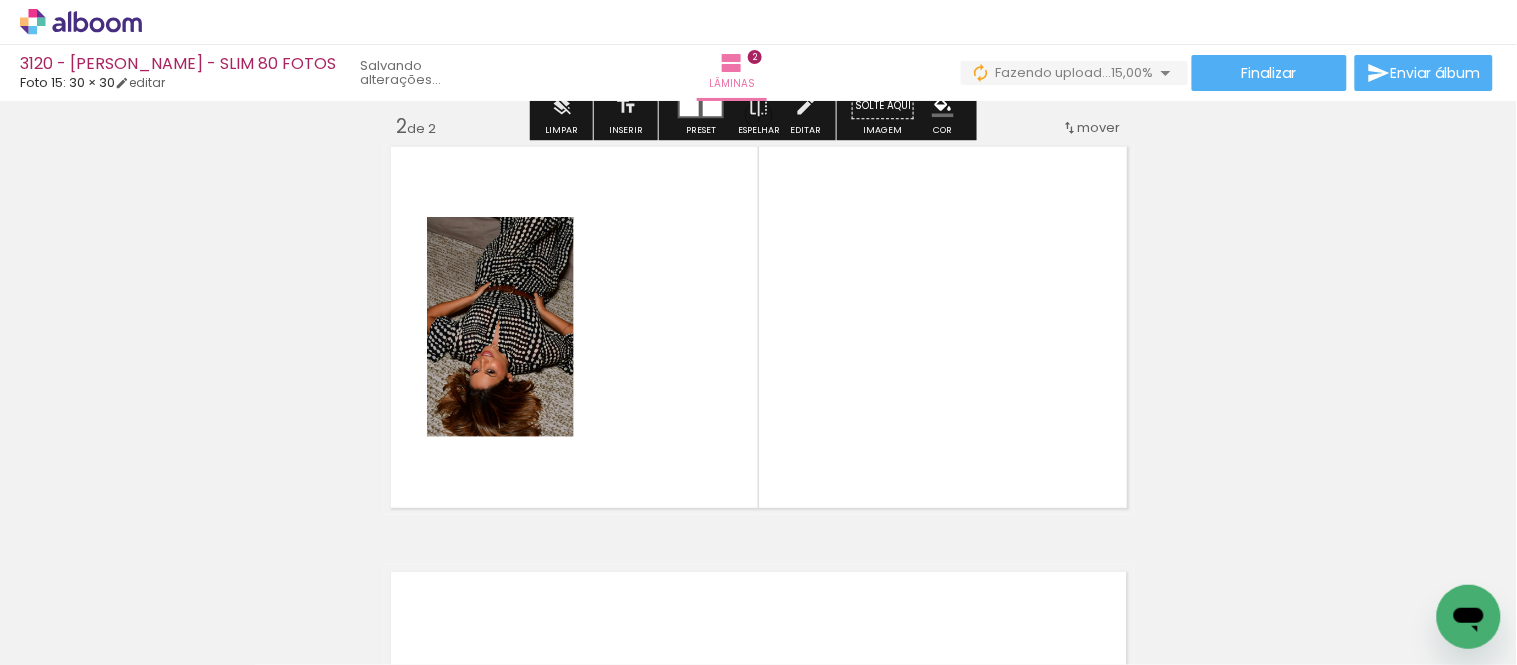 scroll, scrollTop: 451, scrollLeft: 0, axis: vertical 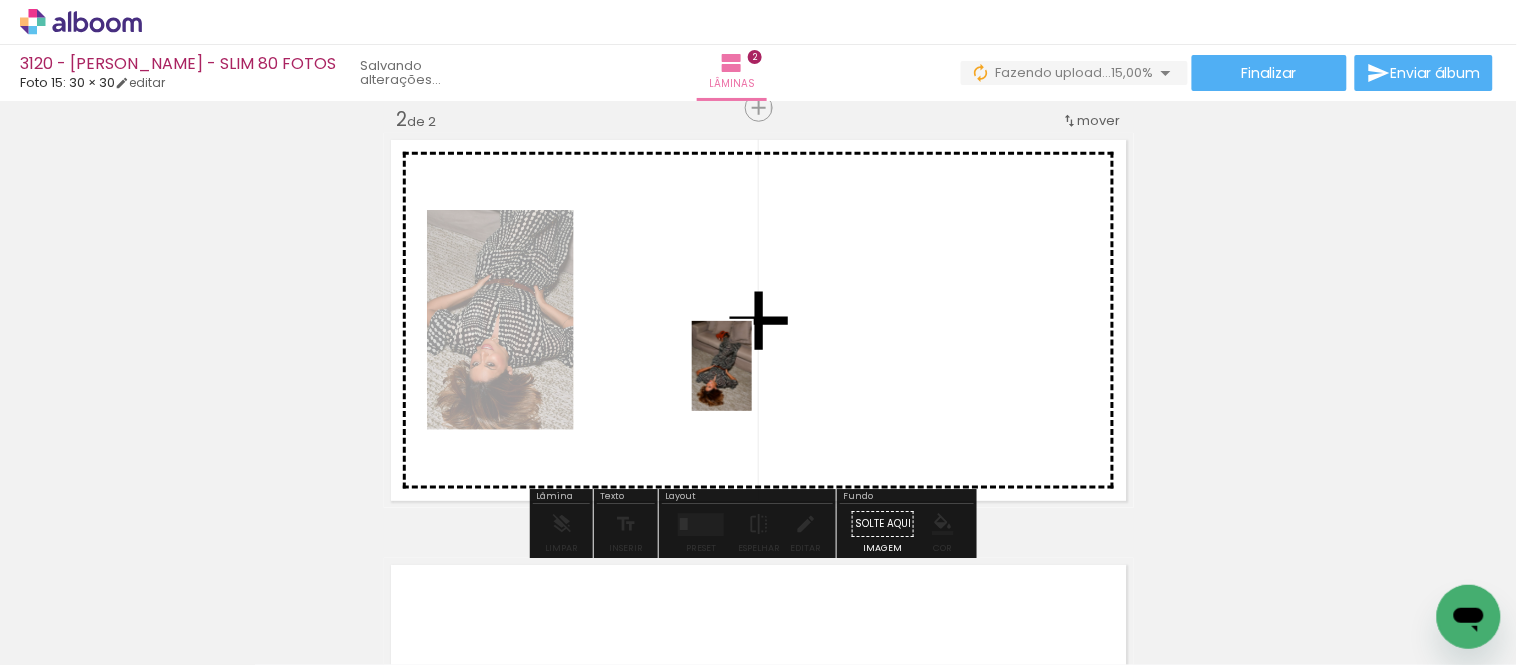 drag, startPoint x: 814, startPoint y: 590, endPoint x: 895, endPoint y: 511, distance: 113.14592 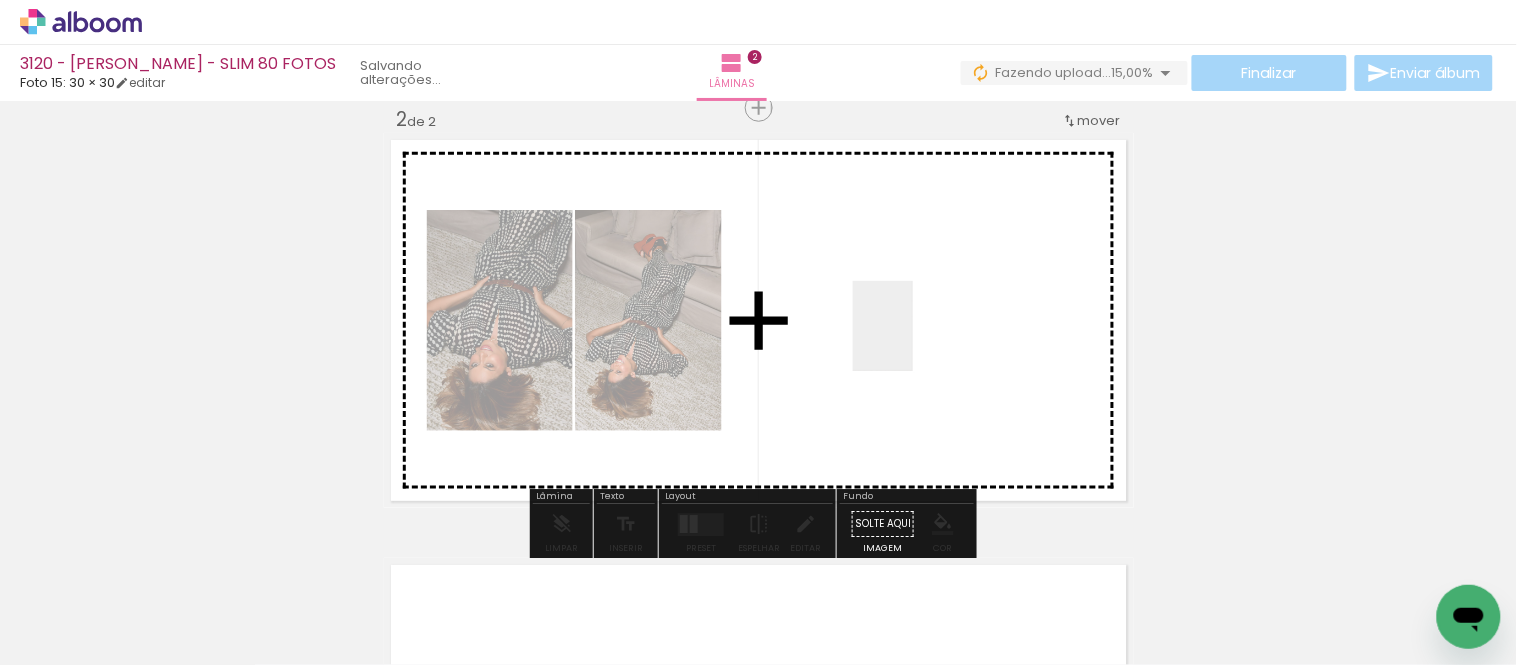 drag, startPoint x: 906, startPoint y: 601, endPoint x: 913, endPoint y: 341, distance: 260.0942 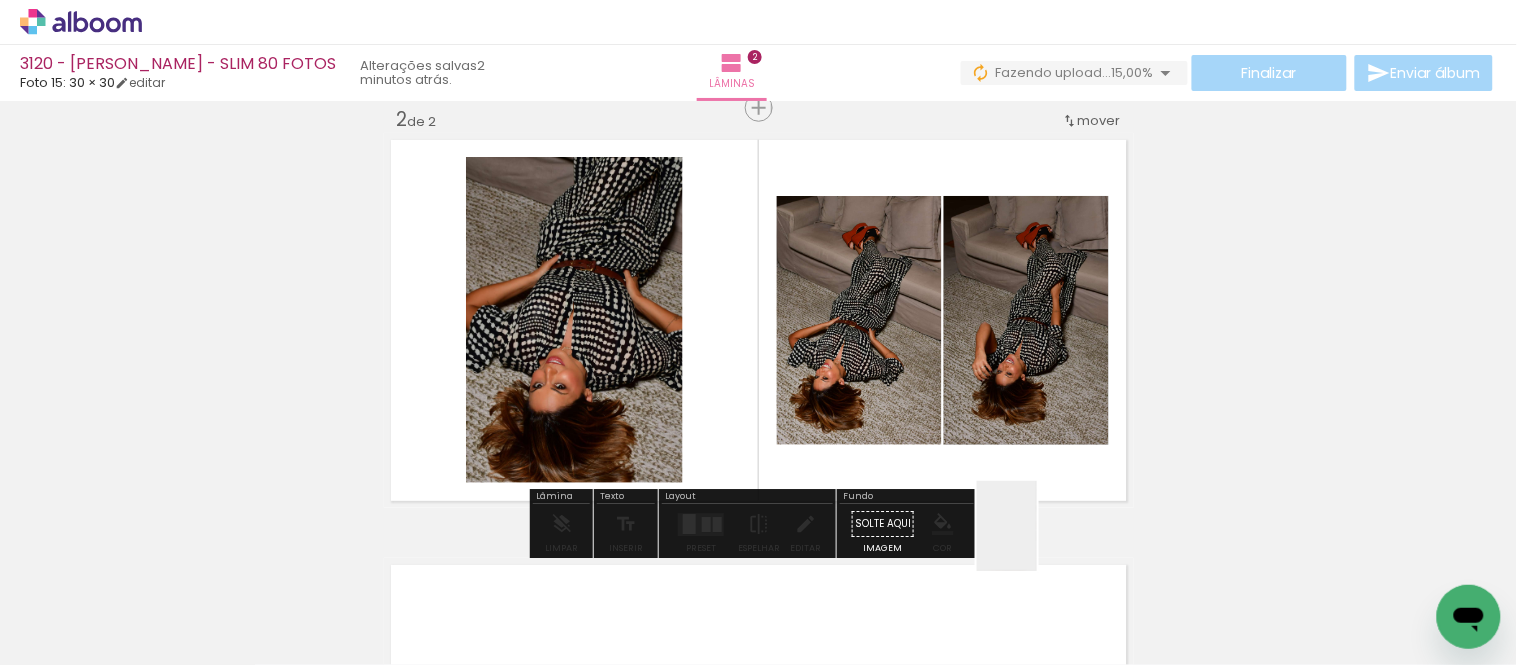 drag, startPoint x: 1035, startPoint y: 588, endPoint x: 1051, endPoint y: 360, distance: 228.56071 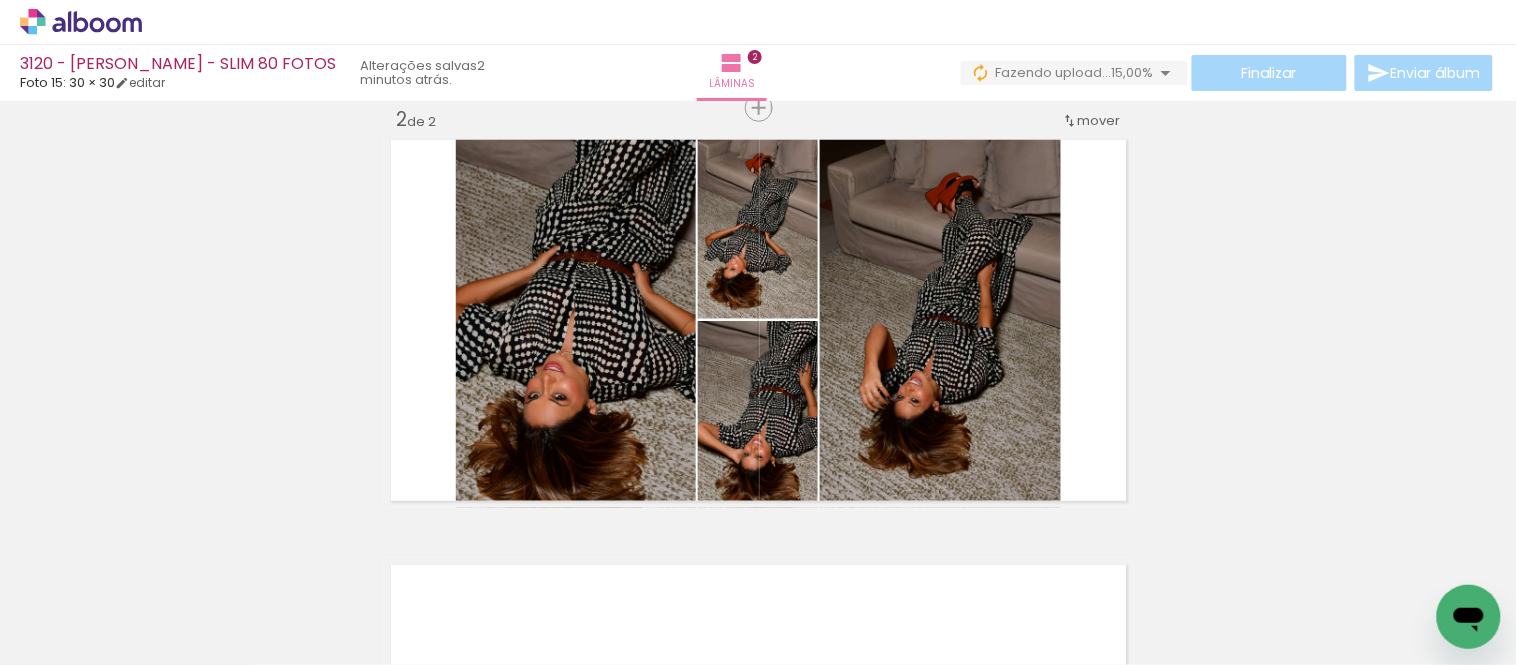 scroll, scrollTop: 0, scrollLeft: 663, axis: horizontal 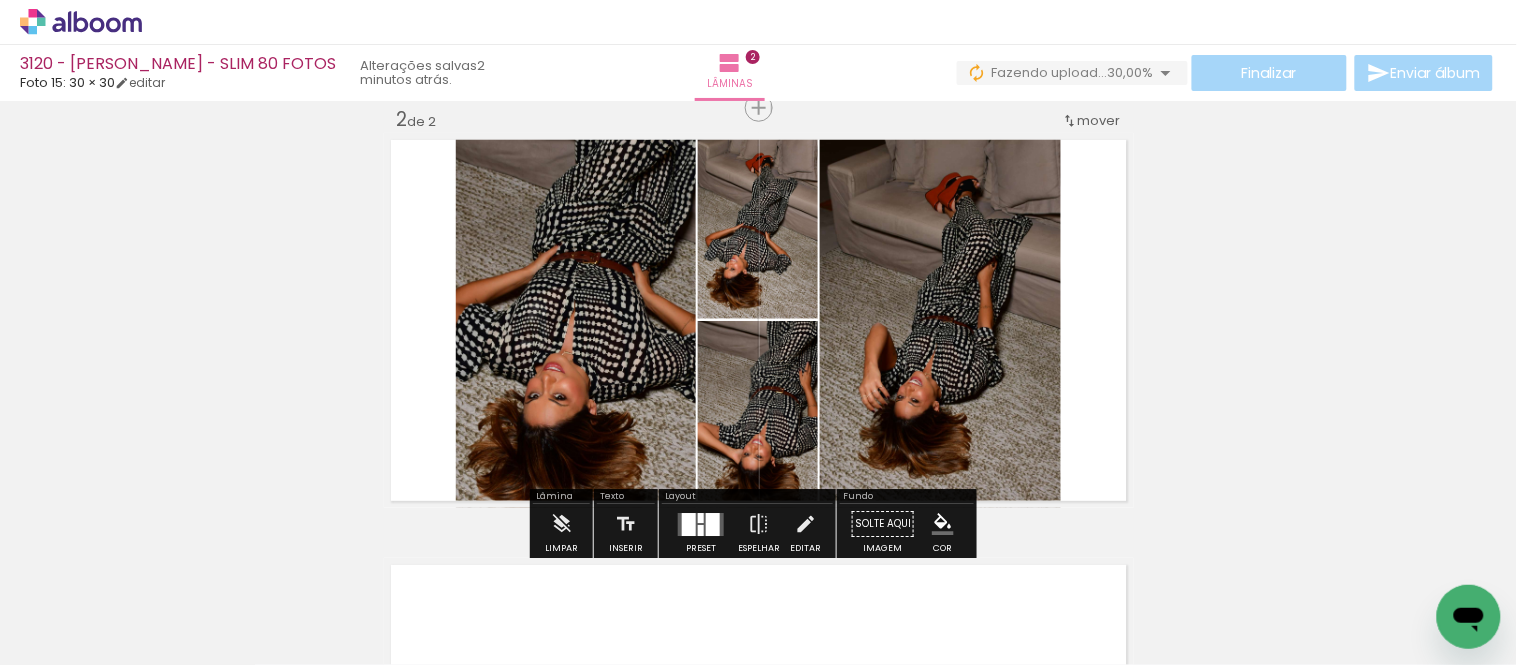 click at bounding box center [701, 518] 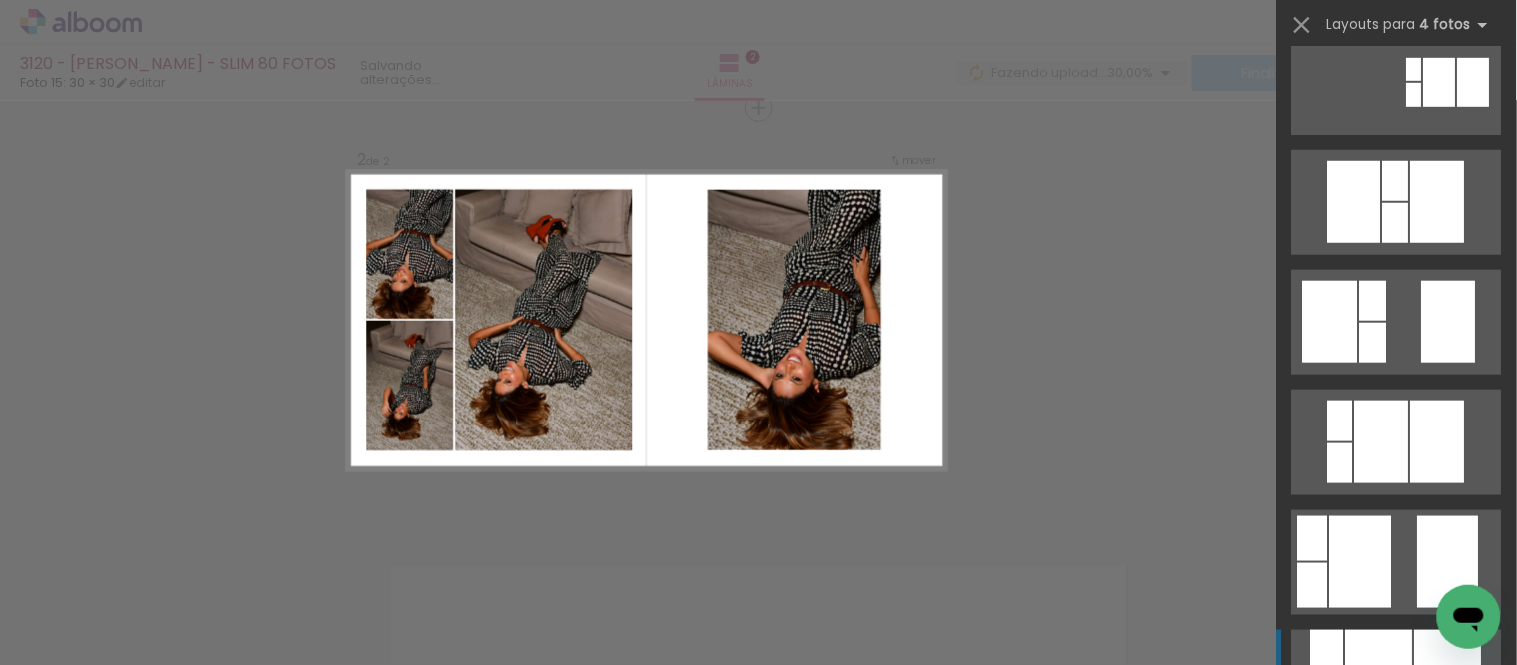 scroll, scrollTop: 555, scrollLeft: 0, axis: vertical 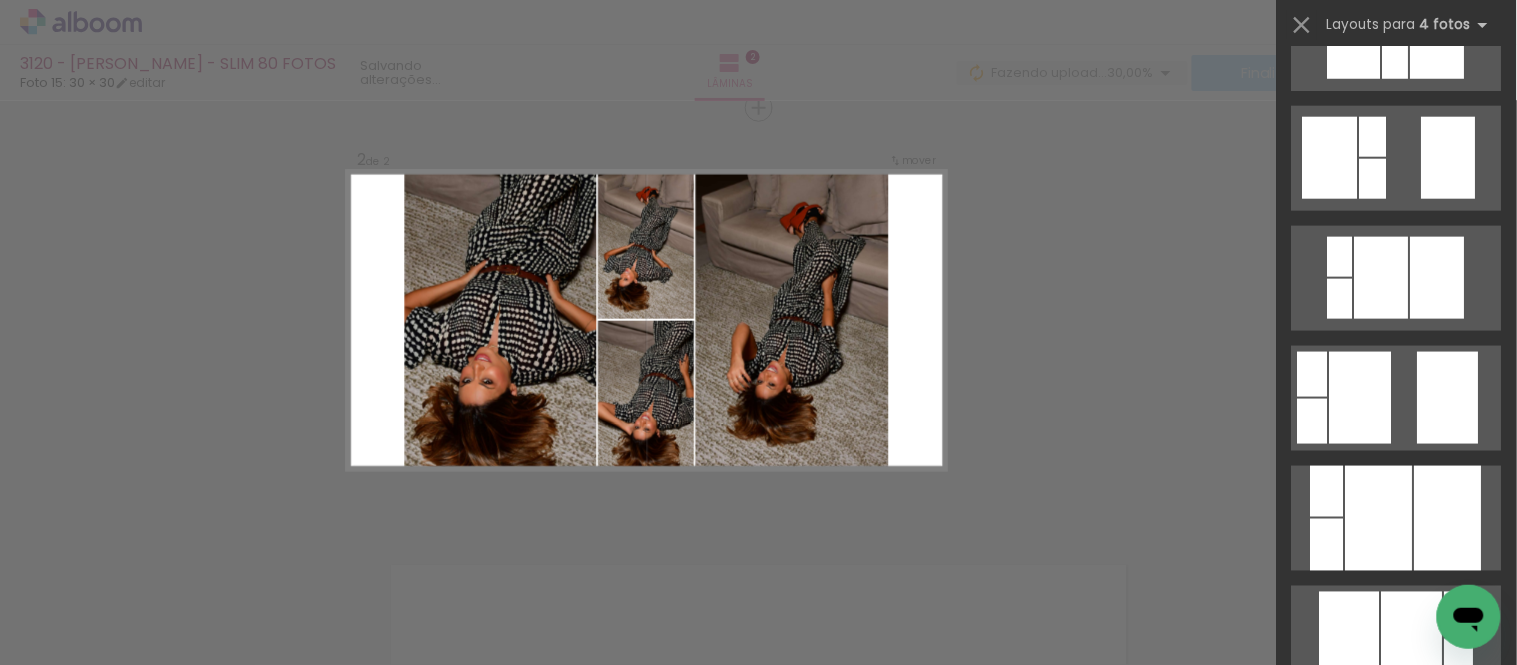 click on "Confirmar Cancelar" at bounding box center [758, 311] 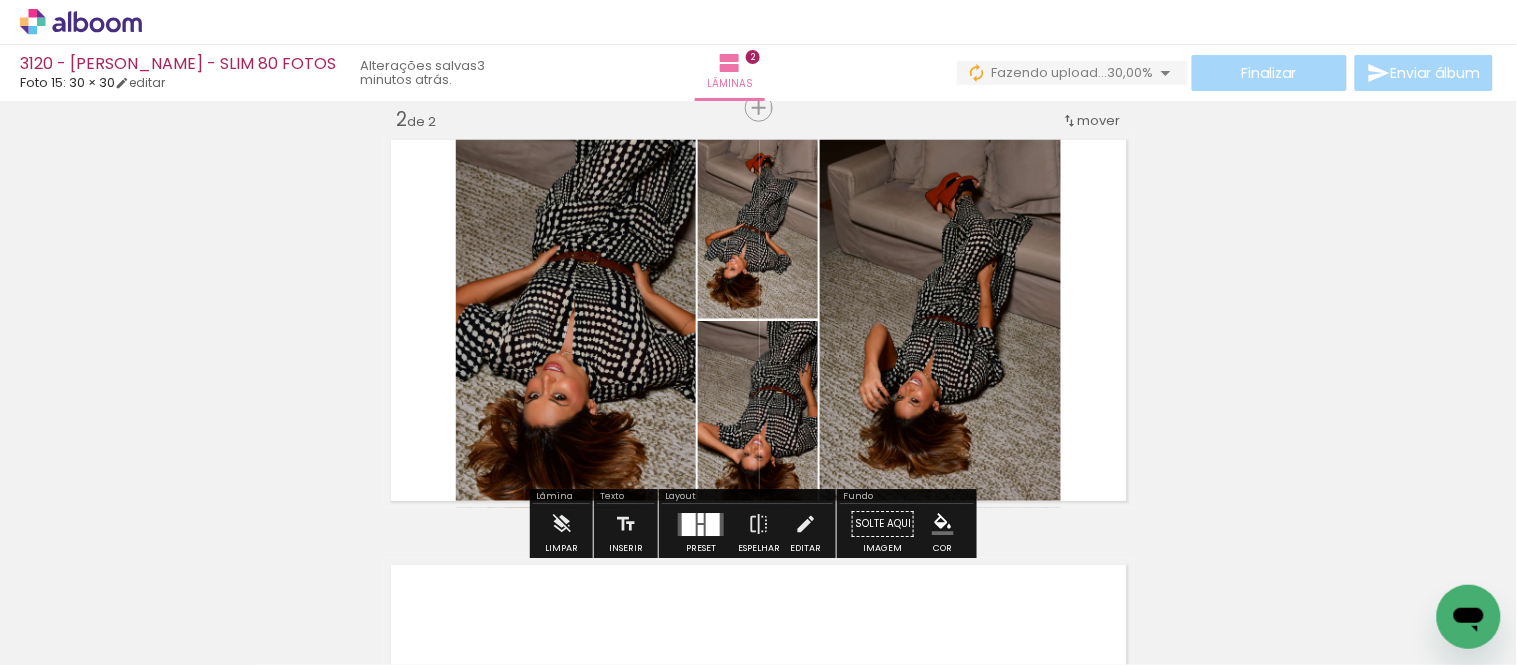 click at bounding box center (713, 524) 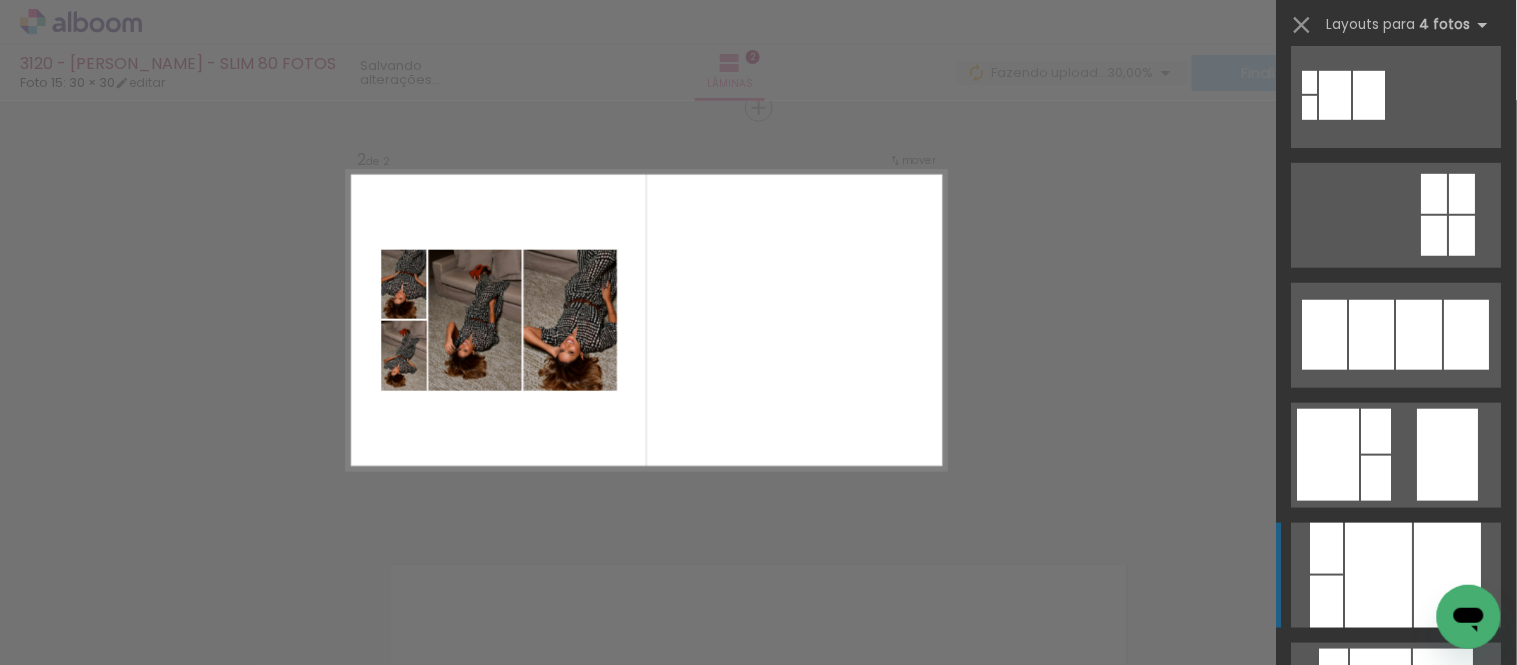scroll, scrollTop: 2406, scrollLeft: 0, axis: vertical 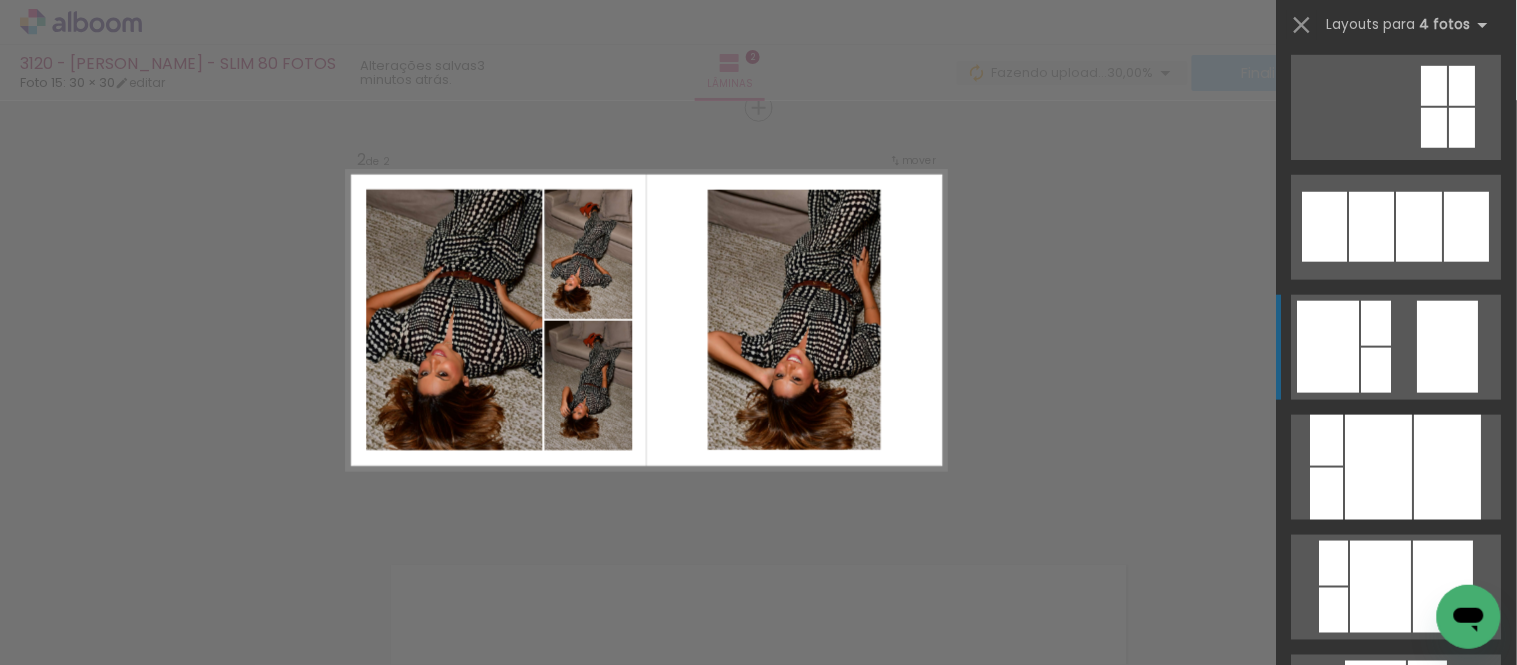 click at bounding box center (1397, -12293) 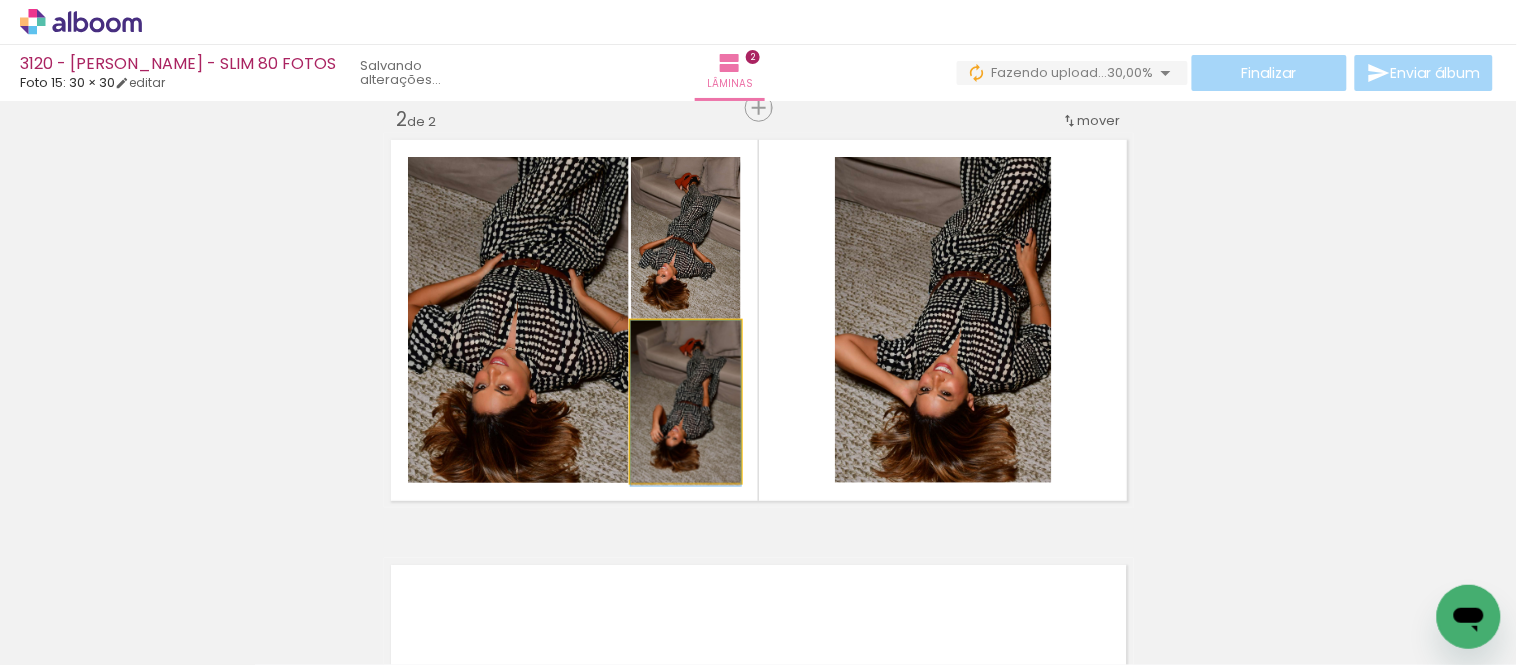 drag, startPoint x: 690, startPoint y: 416, endPoint x: 672, endPoint y: 464, distance: 51.264023 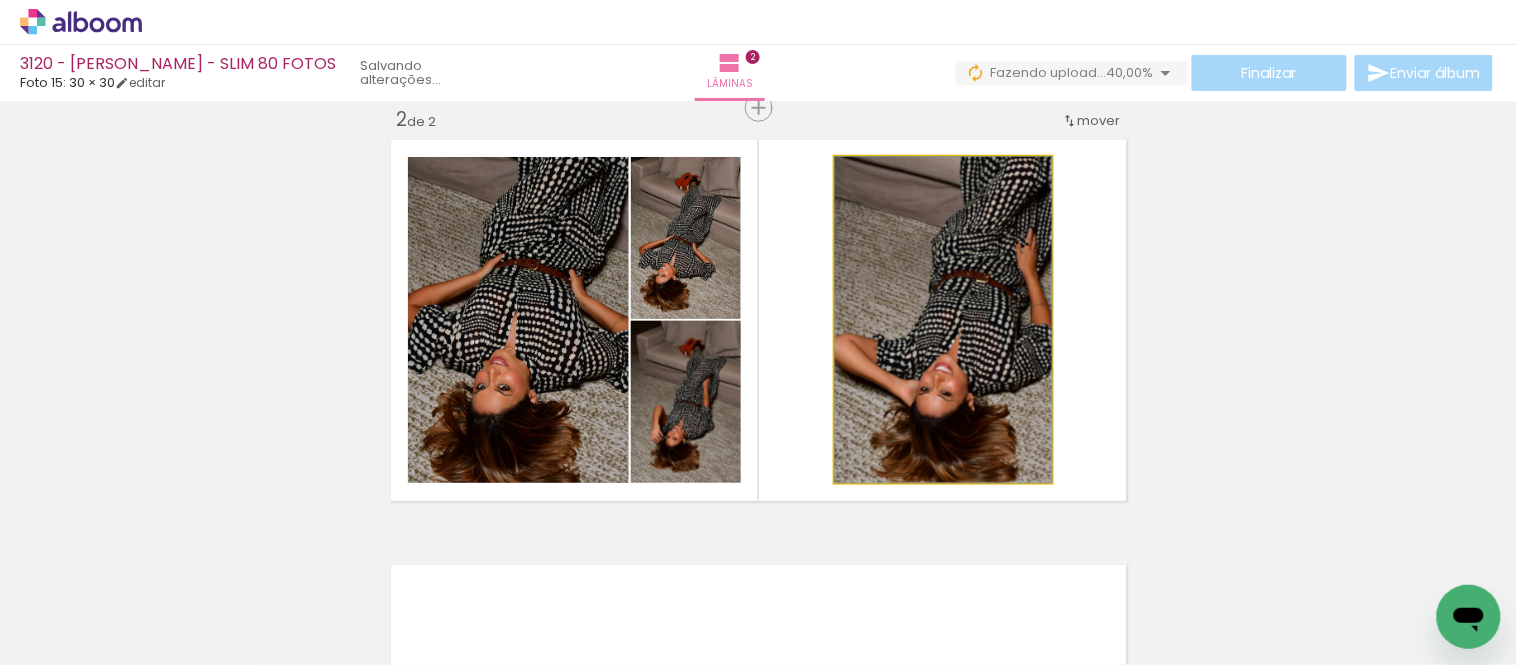drag, startPoint x: 907, startPoint y: 368, endPoint x: 1311, endPoint y: 317, distance: 407.20633 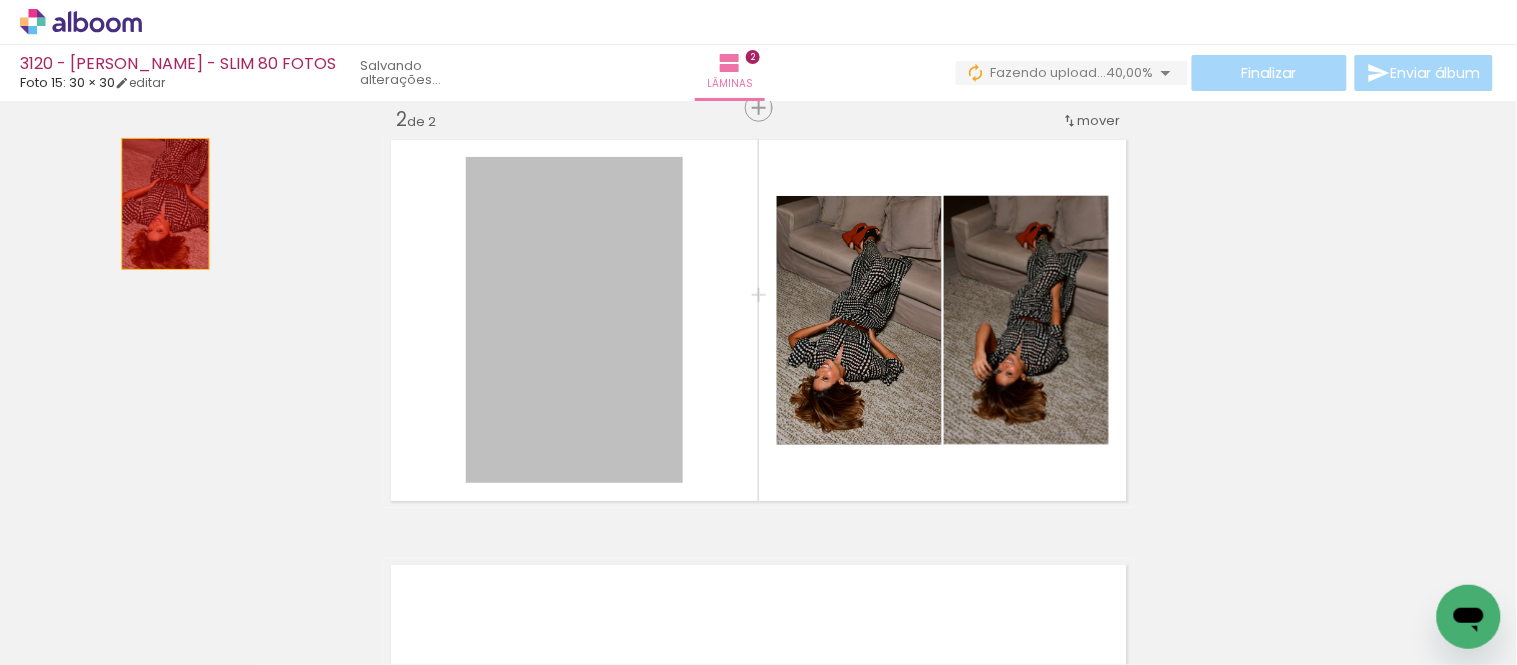 drag, startPoint x: 627, startPoint y: 311, endPoint x: 235, endPoint y: 242, distance: 398.02637 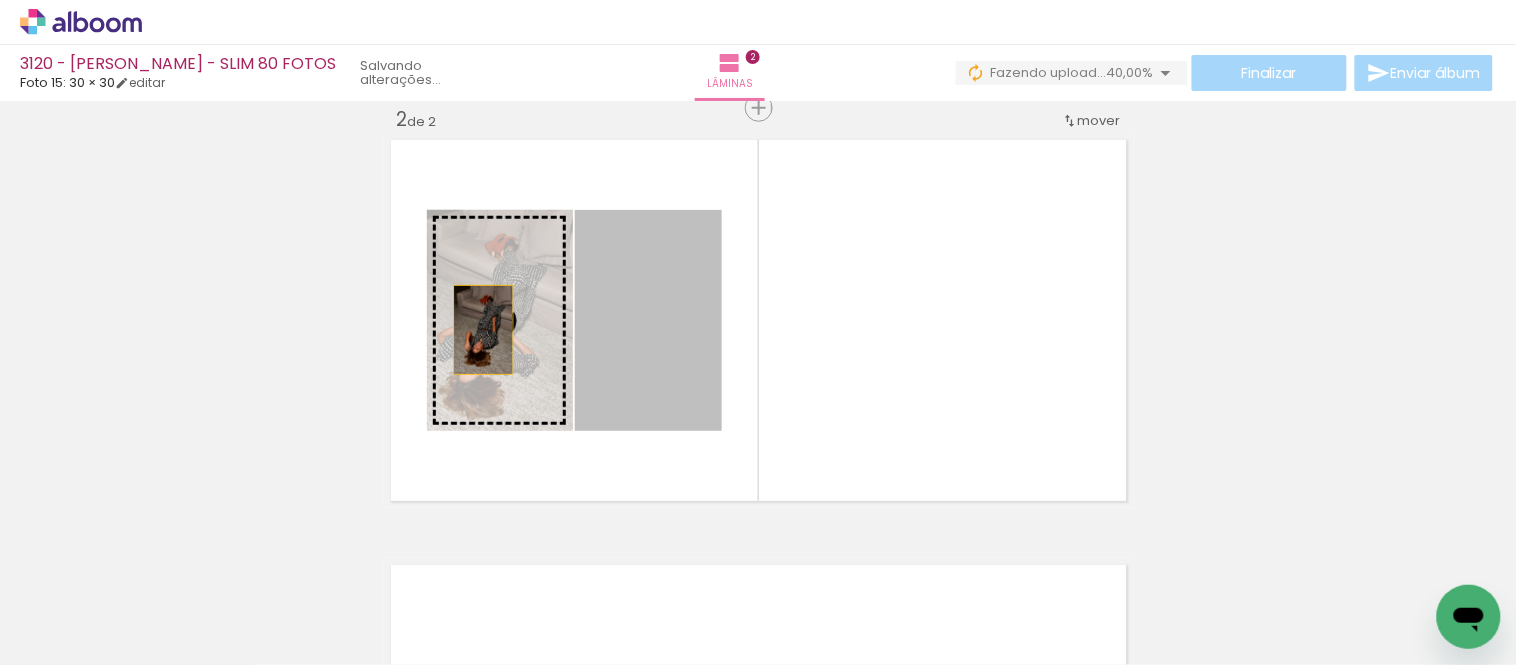 drag, startPoint x: 582, startPoint y: 364, endPoint x: 148, endPoint y: 263, distance: 445.59735 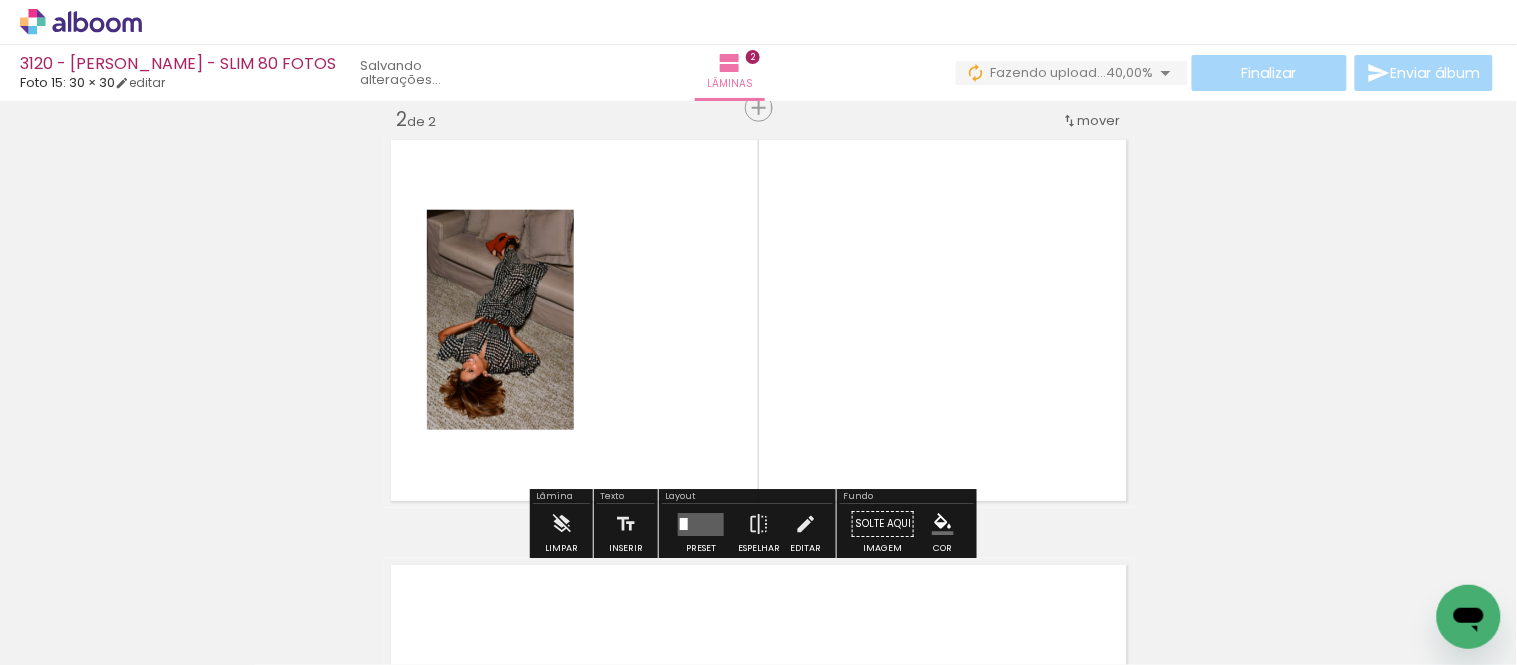 type on "134" 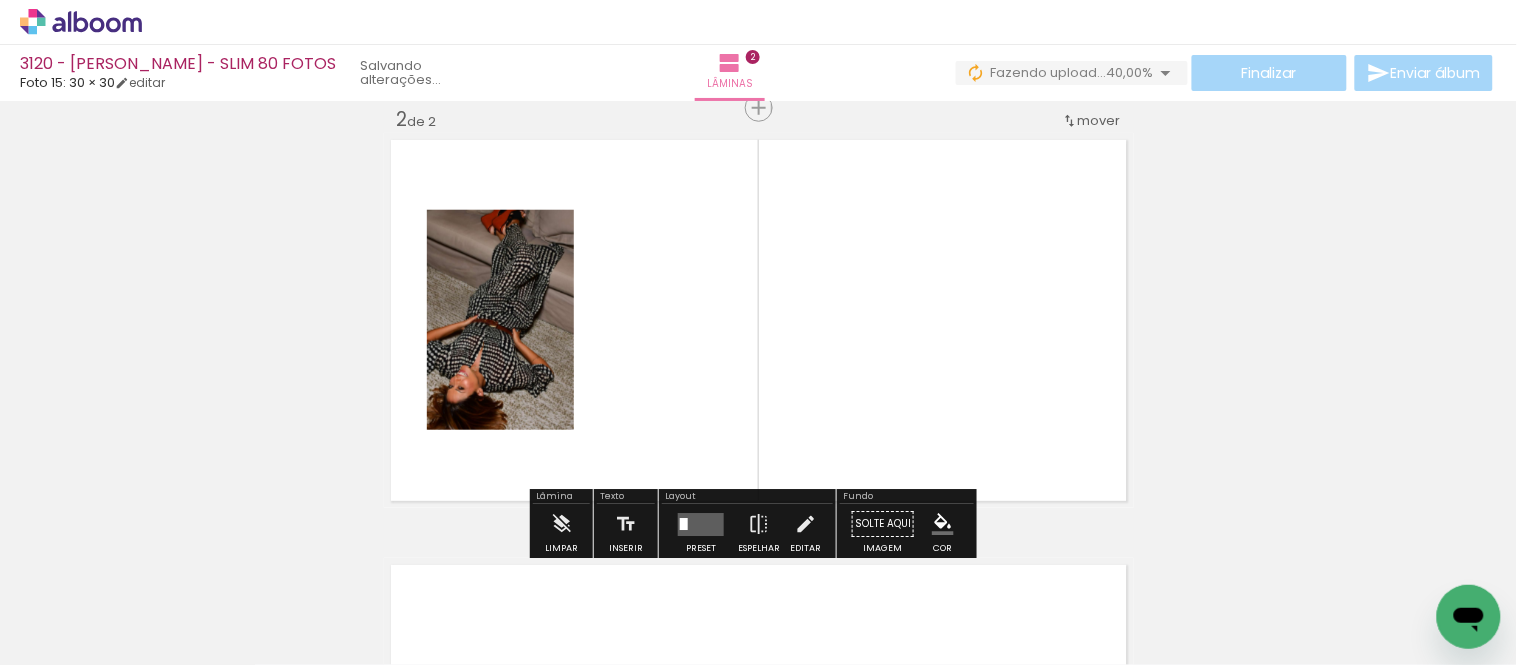 click at bounding box center [499, 231] 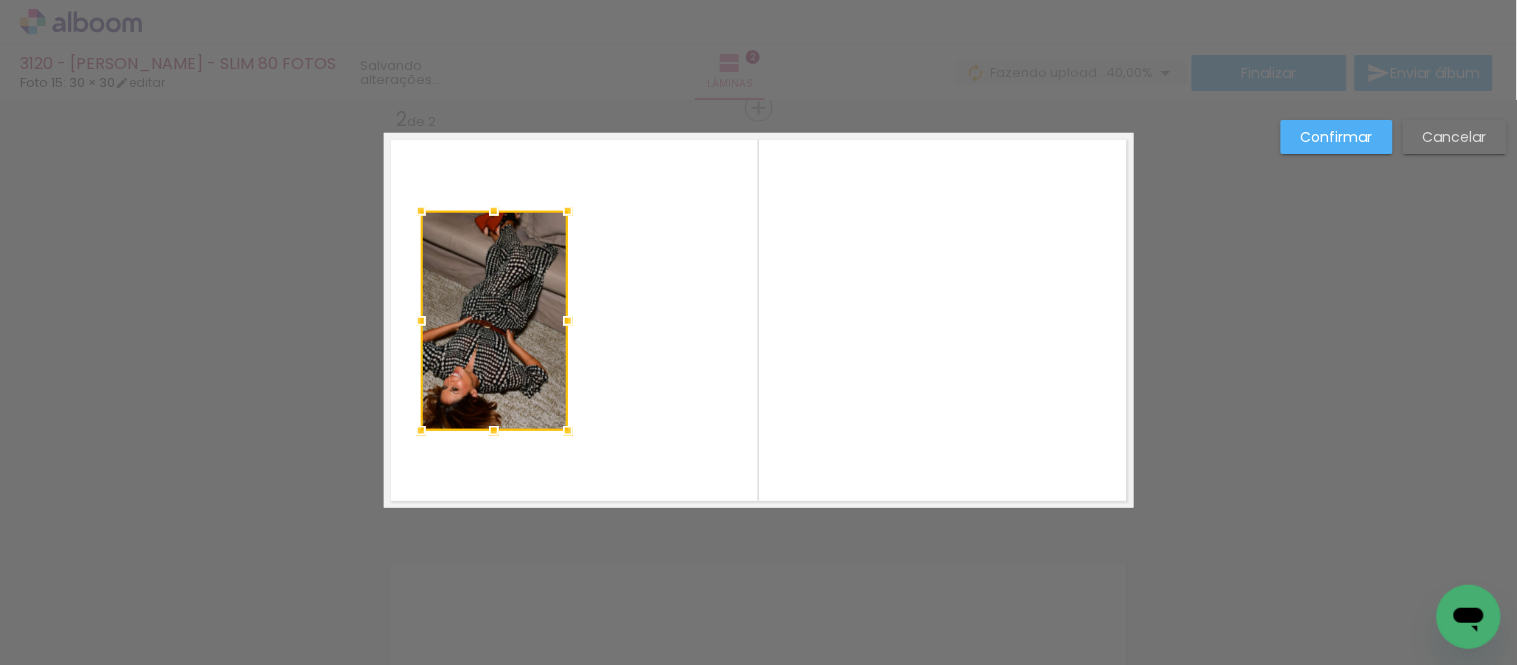 drag, startPoint x: 474, startPoint y: 344, endPoint x: 36, endPoint y: 264, distance: 445.246 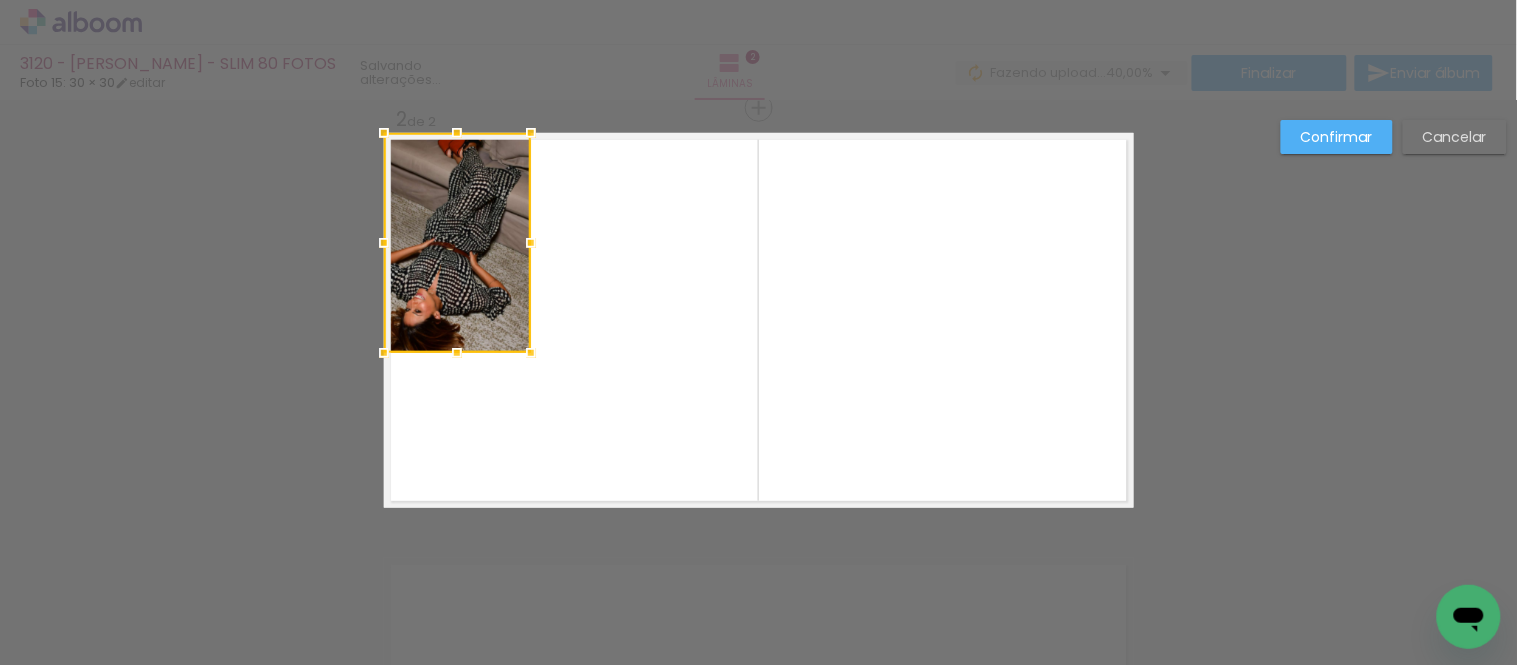 click on "Cancelar" at bounding box center [0, 0] 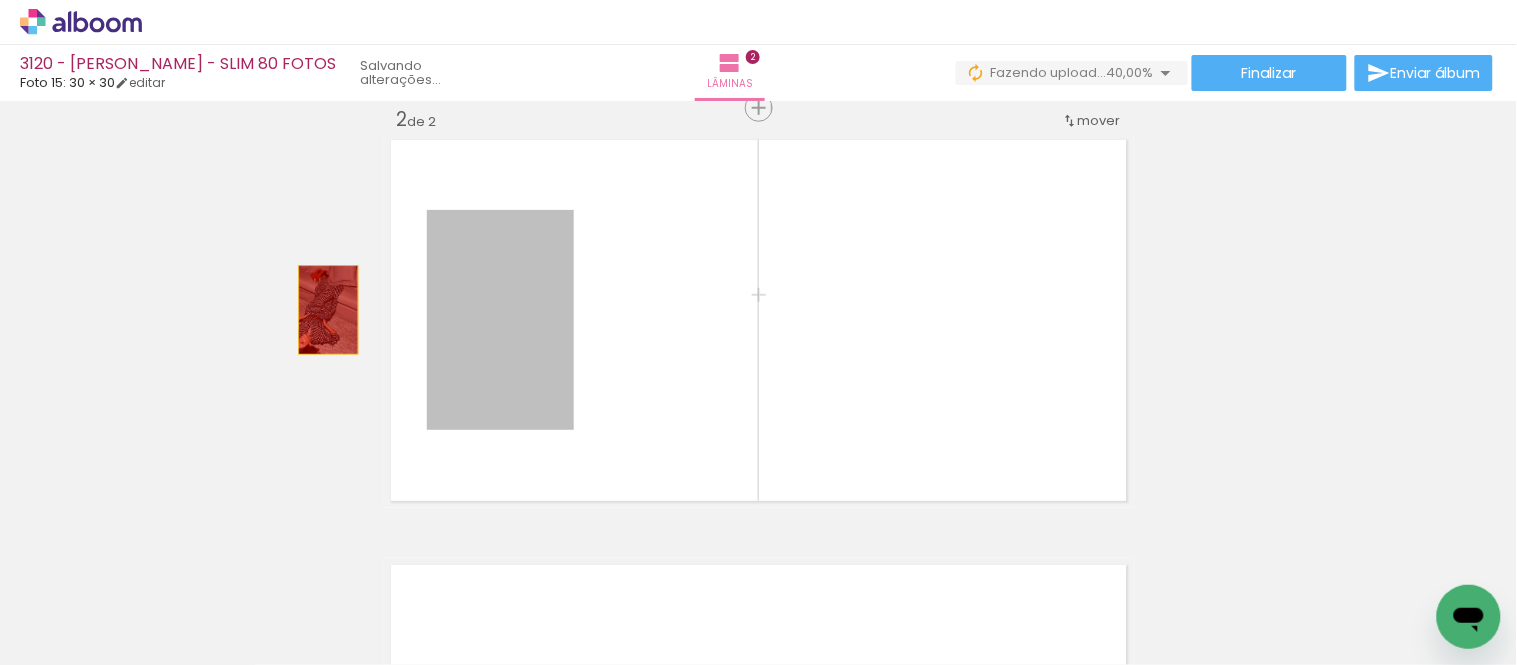 drag, startPoint x: 518, startPoint y: 294, endPoint x: 198, endPoint y: 308, distance: 320.3061 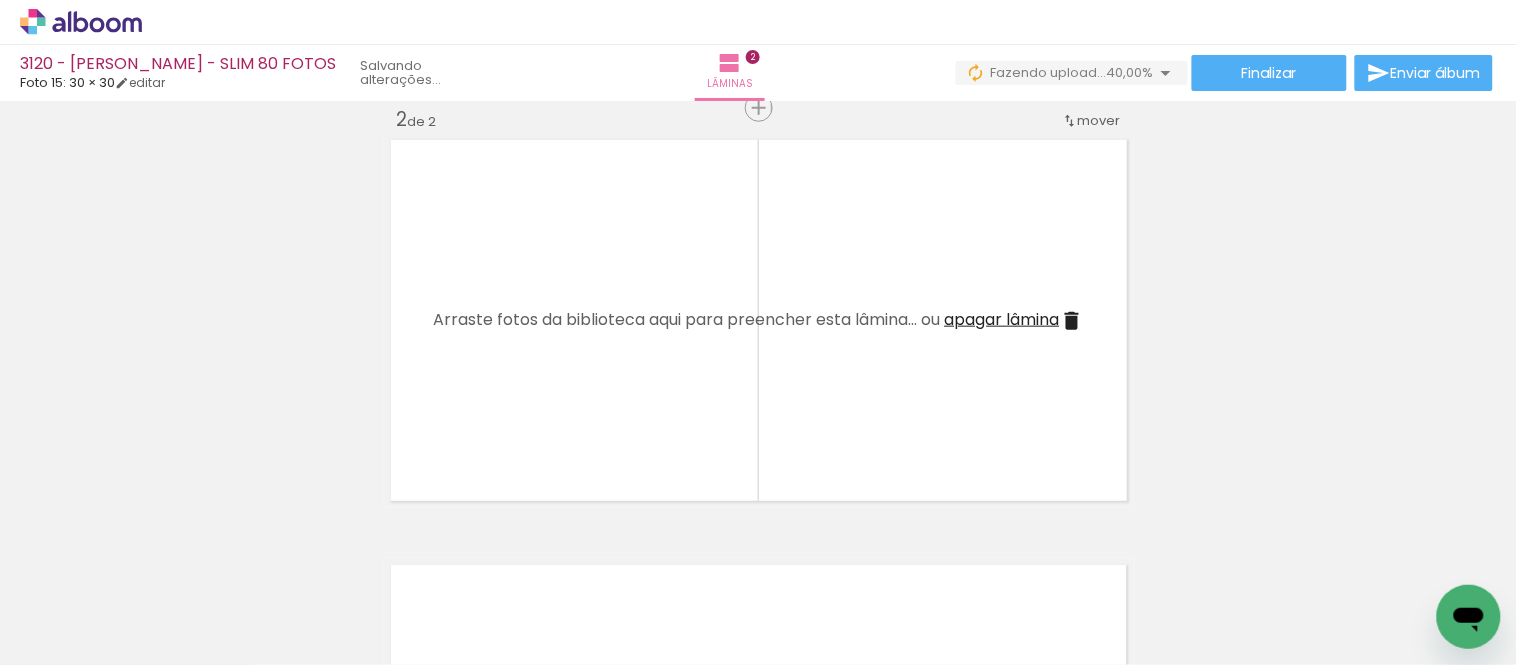 scroll, scrollTop: 0, scrollLeft: 892, axis: horizontal 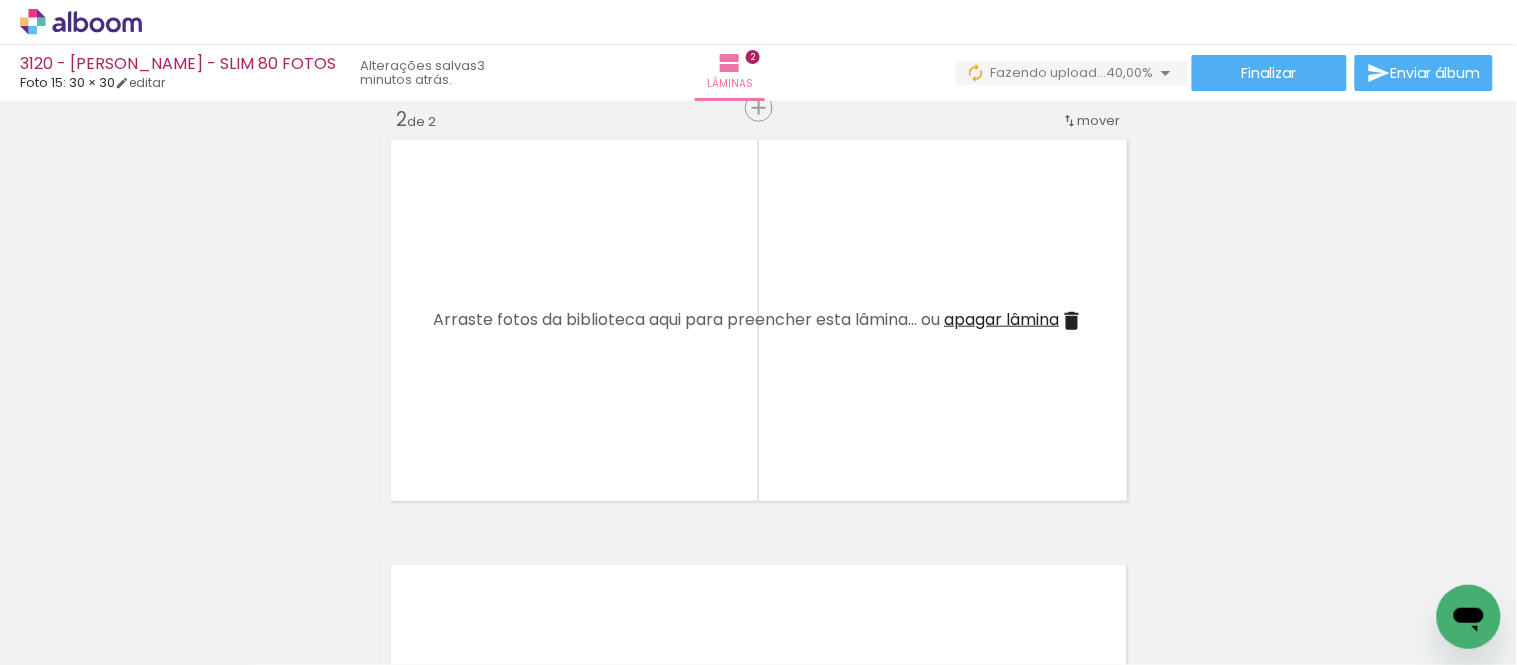 click on "Inserir lâmina 1  de 2  Inserir lâmina 2  de 2" at bounding box center [758, 295] 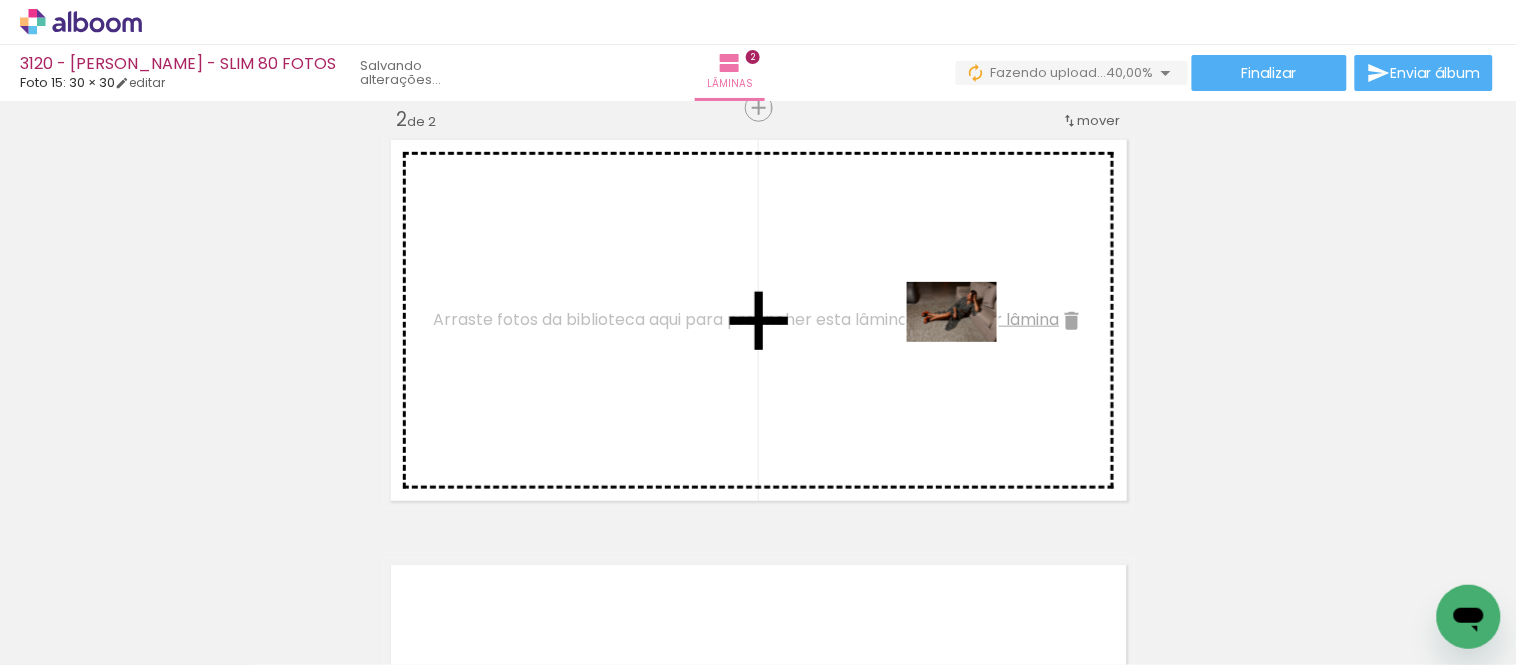 drag, startPoint x: 1228, startPoint y: 605, endPoint x: 968, endPoint y: 341, distance: 370.53476 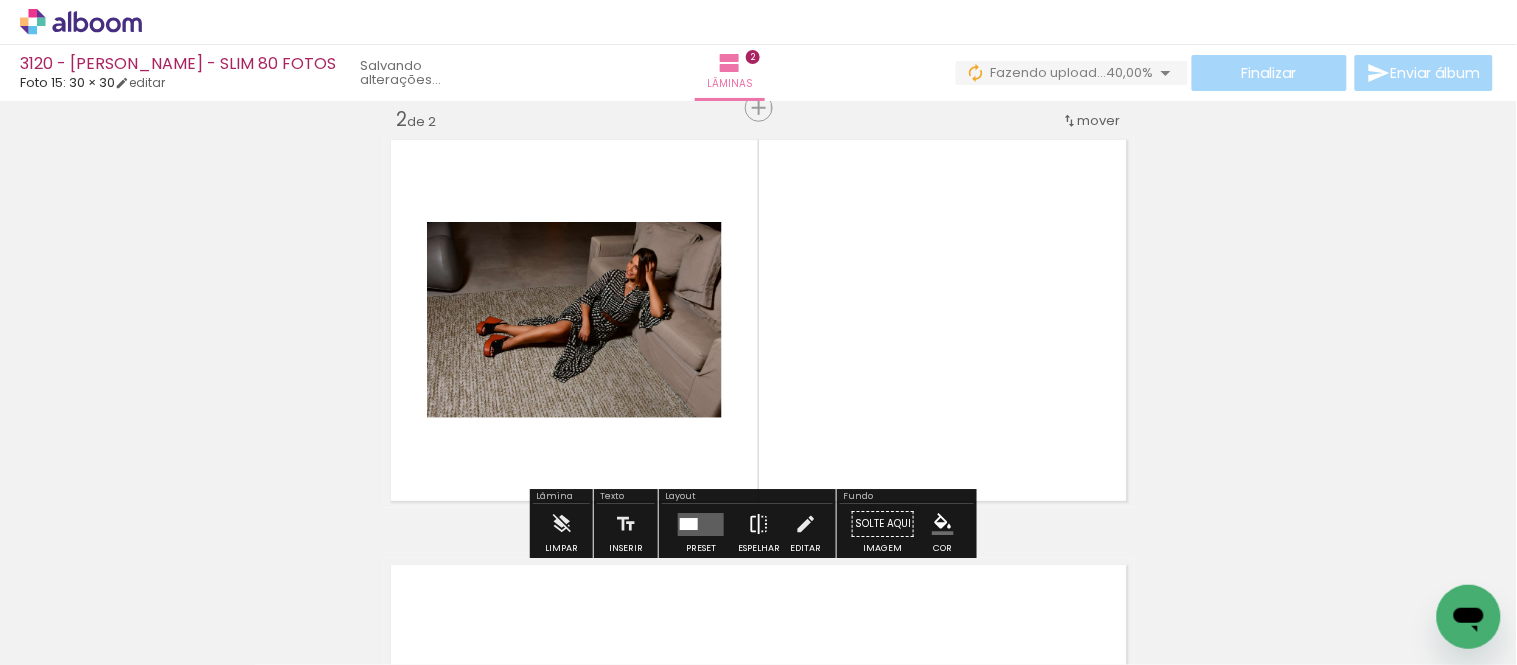 click at bounding box center (759, 524) 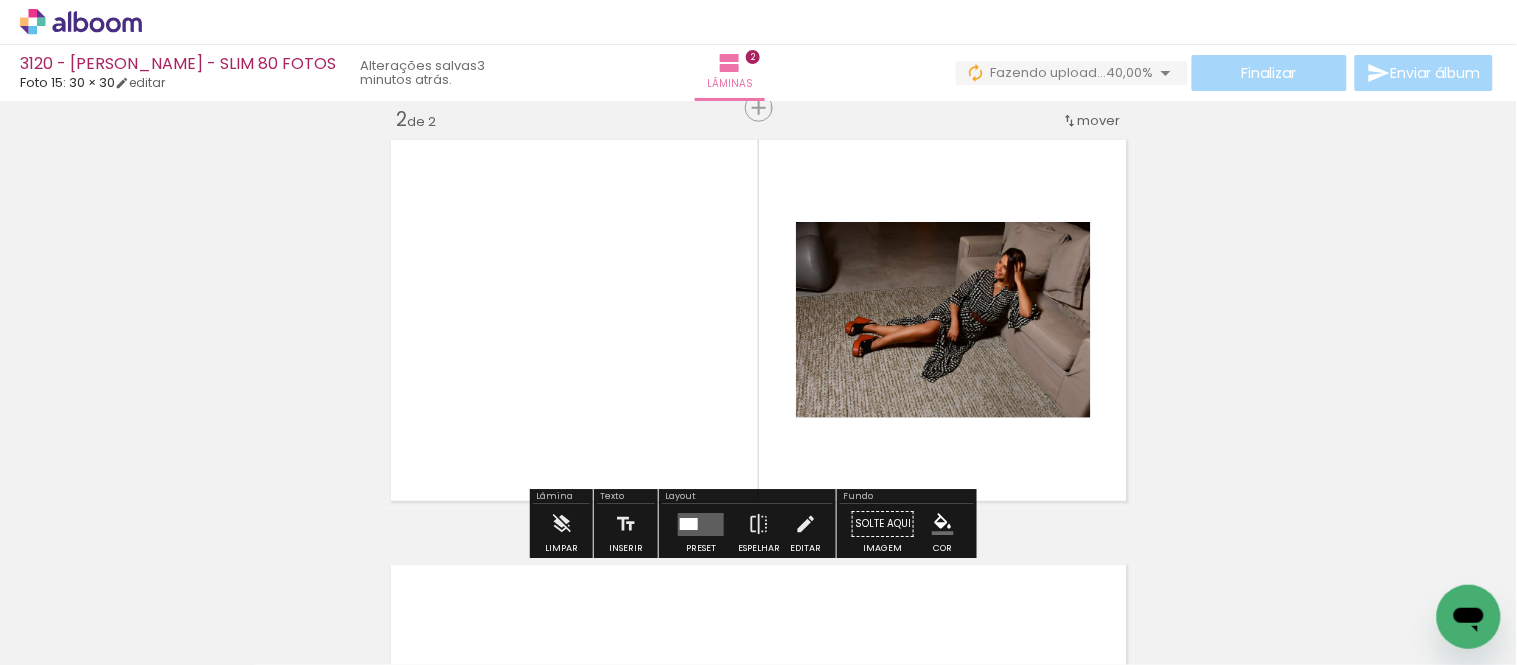 click at bounding box center (701, 524) 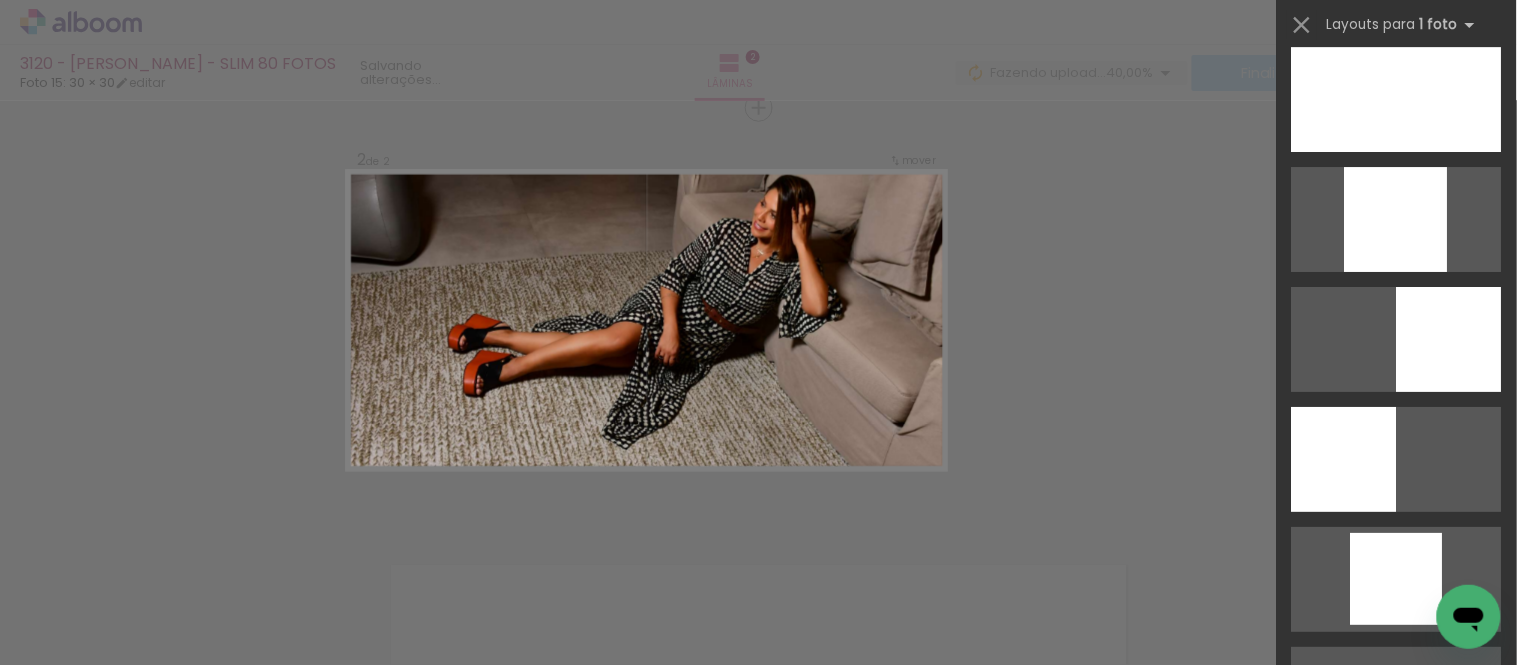 scroll, scrollTop: 1852, scrollLeft: 0, axis: vertical 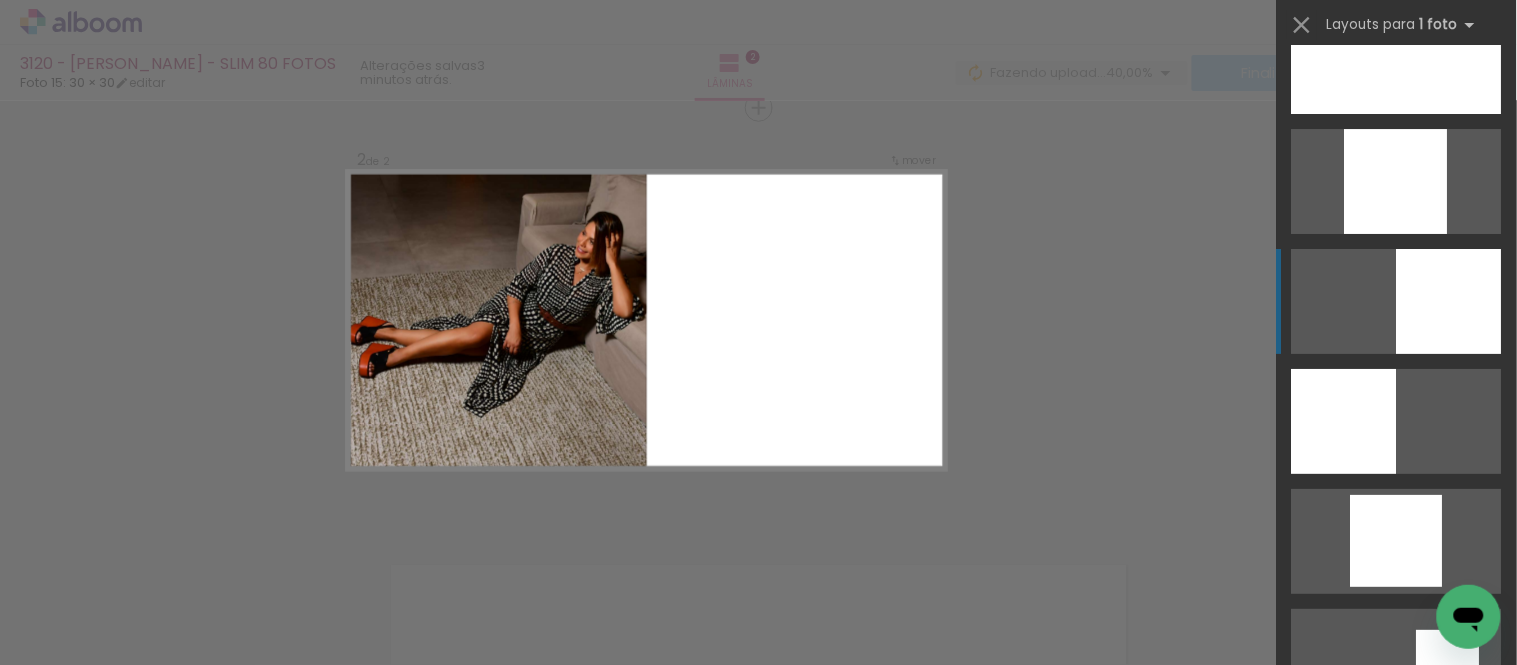 click at bounding box center (1397, 61) 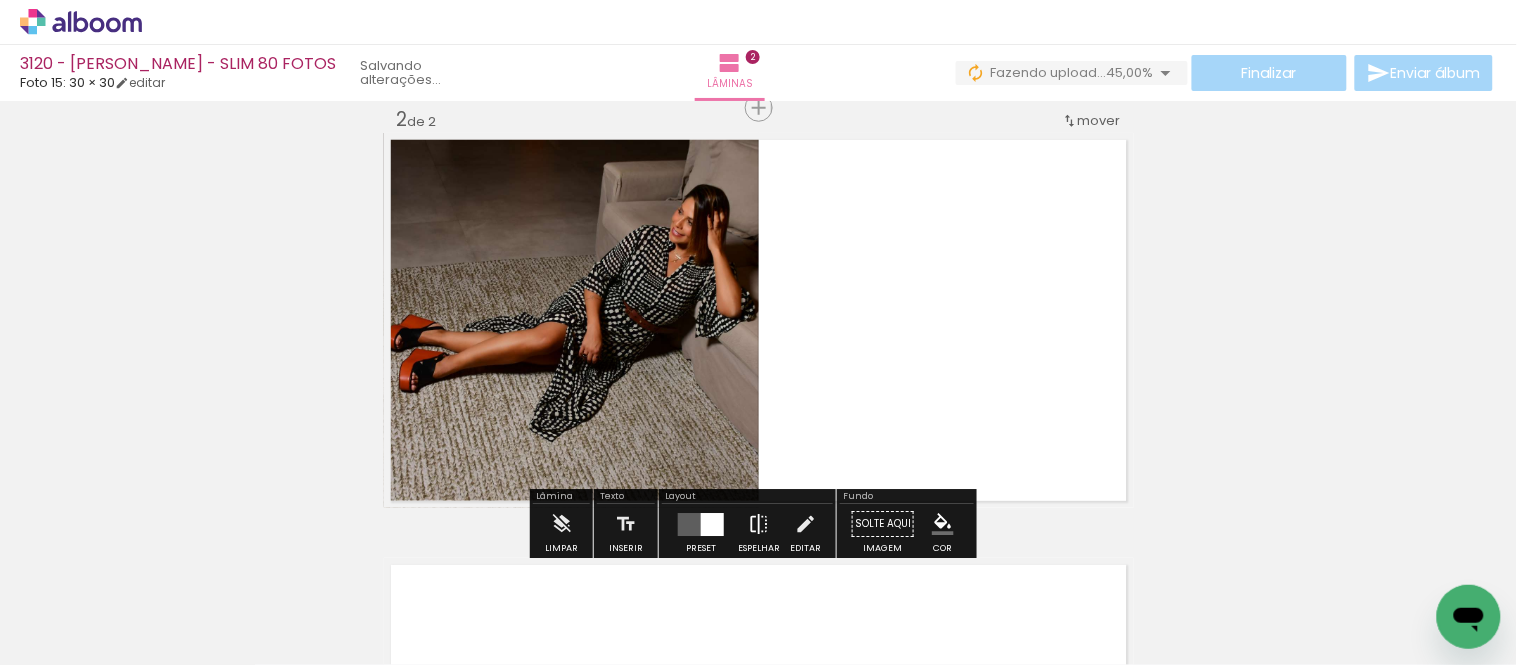 click at bounding box center (759, 524) 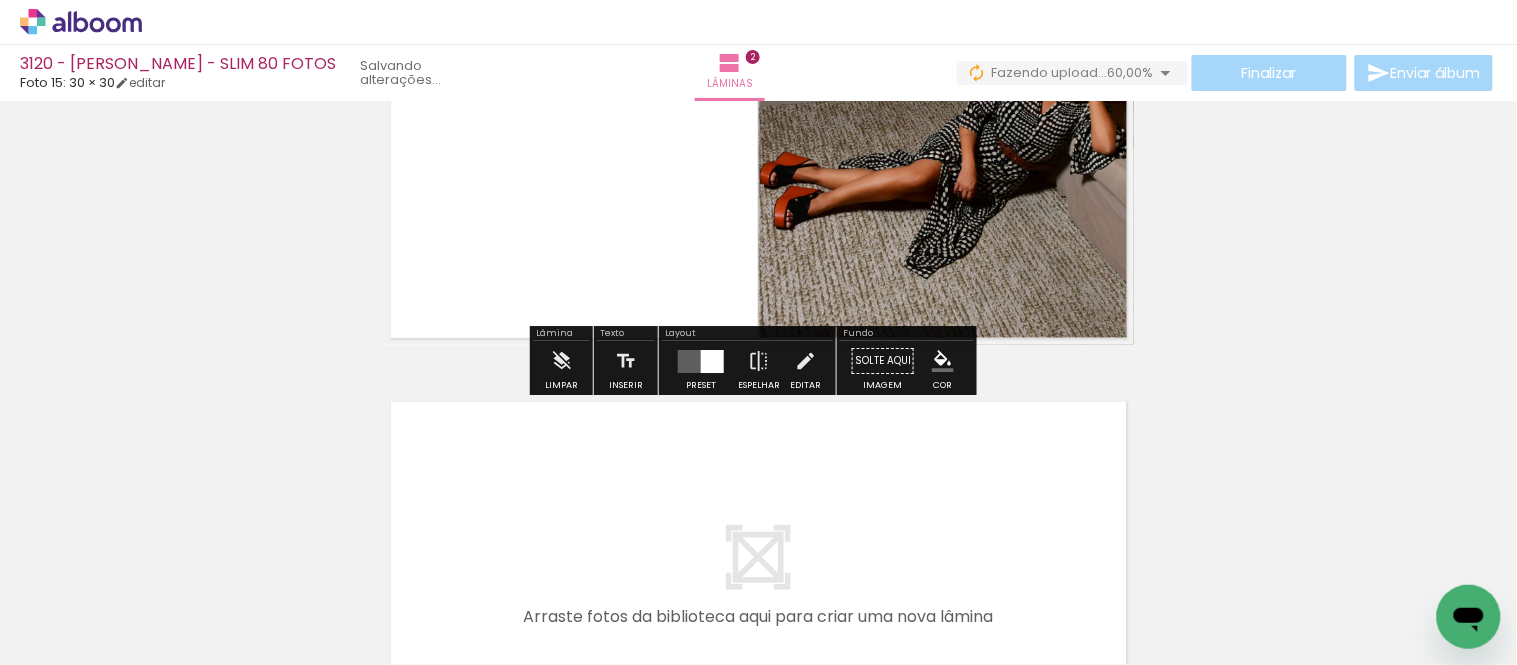 scroll, scrollTop: 822, scrollLeft: 0, axis: vertical 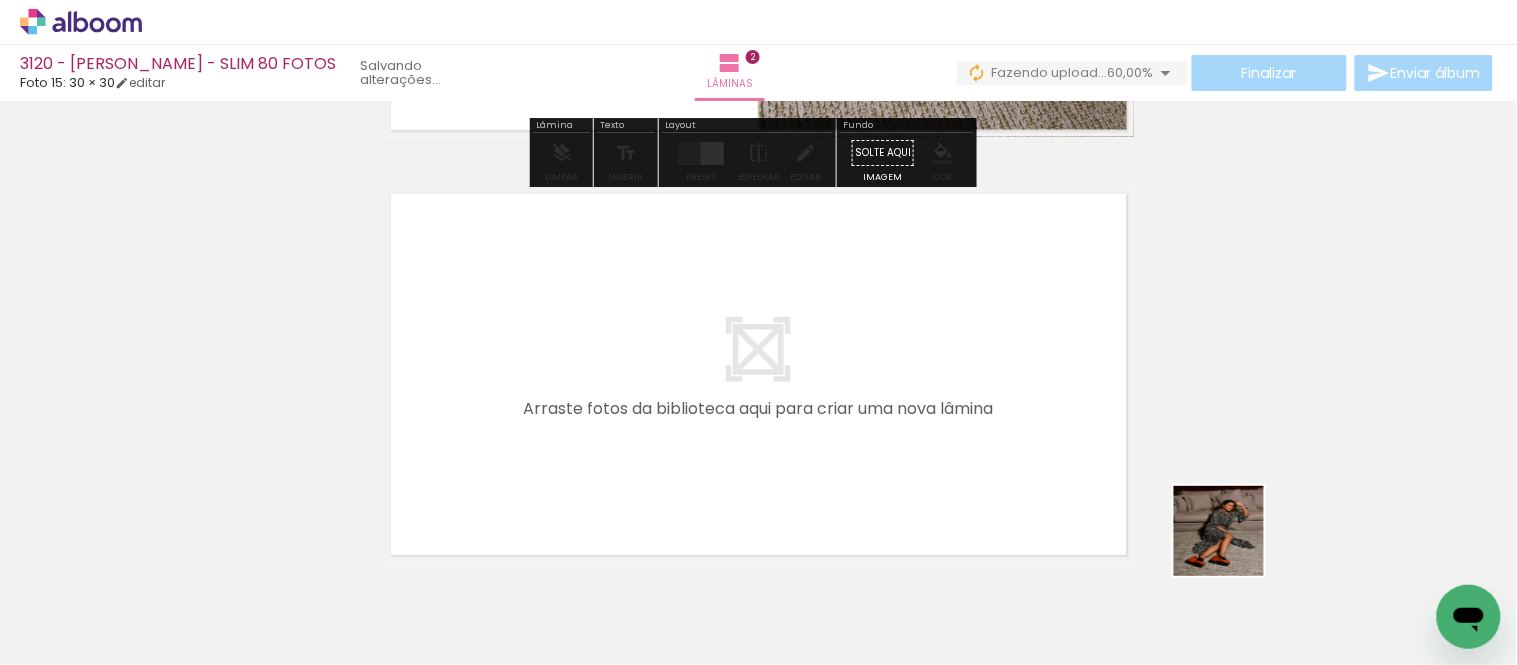 drag, startPoint x: 1336, startPoint y: 571, endPoint x: 1188, endPoint y: 531, distance: 153.31015 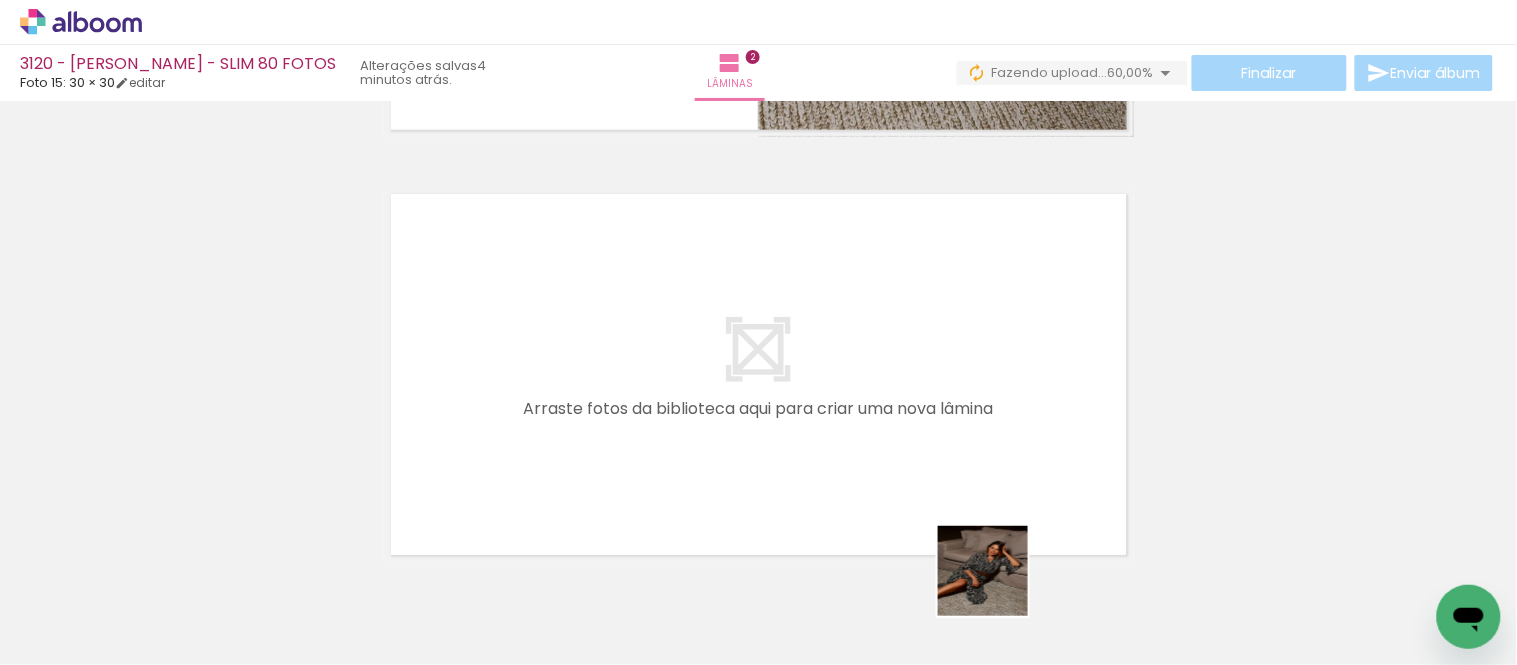 drag, startPoint x: 1002, startPoint y: 613, endPoint x: 944, endPoint y: 321, distance: 297.70456 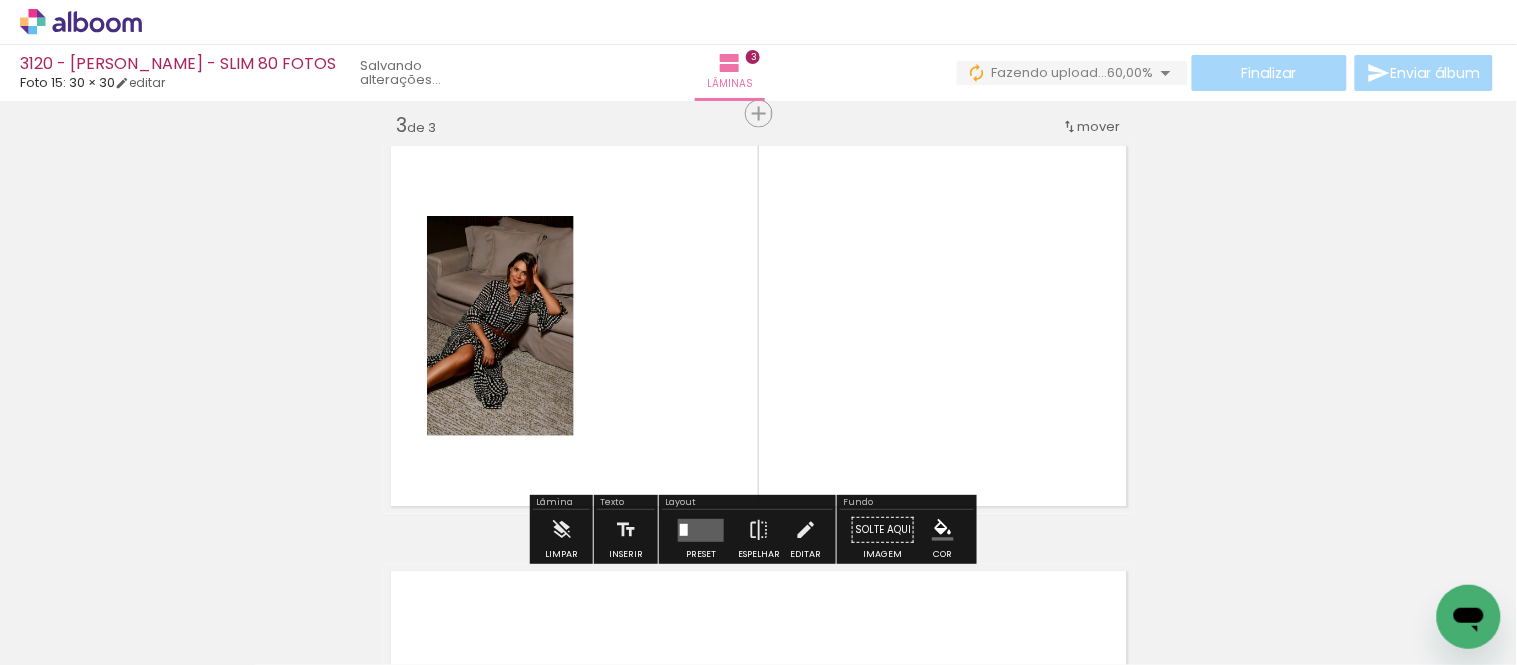 scroll, scrollTop: 875, scrollLeft: 0, axis: vertical 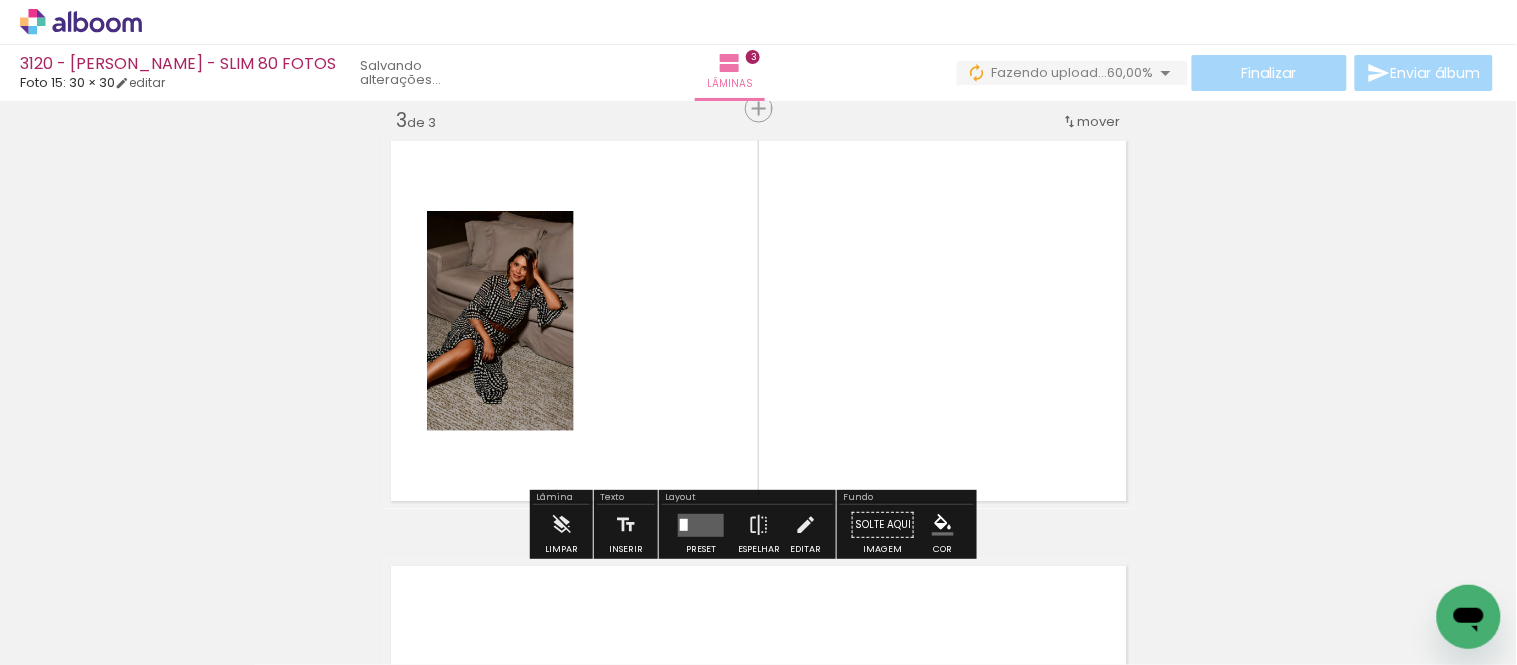 drag, startPoint x: 1004, startPoint y: 350, endPoint x: 1144, endPoint y: 428, distance: 160.26228 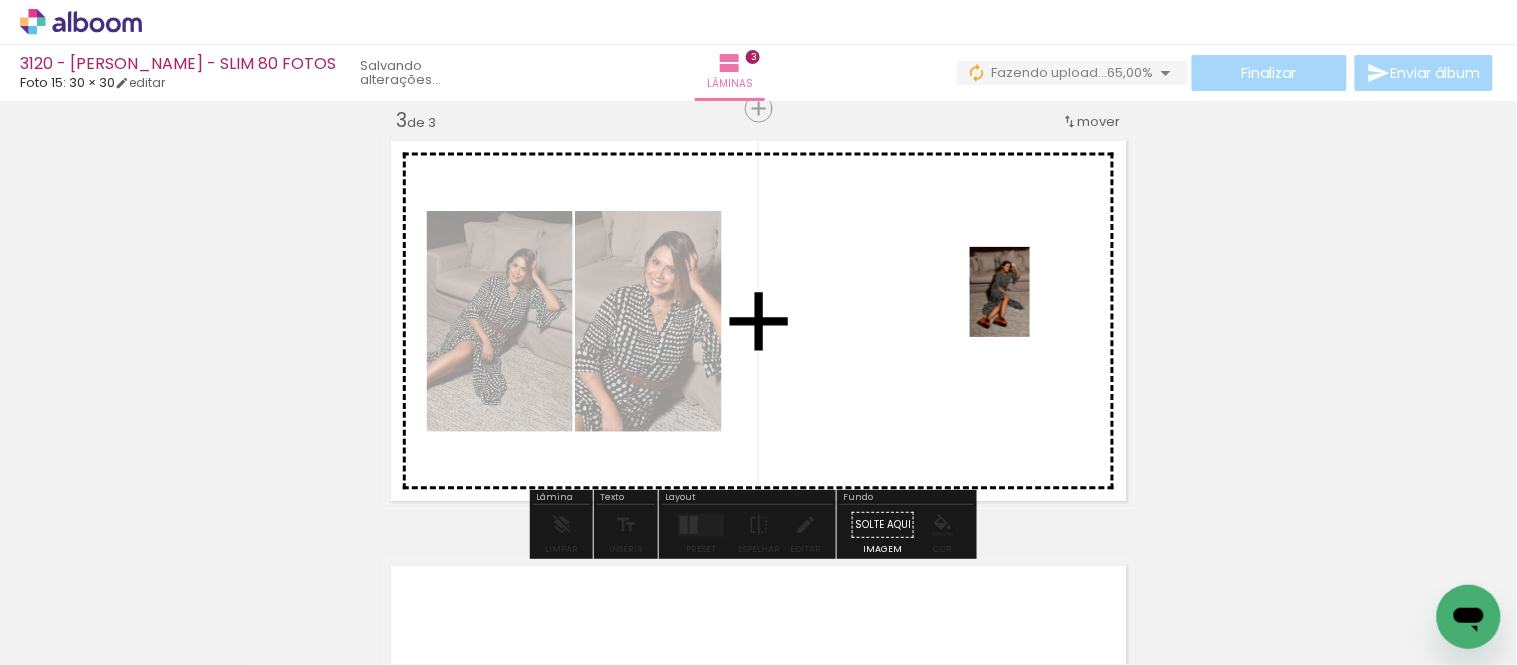 drag, startPoint x: 1354, startPoint y: 600, endPoint x: 1030, endPoint y: 307, distance: 436.8352 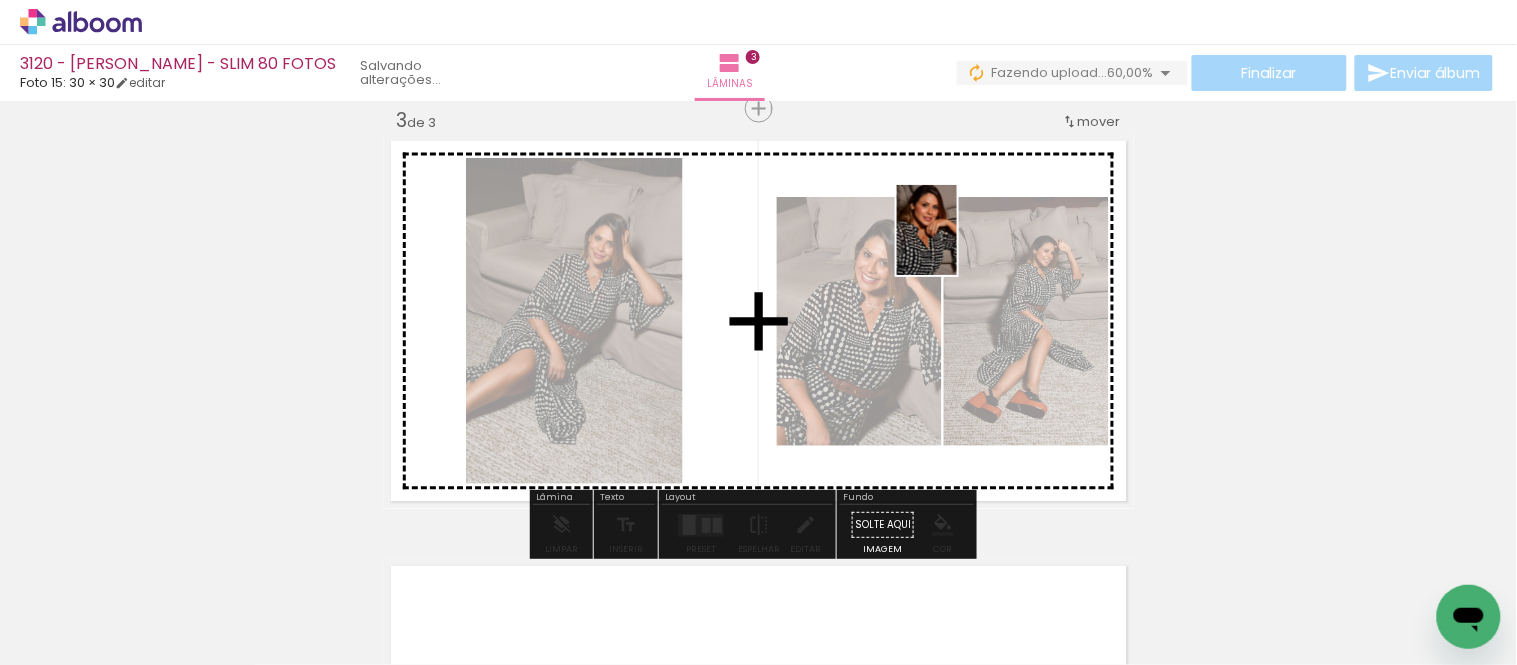 drag, startPoint x: 1451, startPoint y: 553, endPoint x: 954, endPoint y: 242, distance: 586.2849 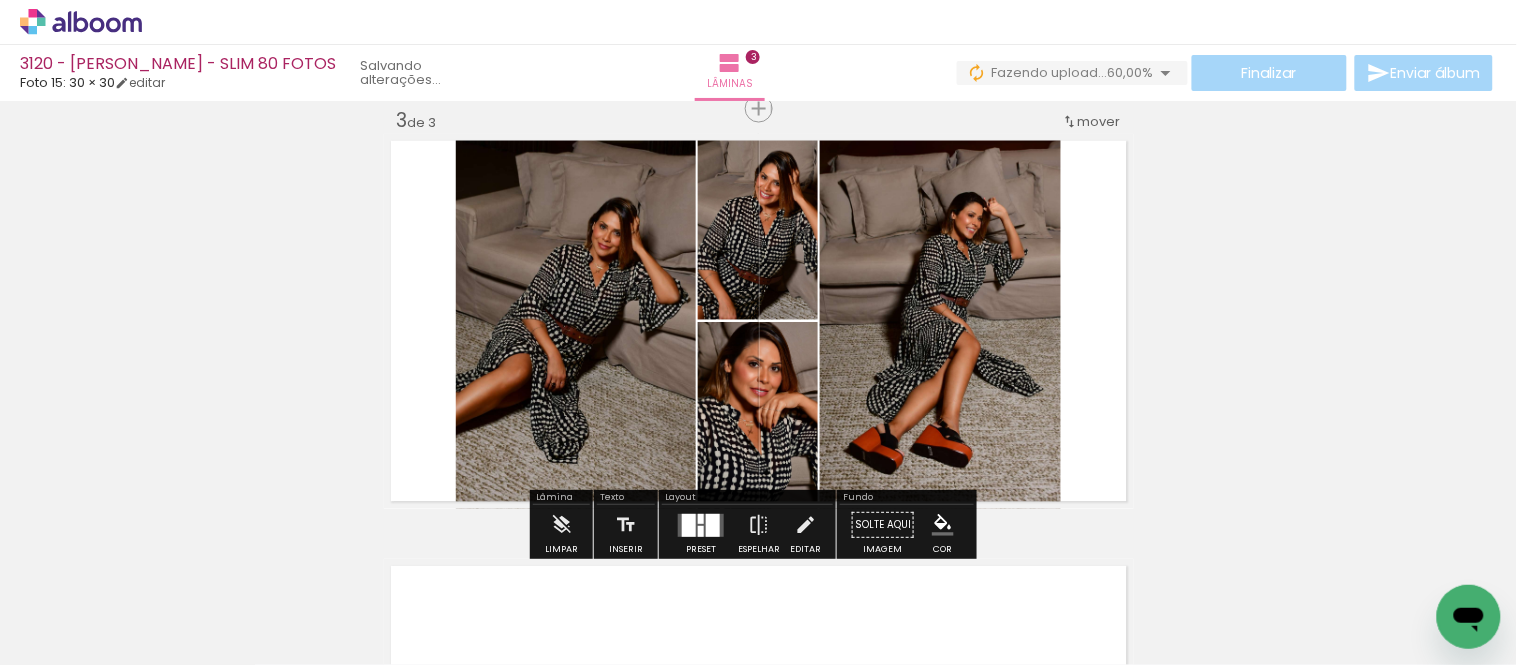 click at bounding box center [713, 525] 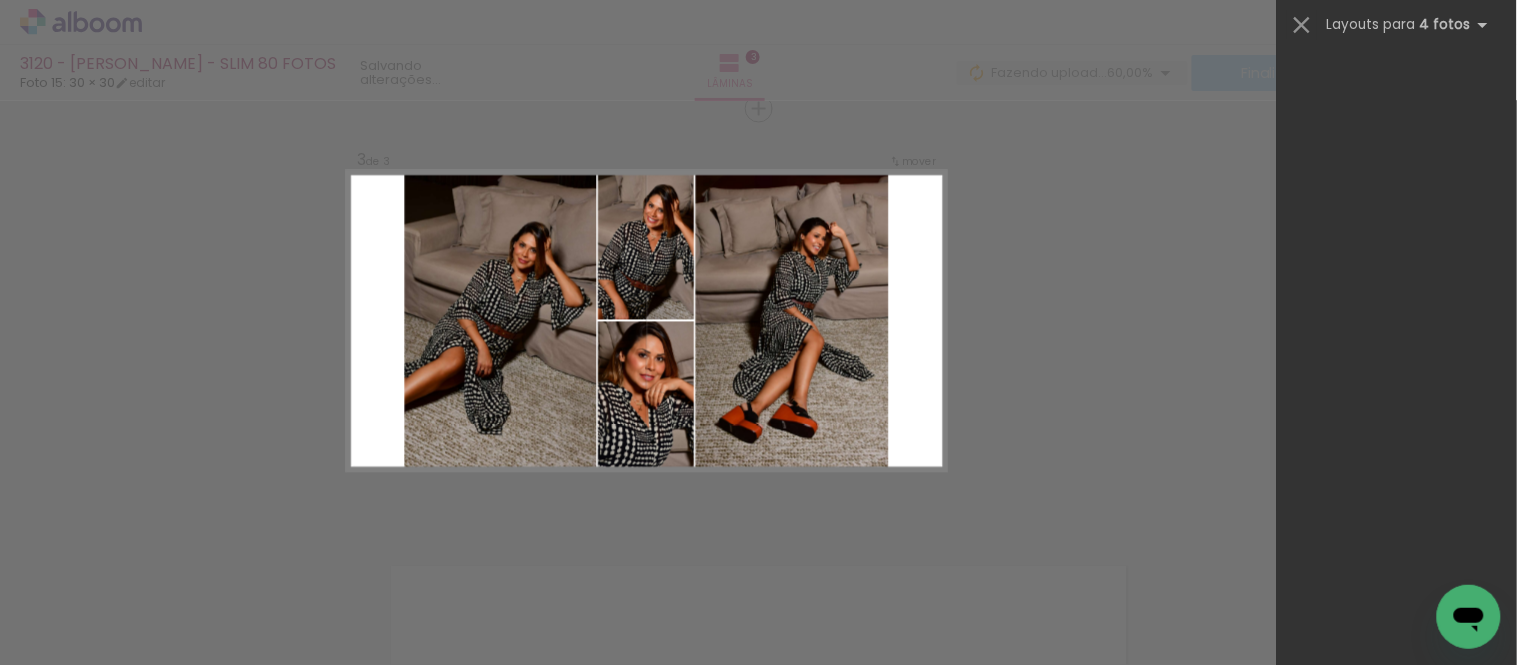 scroll, scrollTop: 0, scrollLeft: 0, axis: both 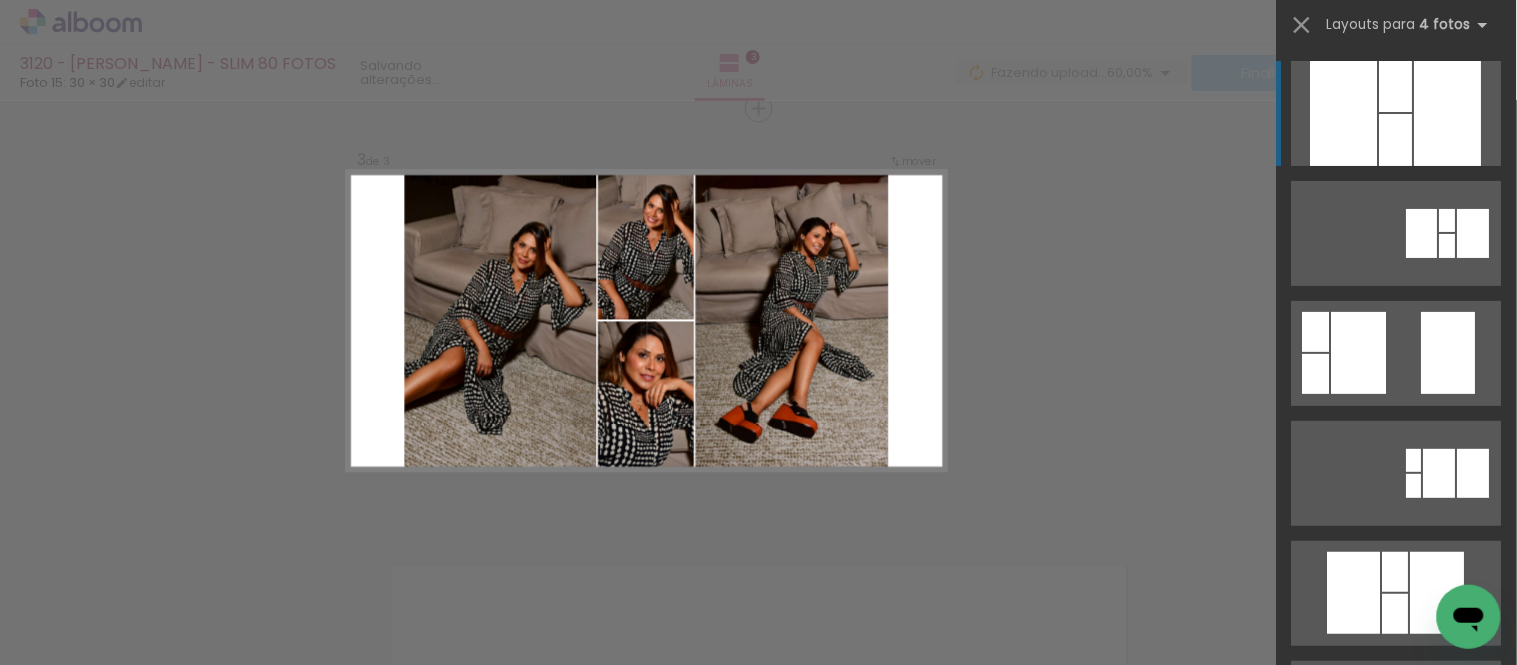 click at bounding box center [1379, 1073] 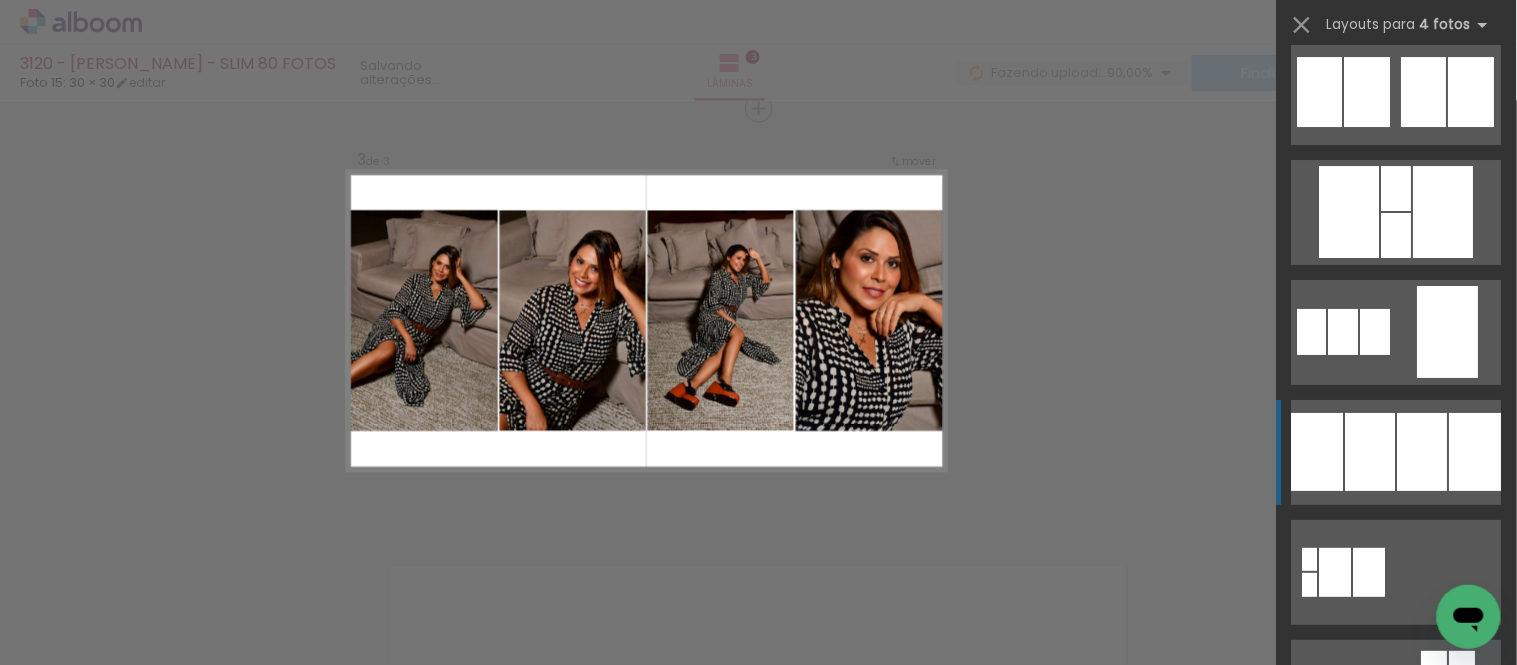 scroll, scrollTop: 1852, scrollLeft: 0, axis: vertical 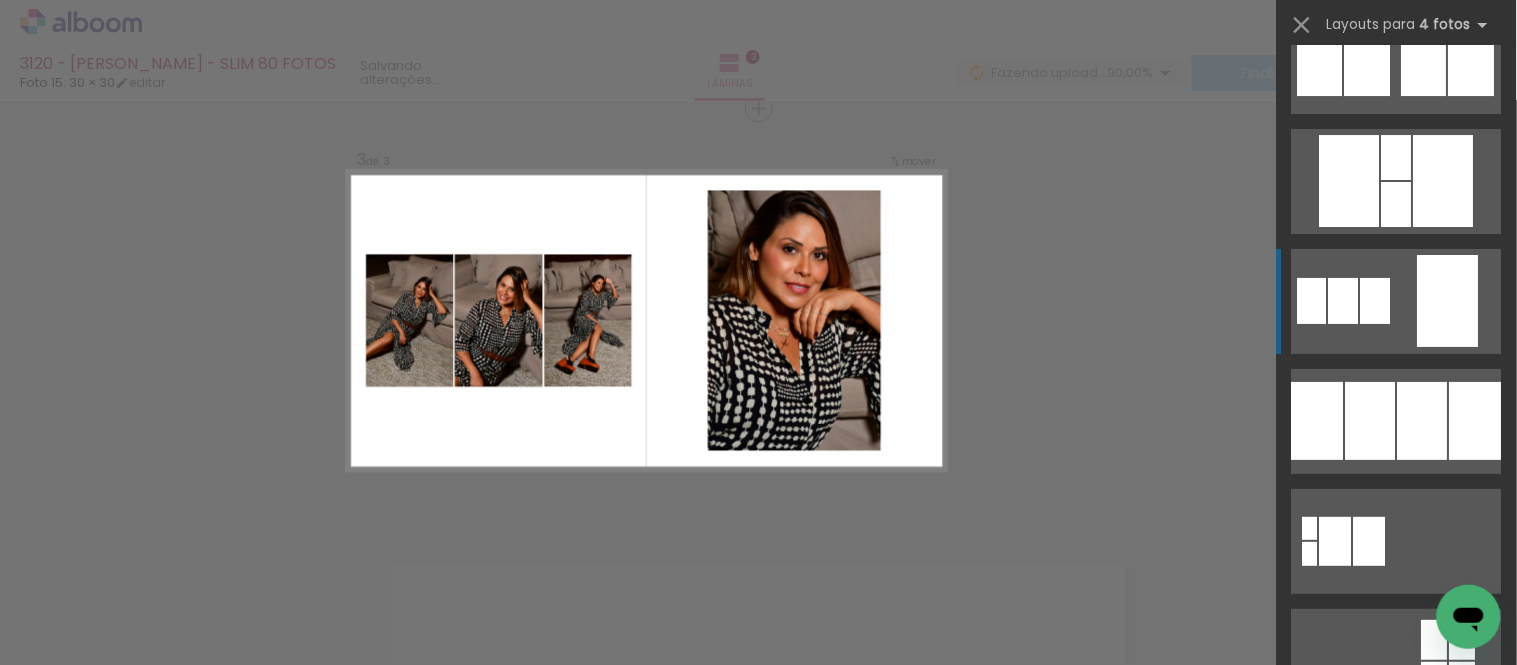 click at bounding box center (1463, -59) 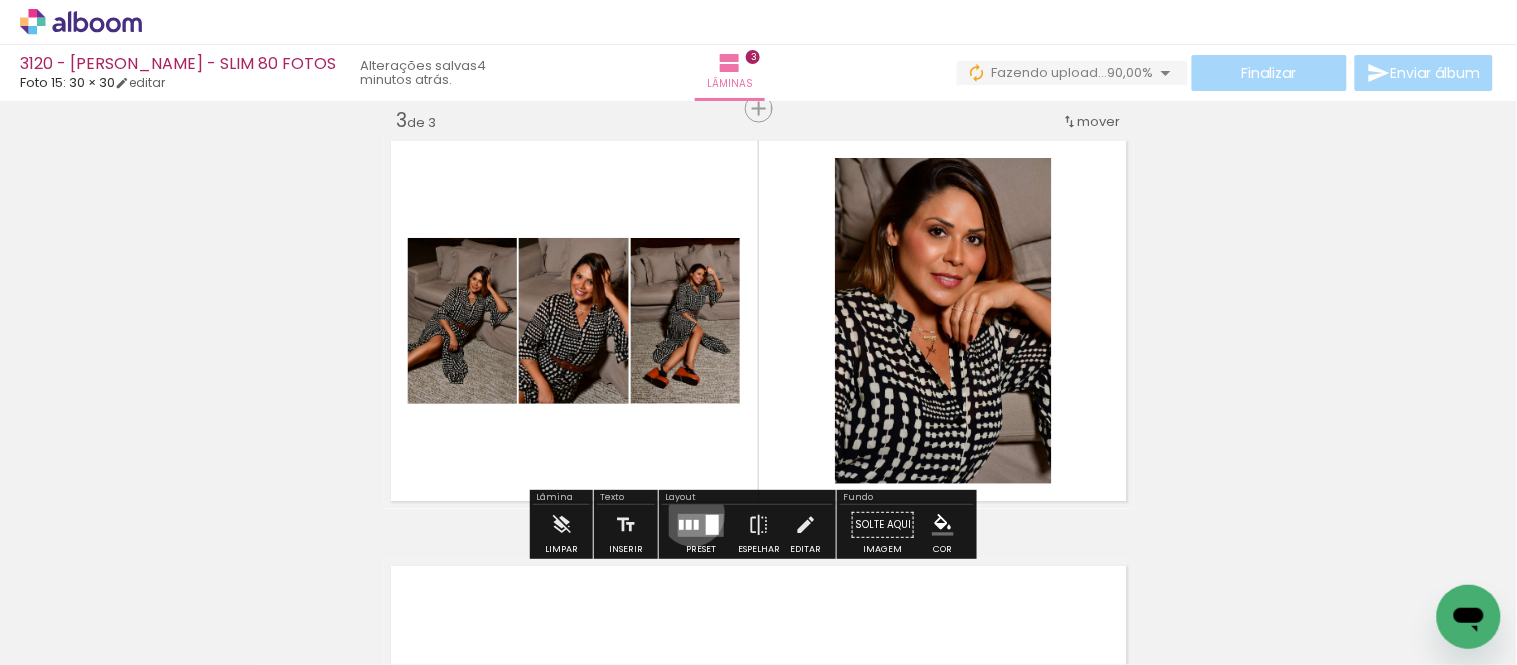 click at bounding box center [701, 525] 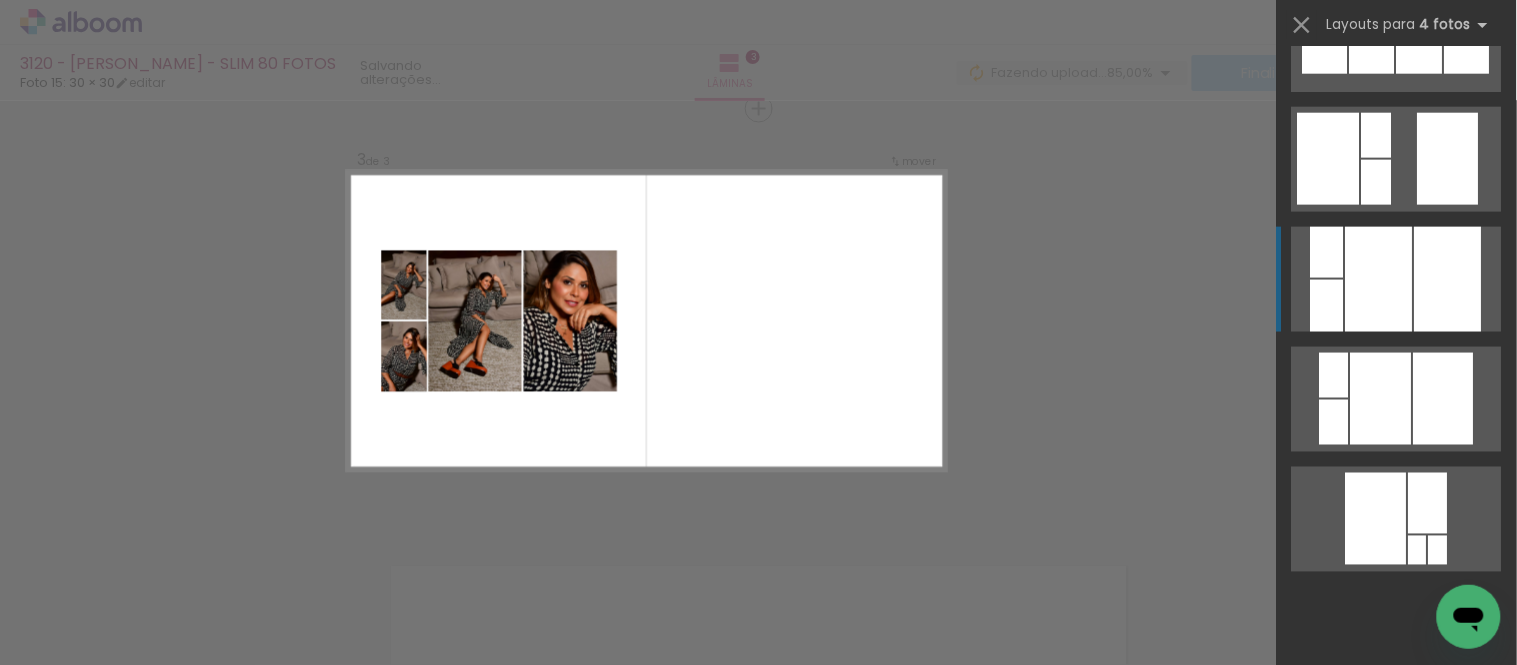 scroll, scrollTop: 2595, scrollLeft: 0, axis: vertical 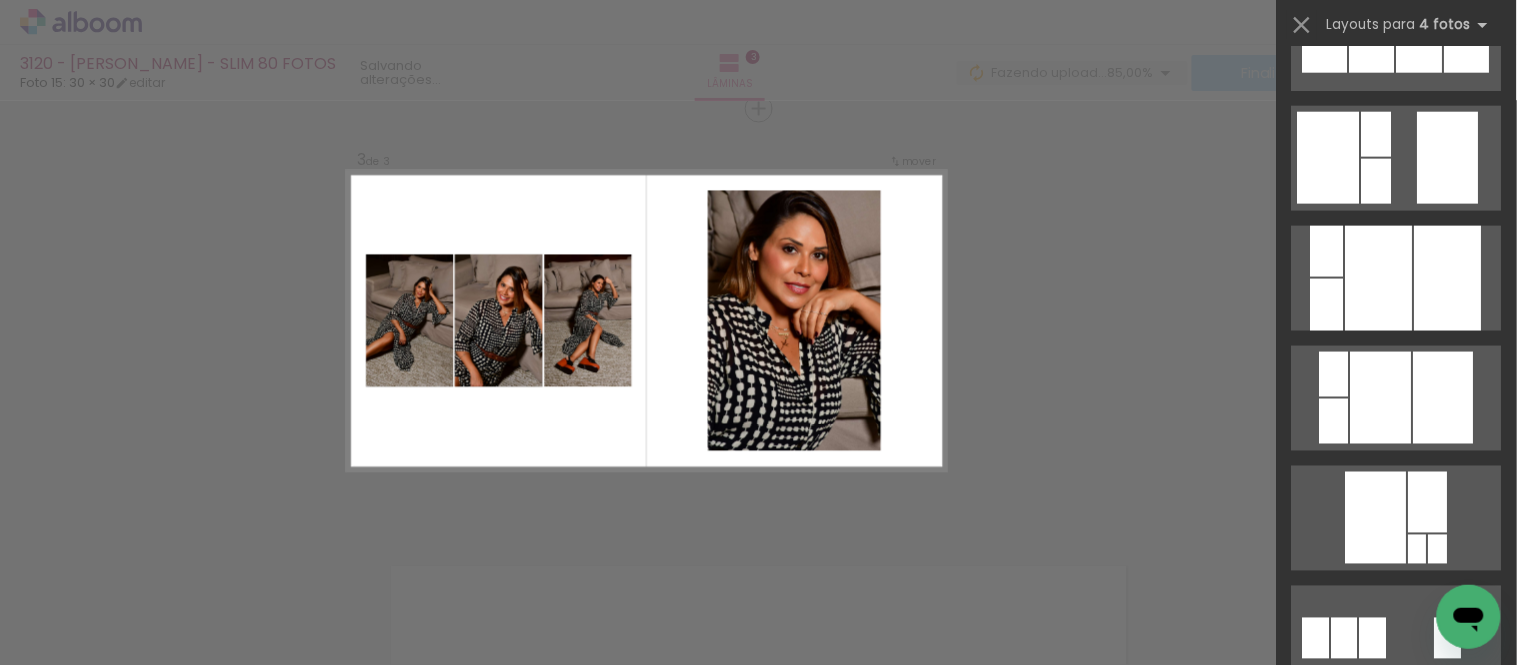 drag, startPoint x: 1165, startPoint y: 177, endPoint x: 1196, endPoint y: 156, distance: 37.44329 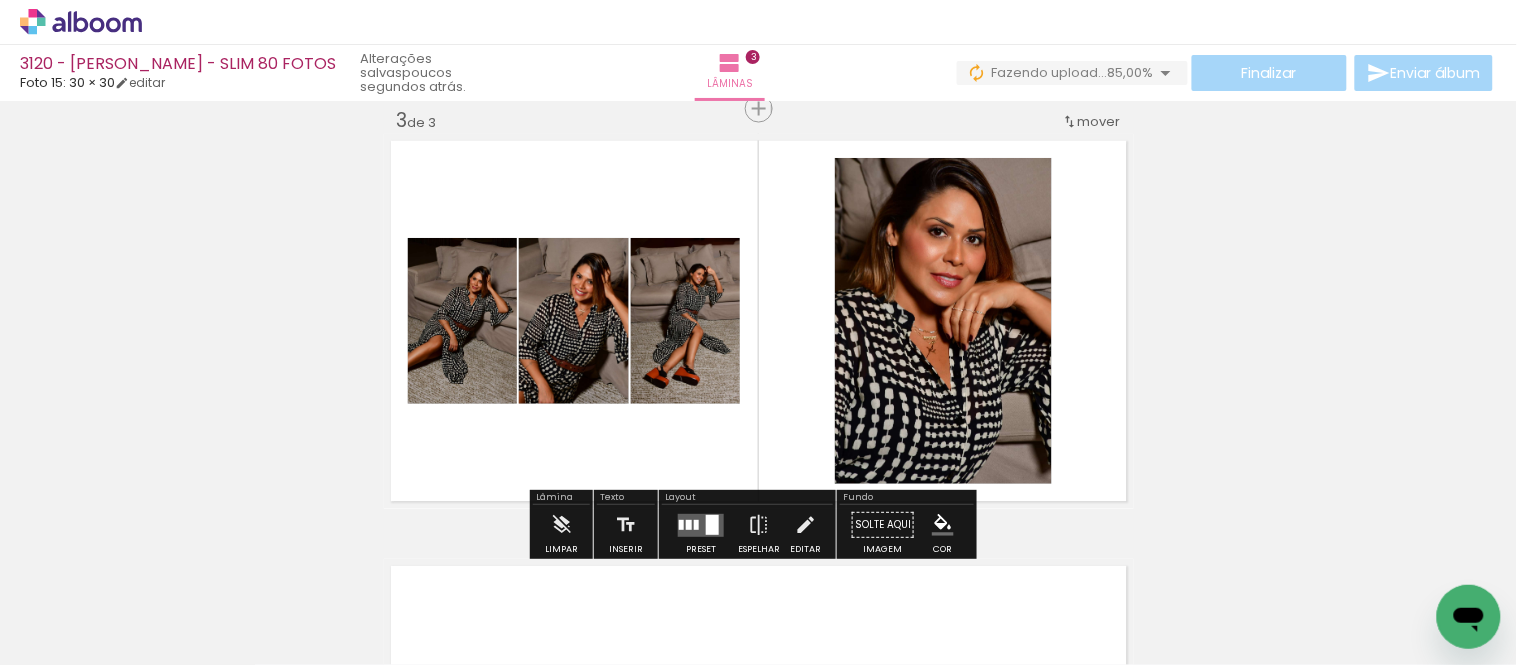 scroll, scrollTop: 1338, scrollLeft: 0, axis: vertical 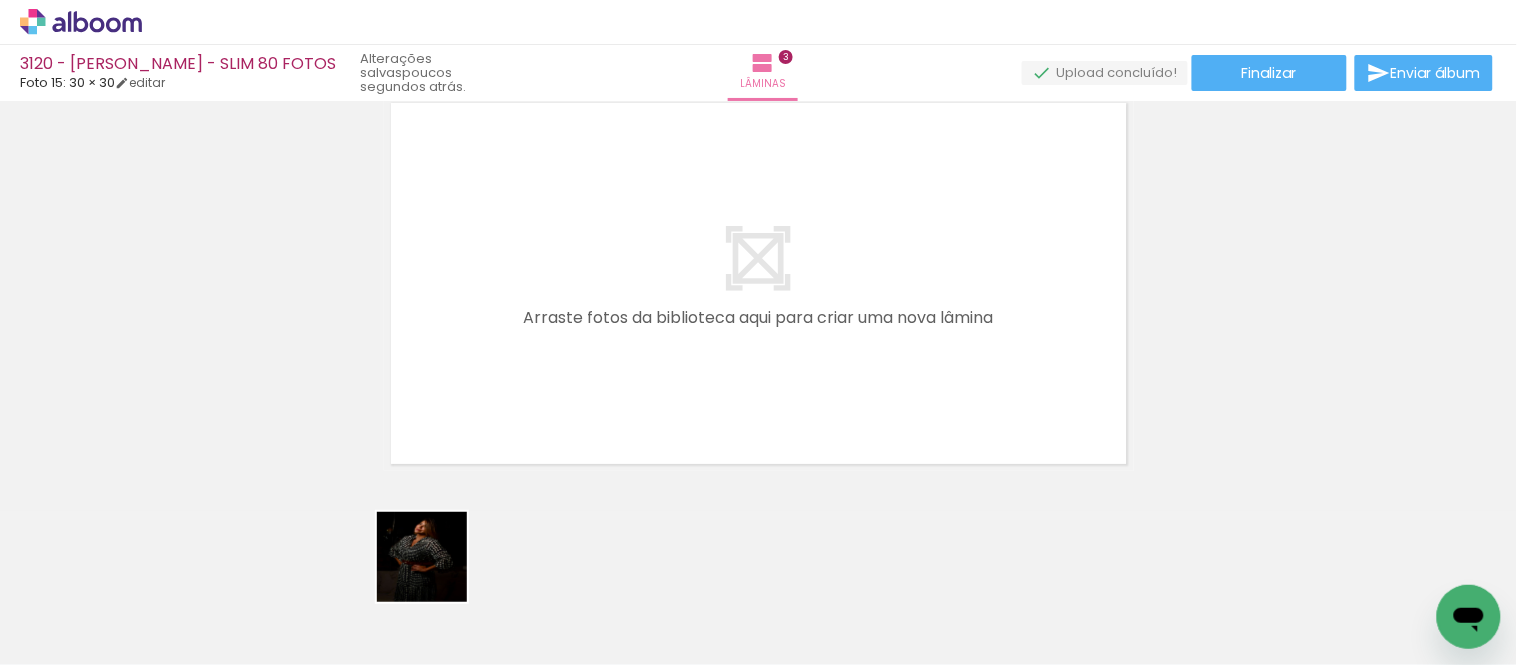 drag, startPoint x: 426, startPoint y: 596, endPoint x: 588, endPoint y: 663, distance: 175.3083 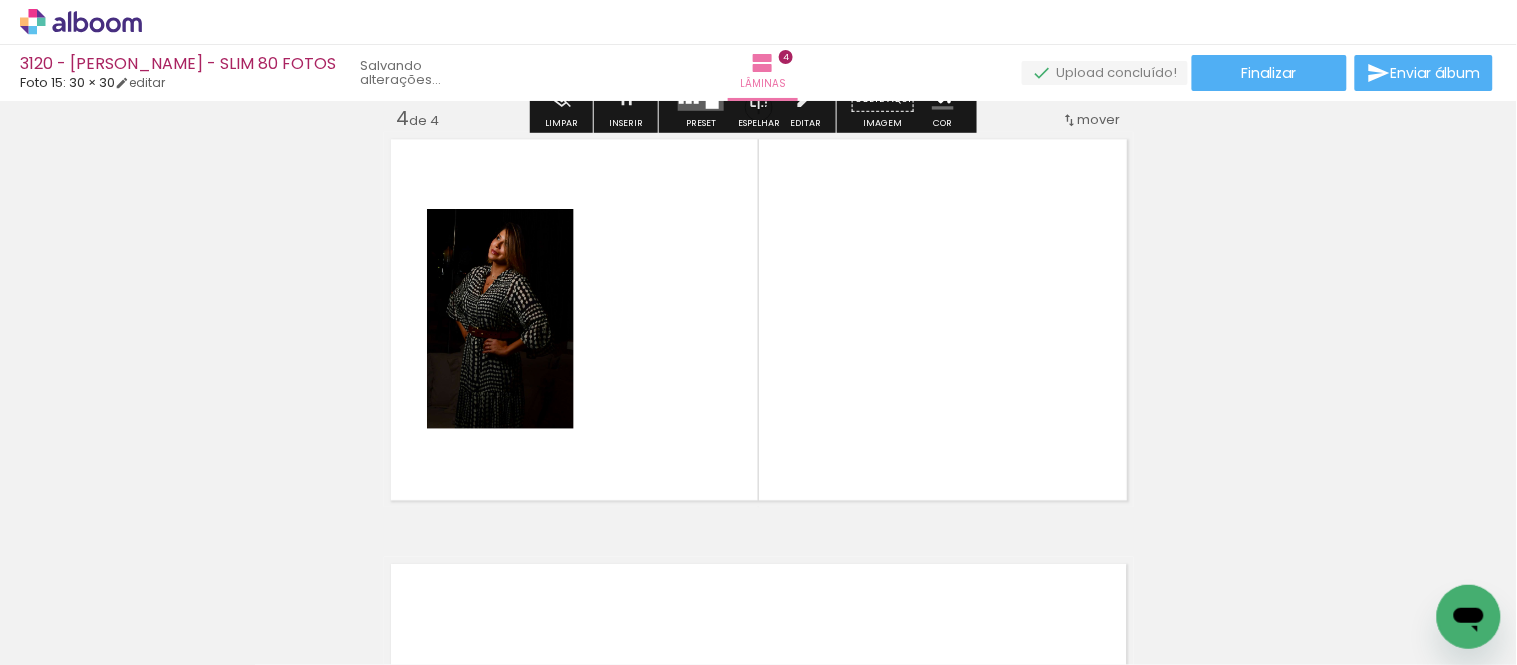 scroll, scrollTop: 1301, scrollLeft: 0, axis: vertical 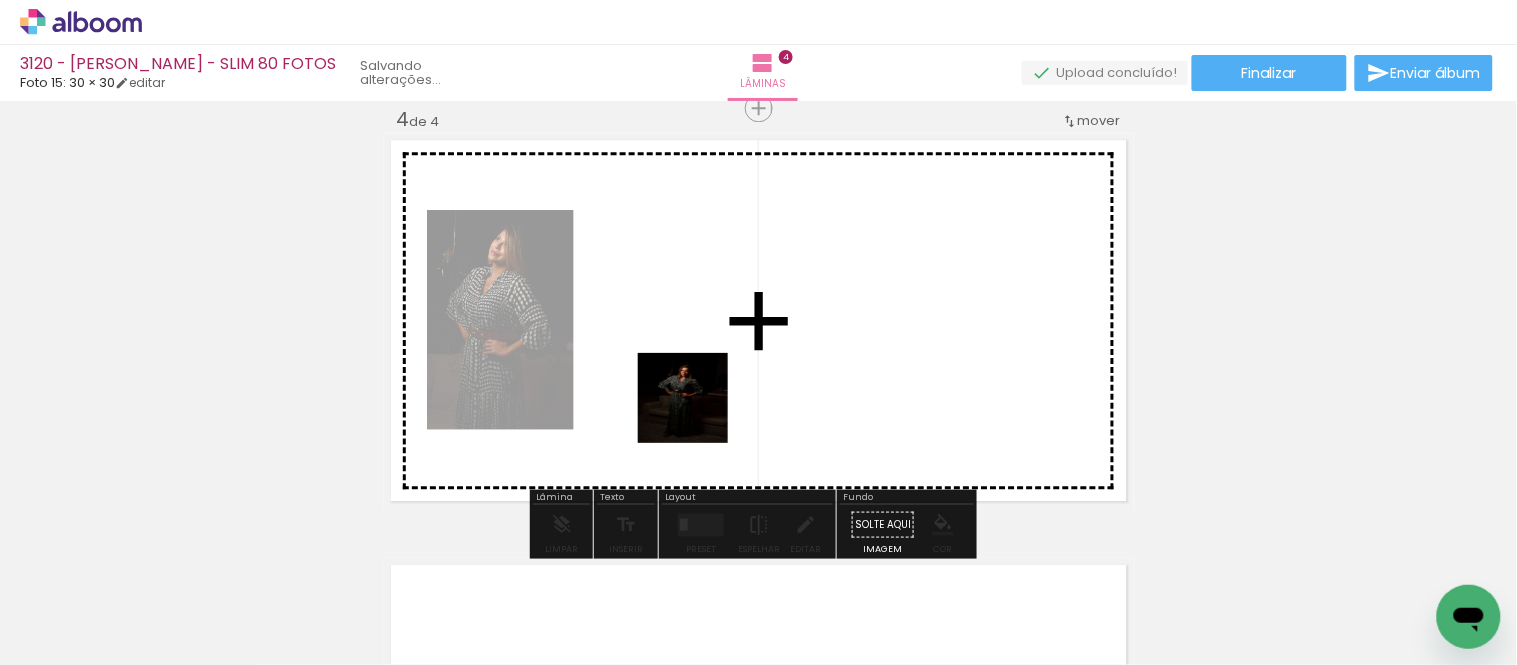 drag, startPoint x: 528, startPoint y: 594, endPoint x: 760, endPoint y: 525, distance: 242.04338 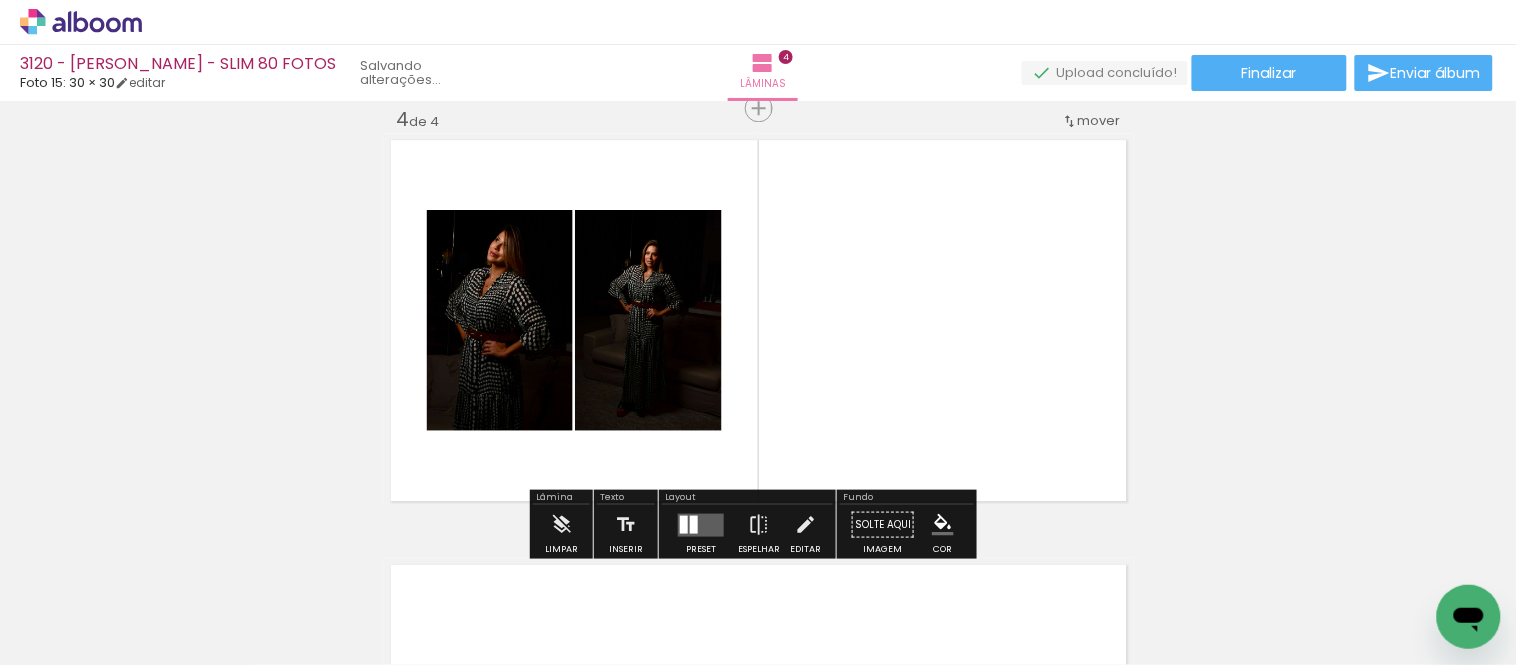 click at bounding box center (701, 524) 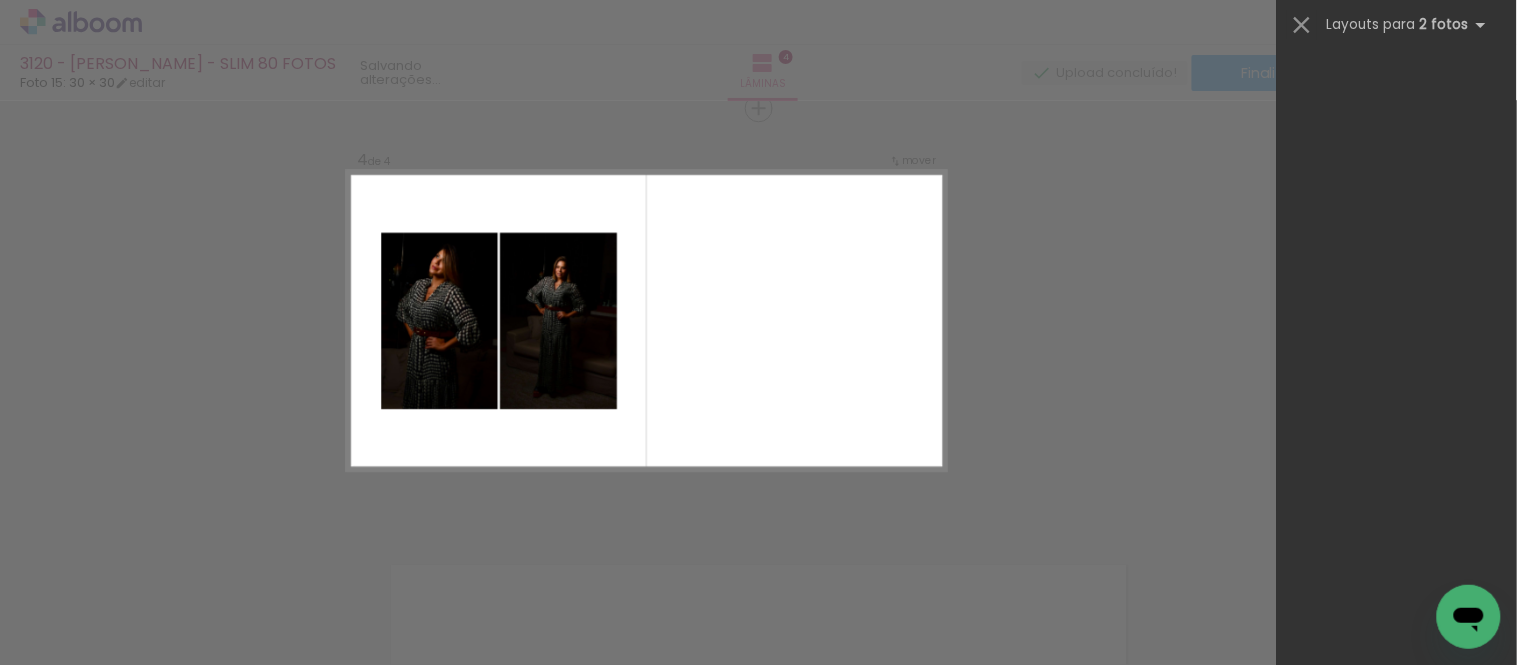 scroll, scrollTop: 0, scrollLeft: 0, axis: both 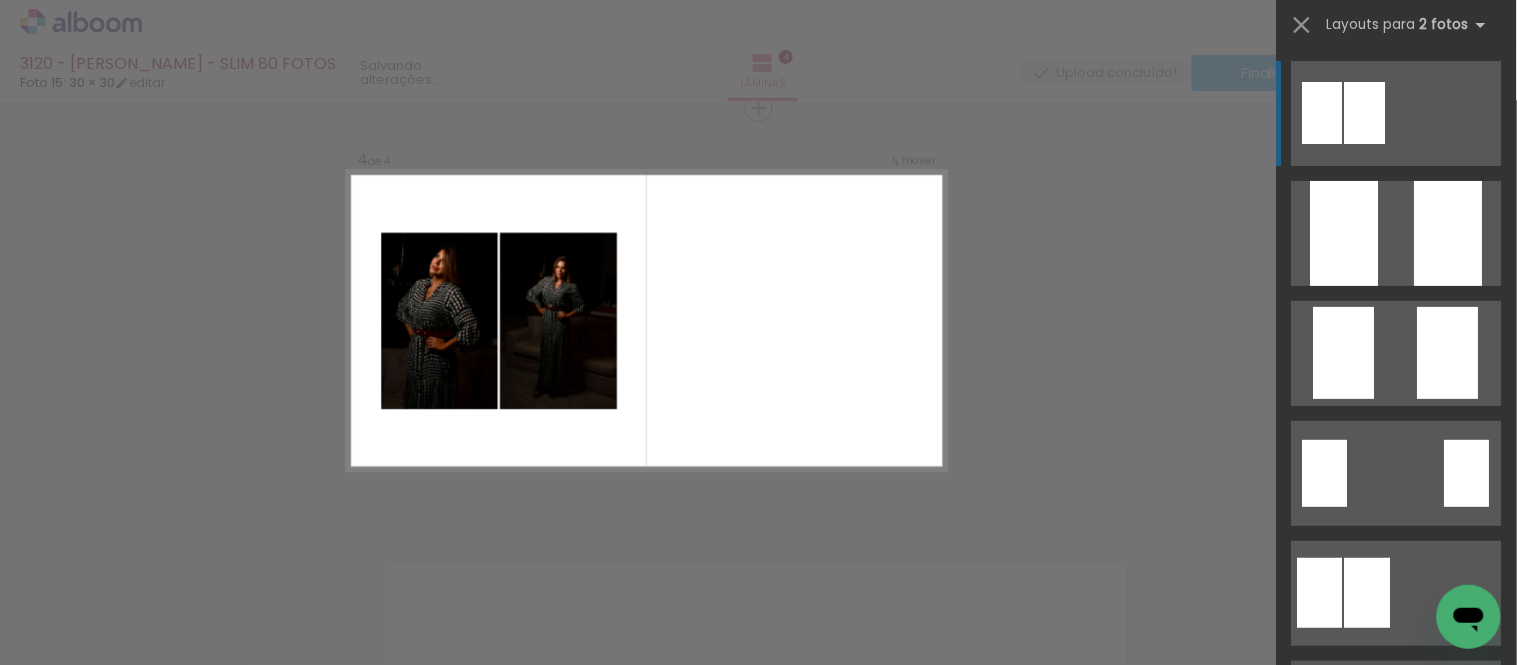 click on "Confirmar Cancelar" at bounding box center (758, -114) 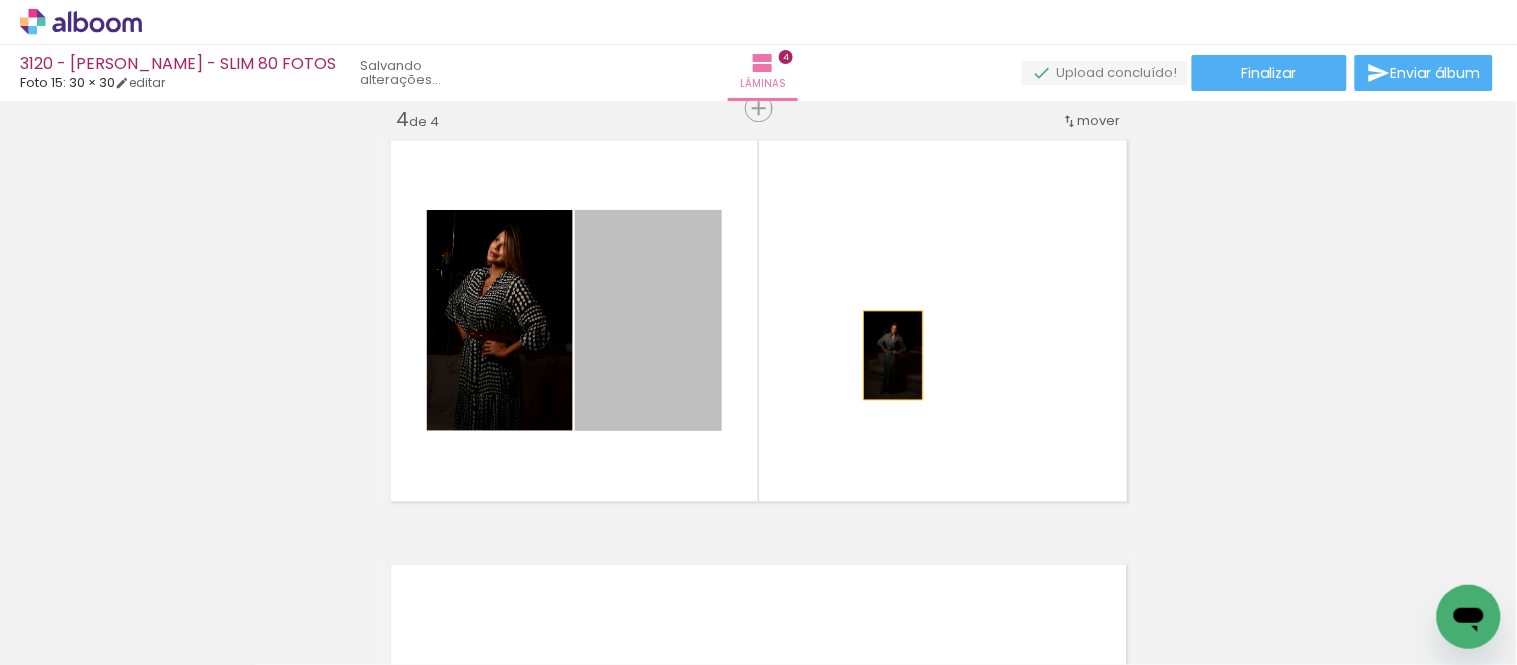 drag, startPoint x: 666, startPoint y: 301, endPoint x: 1150, endPoint y: 357, distance: 487.2289 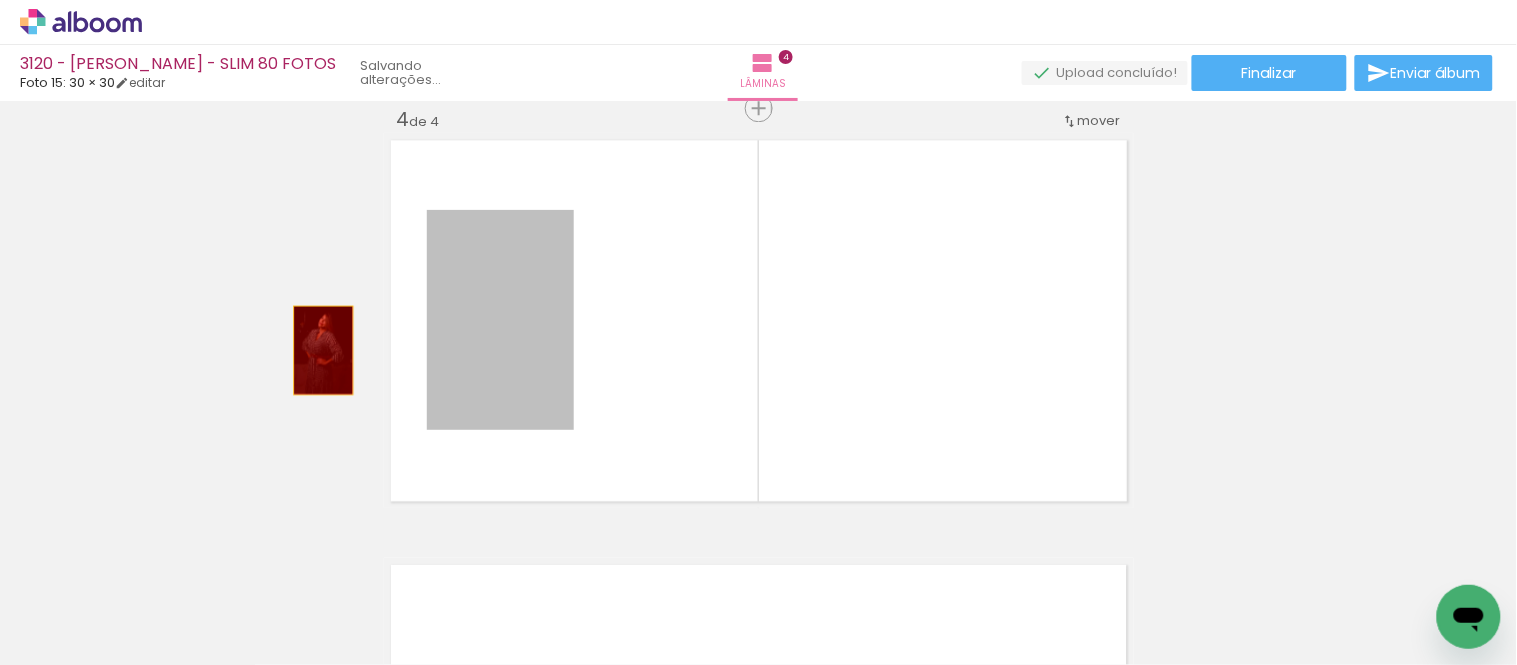 drag, startPoint x: 487, startPoint y: 350, endPoint x: 177, endPoint y: 315, distance: 311.96954 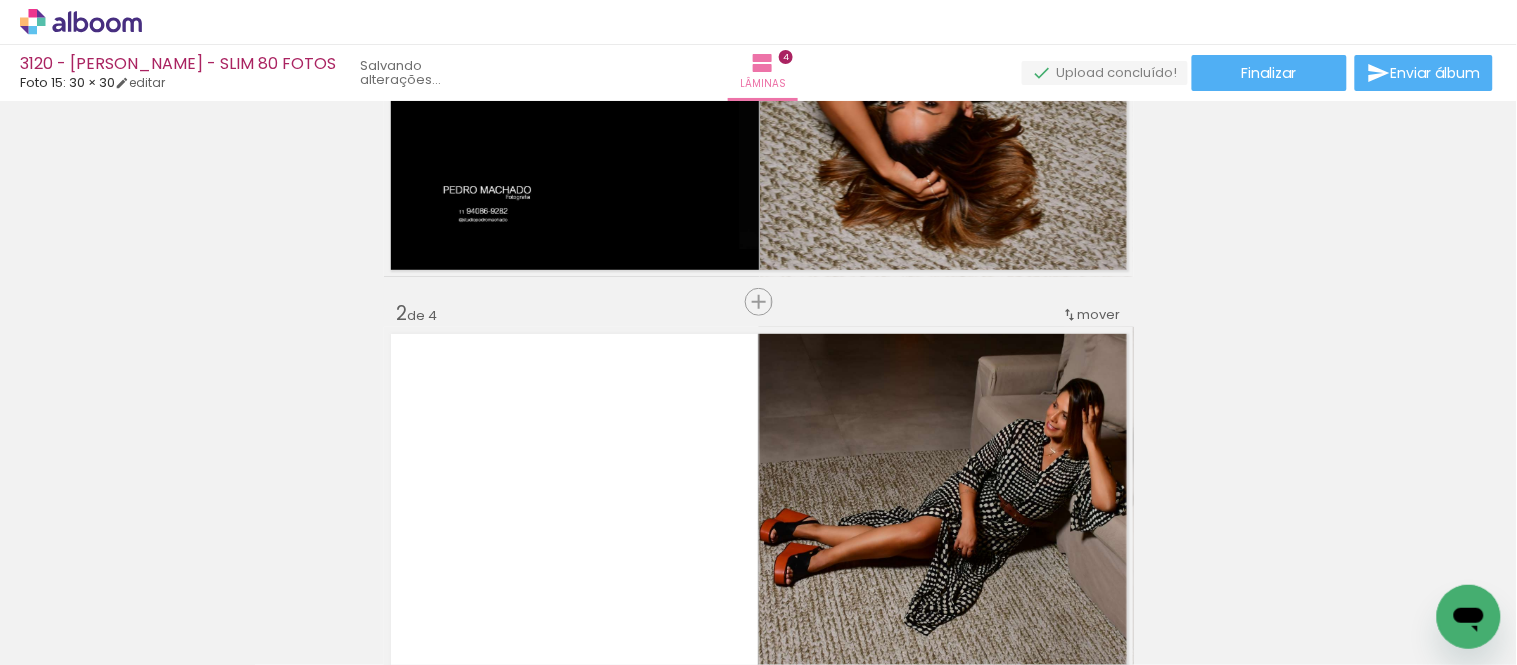 scroll, scrollTop: 745, scrollLeft: 0, axis: vertical 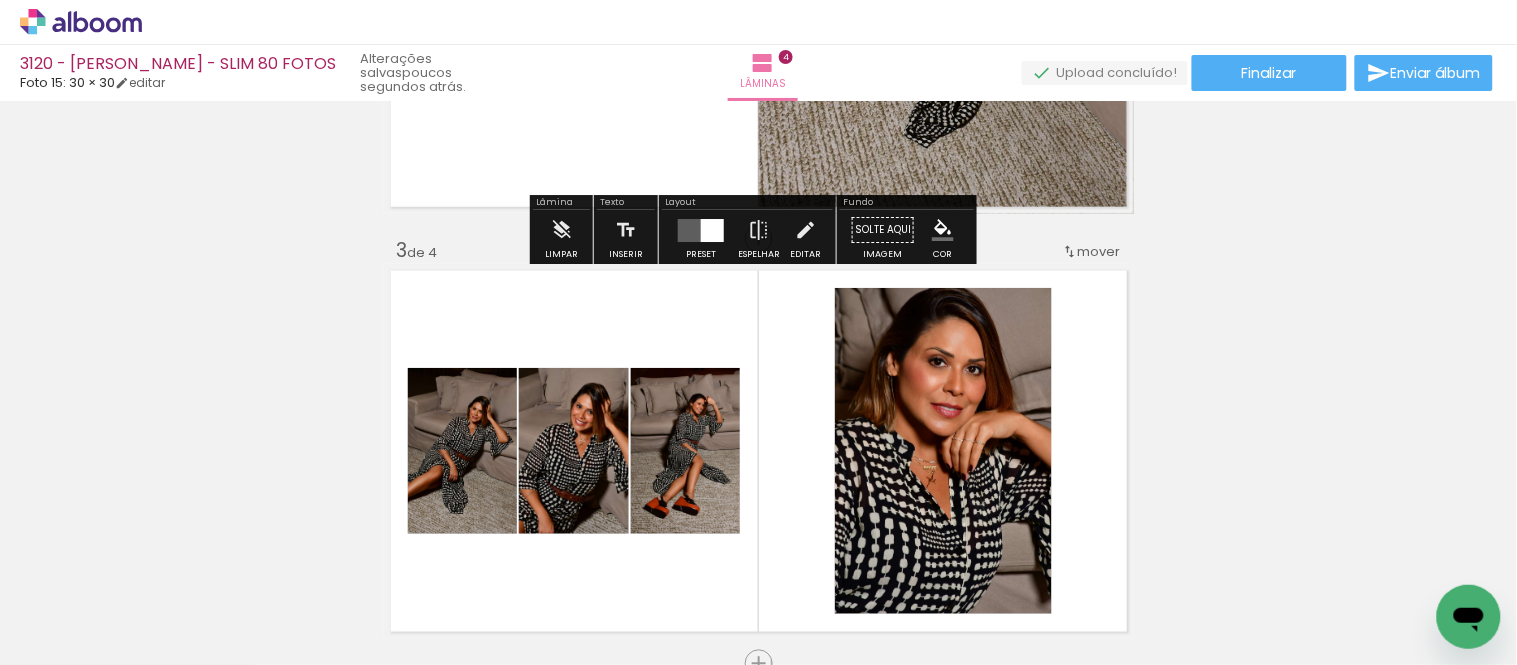drag, startPoint x: 1010, startPoint y: 161, endPoint x: 1315, endPoint y: 191, distance: 306.47186 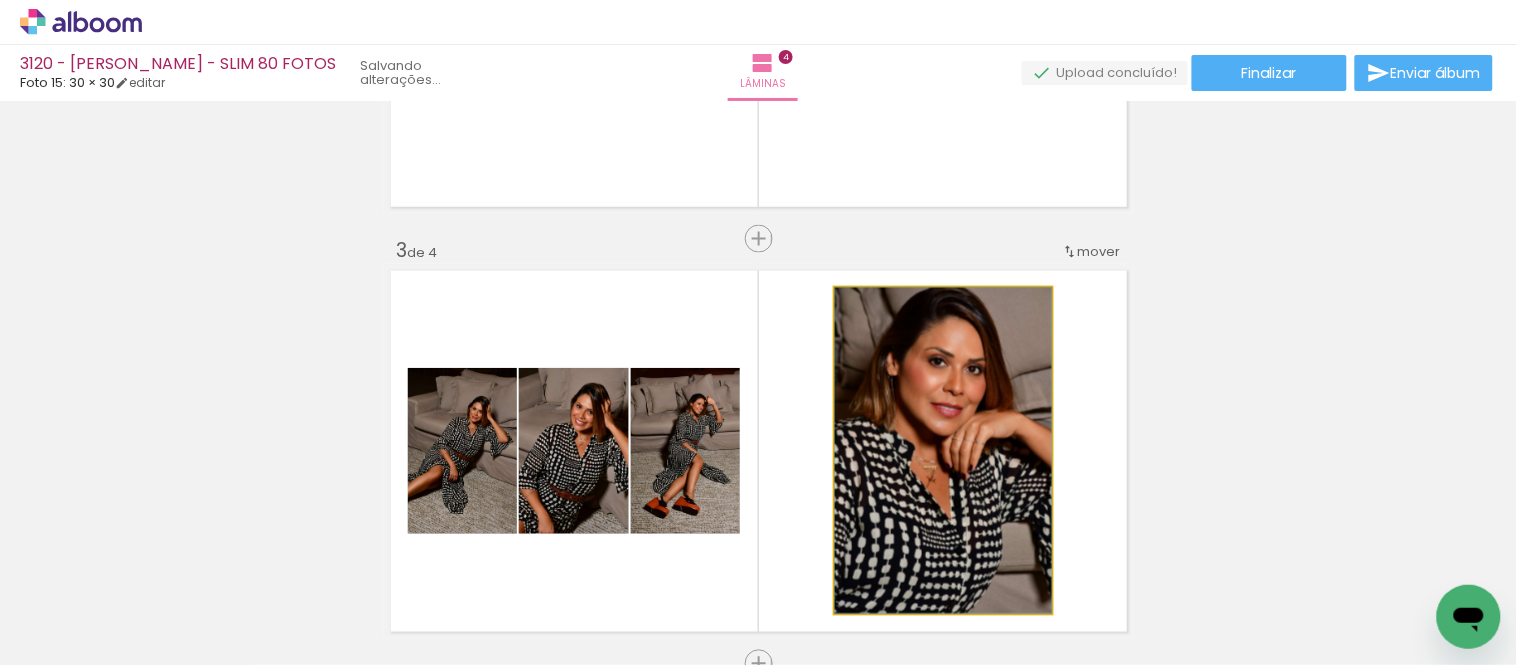 drag, startPoint x: 900, startPoint y: 430, endPoint x: 1094, endPoint y: 360, distance: 206.24257 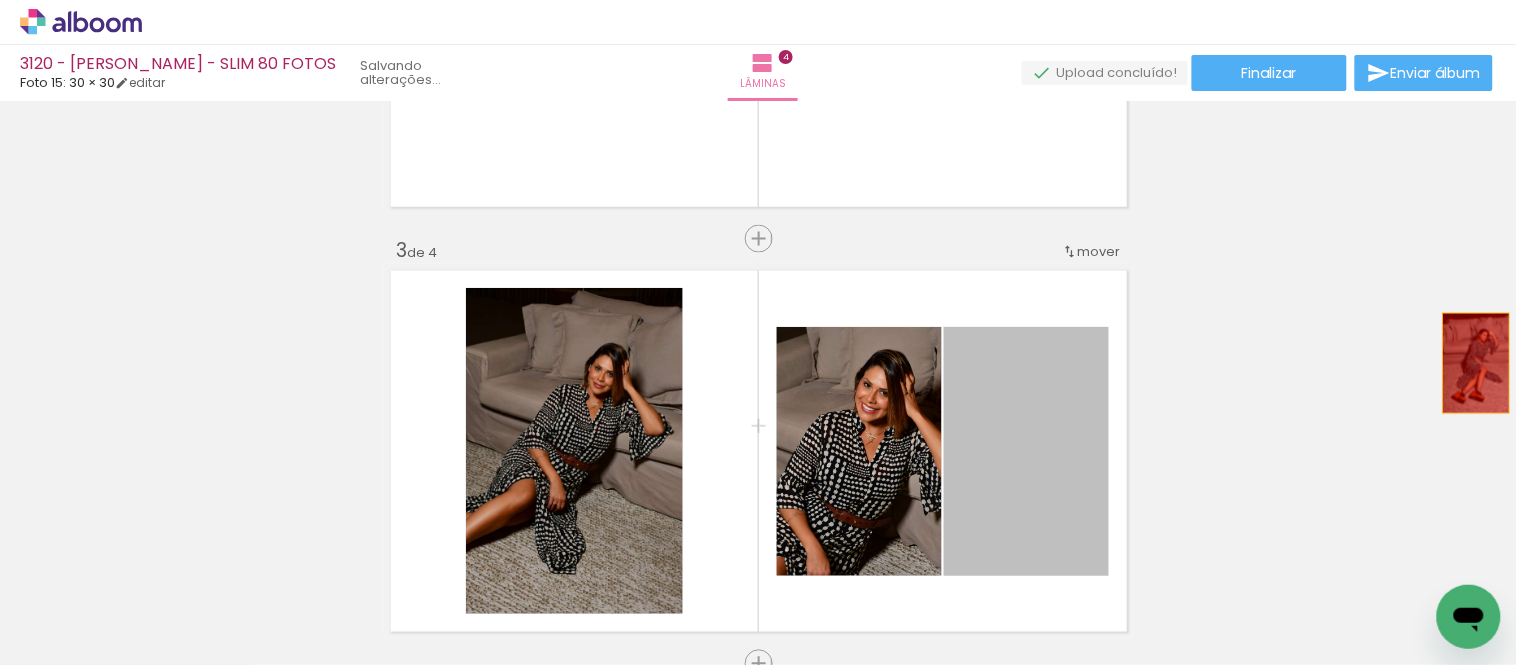 drag, startPoint x: 1044, startPoint y: 434, endPoint x: 1097, endPoint y: 393, distance: 67.00746 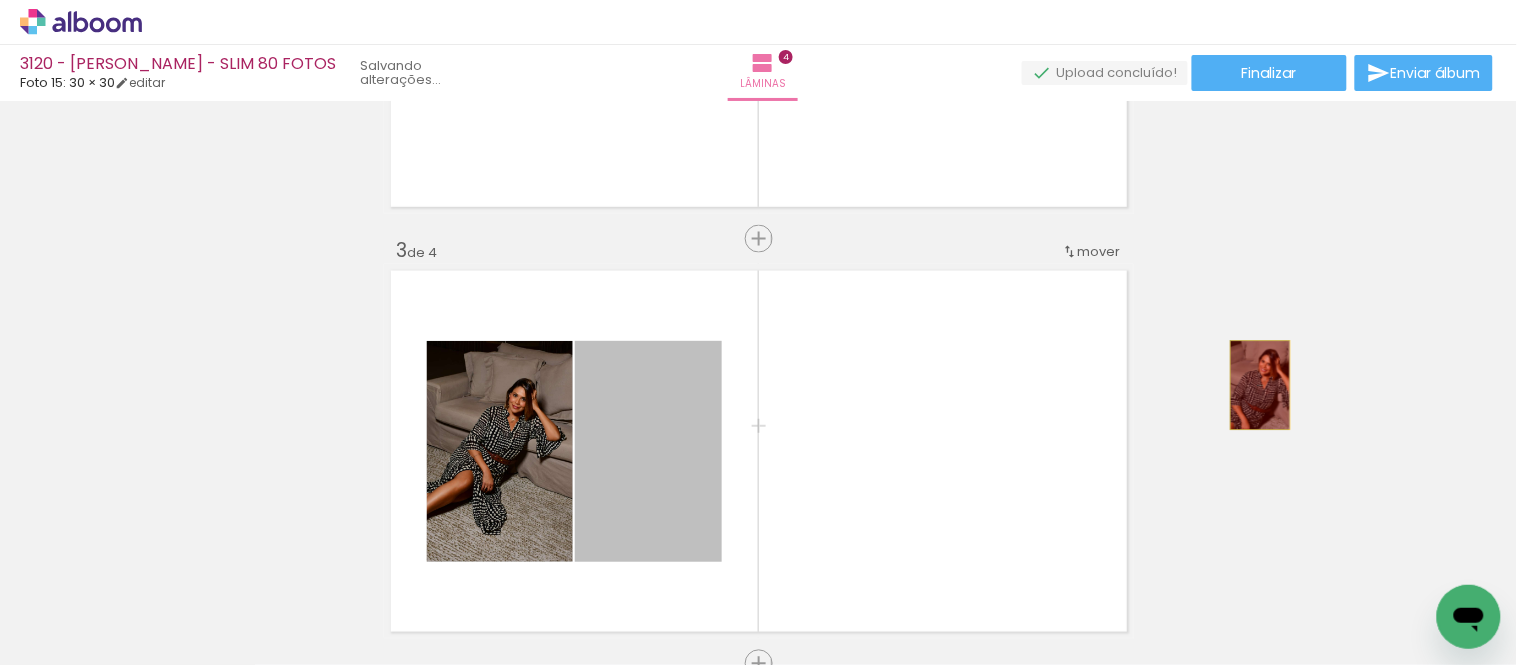 drag, startPoint x: 645, startPoint y: 464, endPoint x: 922, endPoint y: 401, distance: 284.07394 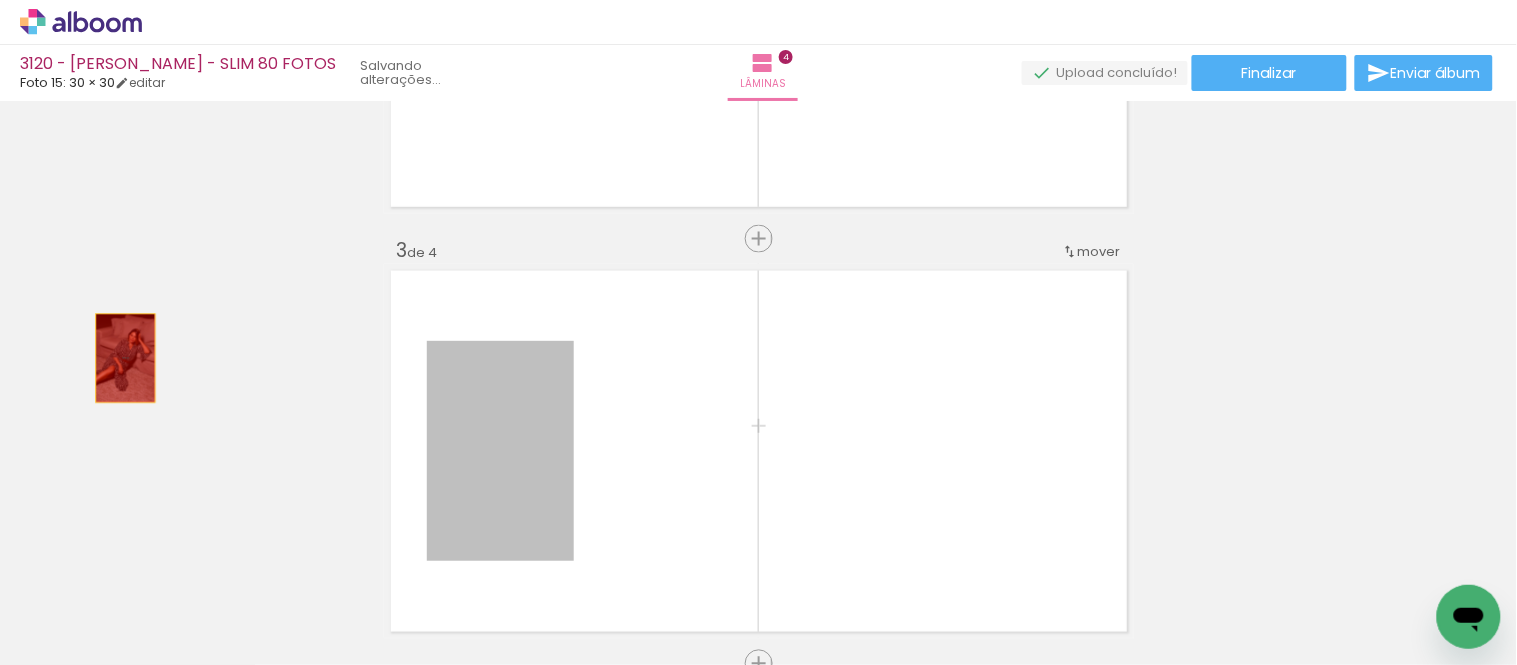 drag, startPoint x: 474, startPoint y: 470, endPoint x: 117, endPoint y: 358, distance: 374.15637 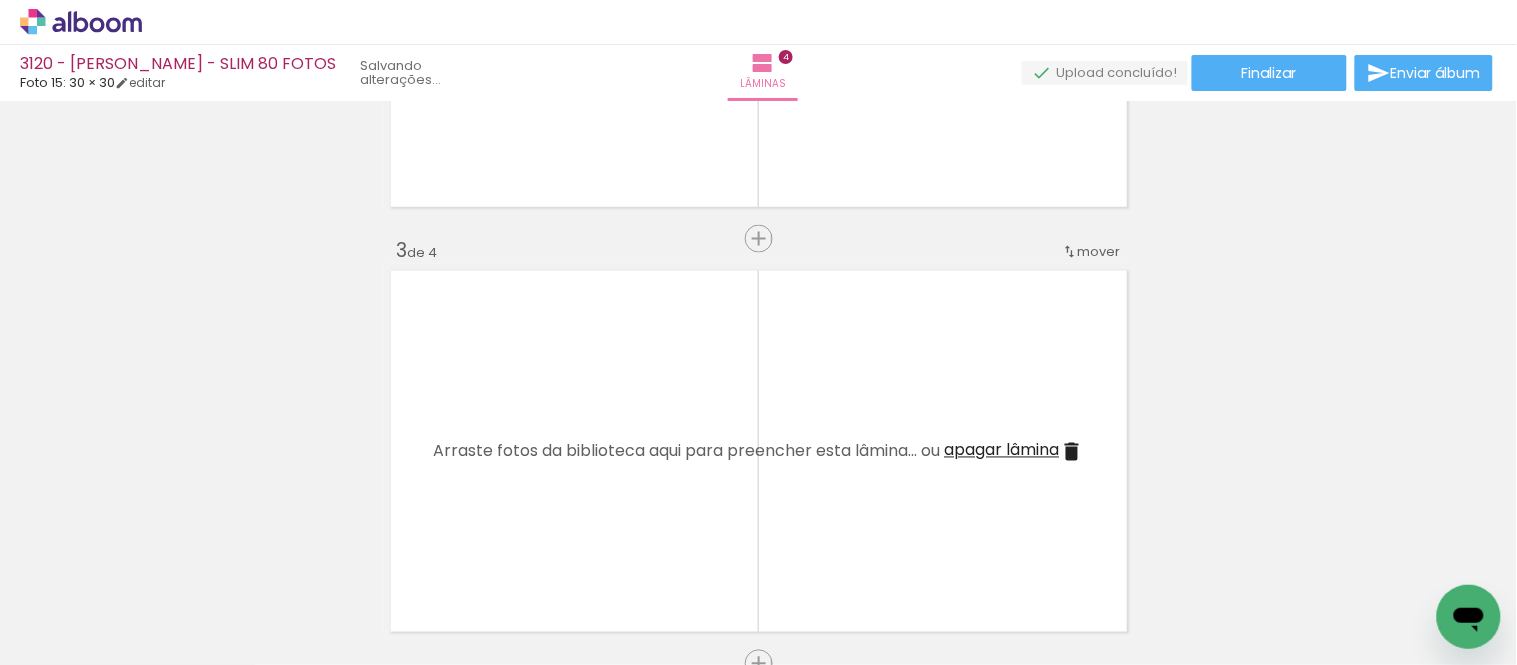 click on "Adicionar
Fotos" at bounding box center (61, 638) 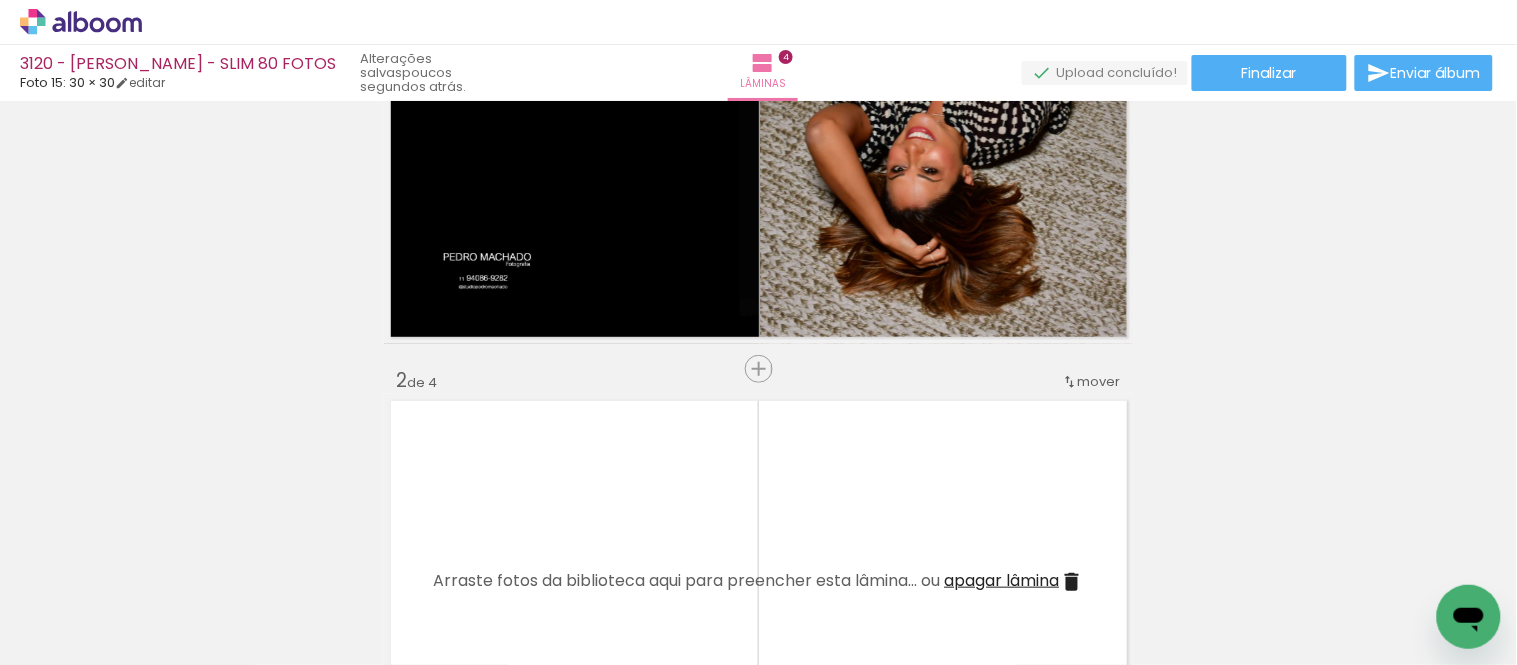 scroll, scrollTop: 375, scrollLeft: 0, axis: vertical 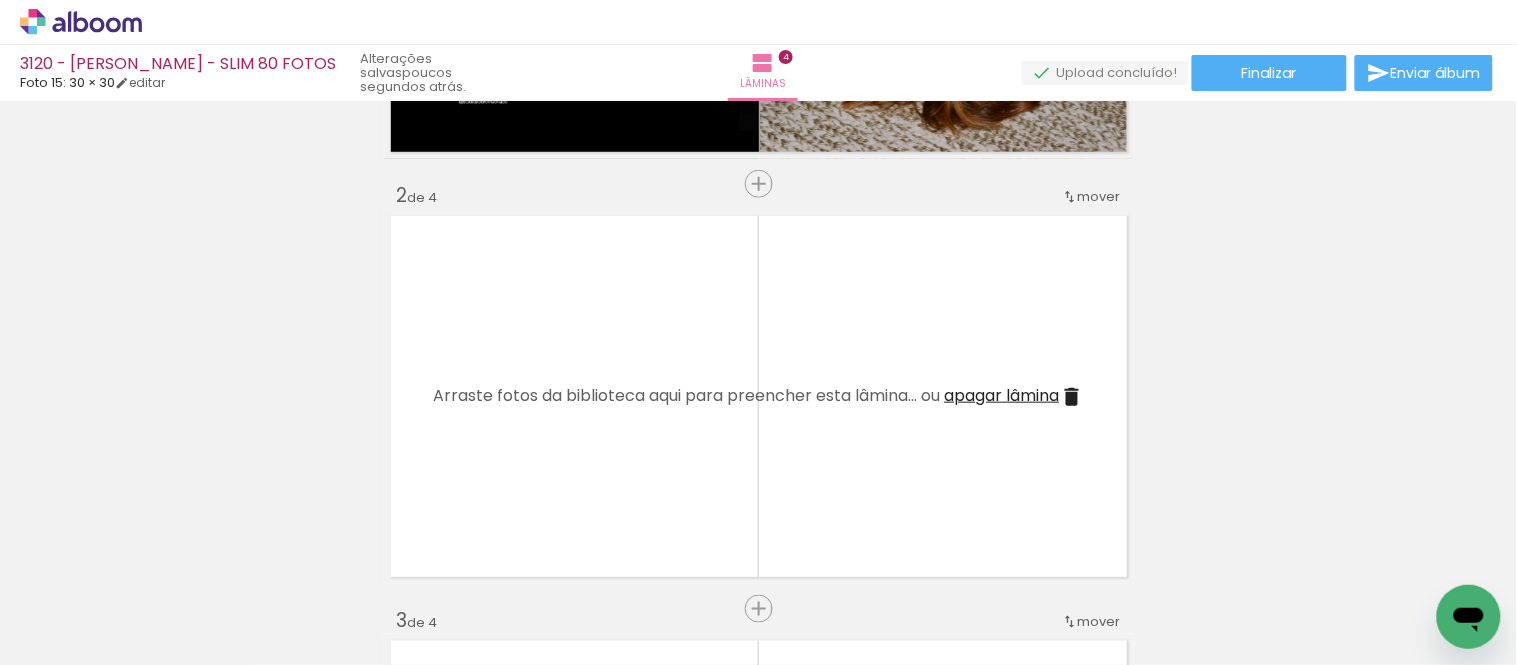 drag, startPoint x: 915, startPoint y: 658, endPoint x: 25, endPoint y: 36, distance: 1085.8103 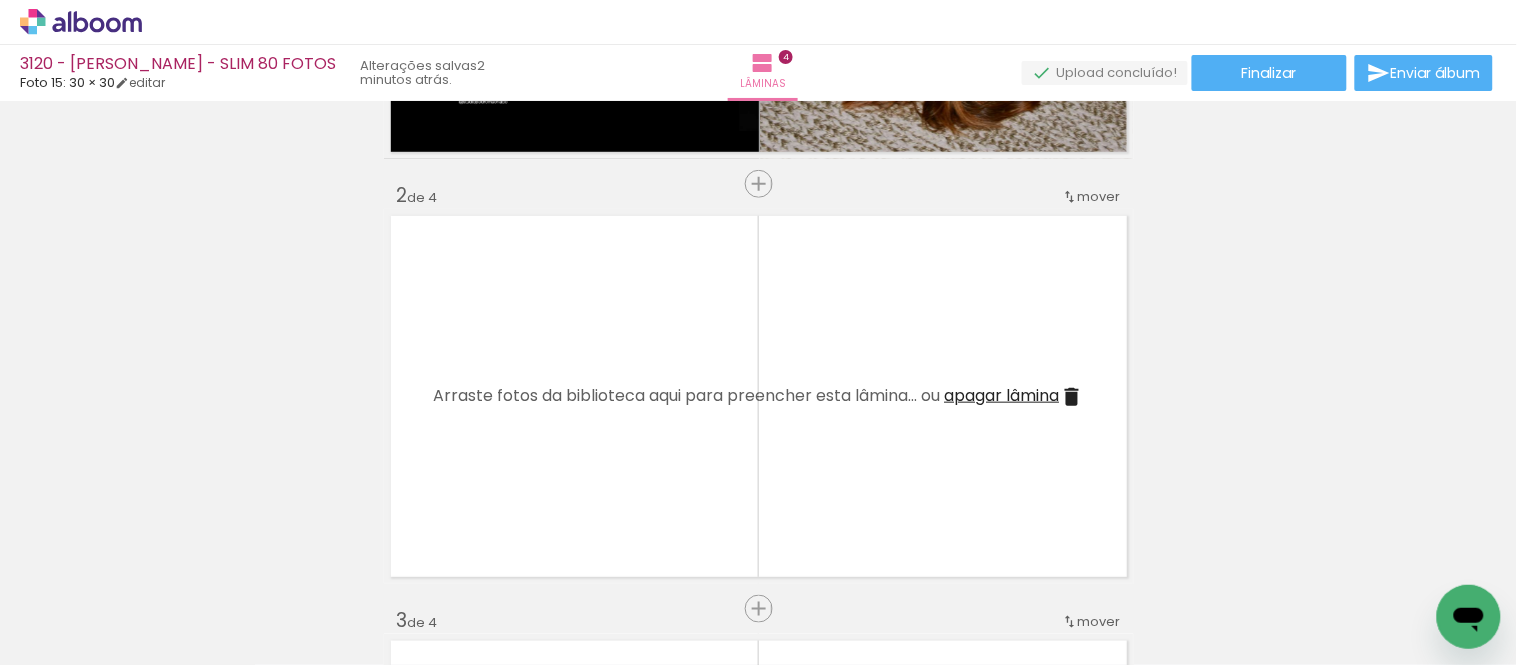 scroll, scrollTop: 0, scrollLeft: 415, axis: horizontal 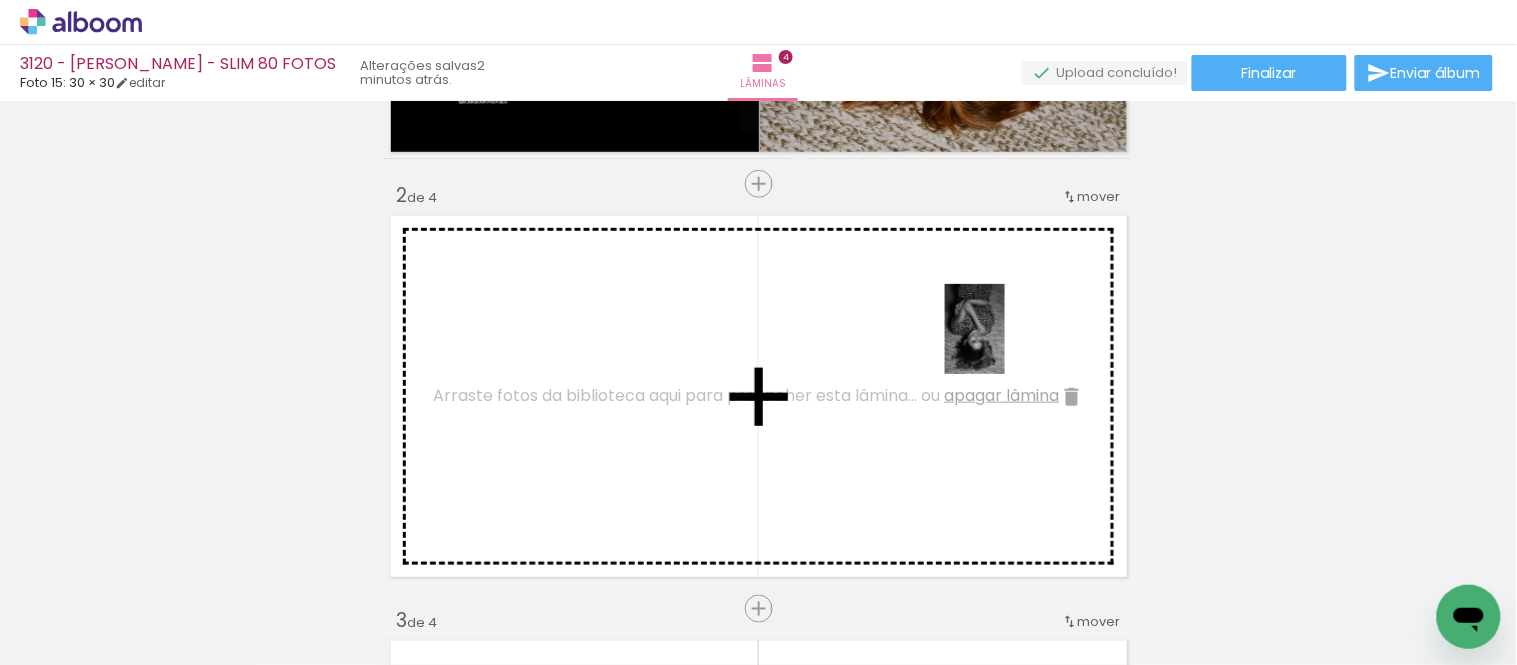drag, startPoint x: 911, startPoint y: 493, endPoint x: 1005, endPoint y: 348, distance: 172.80336 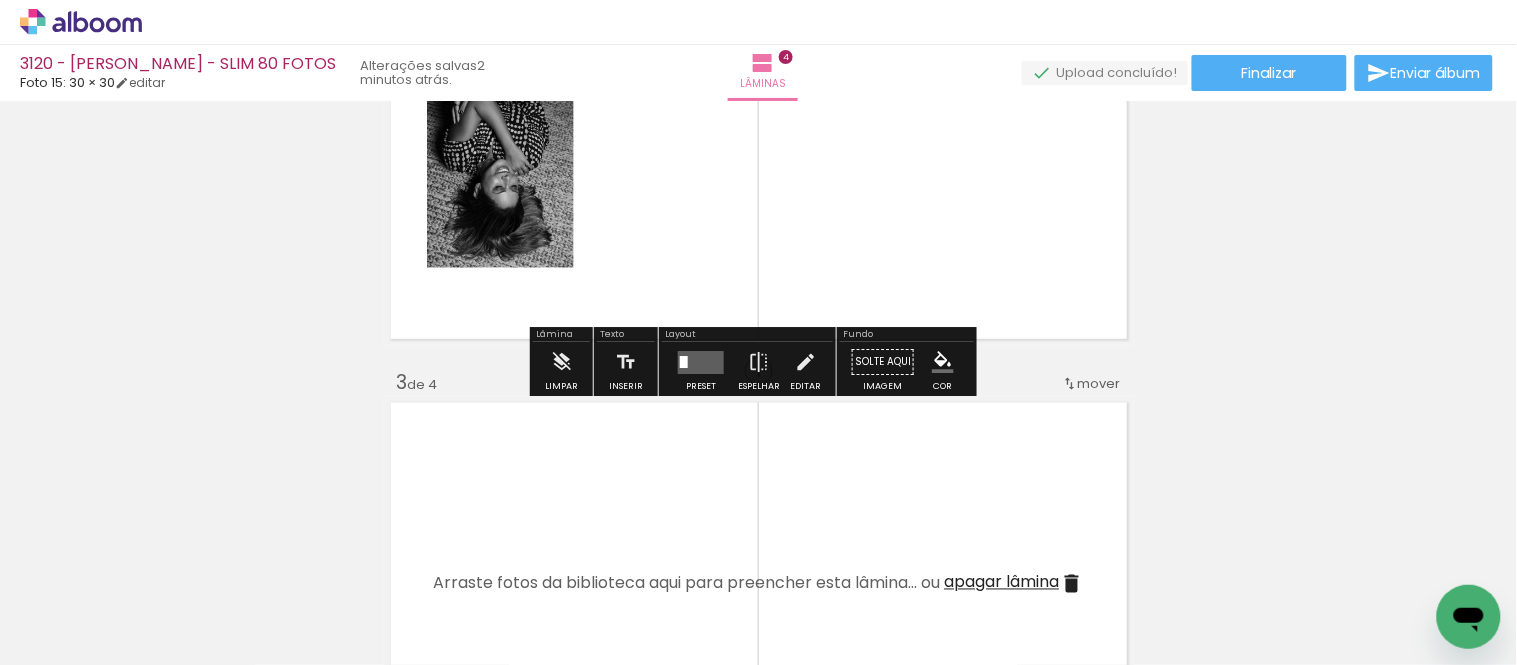 scroll, scrollTop: 560, scrollLeft: 0, axis: vertical 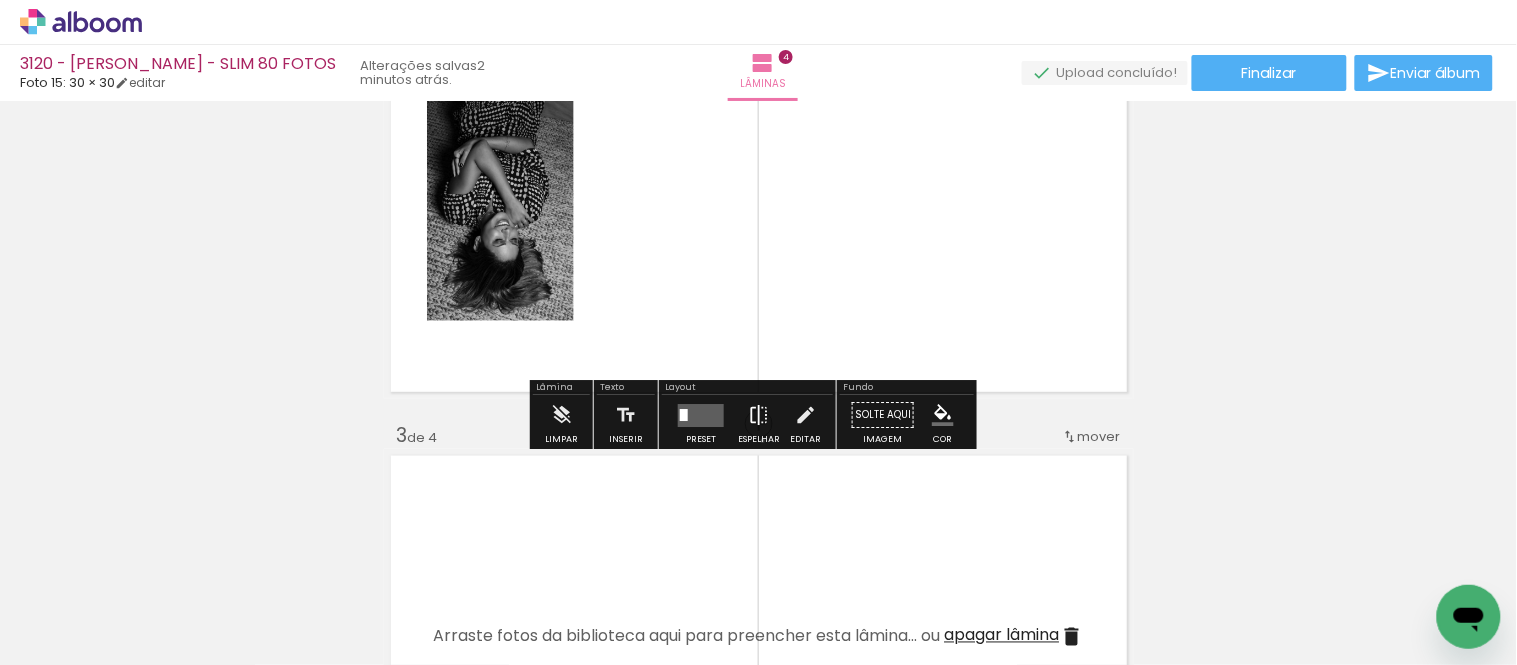 click on "Espelhar" at bounding box center [759, 439] 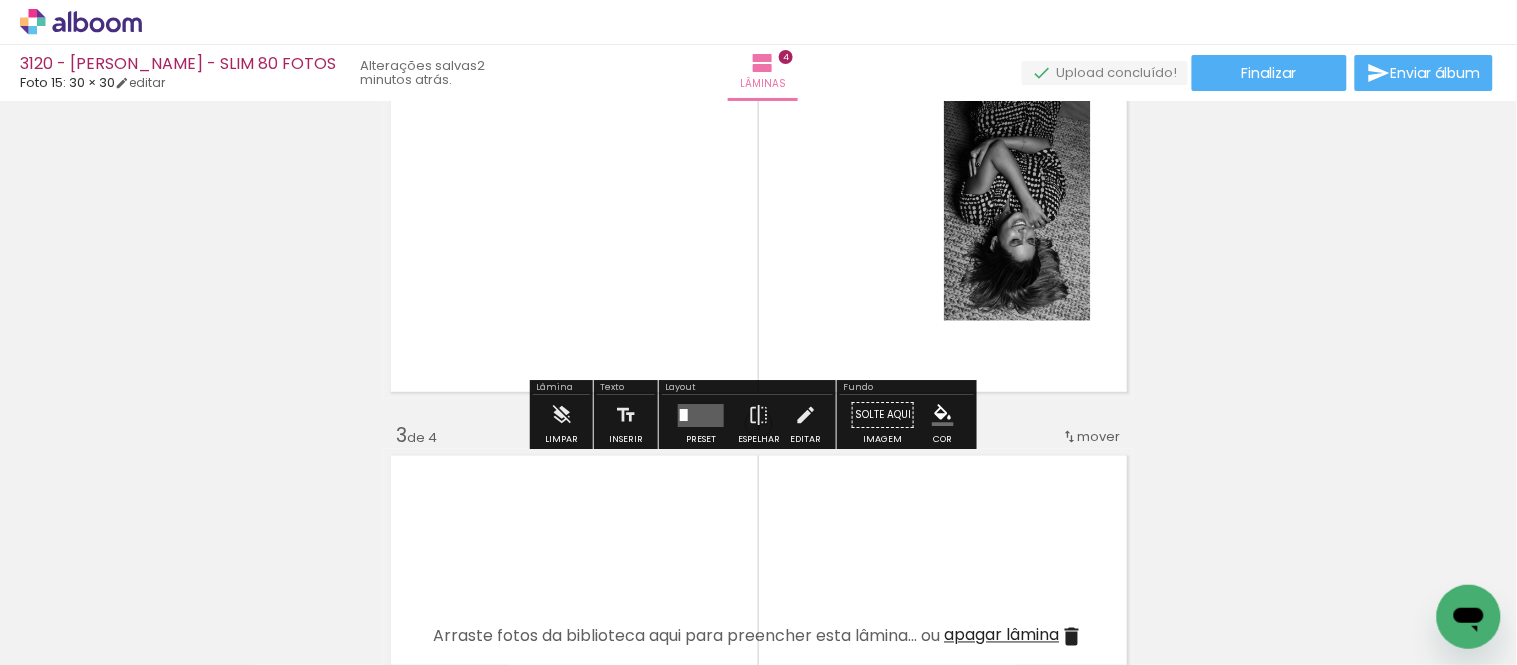 click at bounding box center [684, 415] 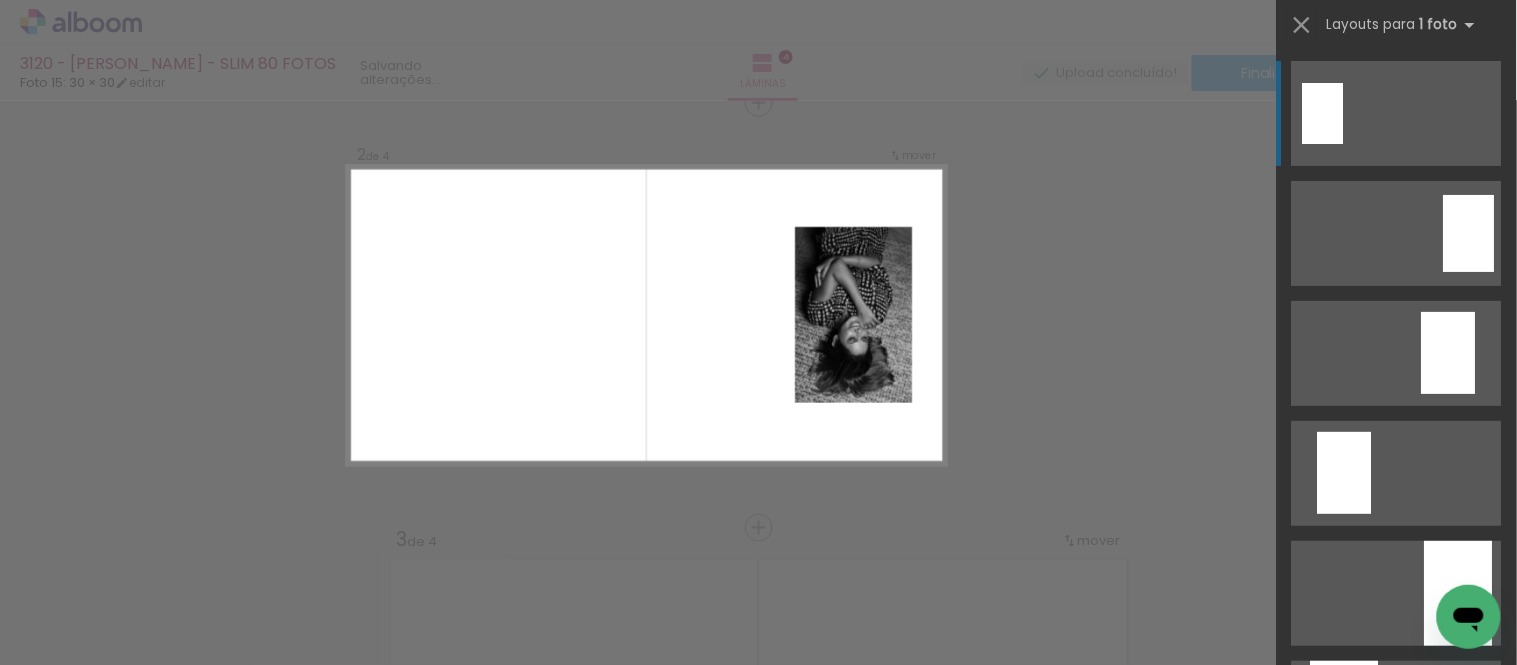scroll, scrollTop: 451, scrollLeft: 0, axis: vertical 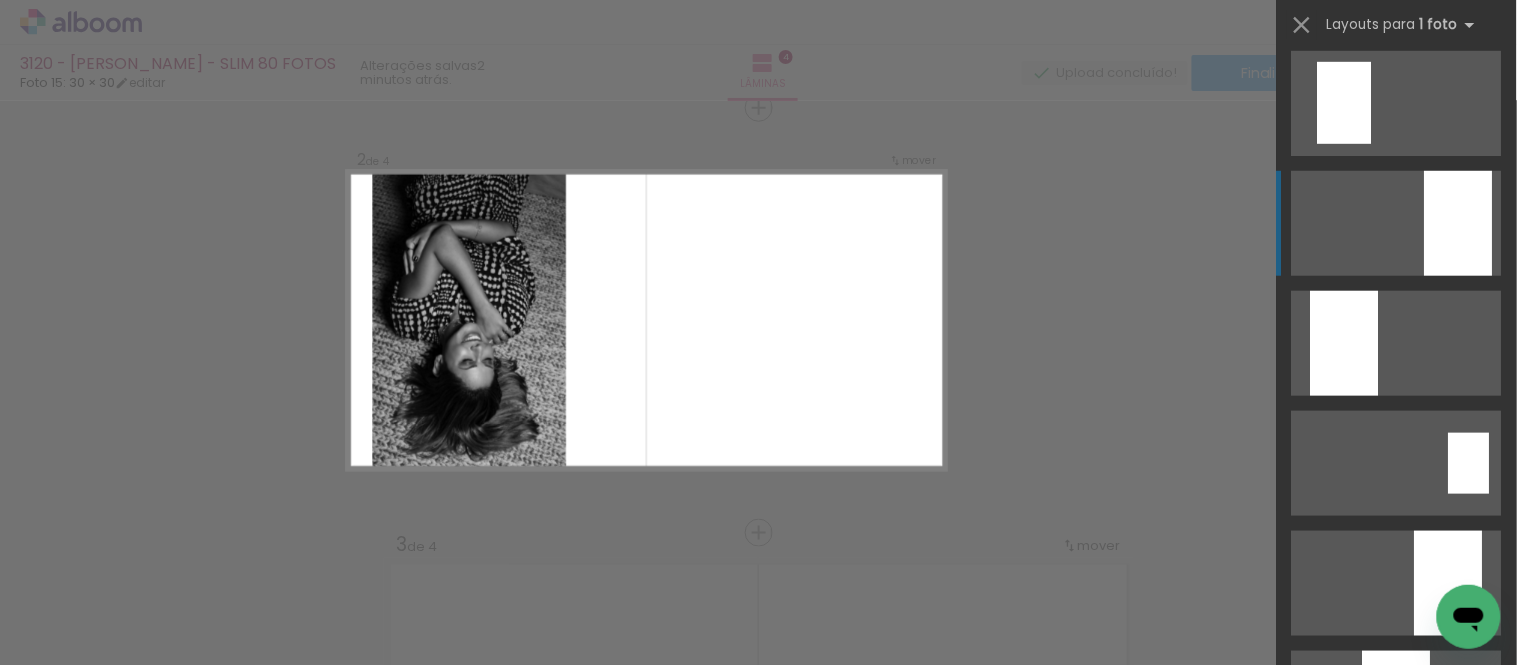 click at bounding box center (1397, -17) 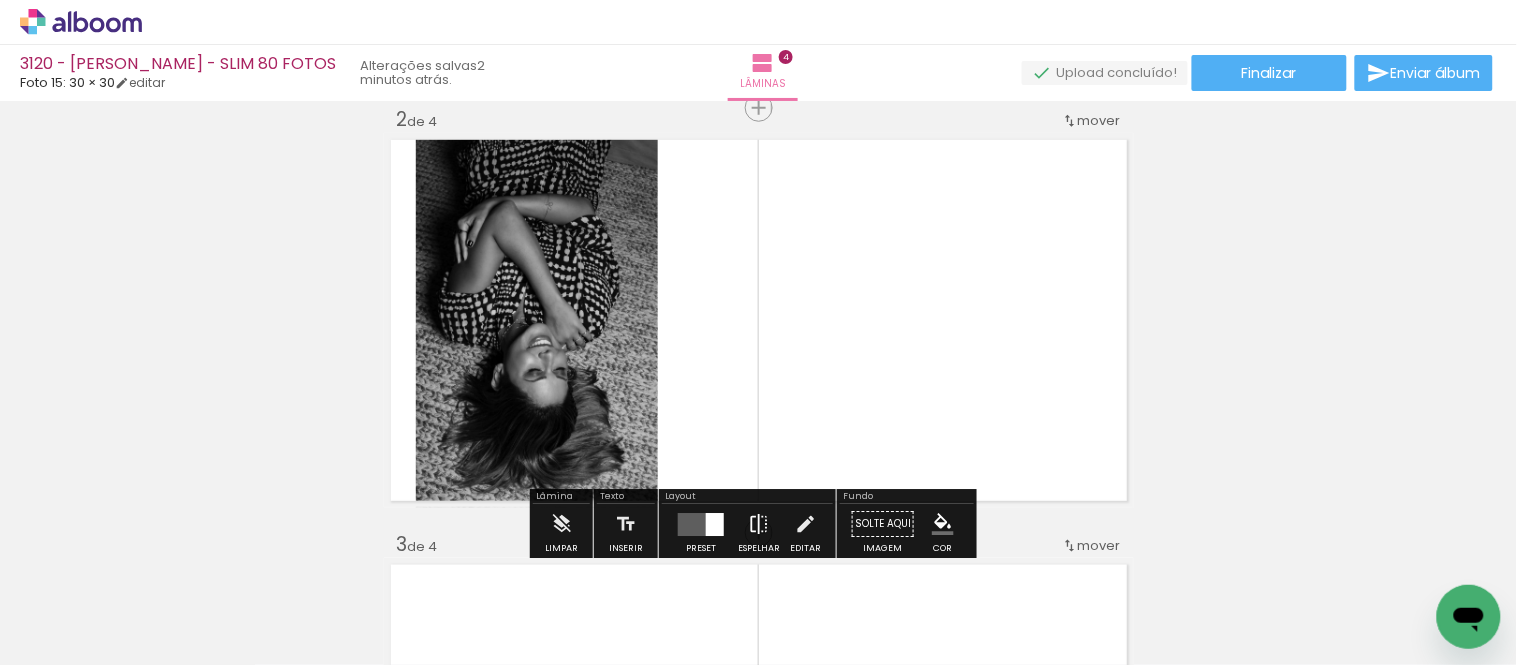 click at bounding box center (759, 524) 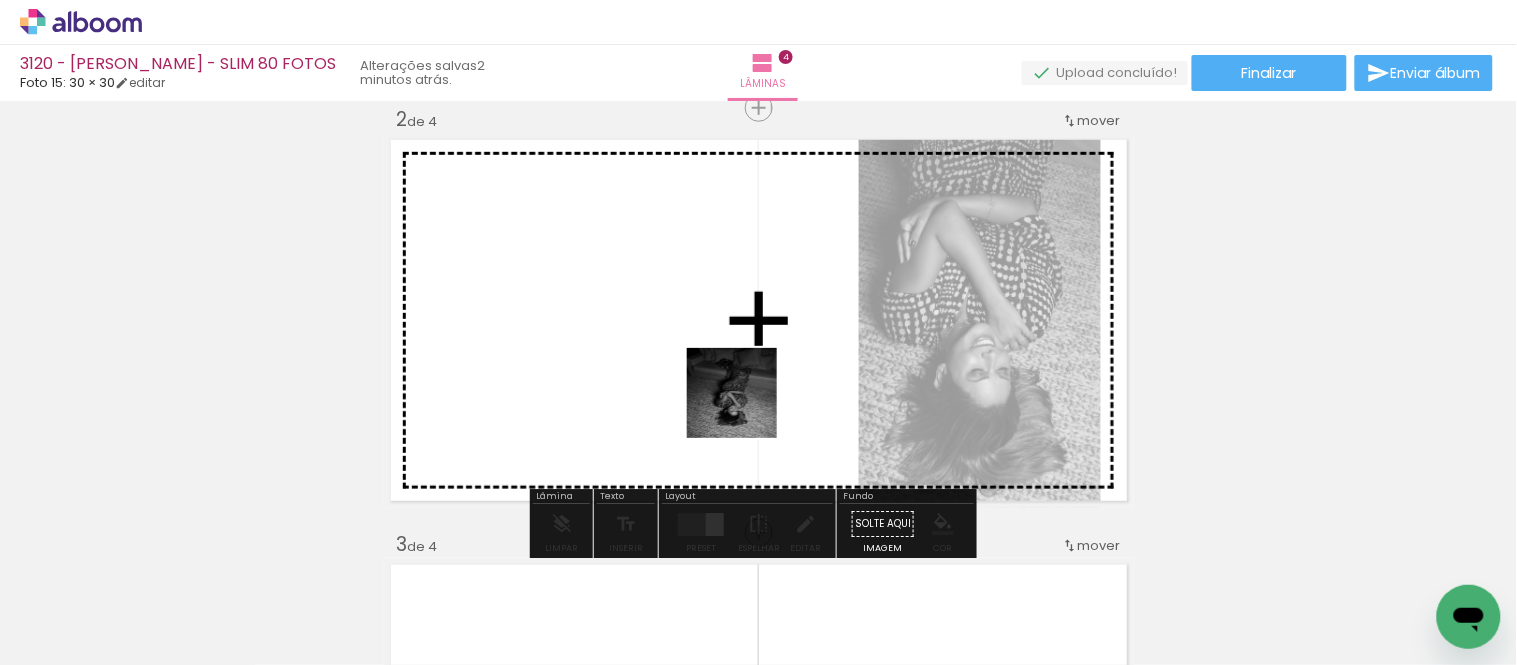 drag, startPoint x: 778, startPoint y: 590, endPoint x: 747, endPoint y: 376, distance: 216.23367 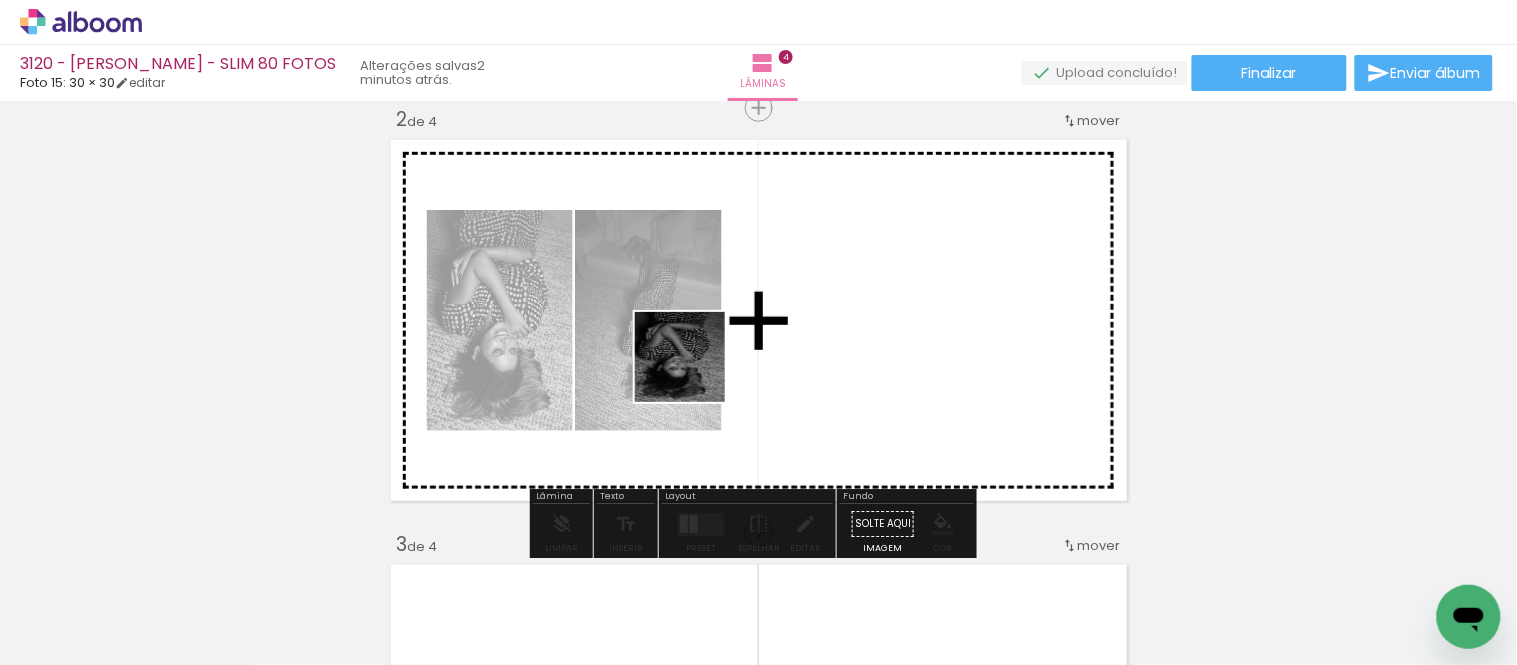 drag, startPoint x: 654, startPoint y: 570, endPoint x: 695, endPoint y: 370, distance: 204.15926 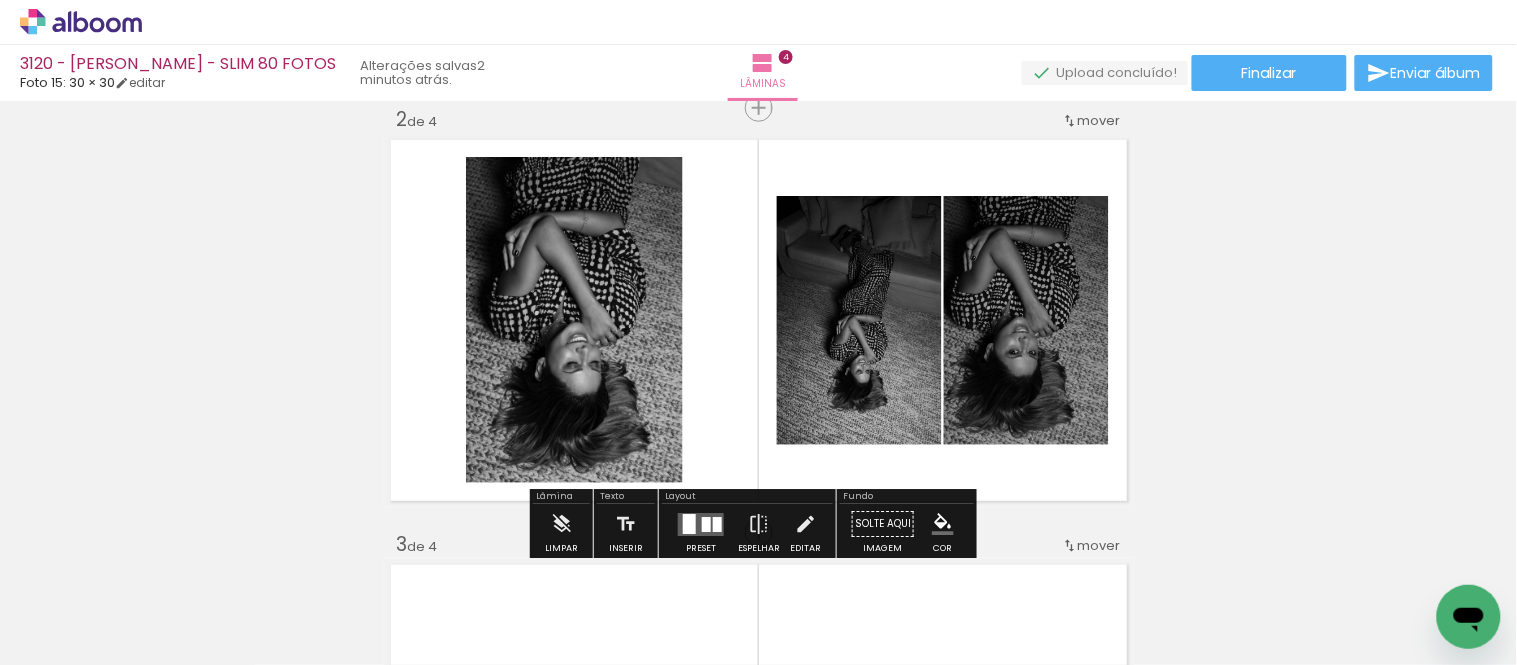 click at bounding box center (701, 524) 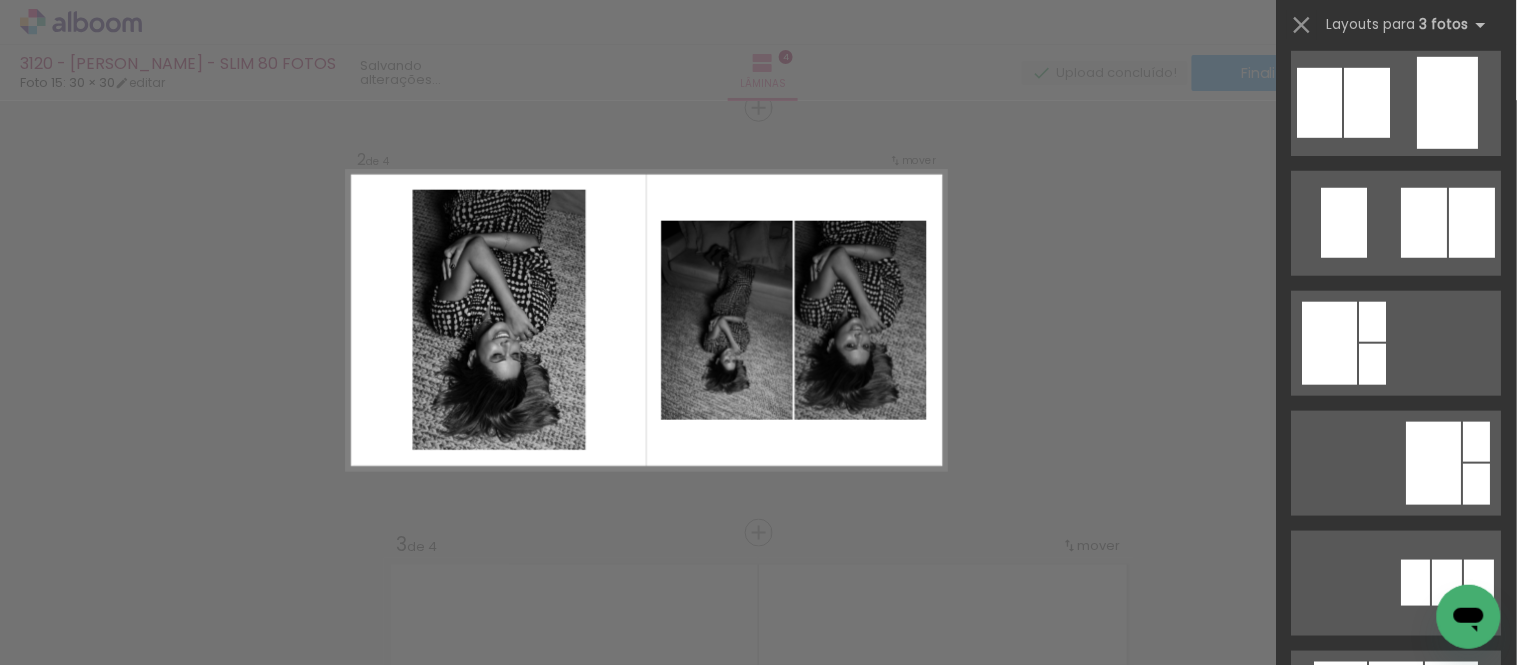 scroll, scrollTop: 0, scrollLeft: 0, axis: both 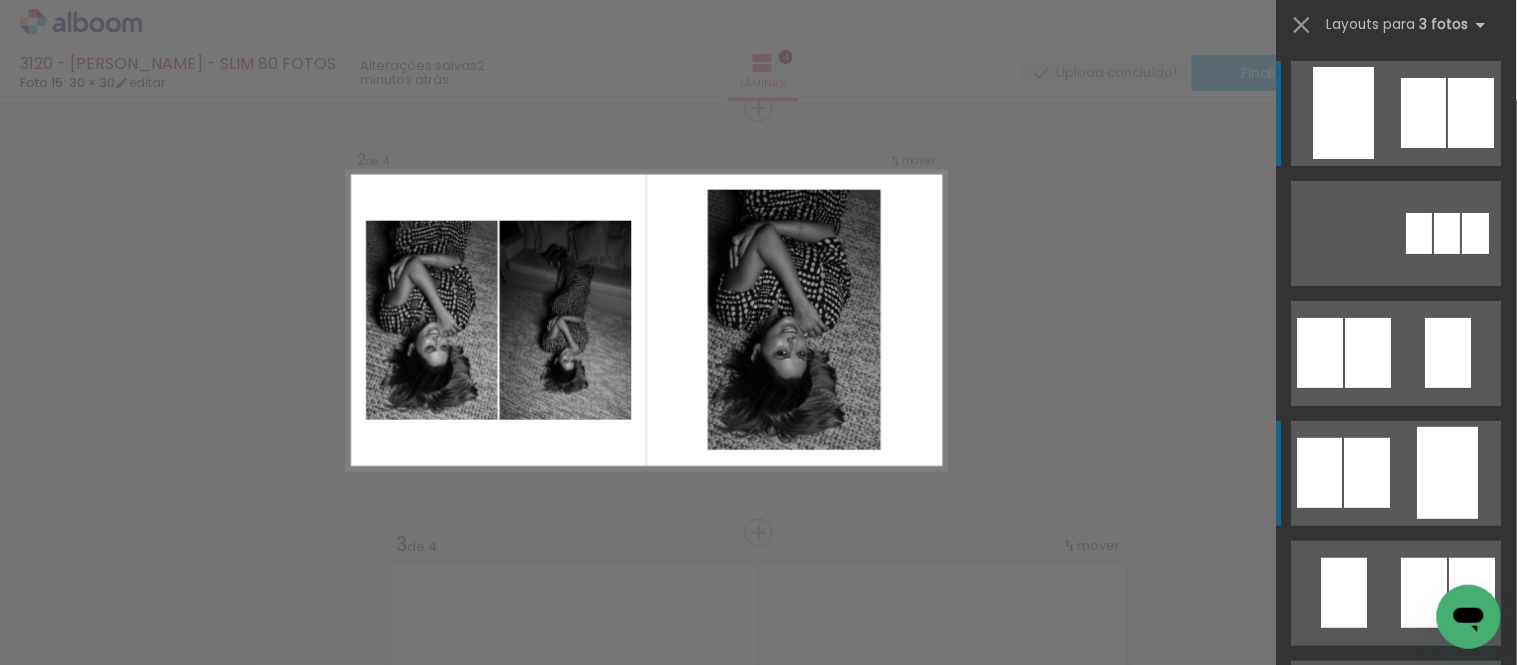 click at bounding box center [1369, 353] 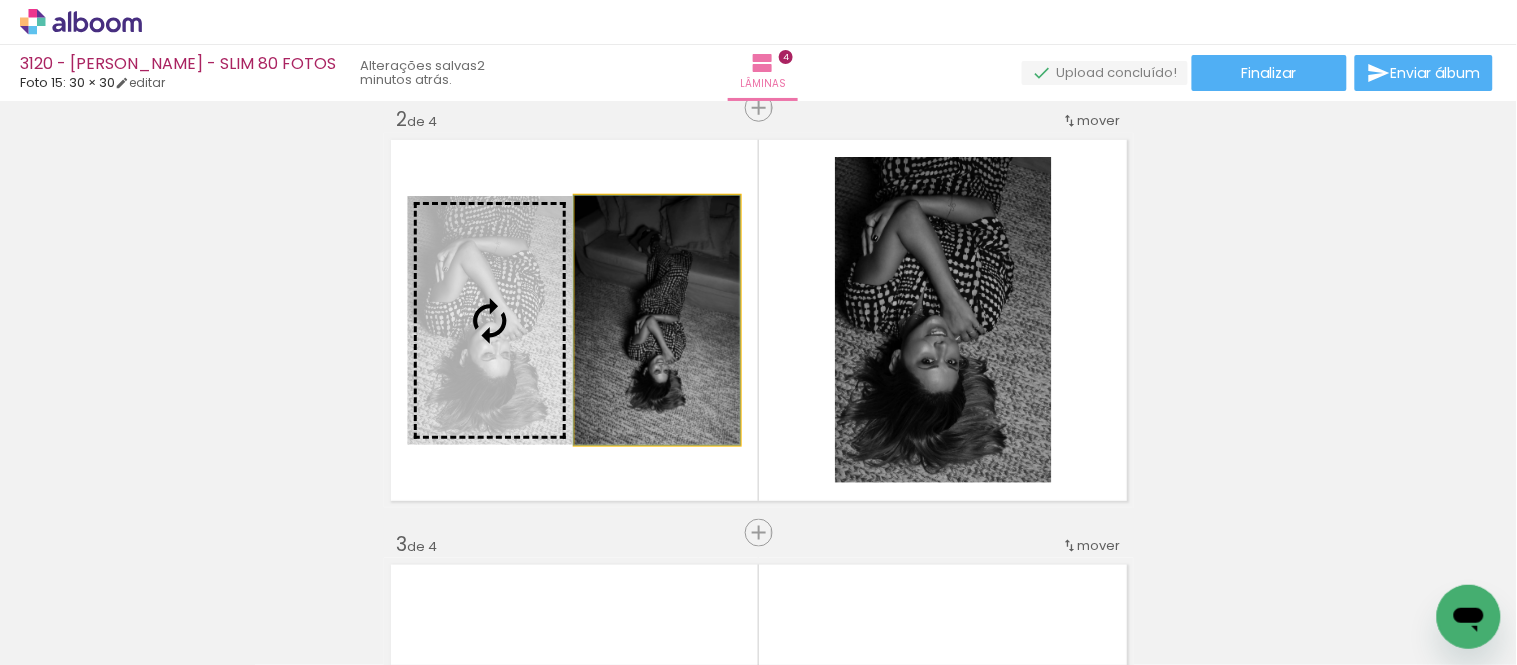drag, startPoint x: 694, startPoint y: 336, endPoint x: 515, endPoint y: 337, distance: 179.00279 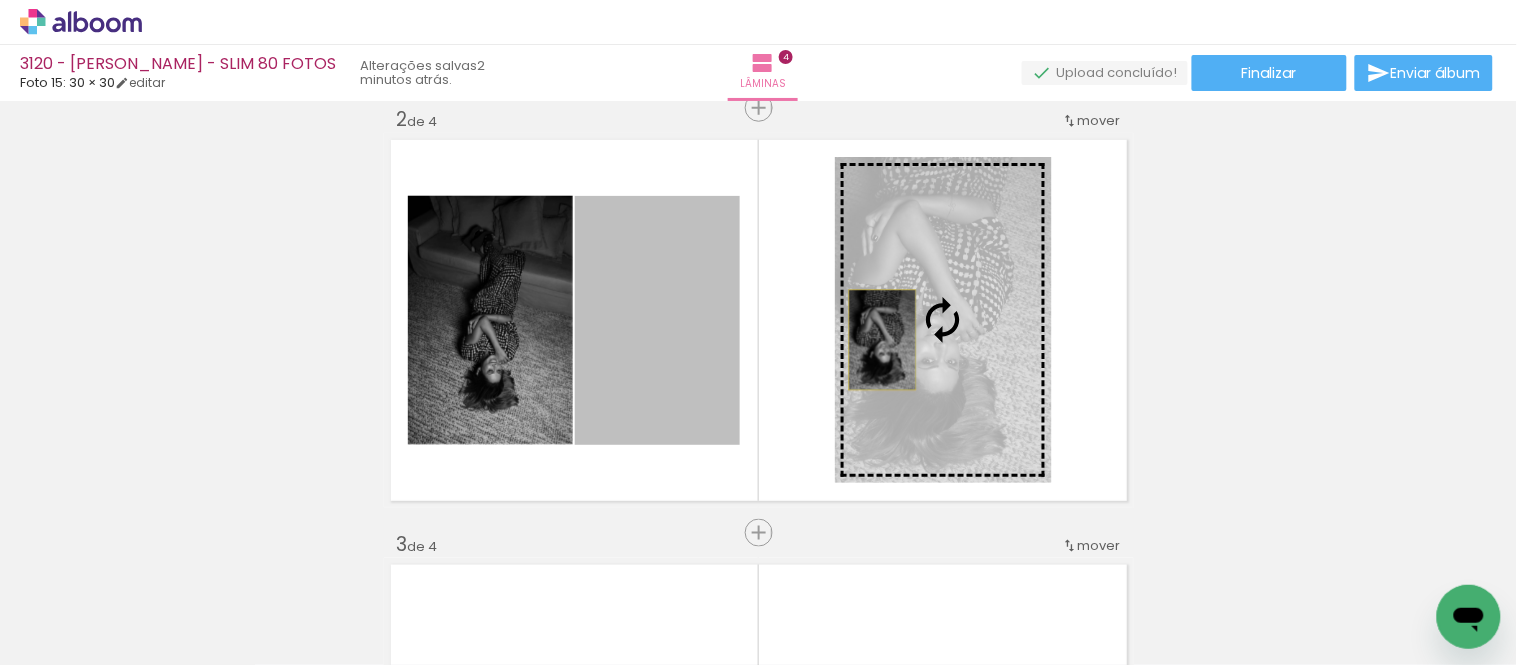 drag, startPoint x: 663, startPoint y: 380, endPoint x: 874, endPoint y: 340, distance: 214.75801 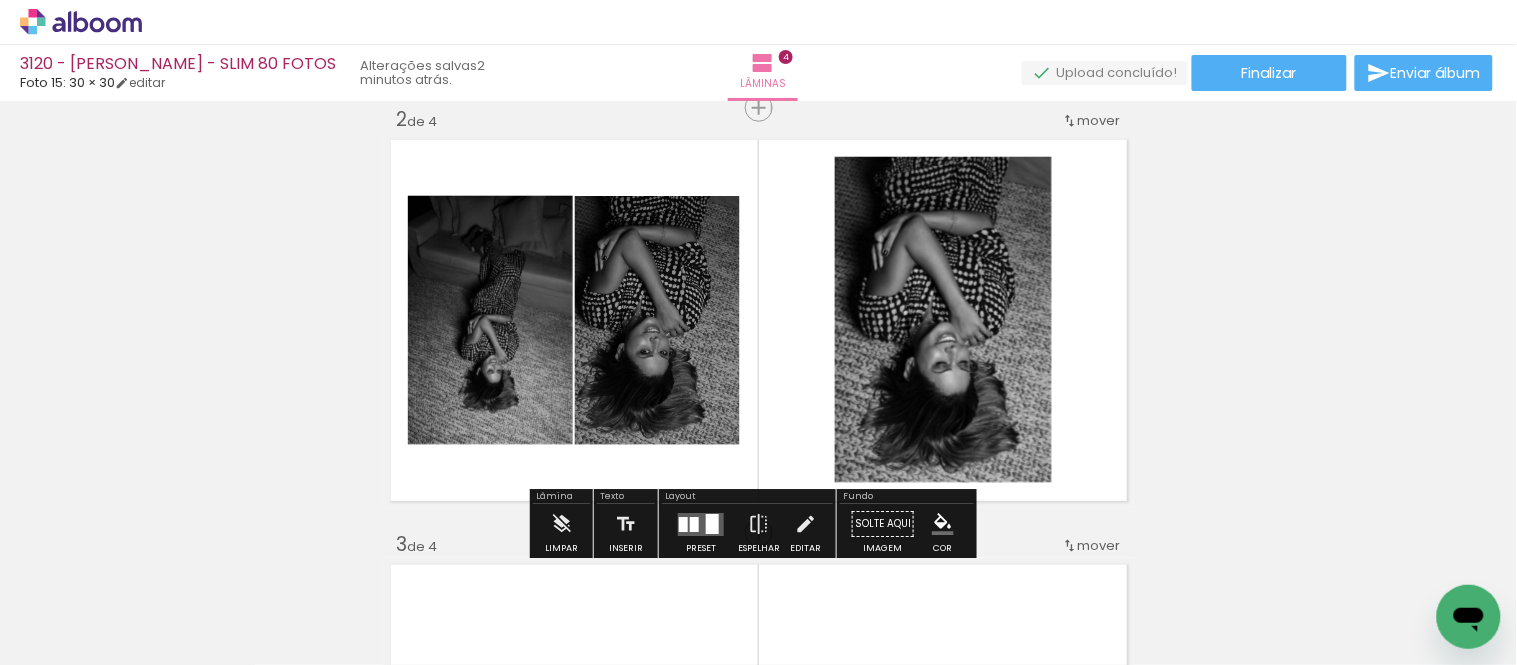 click on "Inserir lâmina 1  de 4  Inserir lâmina 2  de 4  Inserir lâmina 3  de 4  Inserir lâmina 4  de 4" at bounding box center [758, 720] 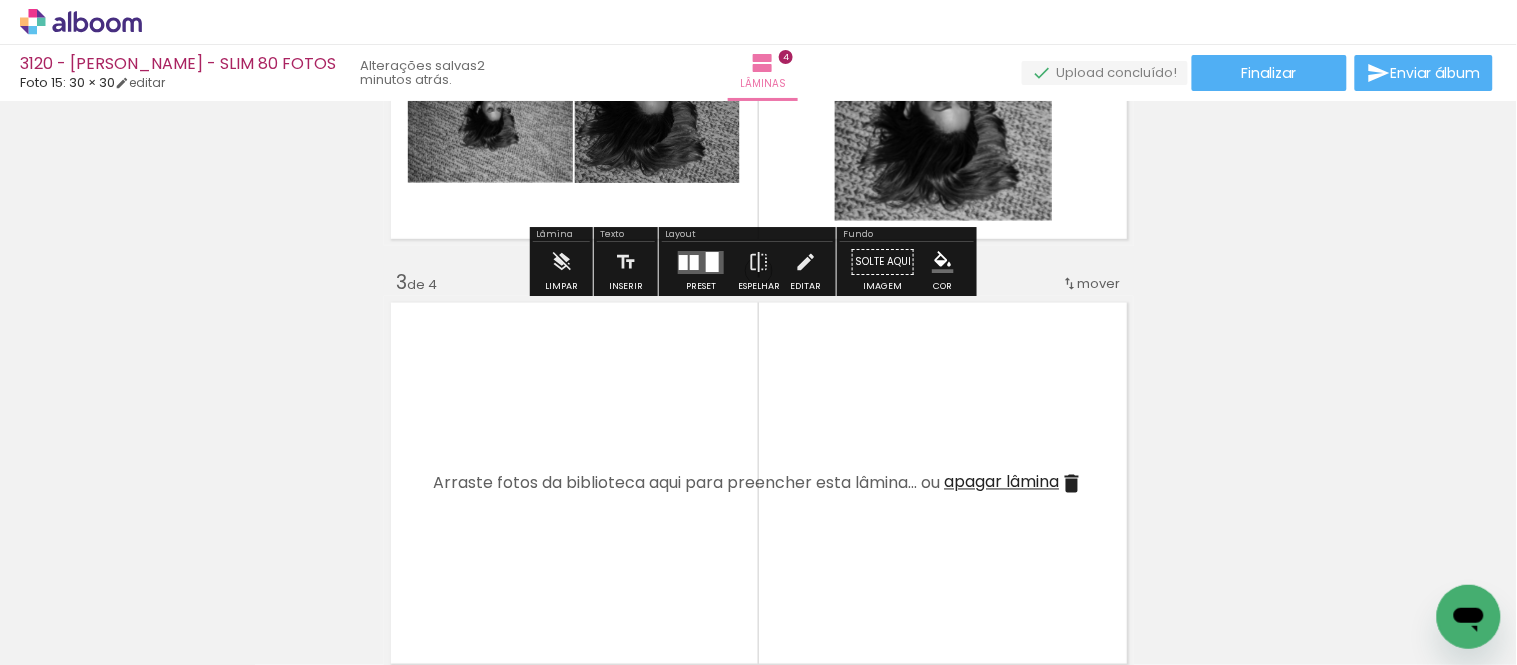 scroll, scrollTop: 822, scrollLeft: 0, axis: vertical 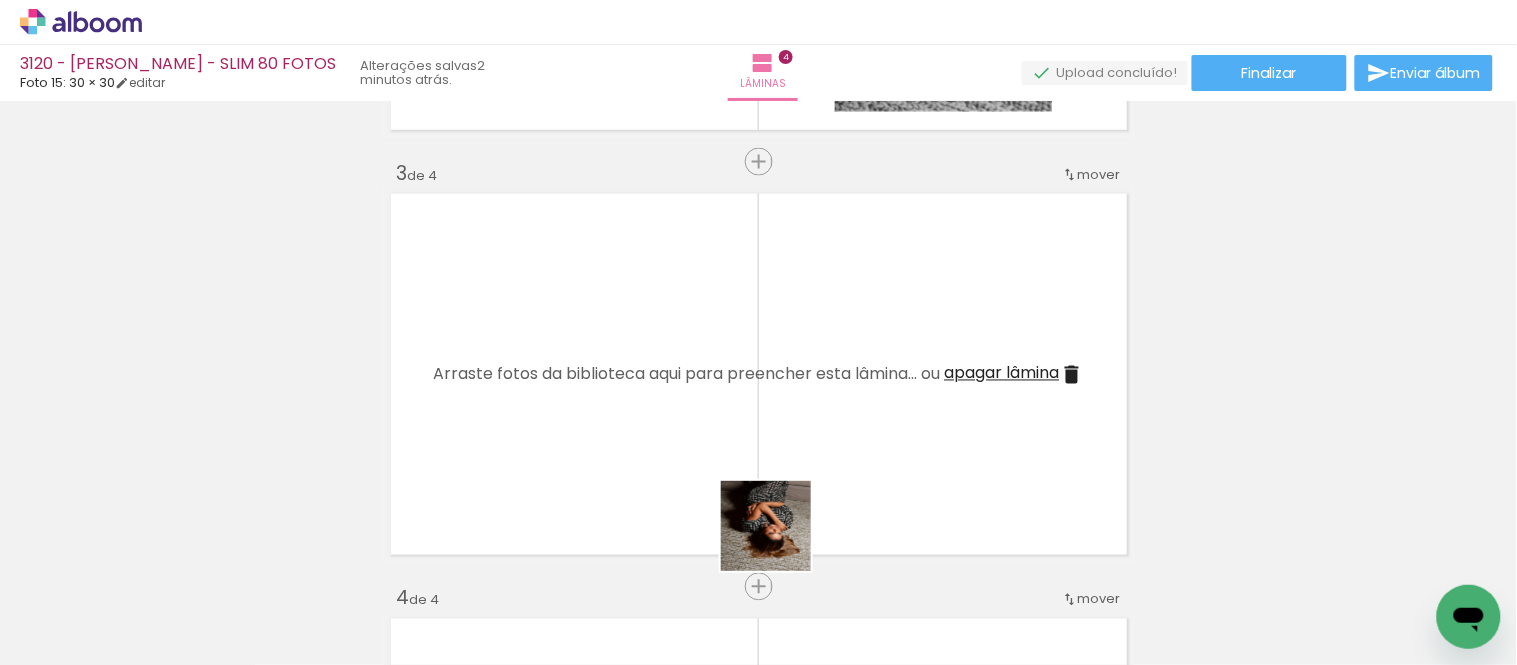 drag, startPoint x: 814, startPoint y: 597, endPoint x: 944, endPoint y: 570, distance: 132.77425 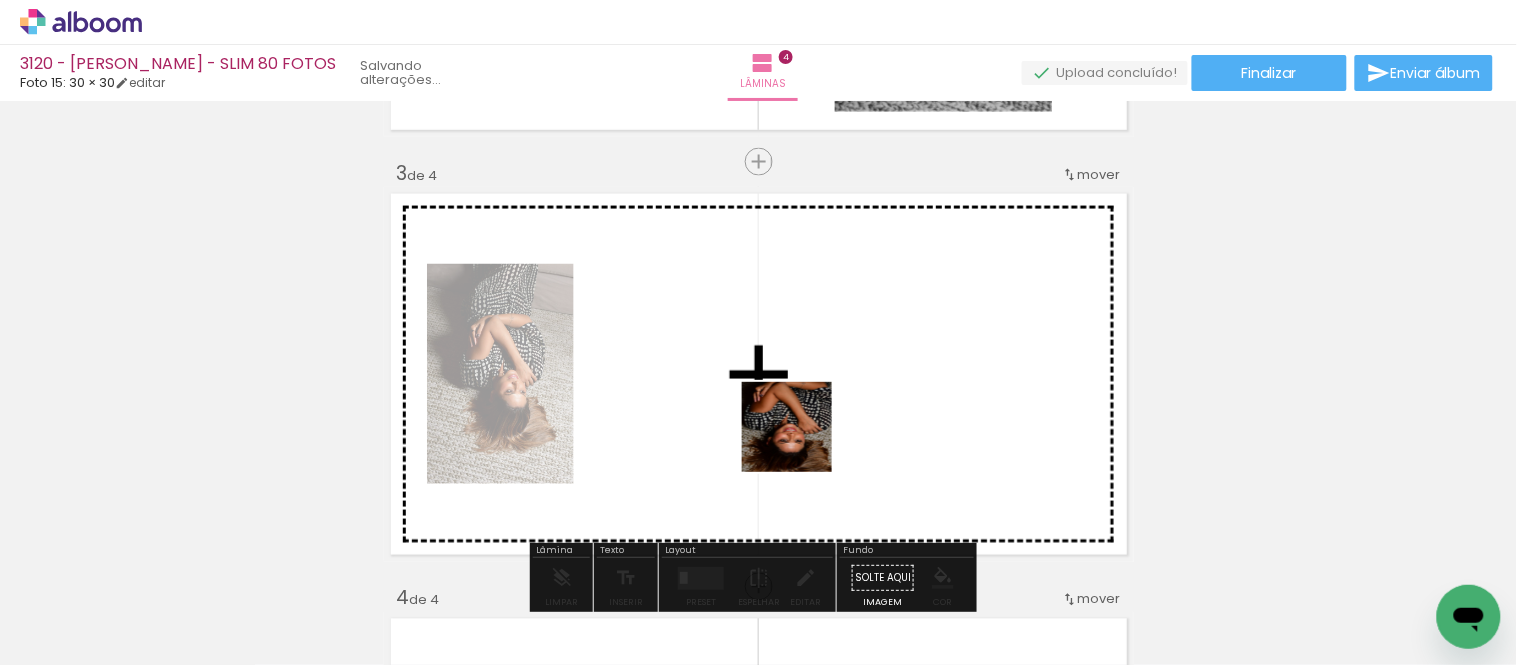 drag, startPoint x: 902, startPoint y: 581, endPoint x: 711, endPoint y: 642, distance: 200.50436 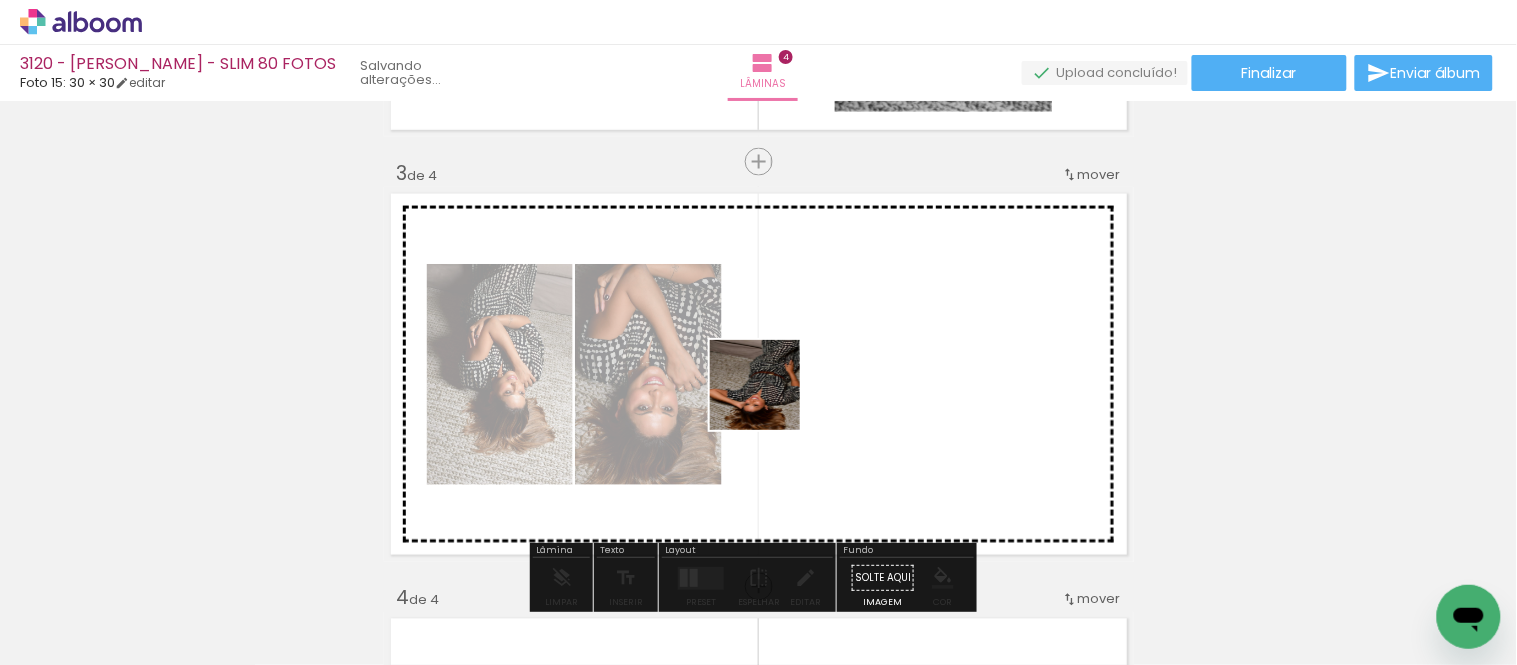 drag, startPoint x: 675, startPoint y: 567, endPoint x: 550, endPoint y: 605, distance: 130.64838 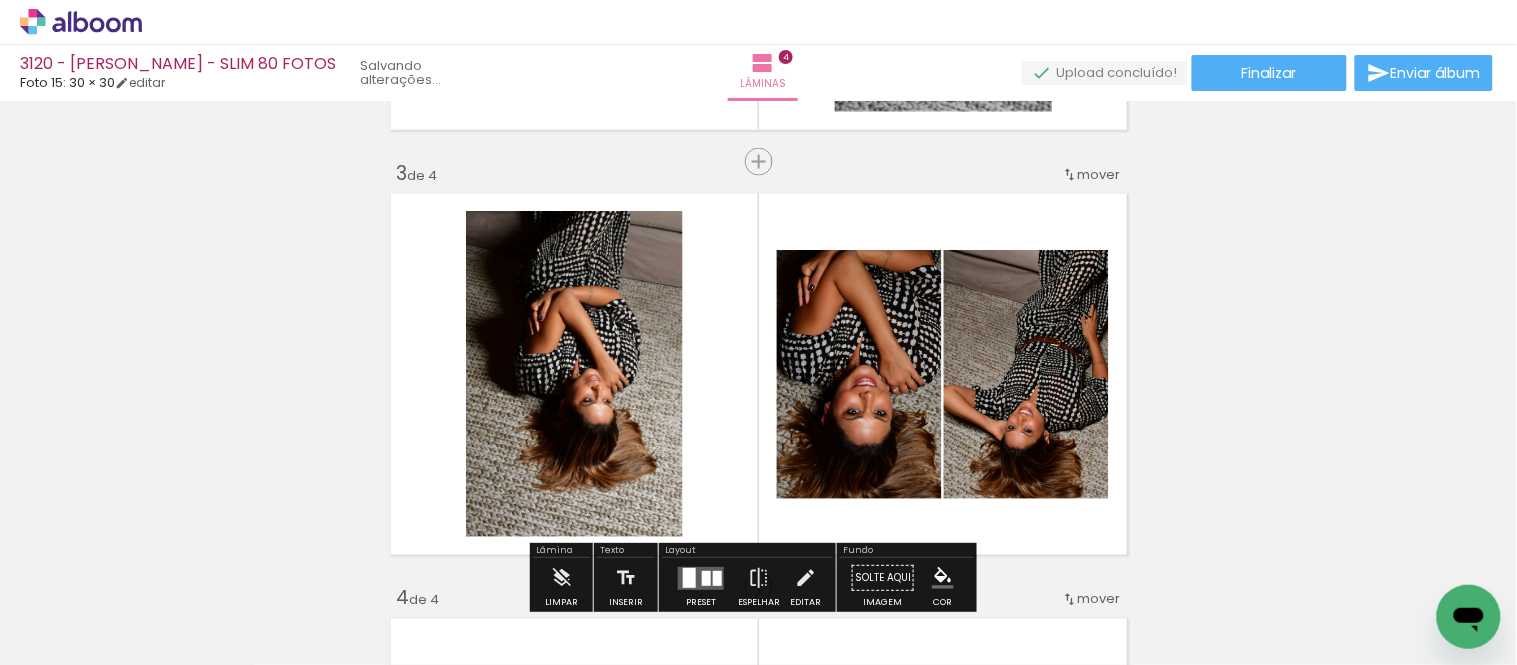 click at bounding box center (576, 597) 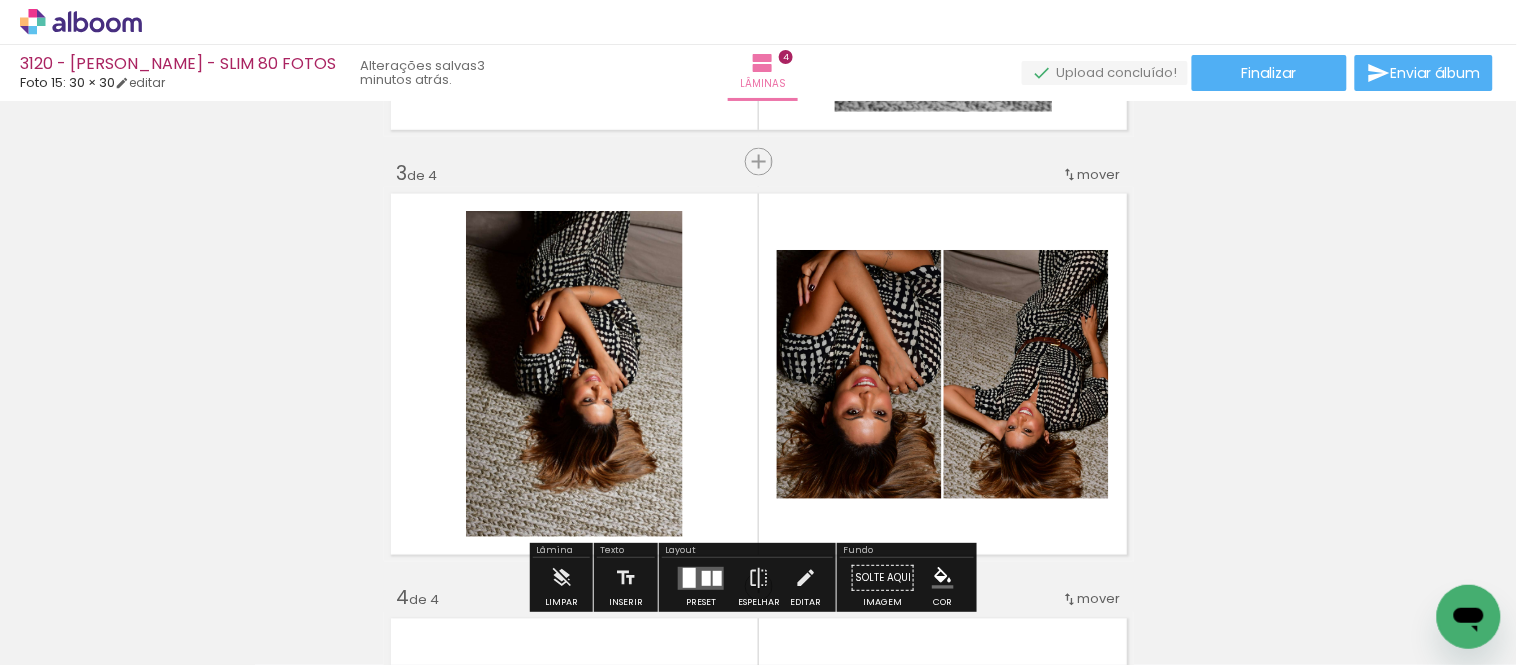 click at bounding box center (758, 332) 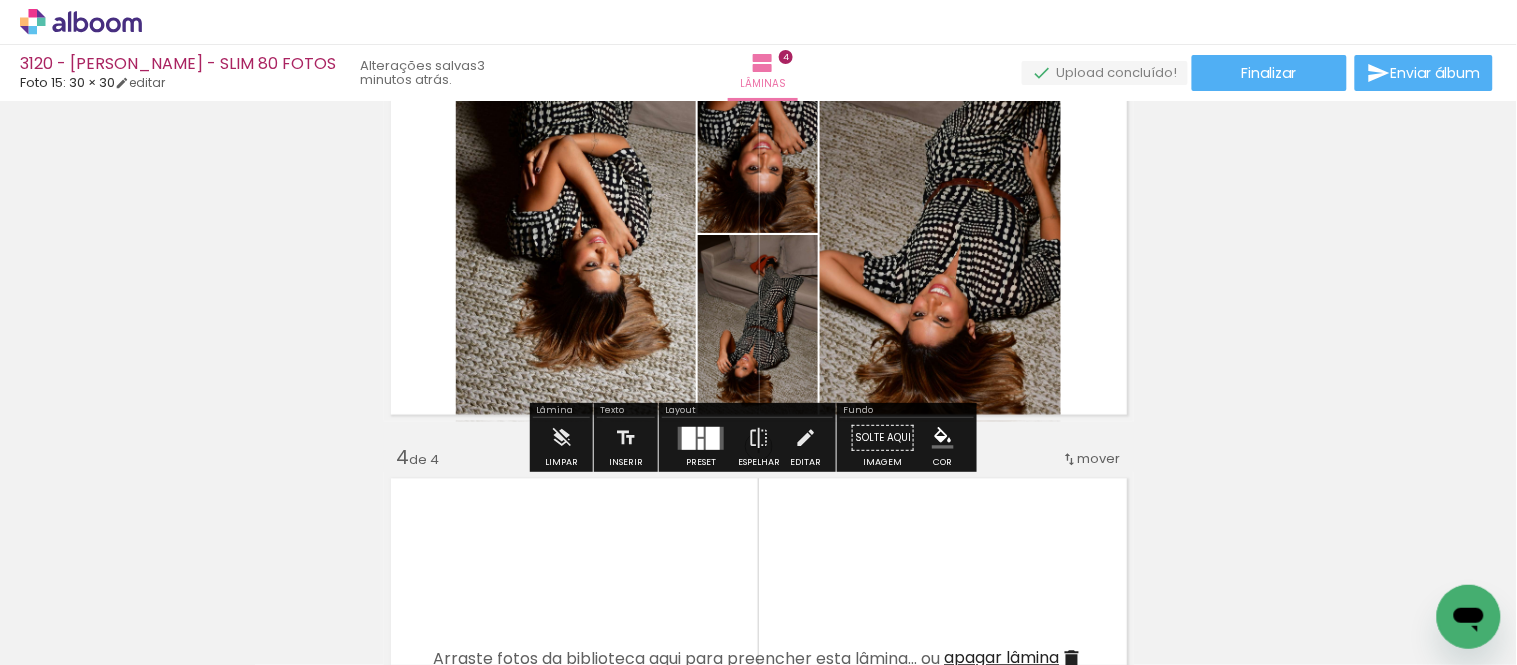 scroll, scrollTop: 1006, scrollLeft: 0, axis: vertical 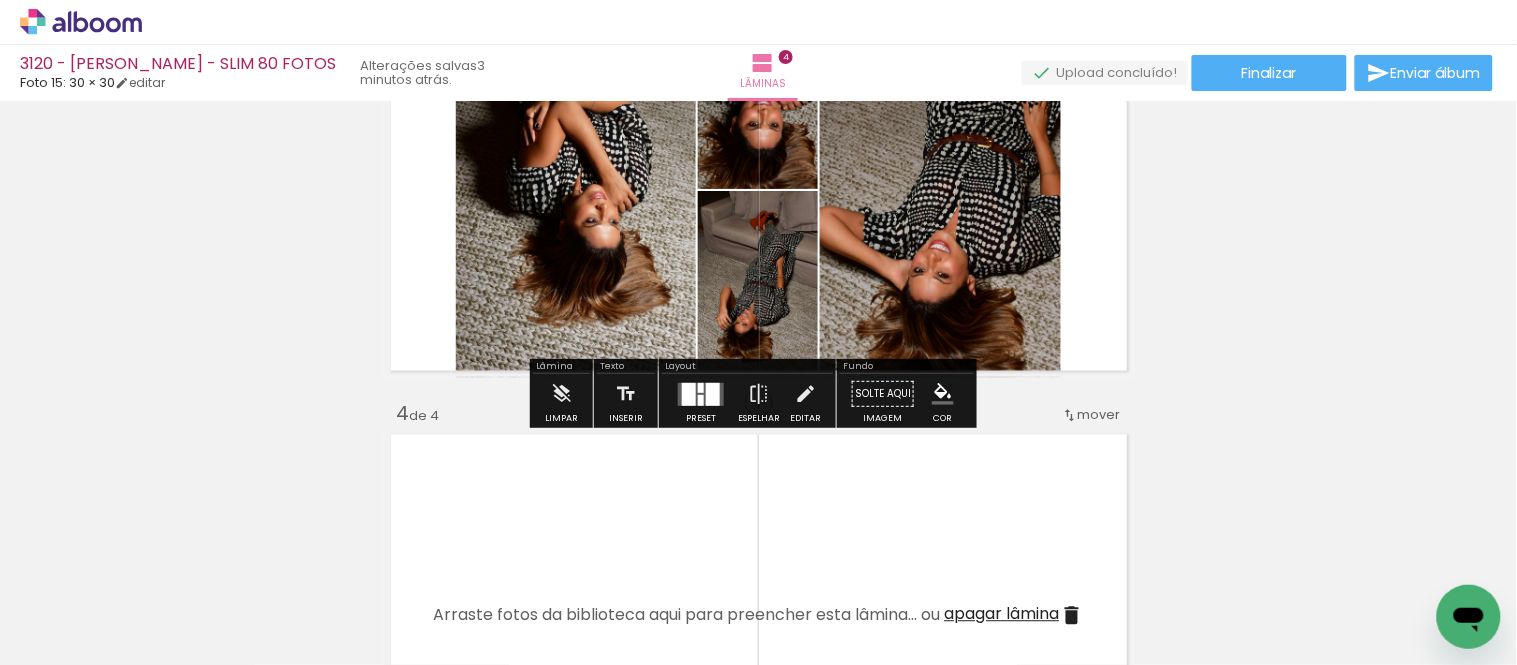 click at bounding box center [713, 394] 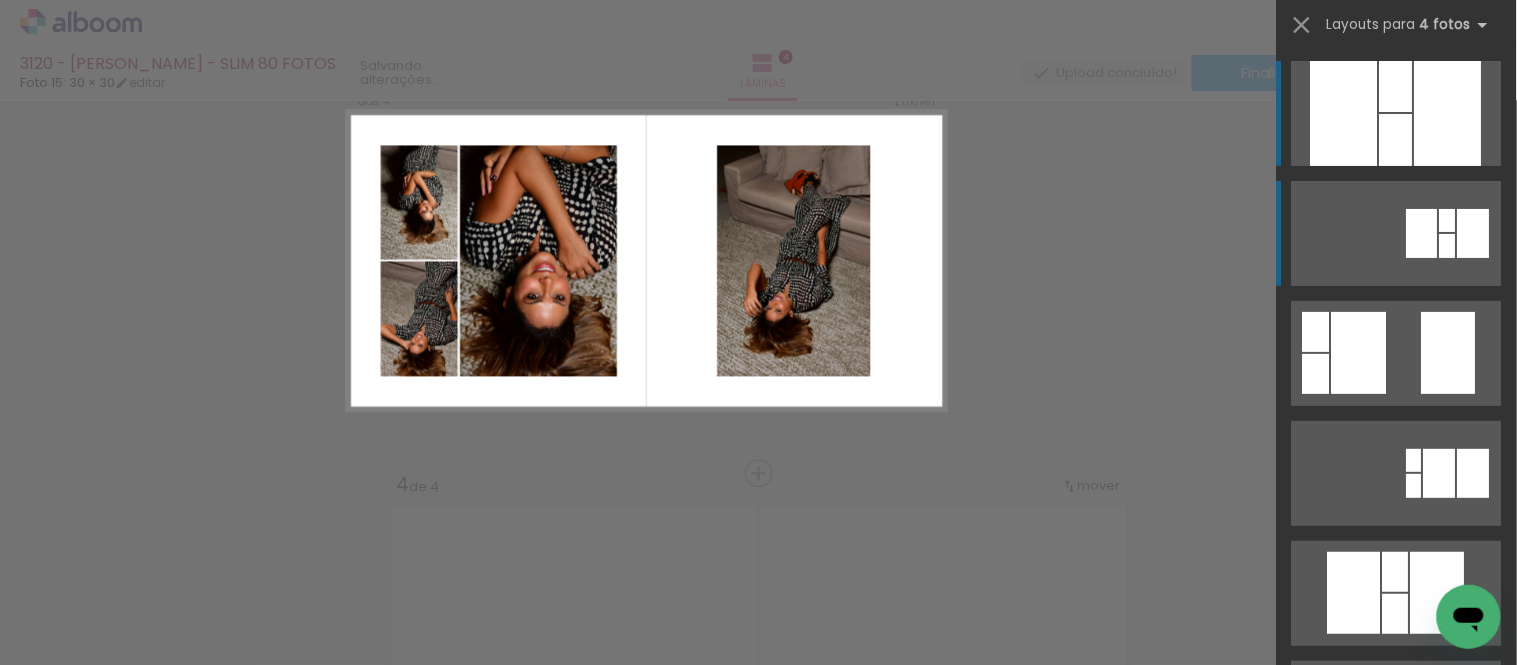 scroll, scrollTop: 875, scrollLeft: 0, axis: vertical 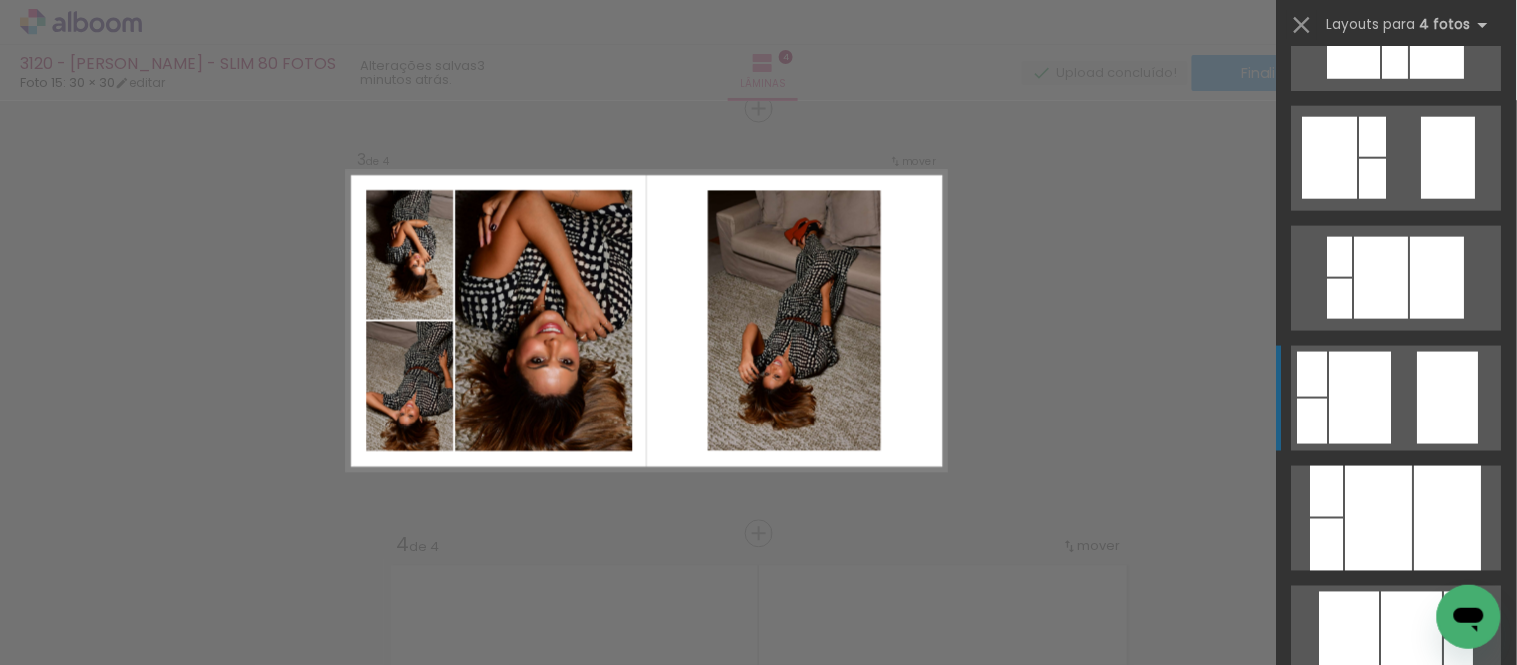 click at bounding box center [1359, -202] 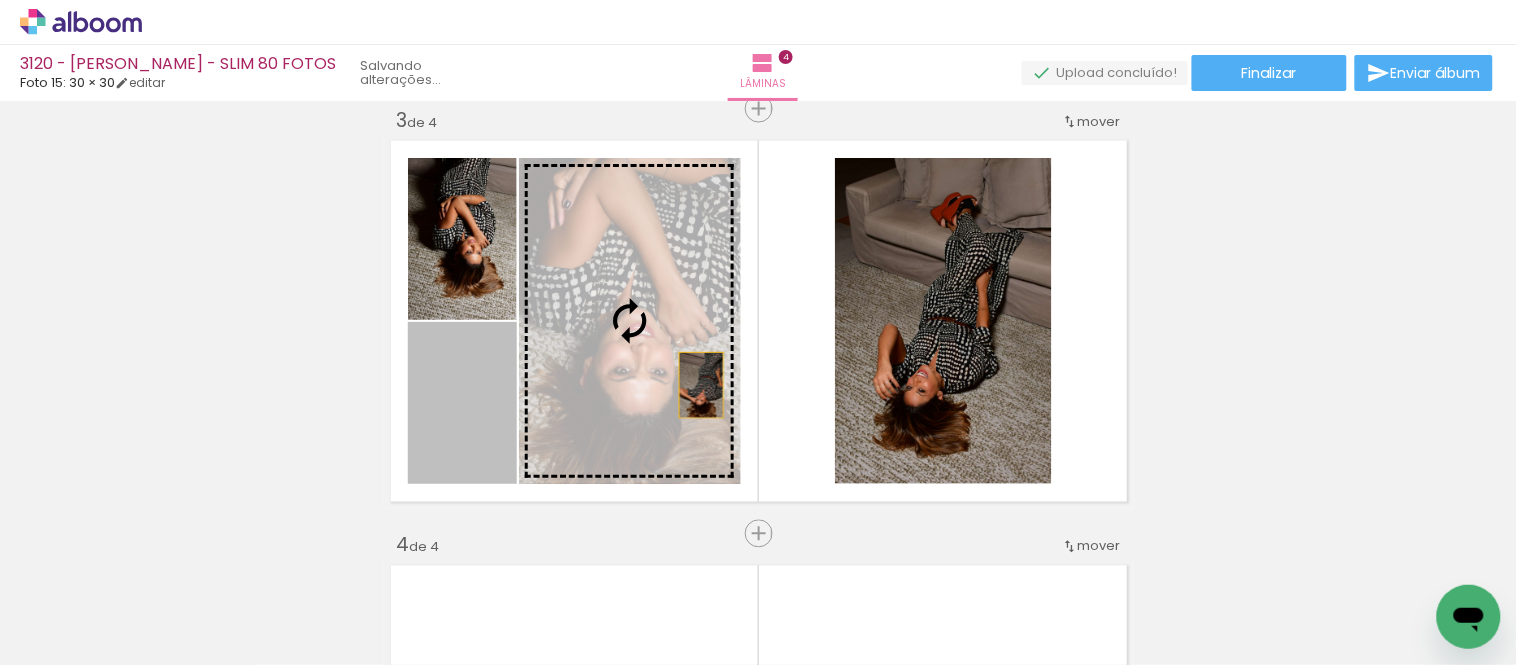 drag, startPoint x: 457, startPoint y: 404, endPoint x: 693, endPoint y: 385, distance: 236.7636 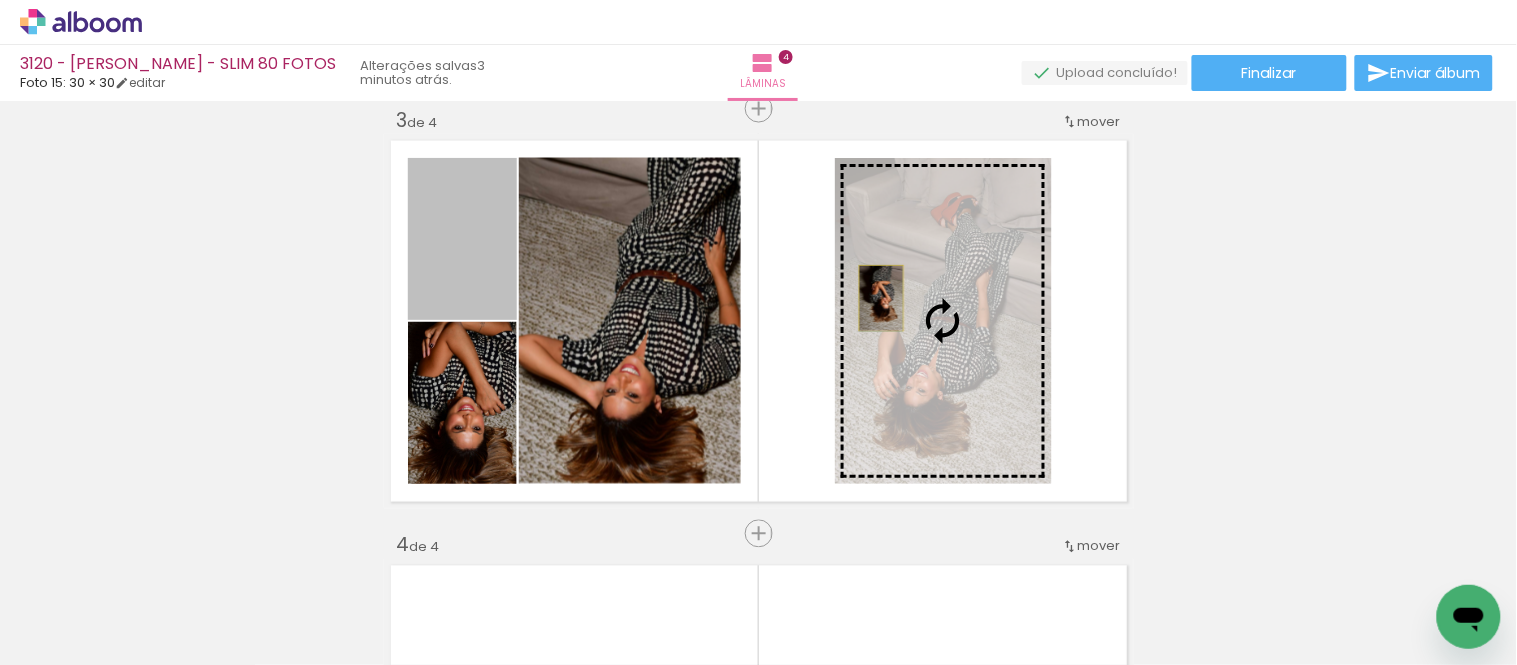 drag, startPoint x: 682, startPoint y: 286, endPoint x: 876, endPoint y: 298, distance: 194.37077 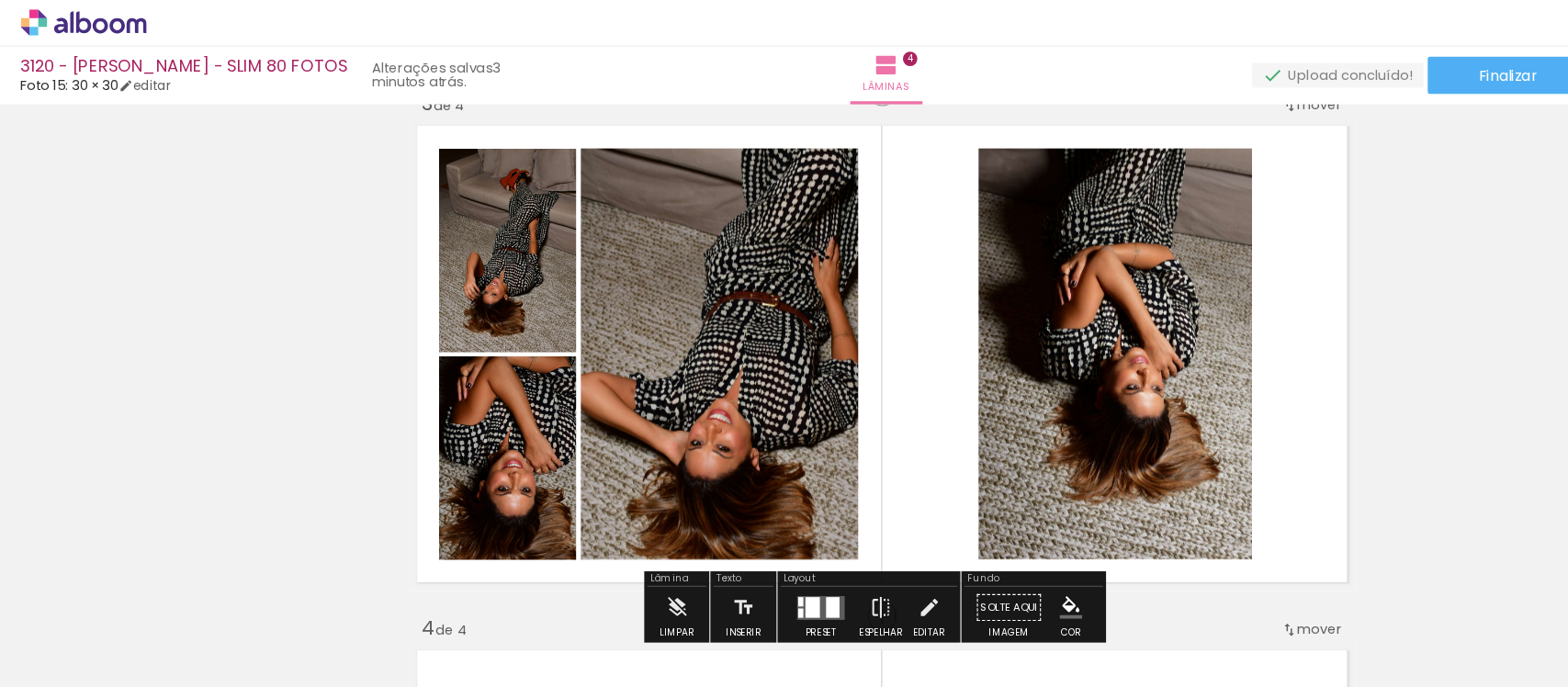 scroll, scrollTop: 974, scrollLeft: 0, axis: vertical 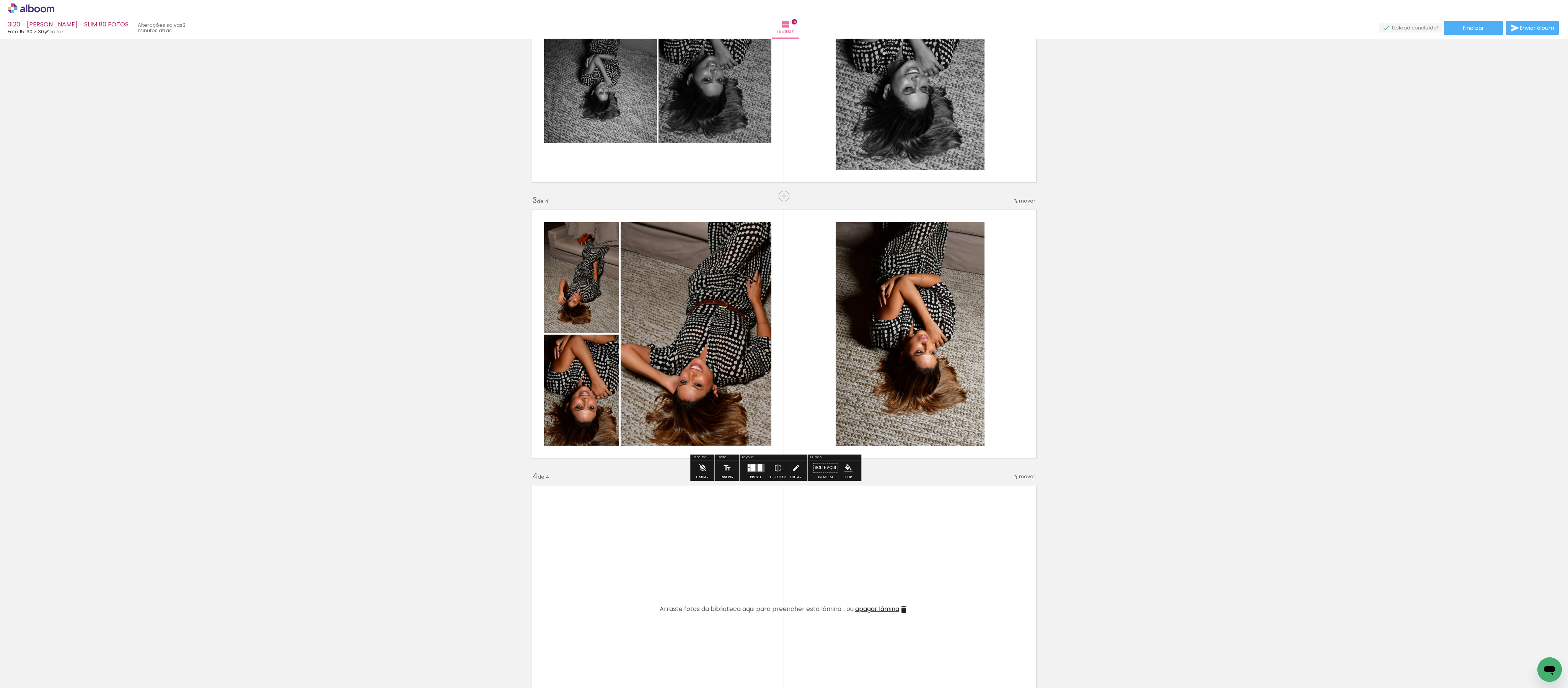 click at bounding box center (756, 468) 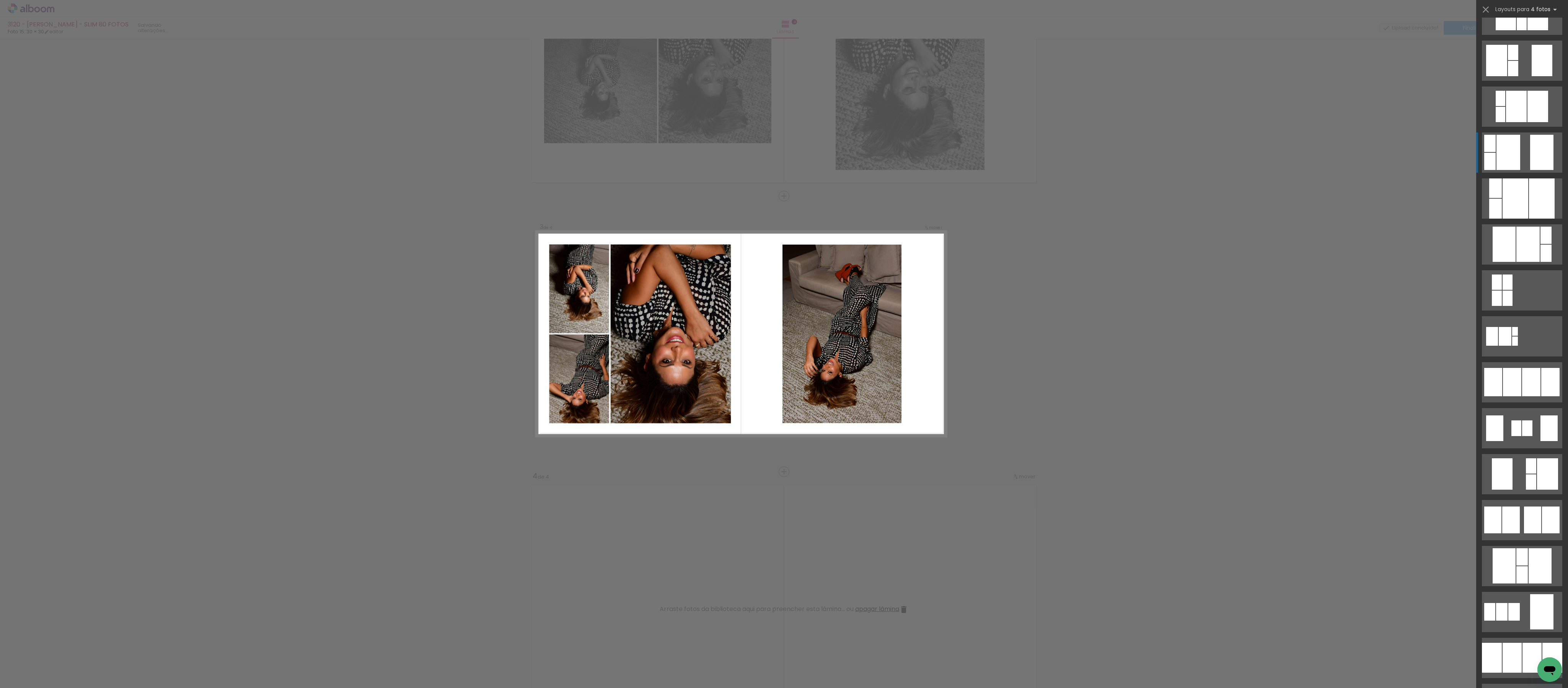 scroll, scrollTop: 322, scrollLeft: 0, axis: vertical 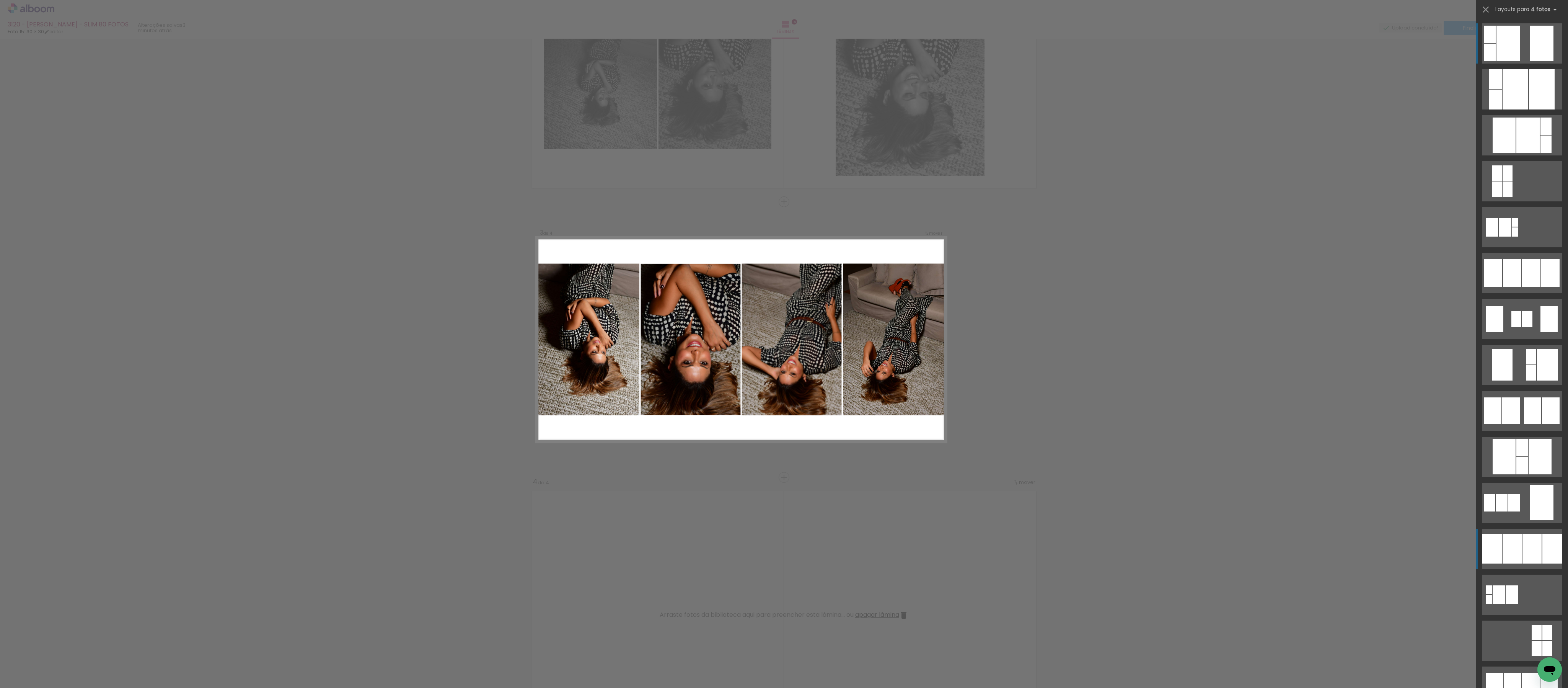 click at bounding box center [1508, -186] 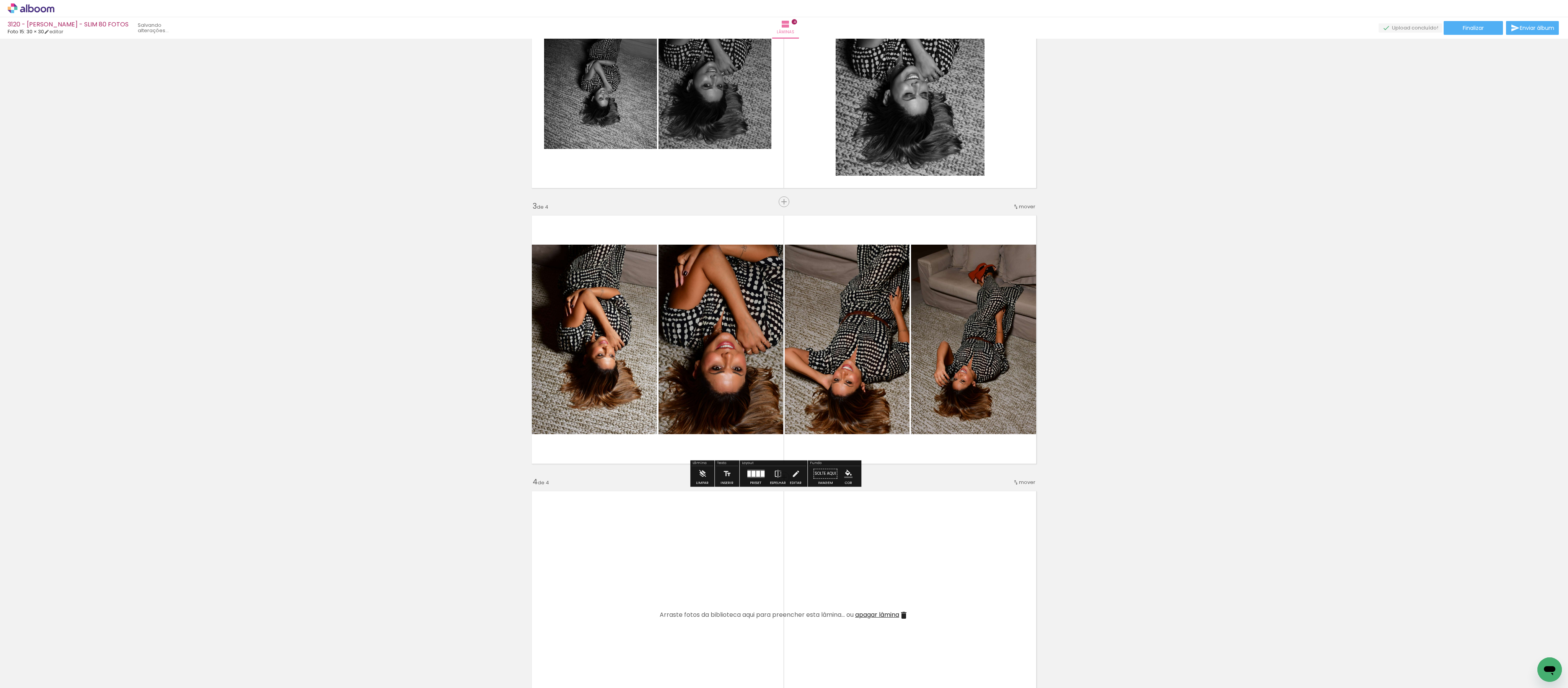click on "Inserir lâmina 1  de 4  Inserir lâmina 2  de 4  Inserir lâmina 3  de 4  Inserir lâmina 4  de 4" at bounding box center (784, 330) 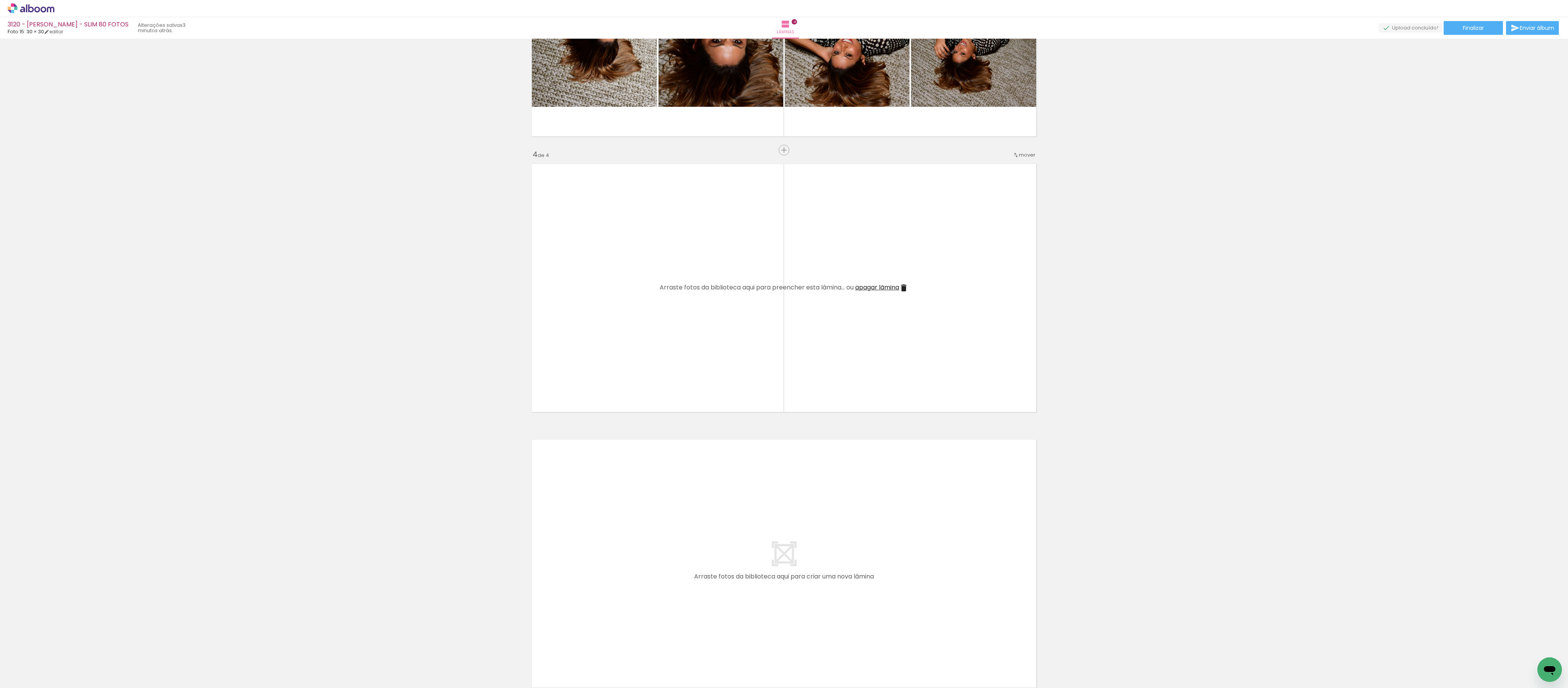 scroll, scrollTop: 783, scrollLeft: 0, axis: vertical 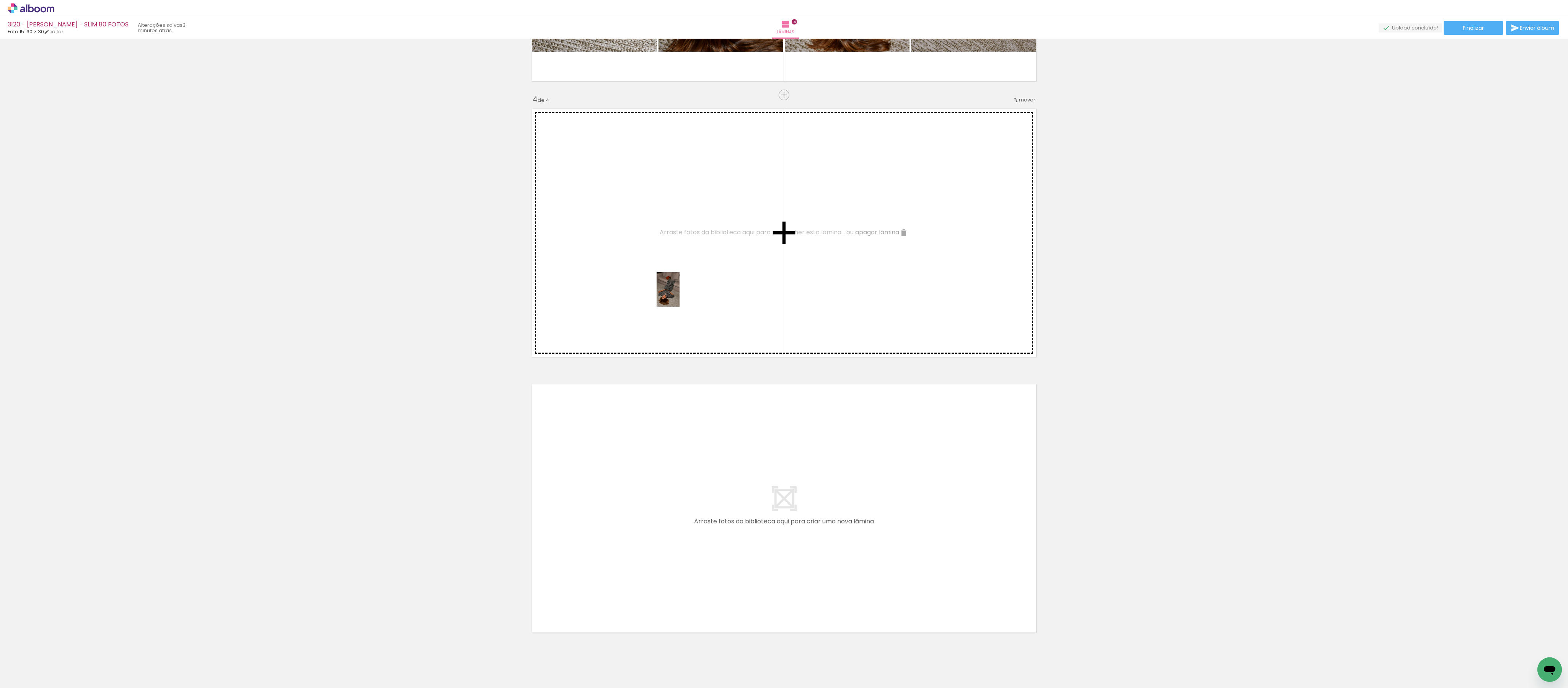 drag, startPoint x: 373, startPoint y: 664, endPoint x: 680, endPoint y: 295, distance: 480.0104 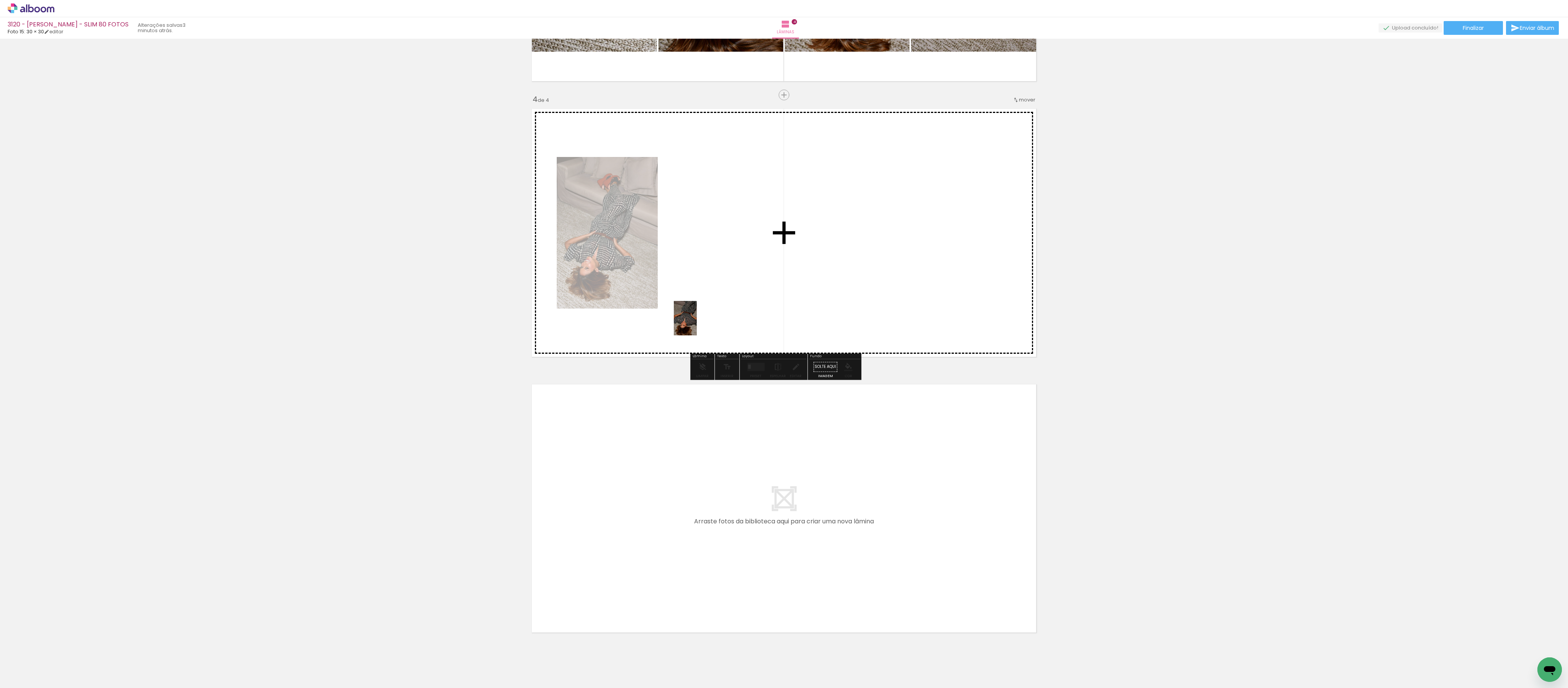drag, startPoint x: 339, startPoint y: 665, endPoint x: 759, endPoint y: 295, distance: 559.73 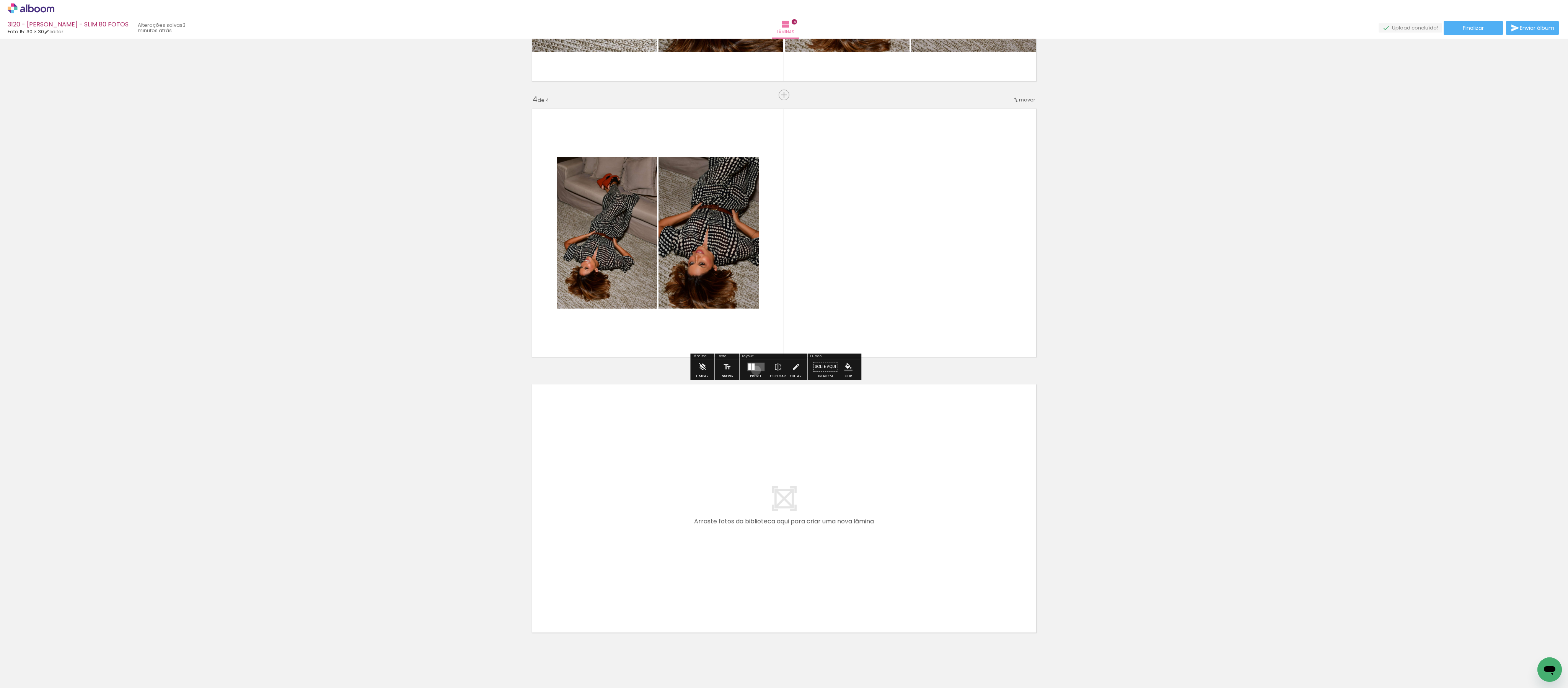 click at bounding box center (756, 367) 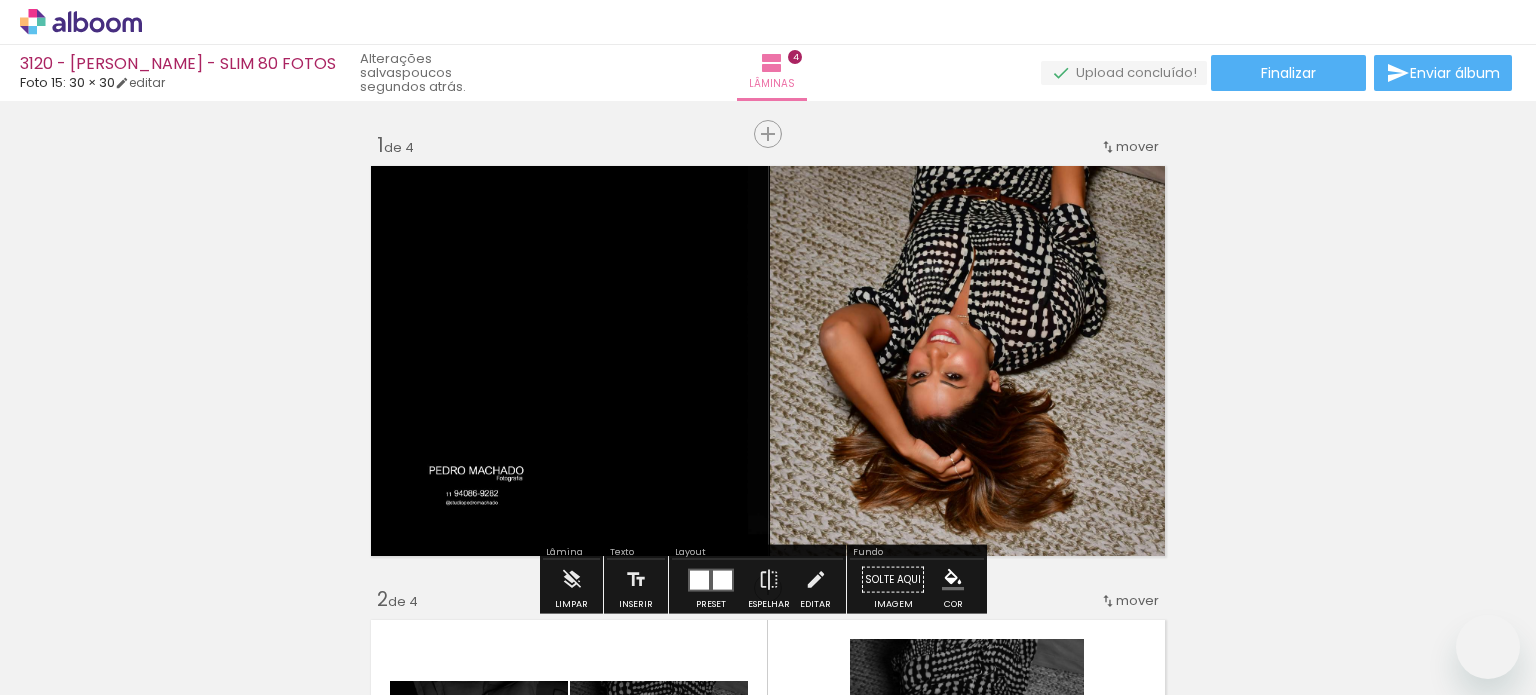 scroll, scrollTop: 0, scrollLeft: 0, axis: both 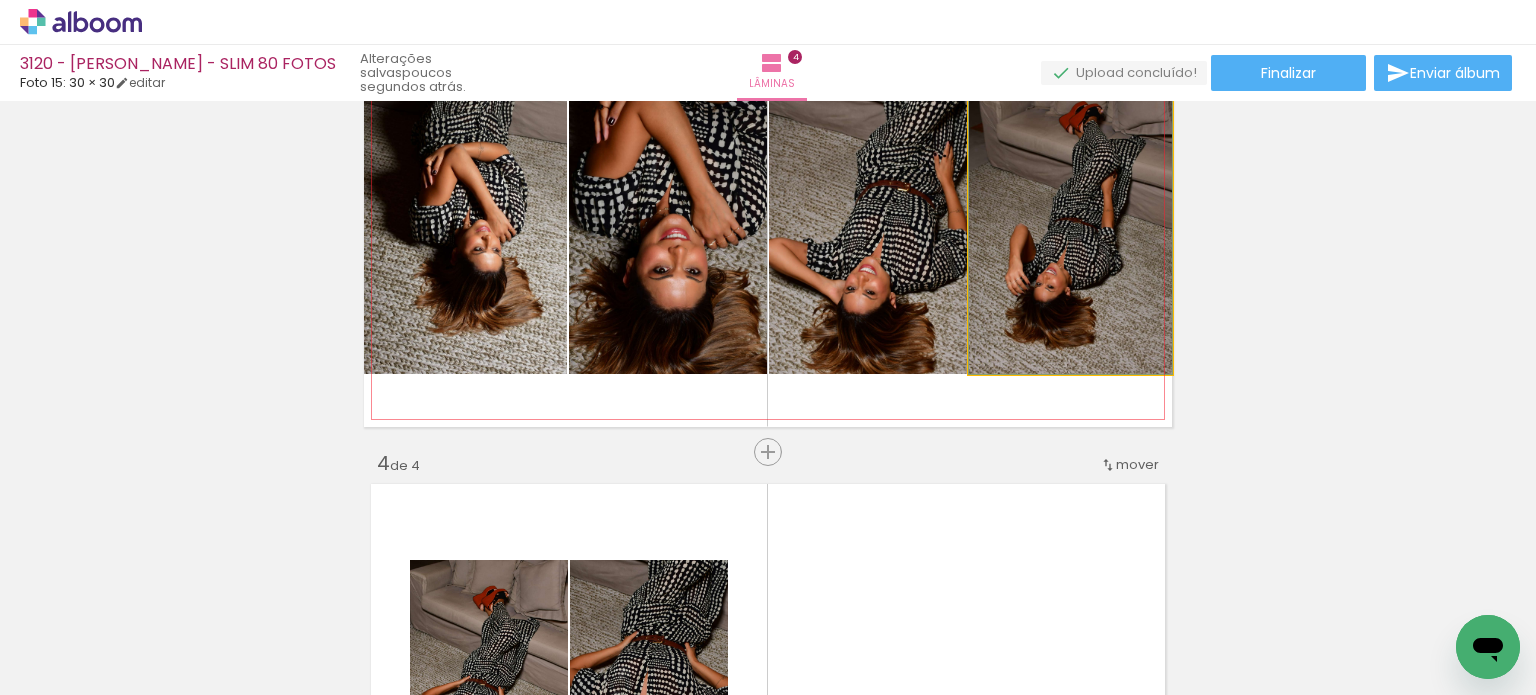 drag, startPoint x: 1074, startPoint y: 279, endPoint x: 1016, endPoint y: 243, distance: 68.26419 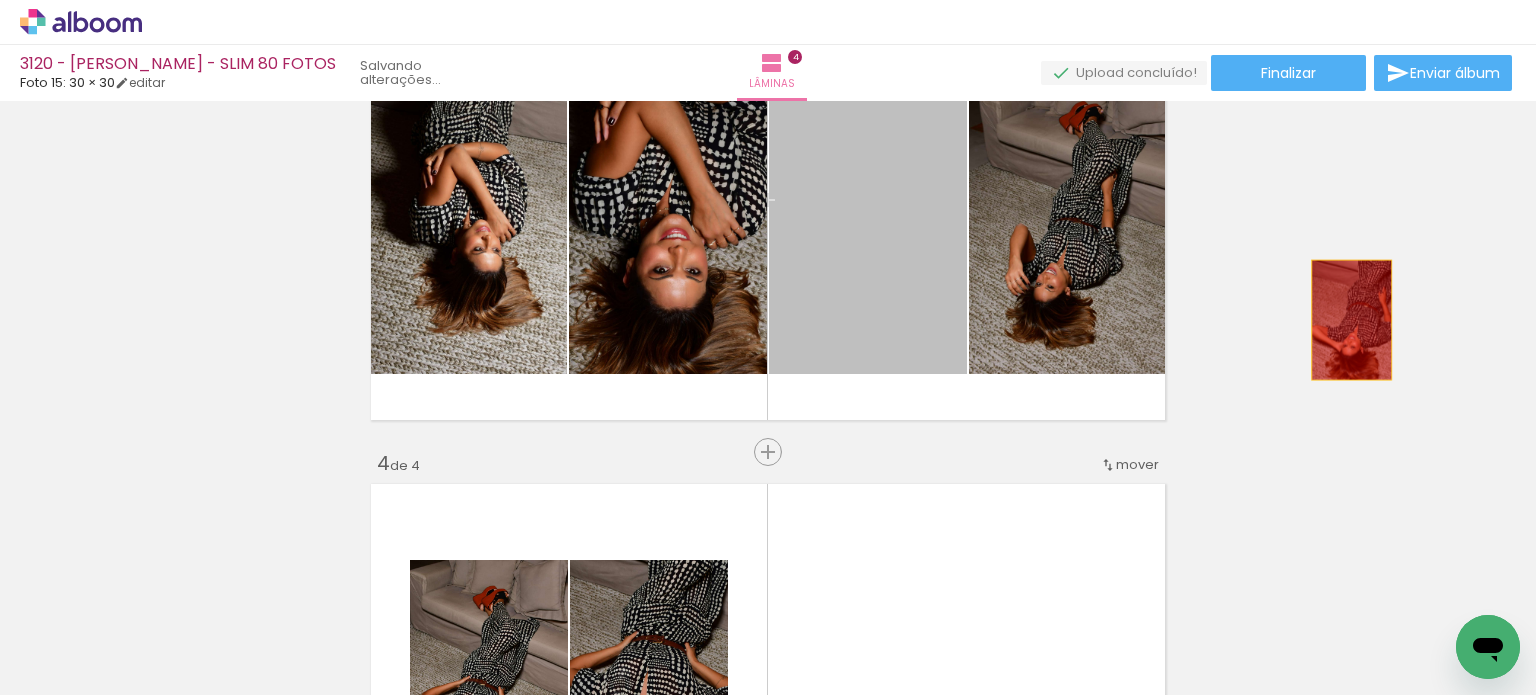 drag, startPoint x: 901, startPoint y: 253, endPoint x: 1256, endPoint y: 329, distance: 363.04407 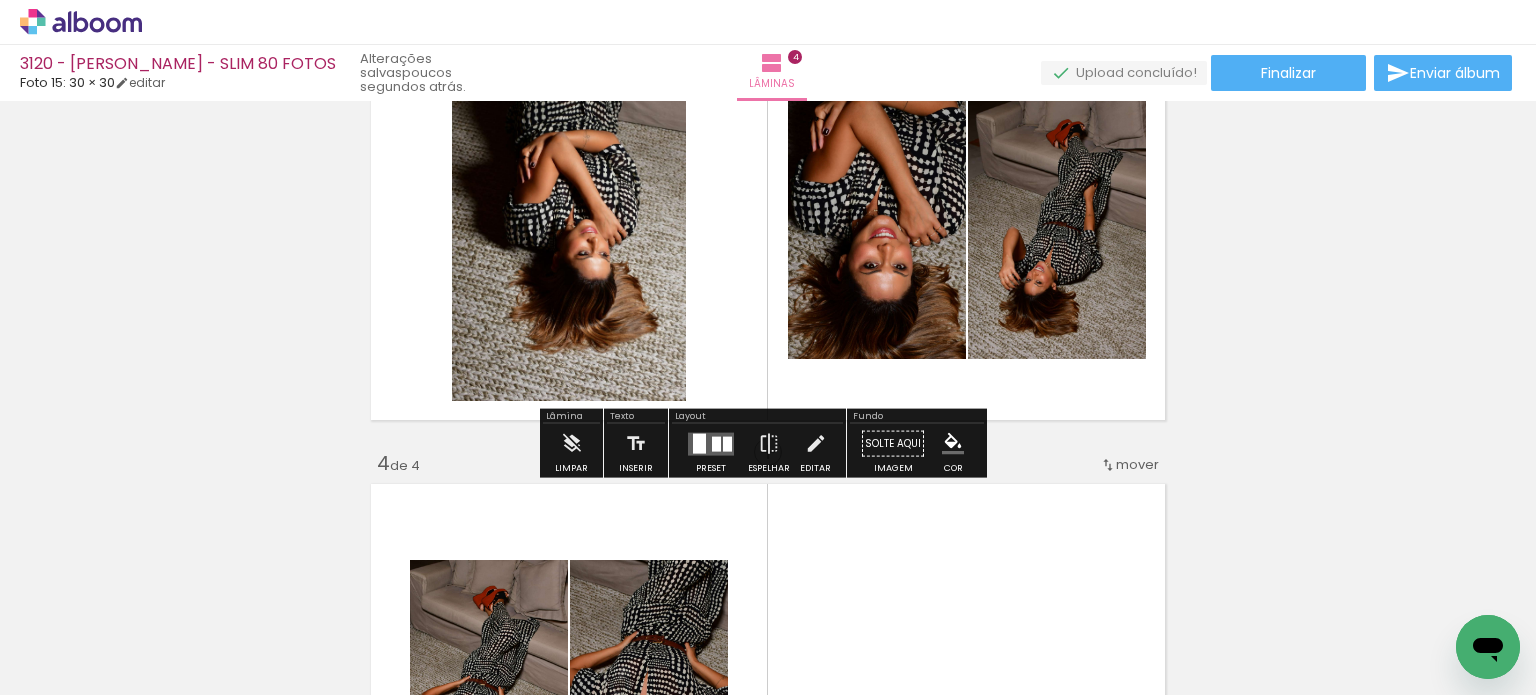 click at bounding box center (699, 443) 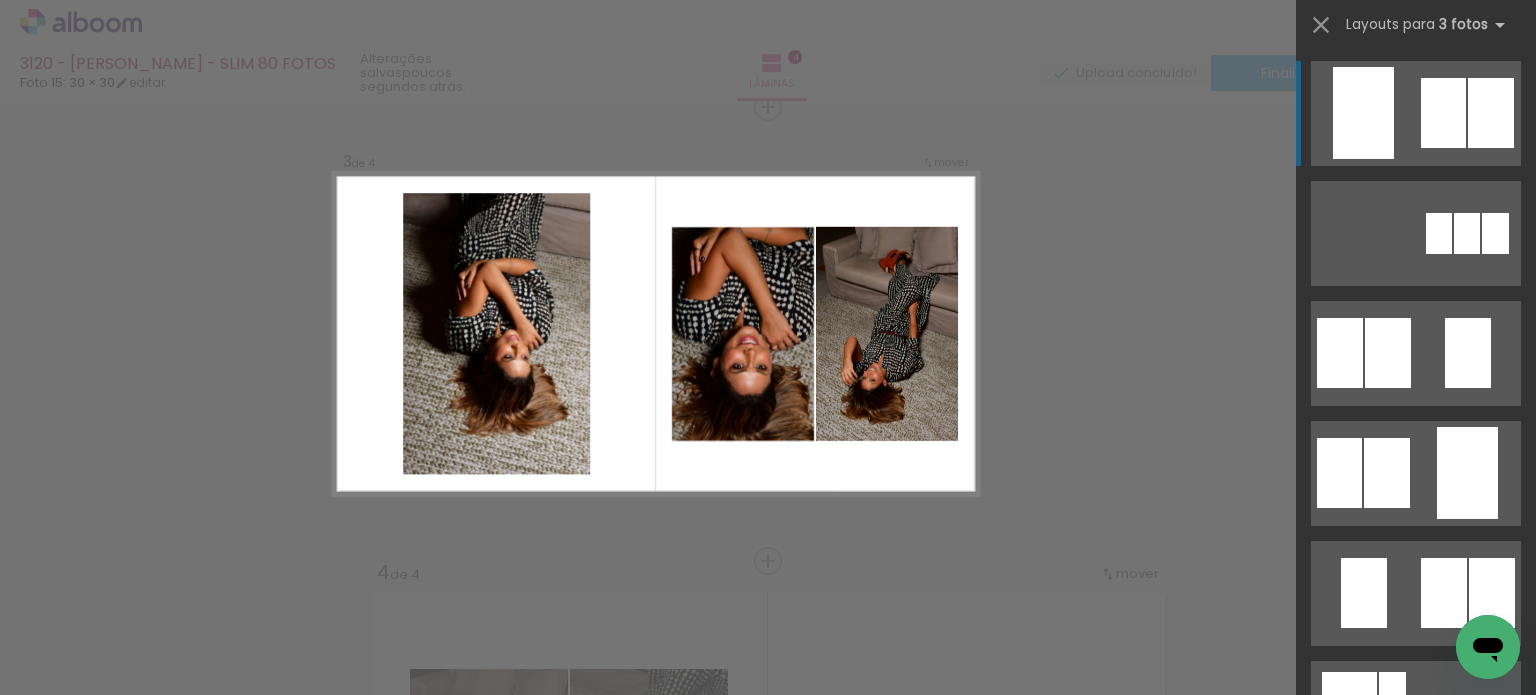 scroll, scrollTop: 933, scrollLeft: 0, axis: vertical 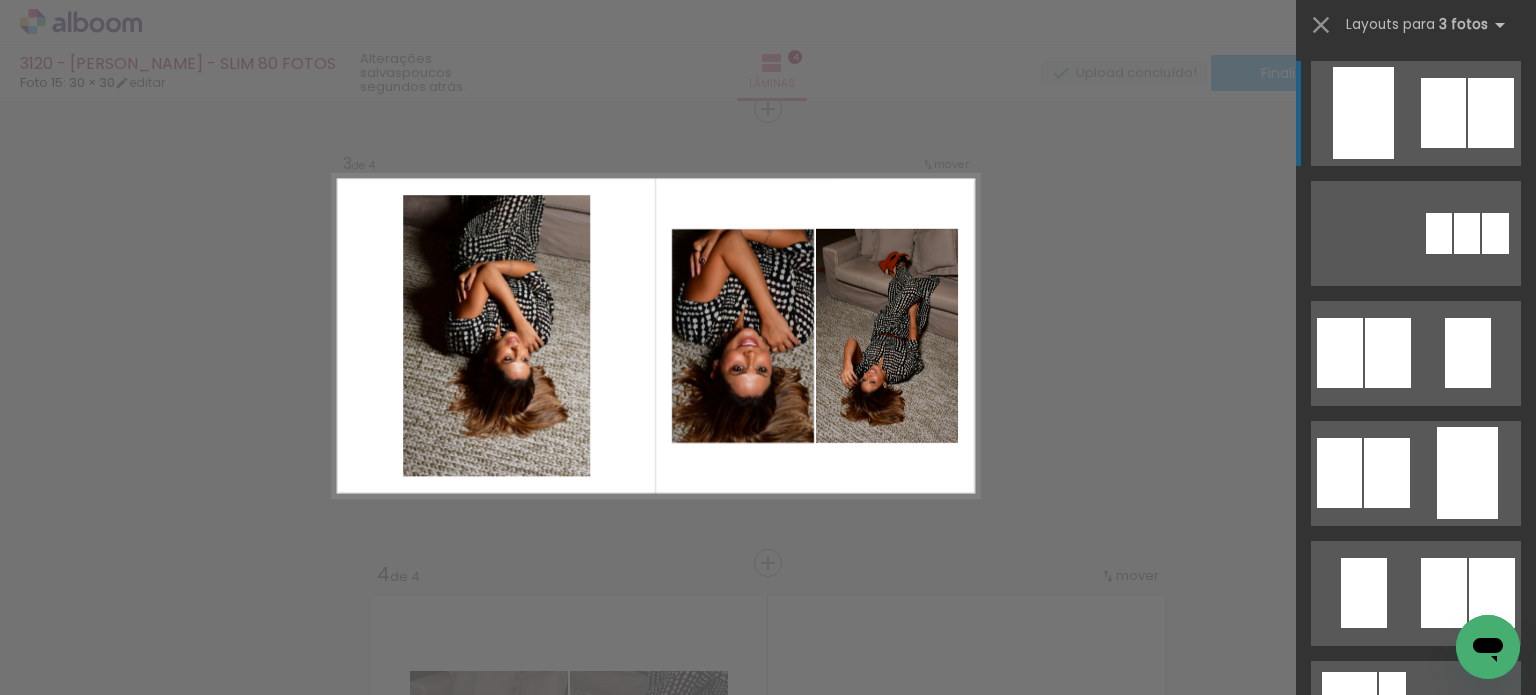click on "Confirmar Cancelar" at bounding box center [768, 327] 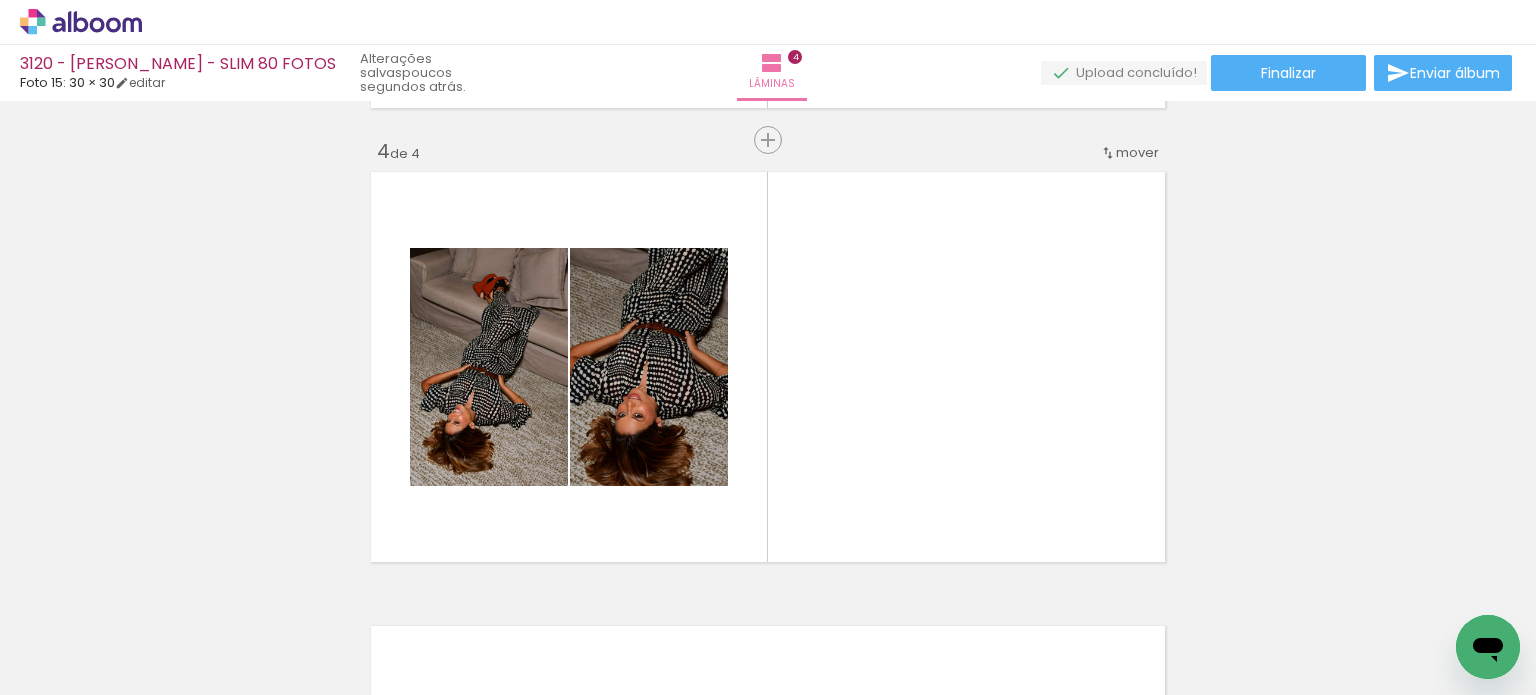 scroll, scrollTop: 1600, scrollLeft: 0, axis: vertical 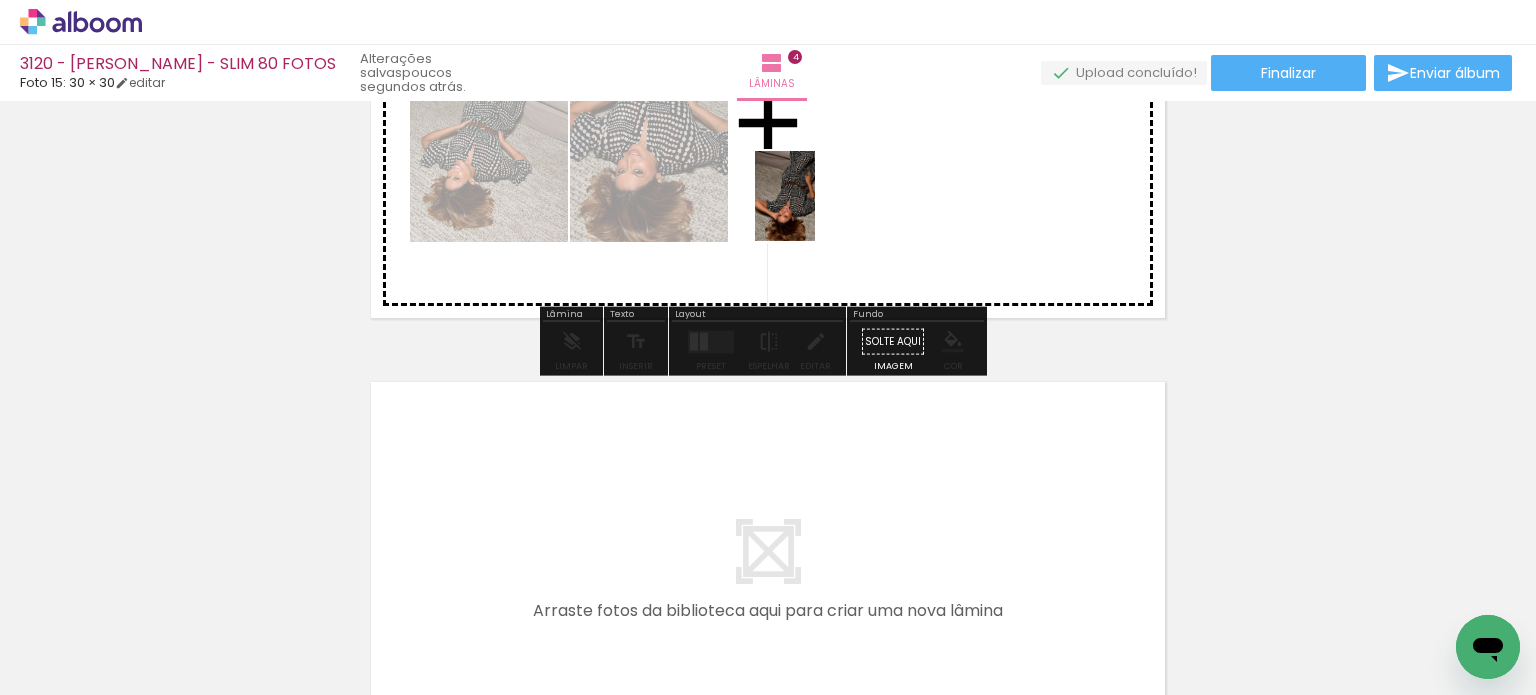 drag, startPoint x: 1198, startPoint y: 565, endPoint x: 834, endPoint y: 310, distance: 444.43335 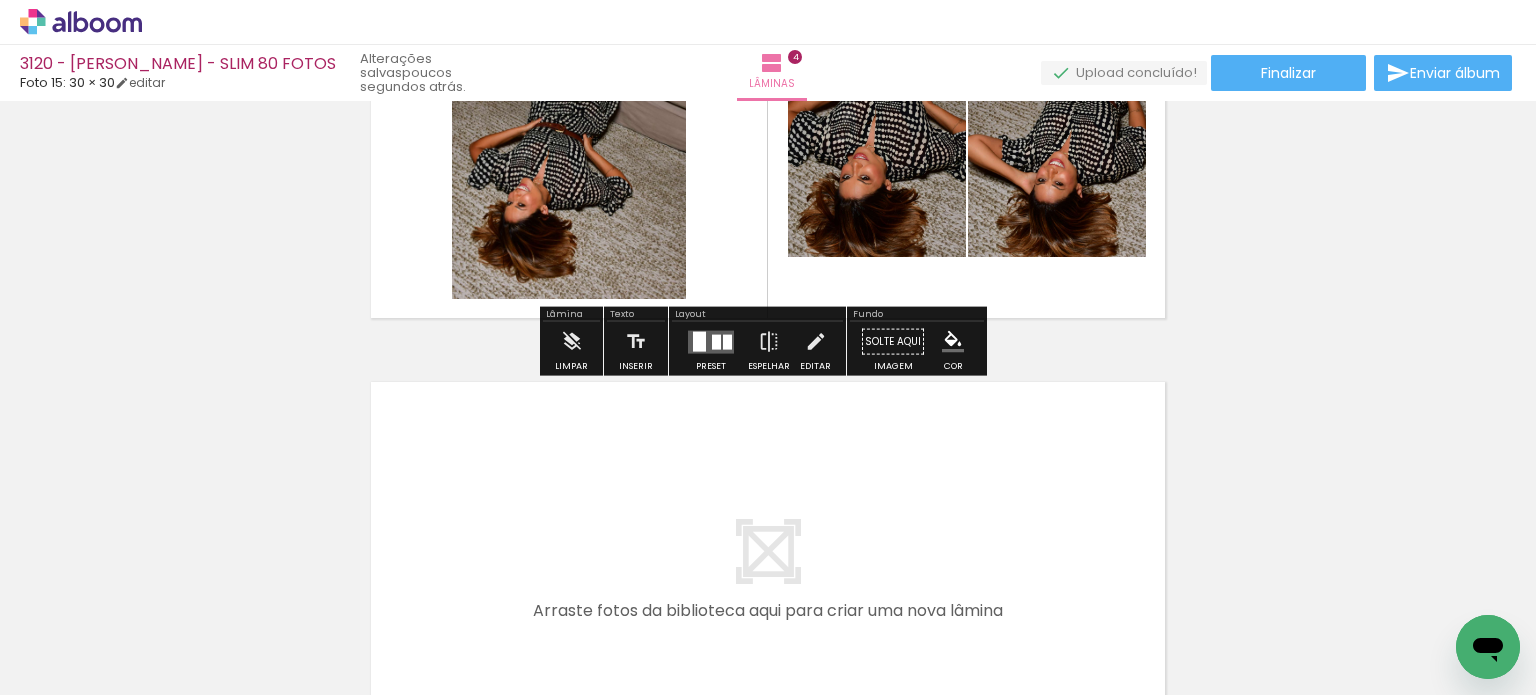 drag, startPoint x: 702, startPoint y: 340, endPoint x: 875, endPoint y: 352, distance: 173.41568 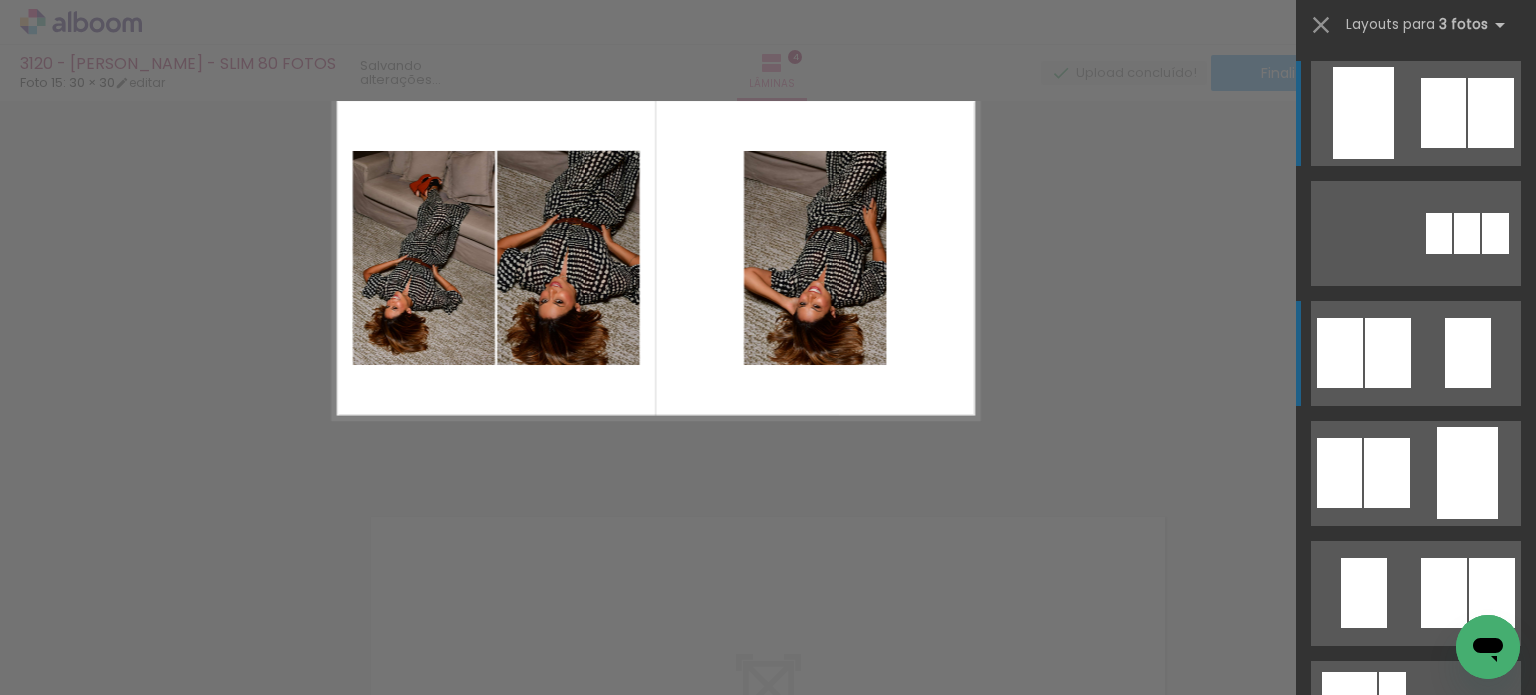 scroll, scrollTop: 1392, scrollLeft: 0, axis: vertical 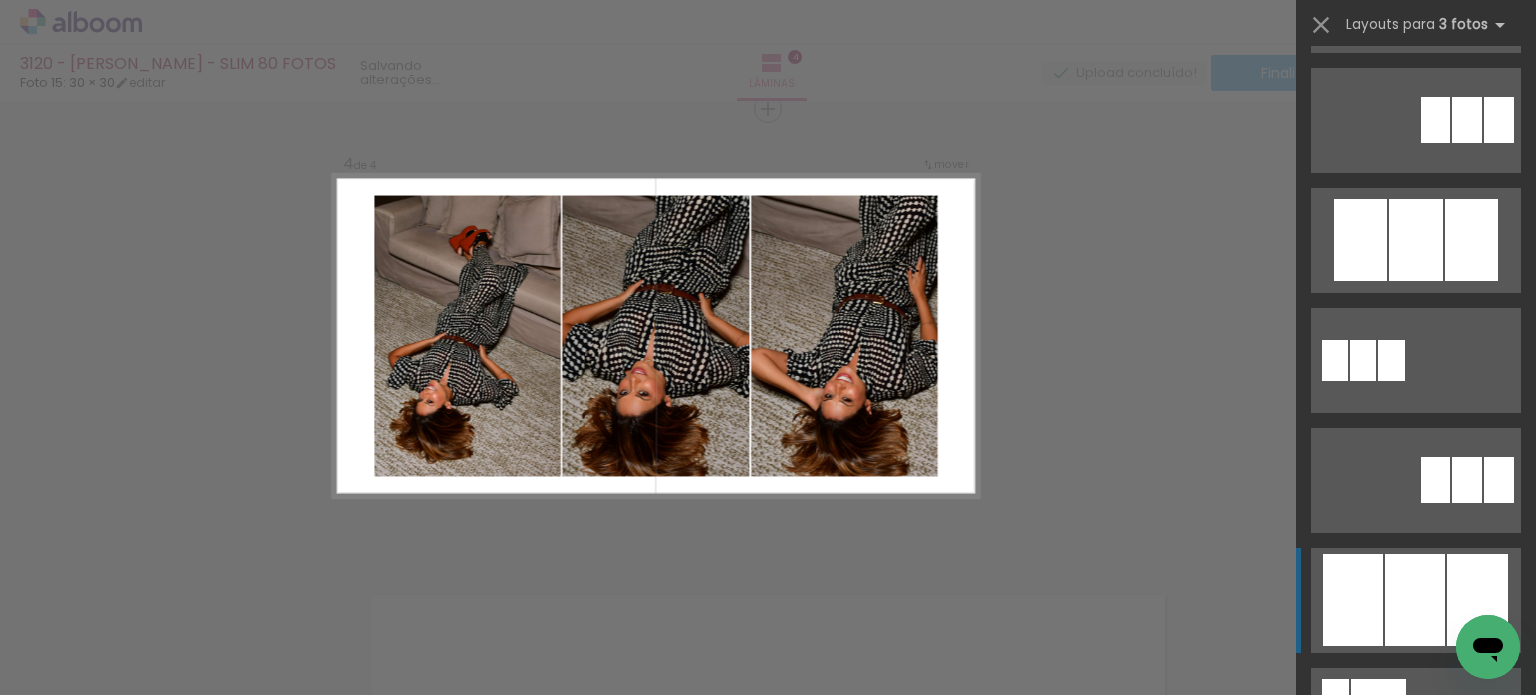 click at bounding box center [1416, 240] 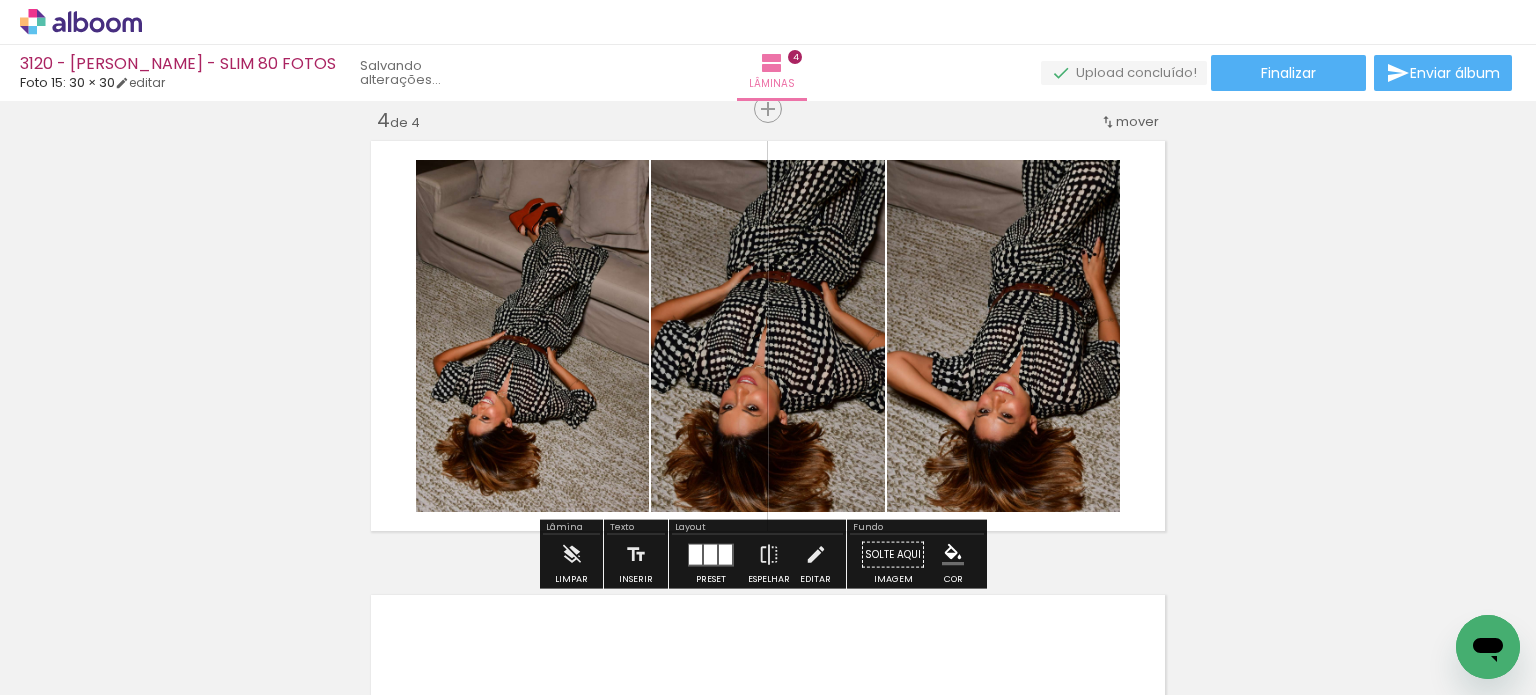 click on "Inserir lâmina 1  de 4  Inserir lâmina 2  de 4  Inserir lâmina 3  de 4  Inserir lâmina 4  de 4" at bounding box center (768, -144) 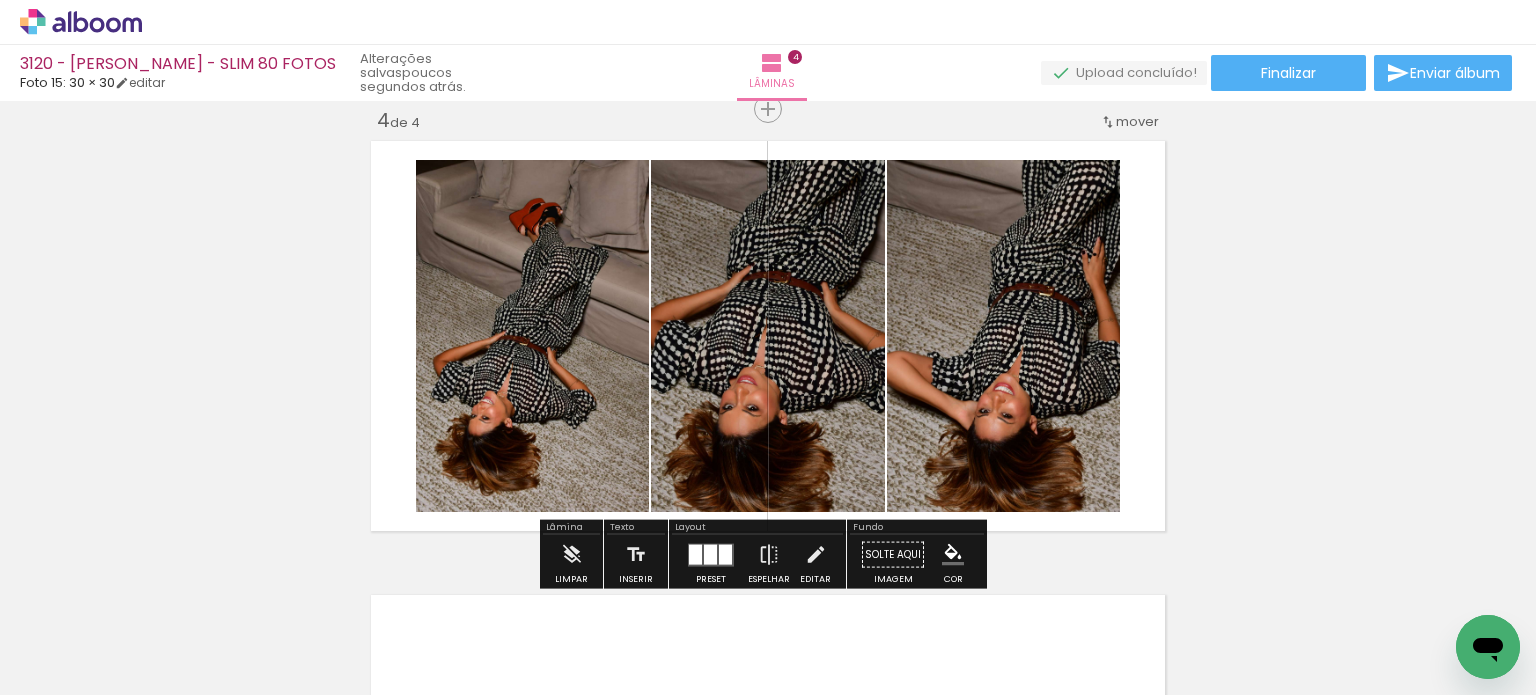 scroll, scrollTop: 1720, scrollLeft: 0, axis: vertical 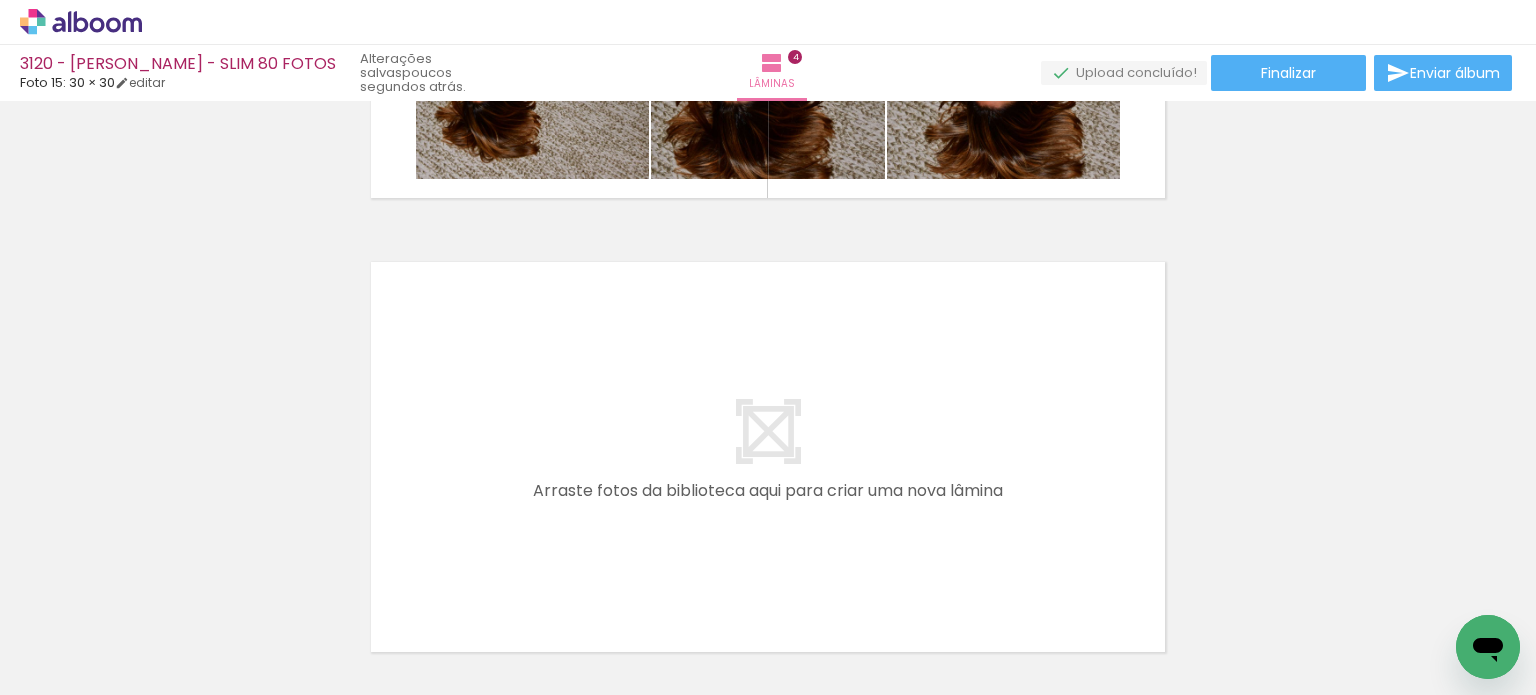 drag, startPoint x: 952, startPoint y: 682, endPoint x: 52, endPoint y: 33, distance: 1109.595 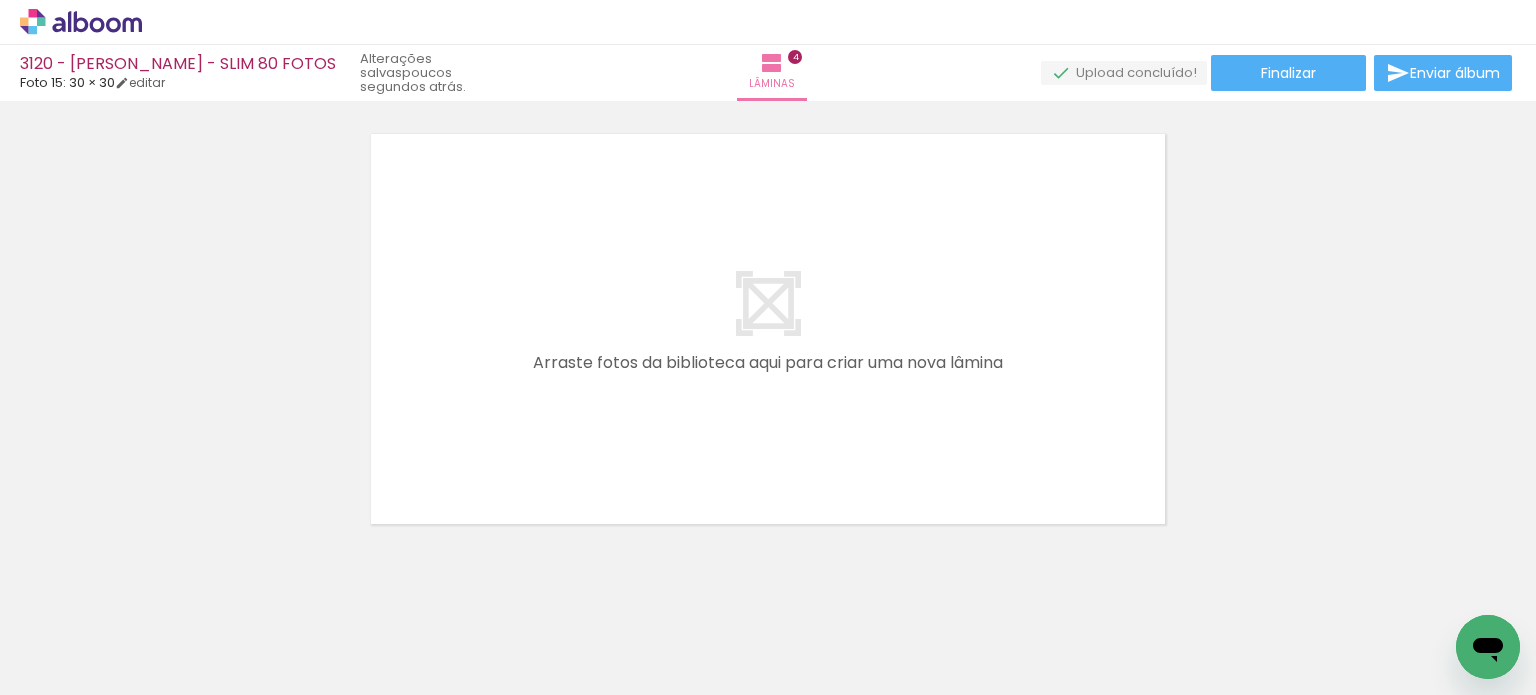 scroll, scrollTop: 1878, scrollLeft: 0, axis: vertical 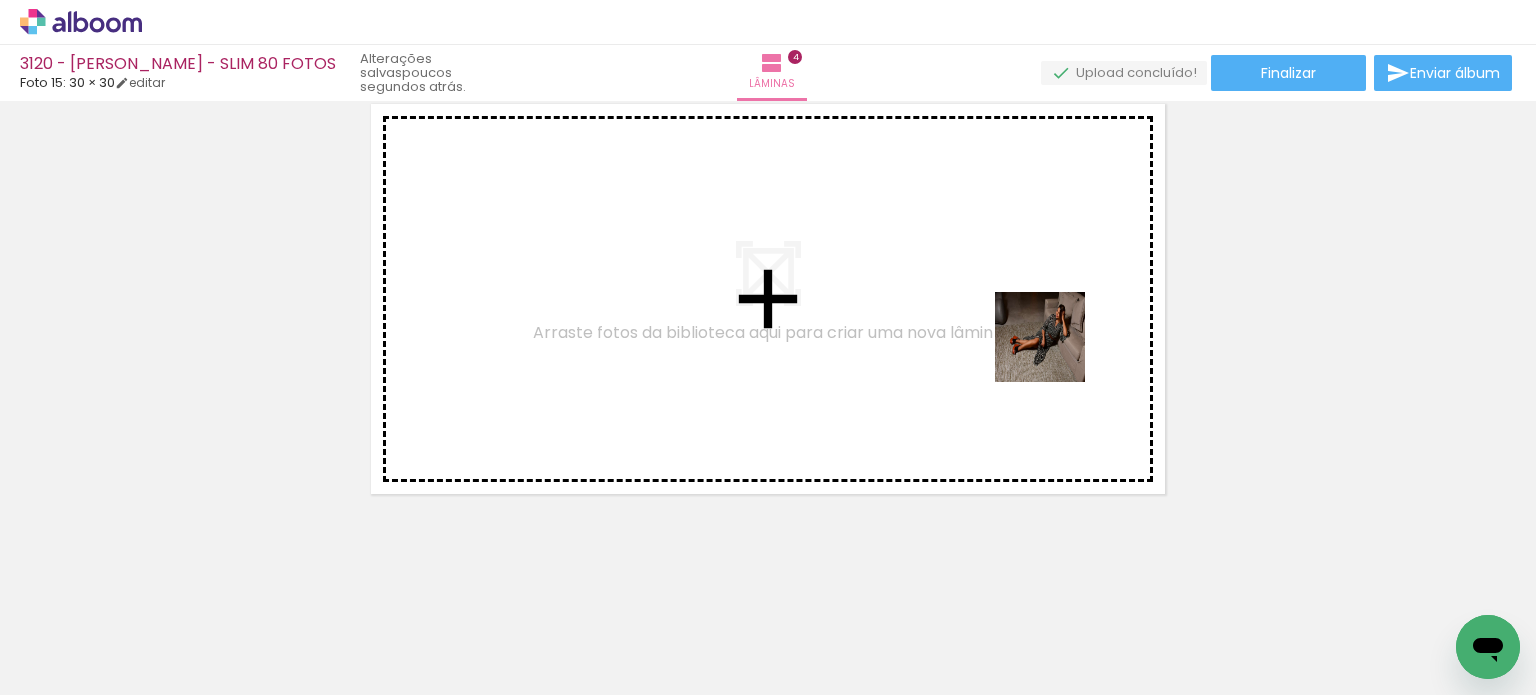 drag, startPoint x: 1231, startPoint y: 629, endPoint x: 857, endPoint y: 299, distance: 498.7745 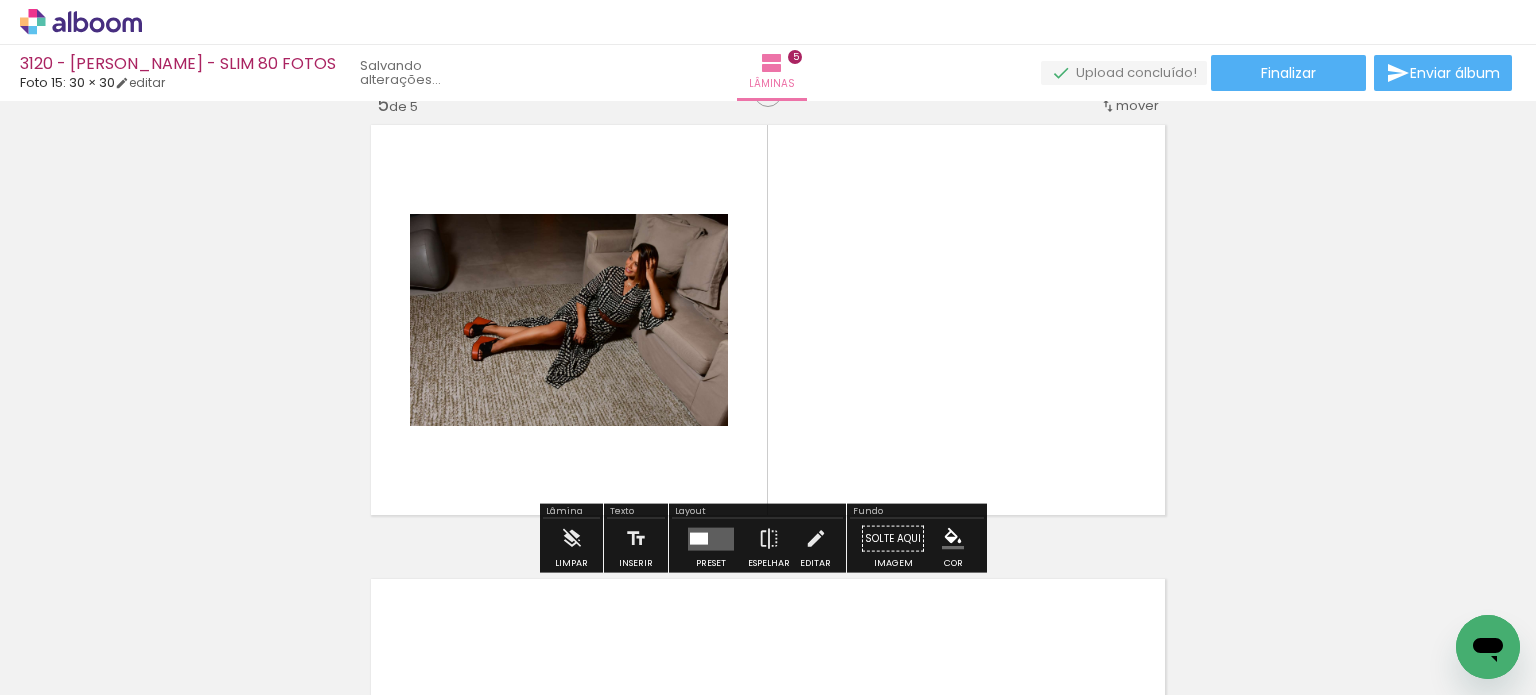 scroll, scrollTop: 1841, scrollLeft: 0, axis: vertical 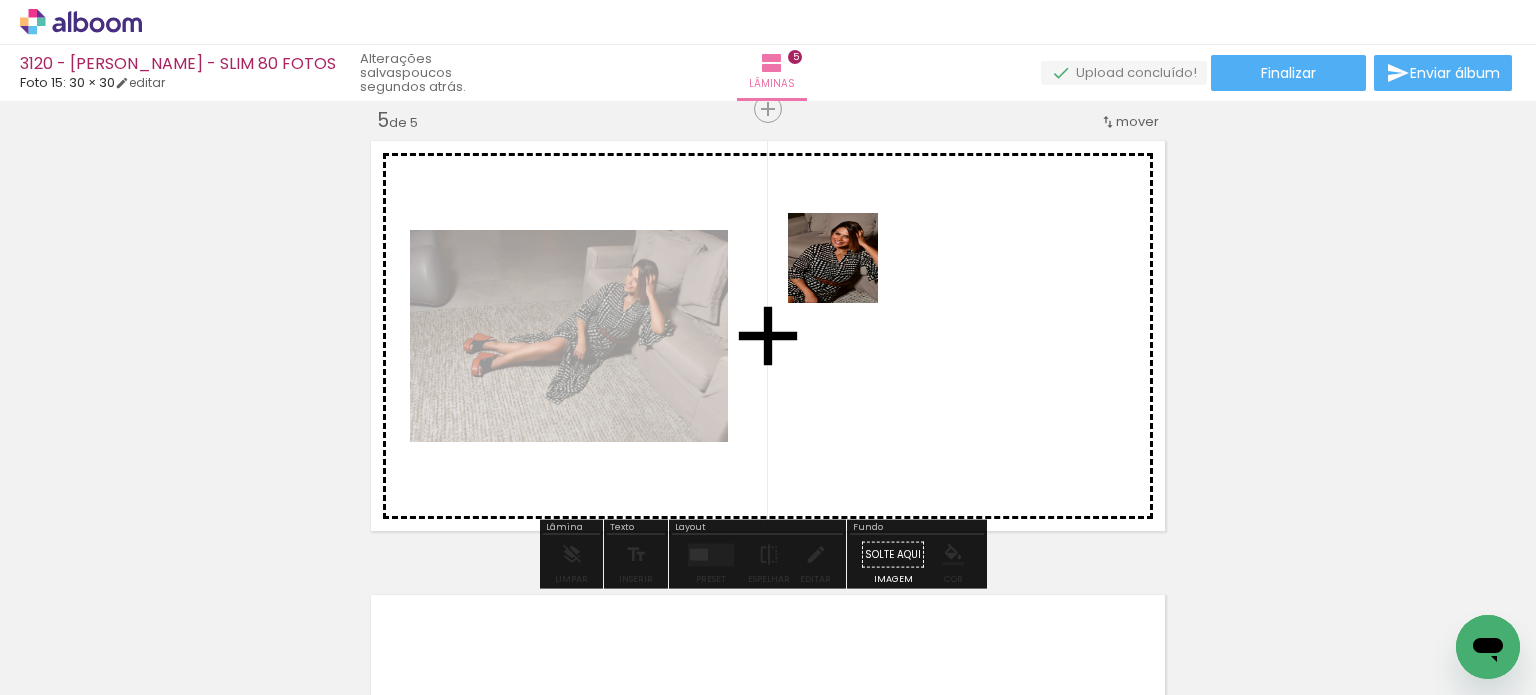 drag, startPoint x: 928, startPoint y: 343, endPoint x: 834, endPoint y: 275, distance: 116.01724 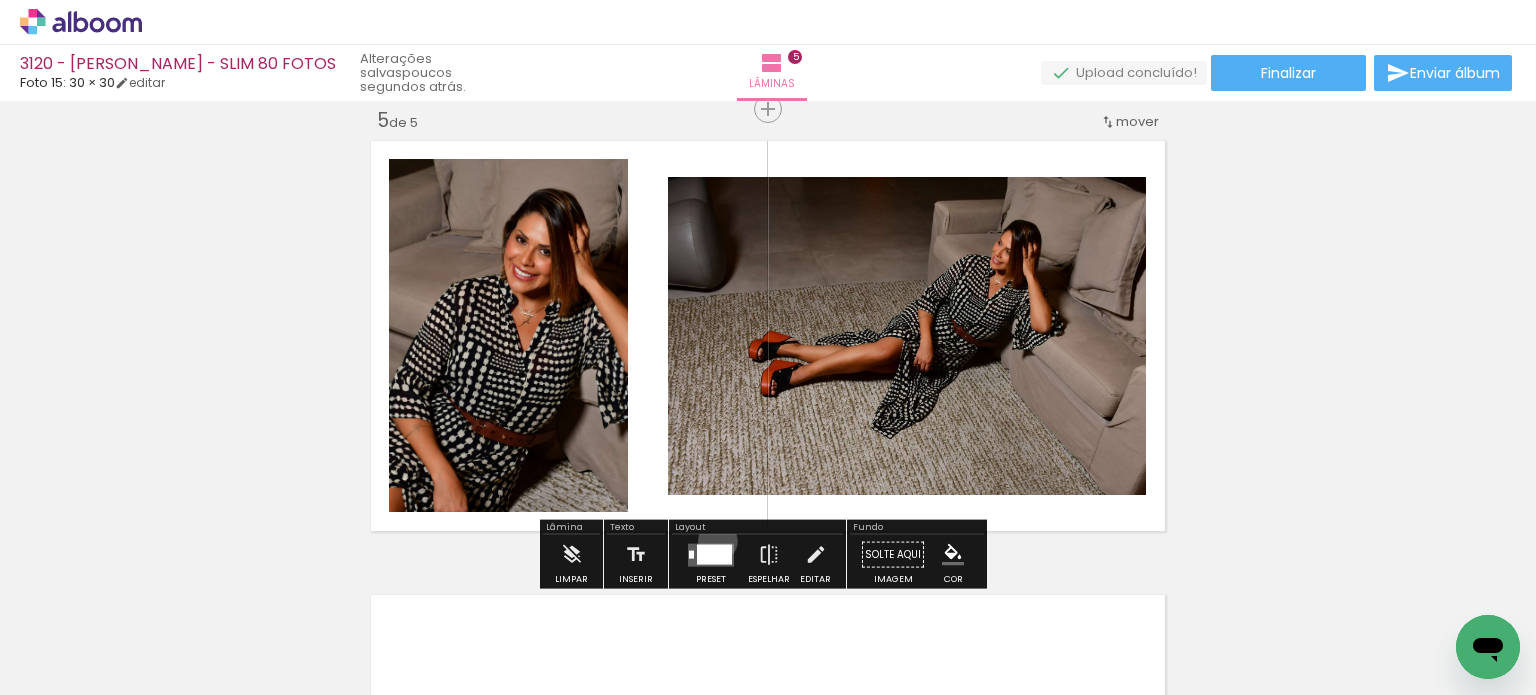 click at bounding box center [711, 555] 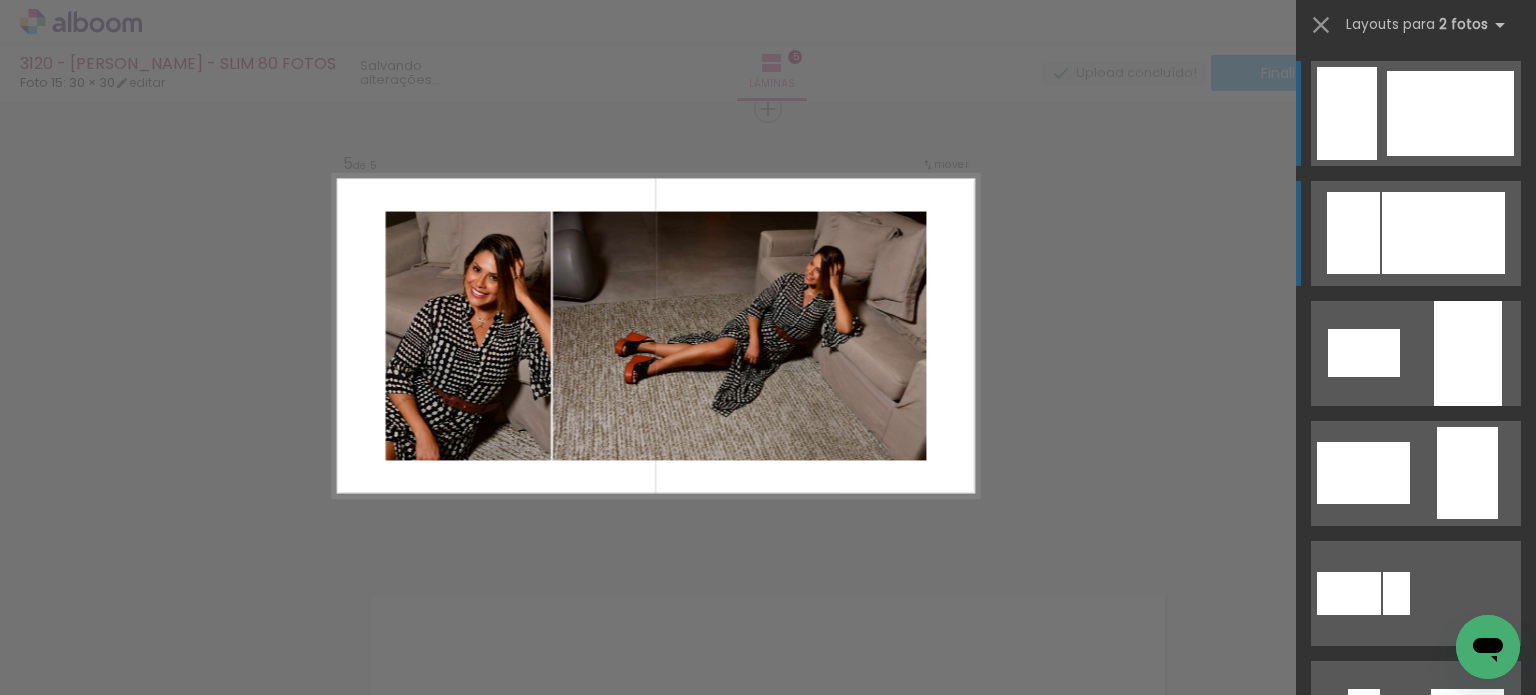 click at bounding box center (1385, 1073) 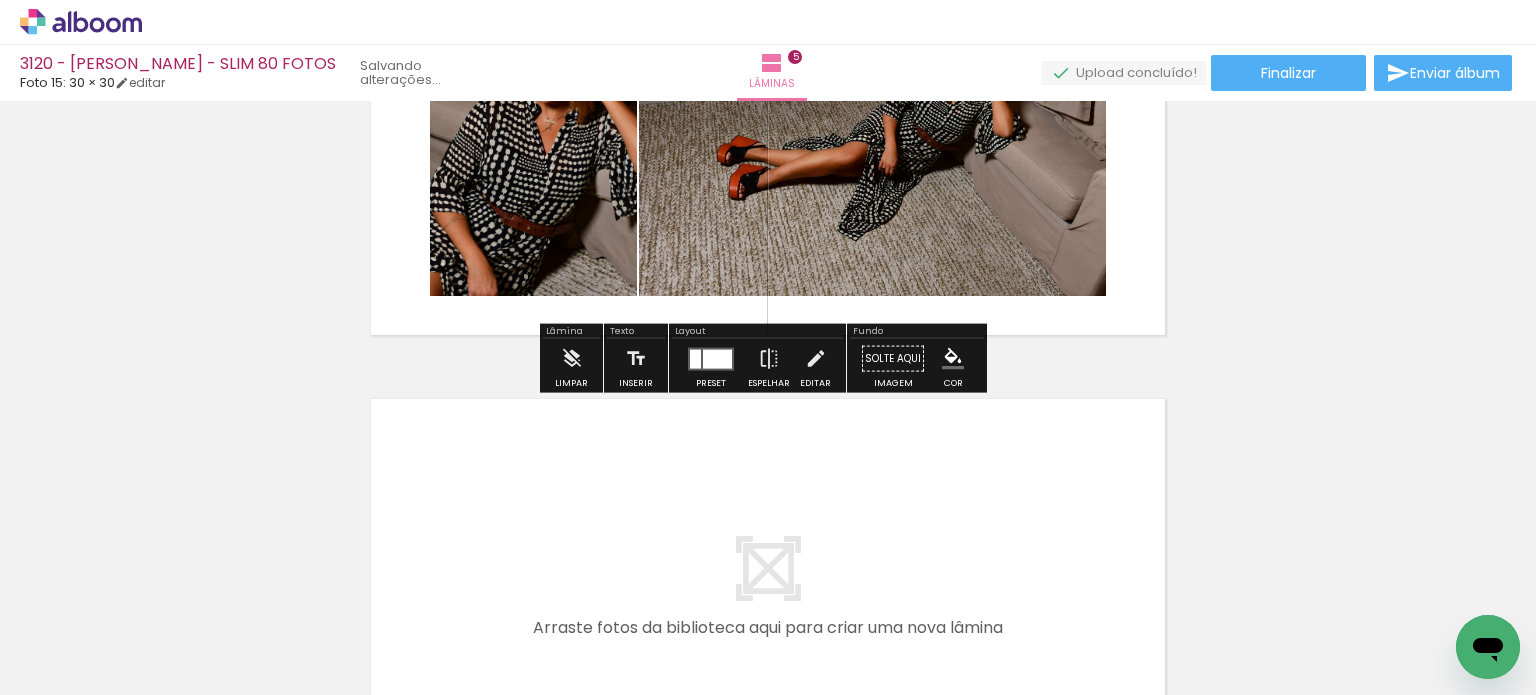 scroll, scrollTop: 2332, scrollLeft: 0, axis: vertical 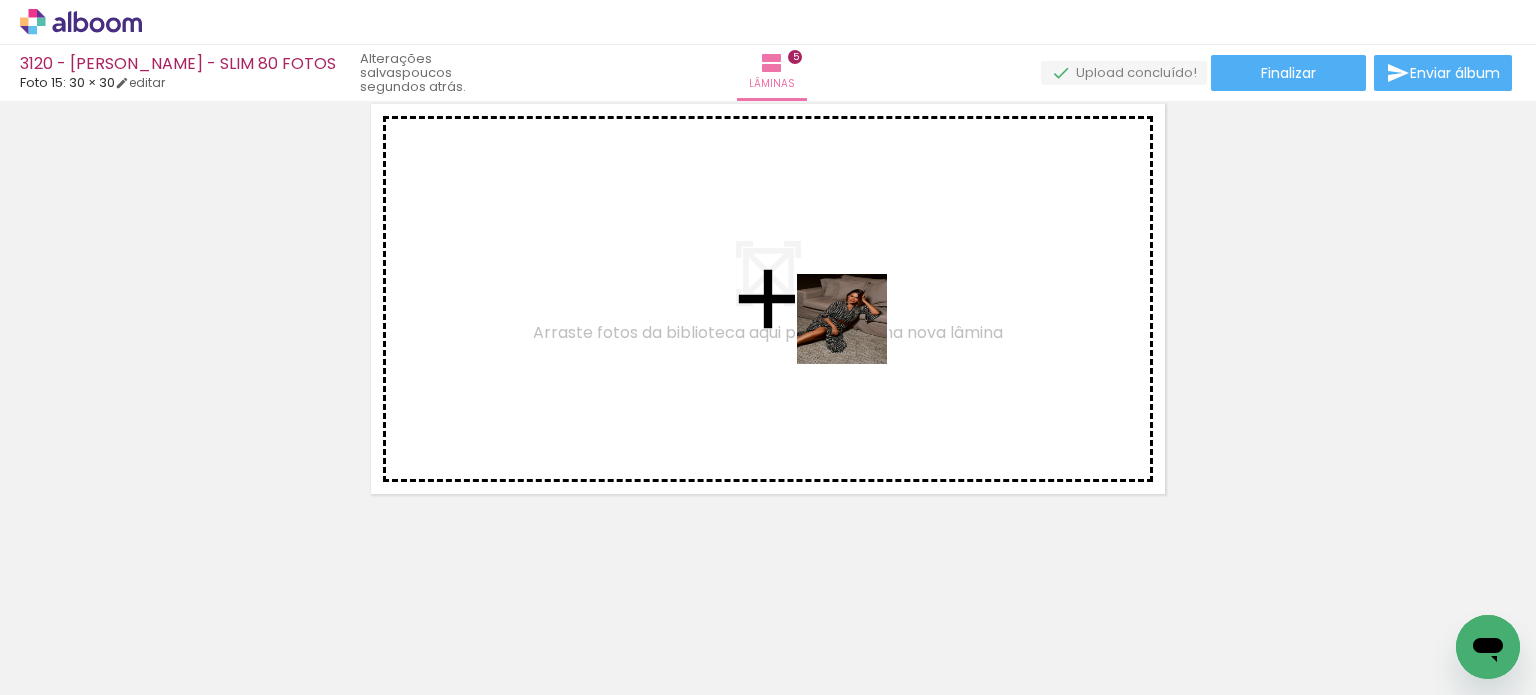 drag, startPoint x: 1014, startPoint y: 608, endPoint x: 1360, endPoint y: 639, distance: 347.38596 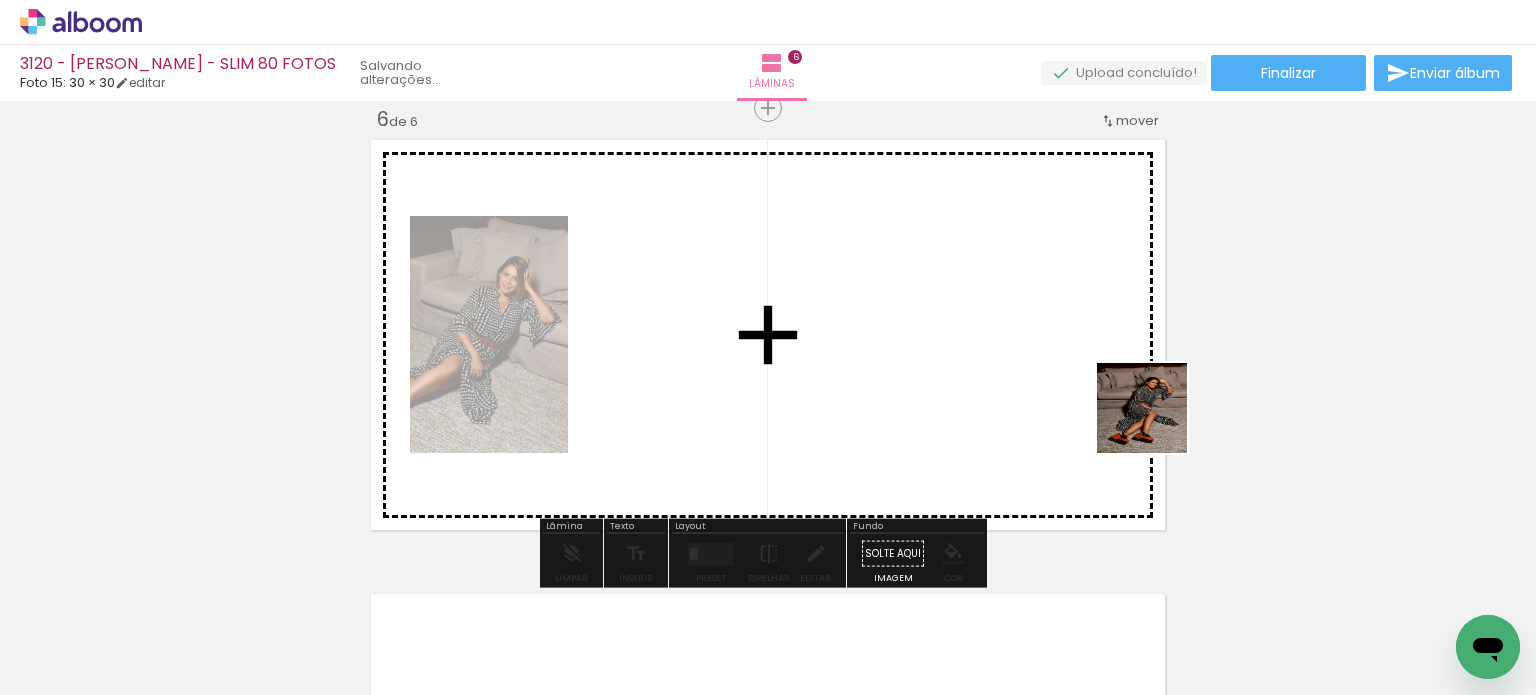 drag, startPoint x: 1157, startPoint y: 423, endPoint x: 956, endPoint y: 351, distance: 213.50644 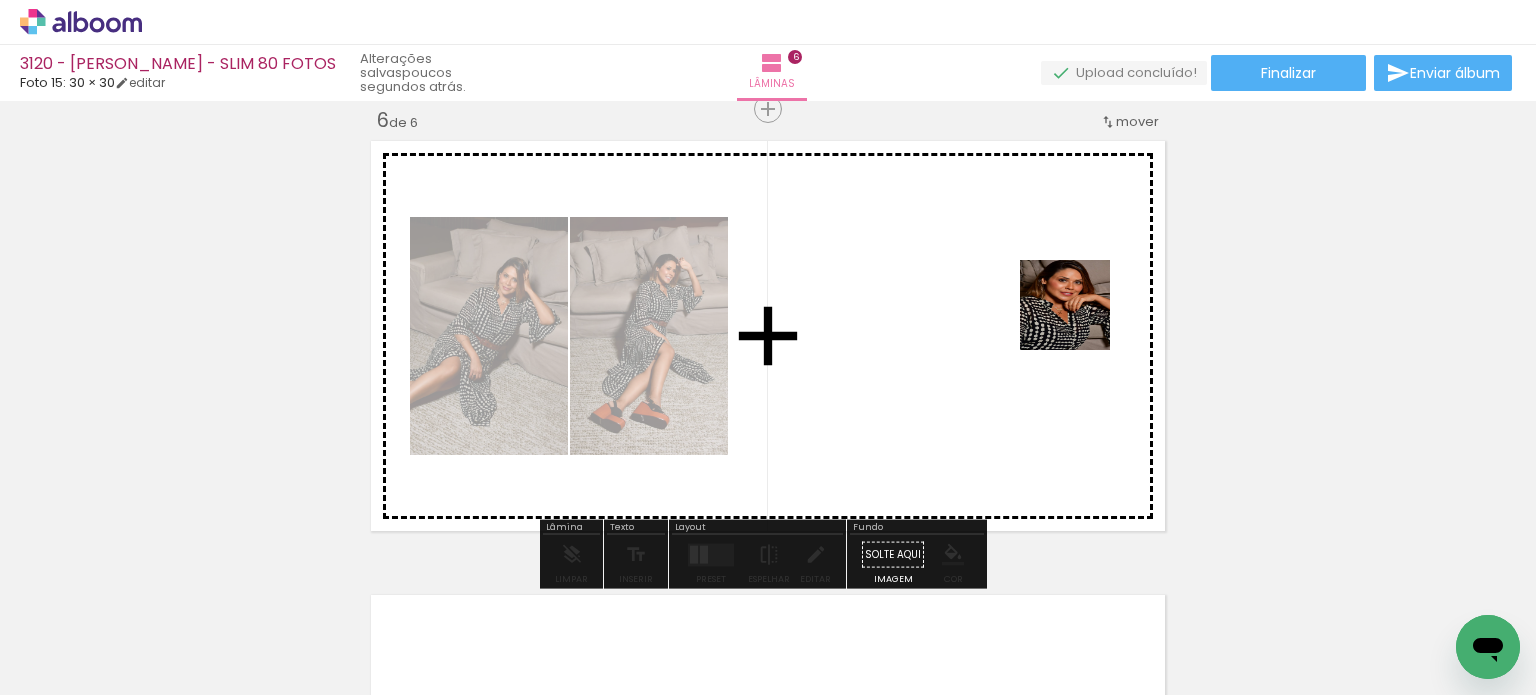 drag, startPoint x: 1181, startPoint y: 386, endPoint x: 812, endPoint y: 290, distance: 381.28336 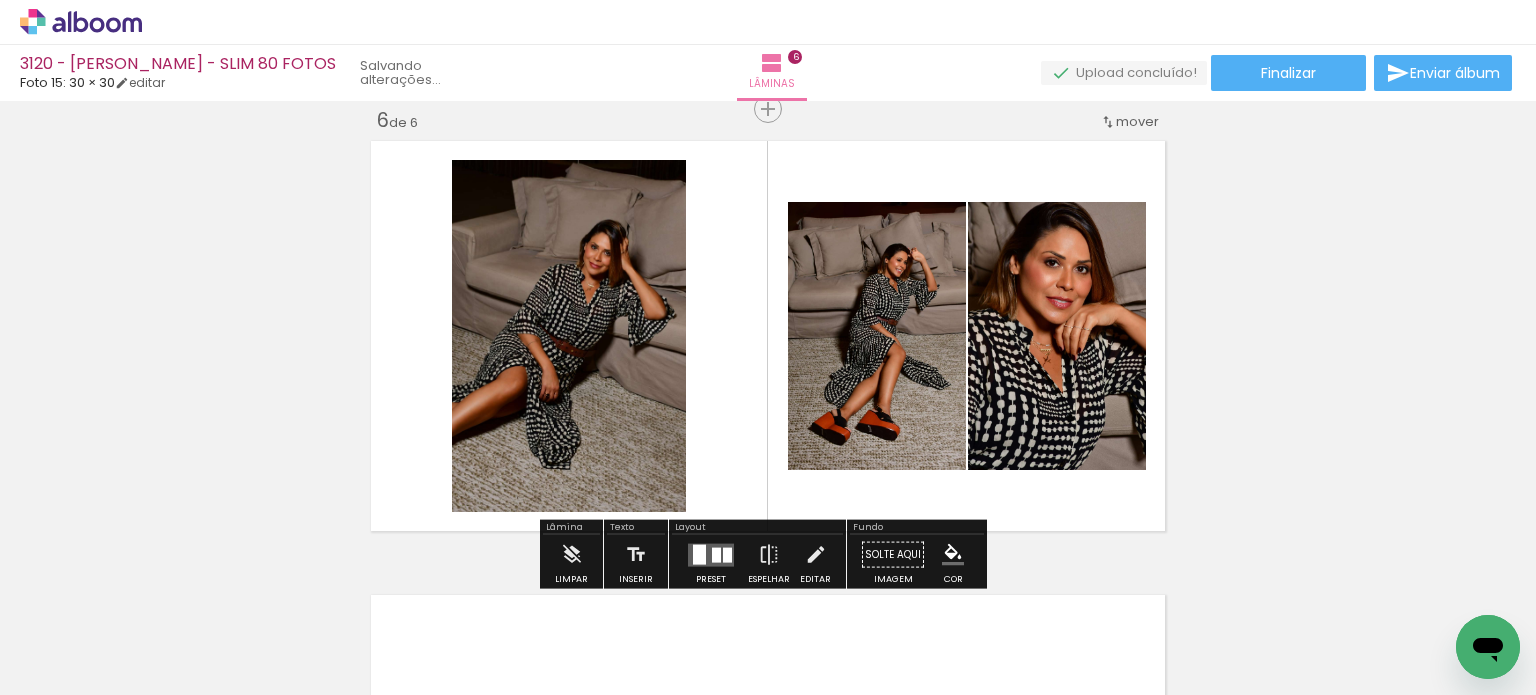 click at bounding box center [716, 554] 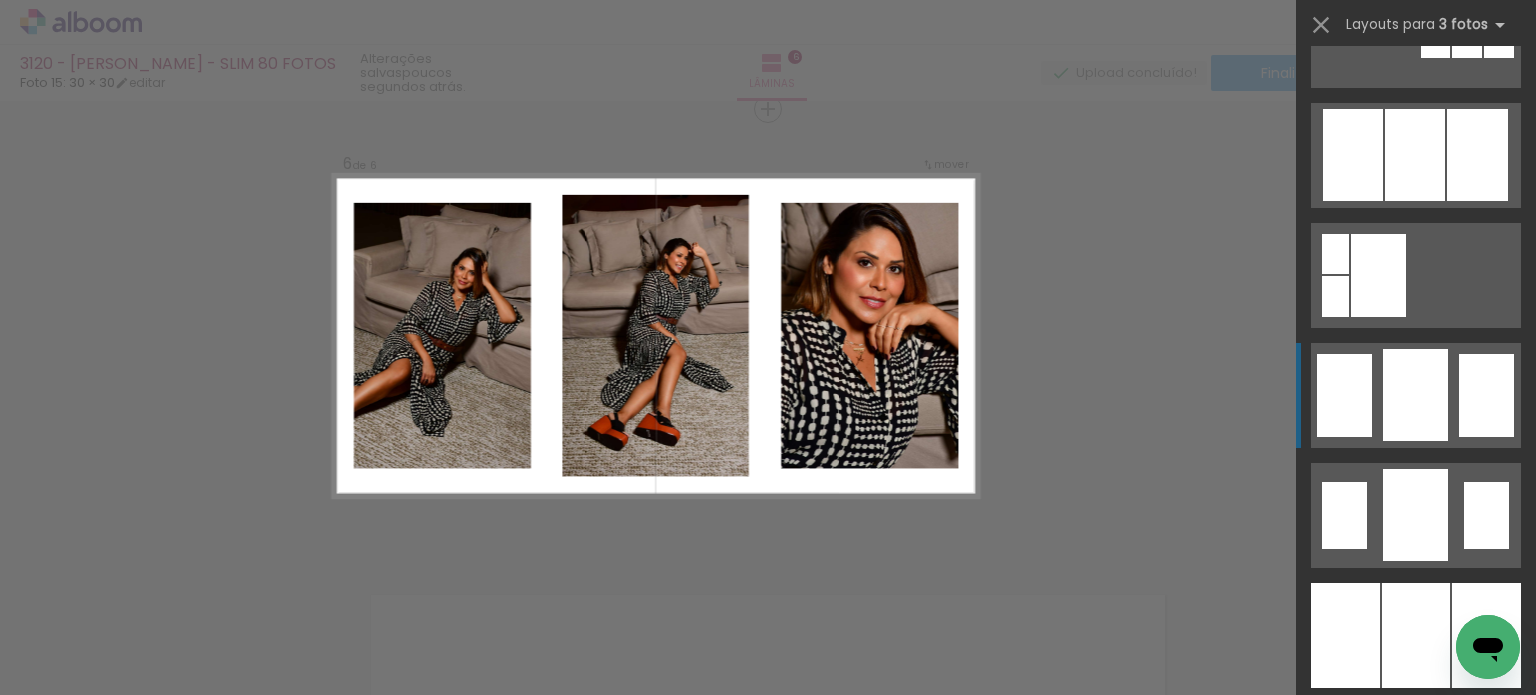 scroll, scrollTop: 1332, scrollLeft: 0, axis: vertical 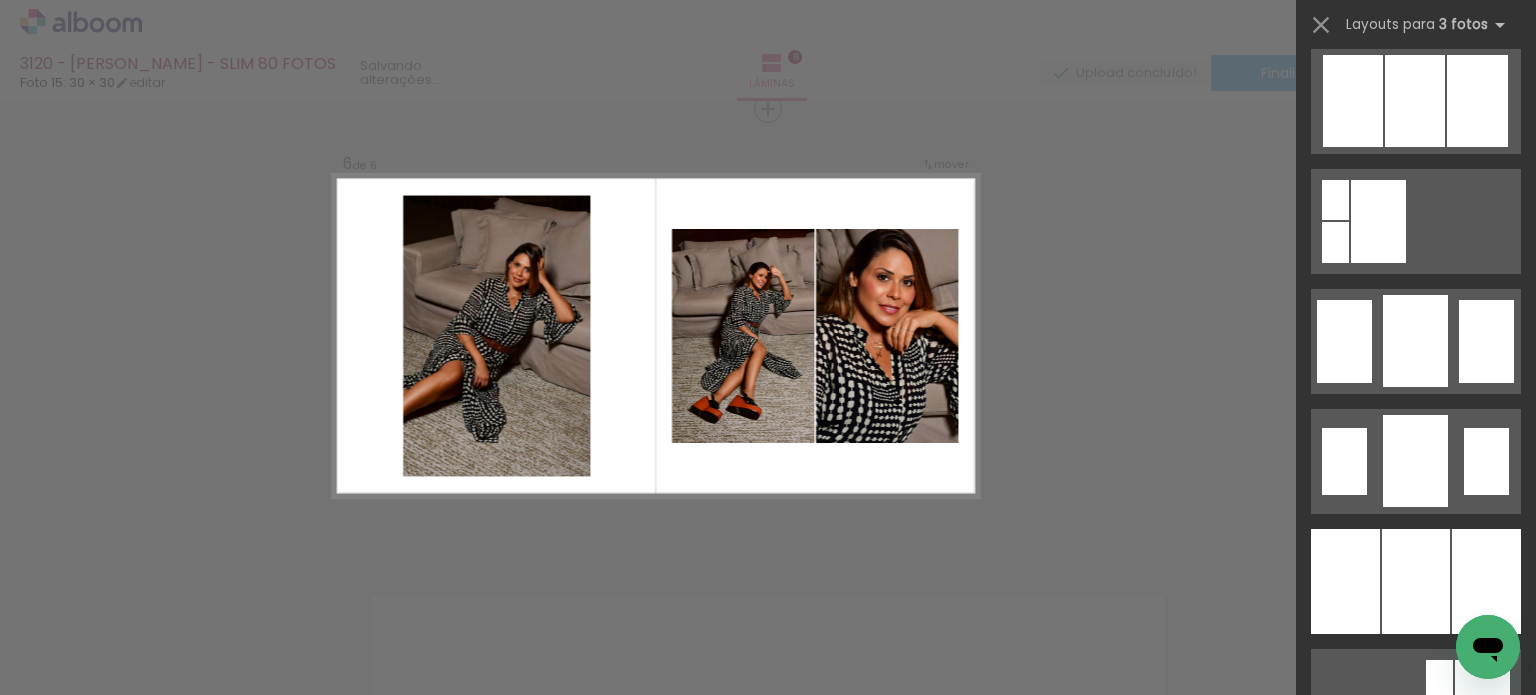 click at bounding box center [1416, 454] 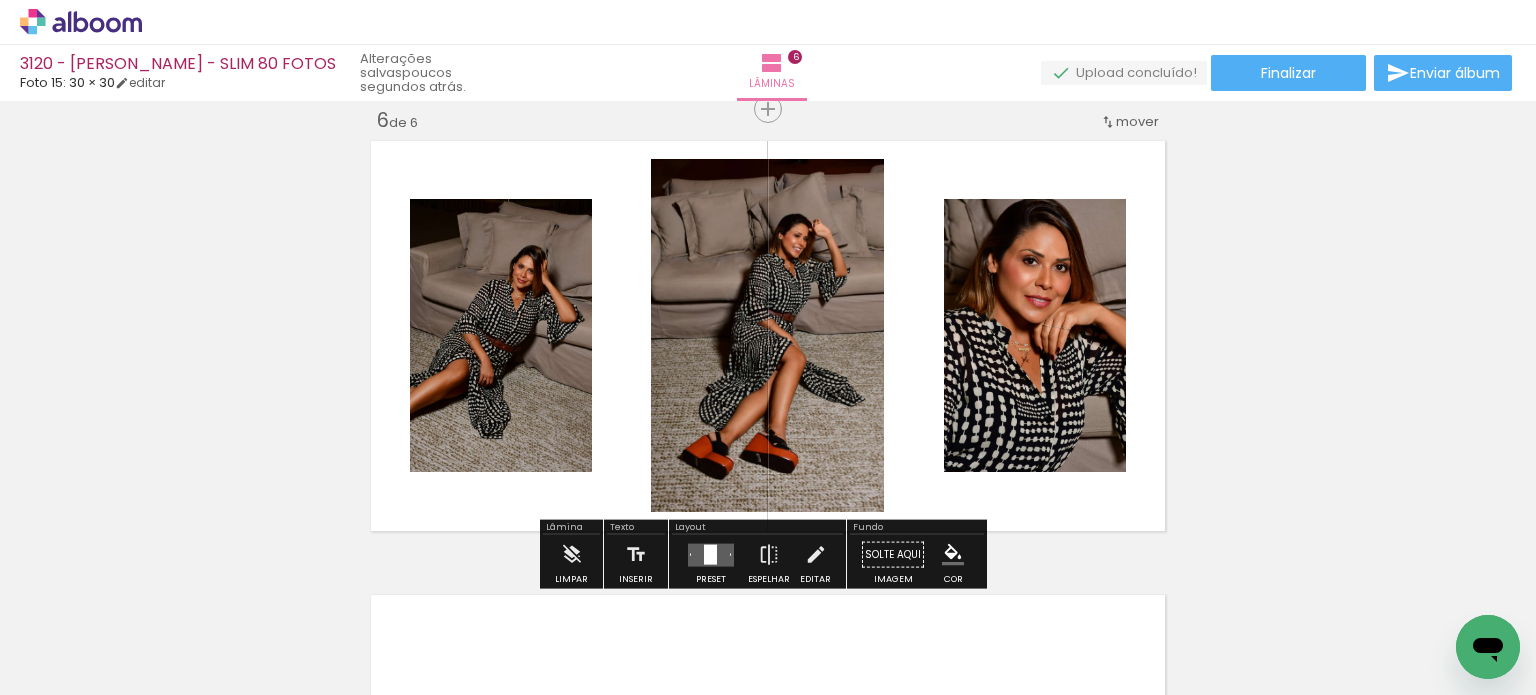 click at bounding box center [711, 555] 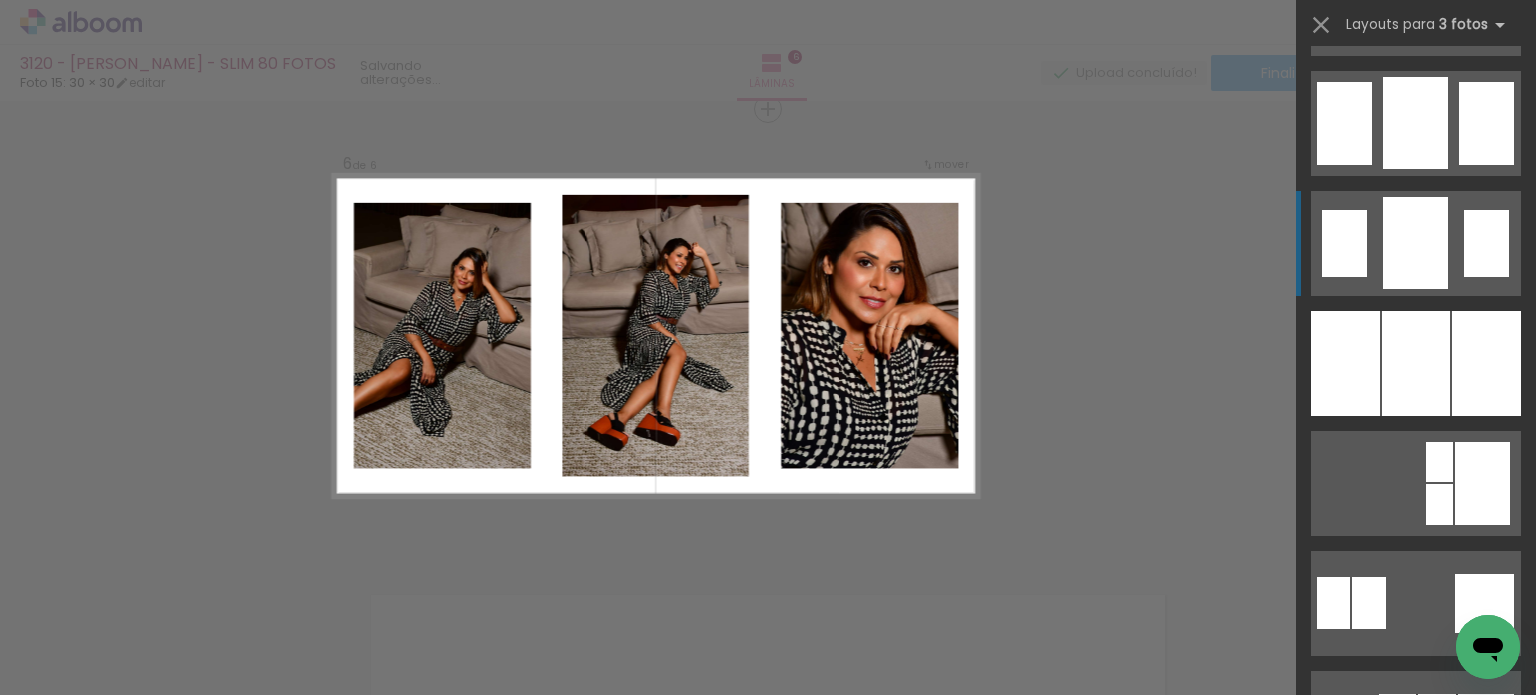 scroll, scrollTop: 1513, scrollLeft: 0, axis: vertical 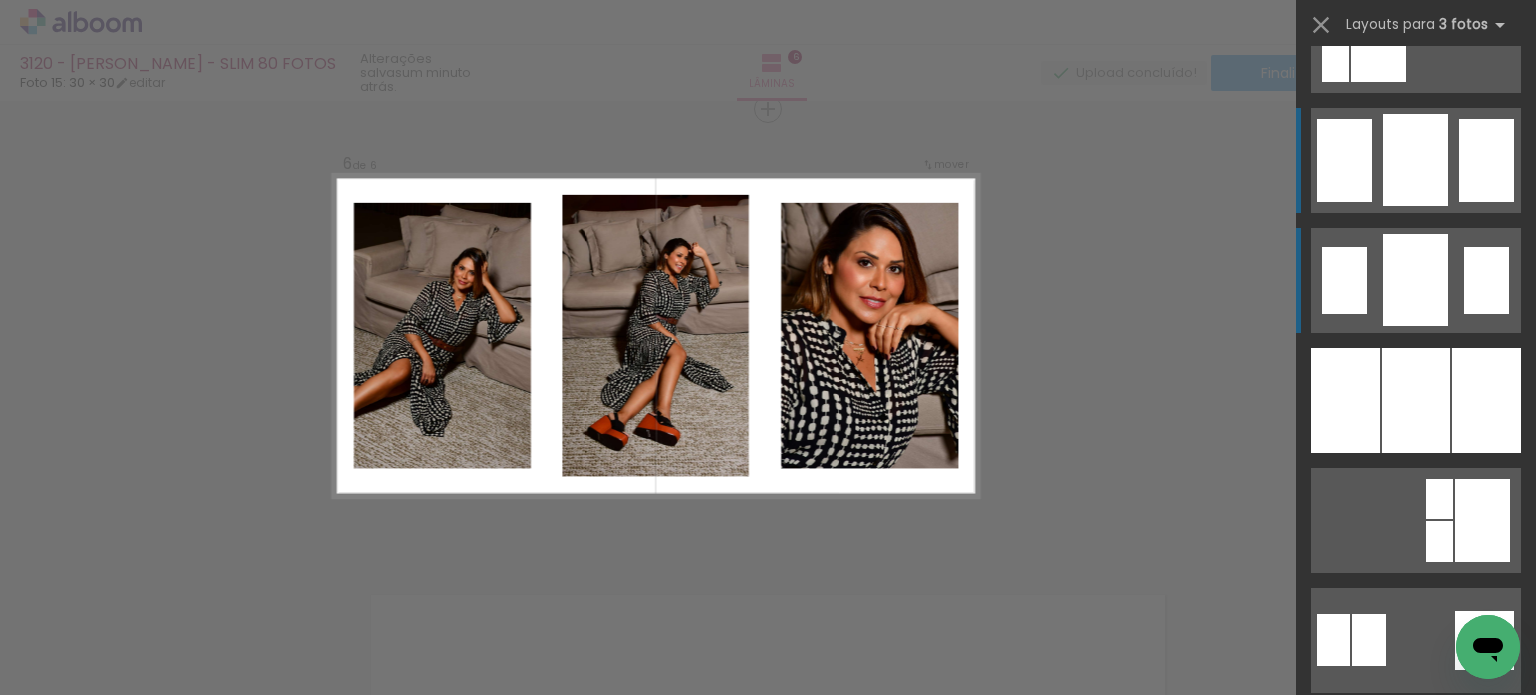 click at bounding box center (1416, -440) 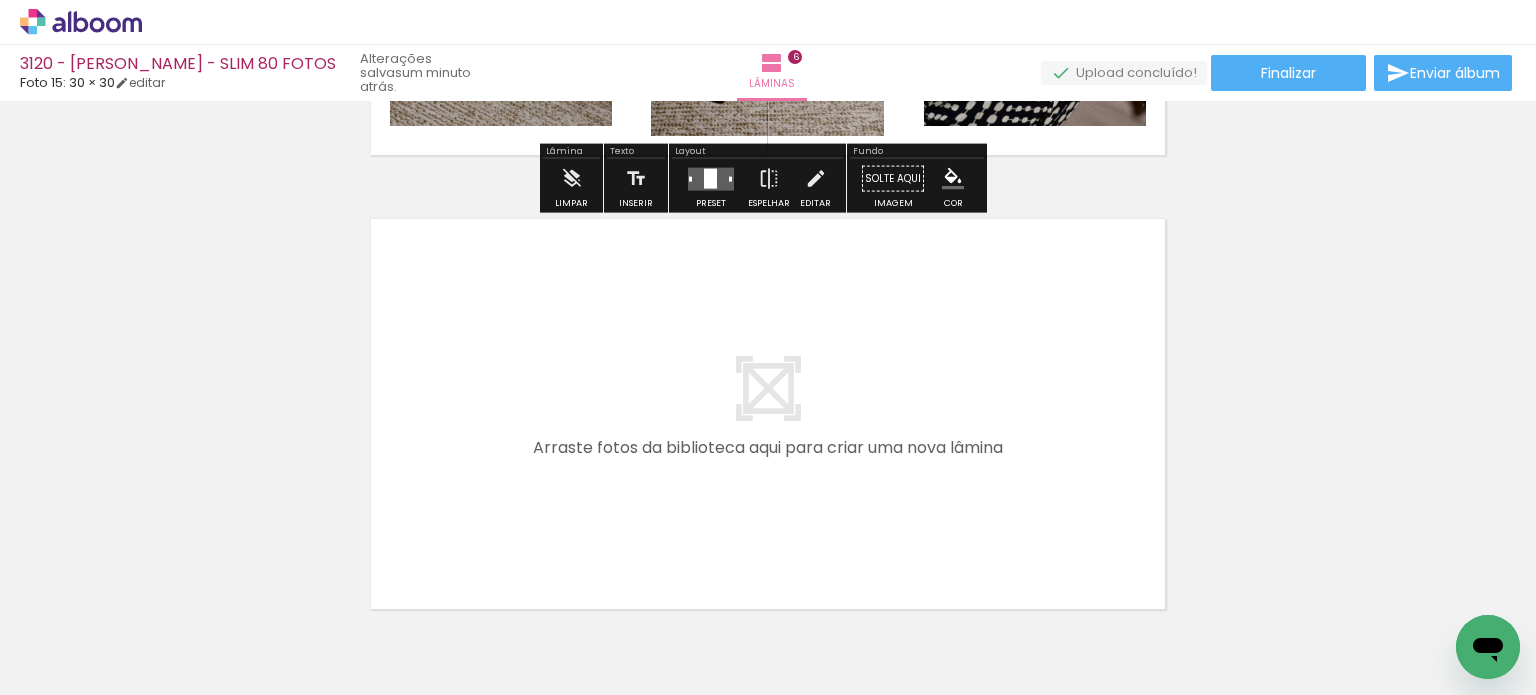 scroll, scrollTop: 2786, scrollLeft: 0, axis: vertical 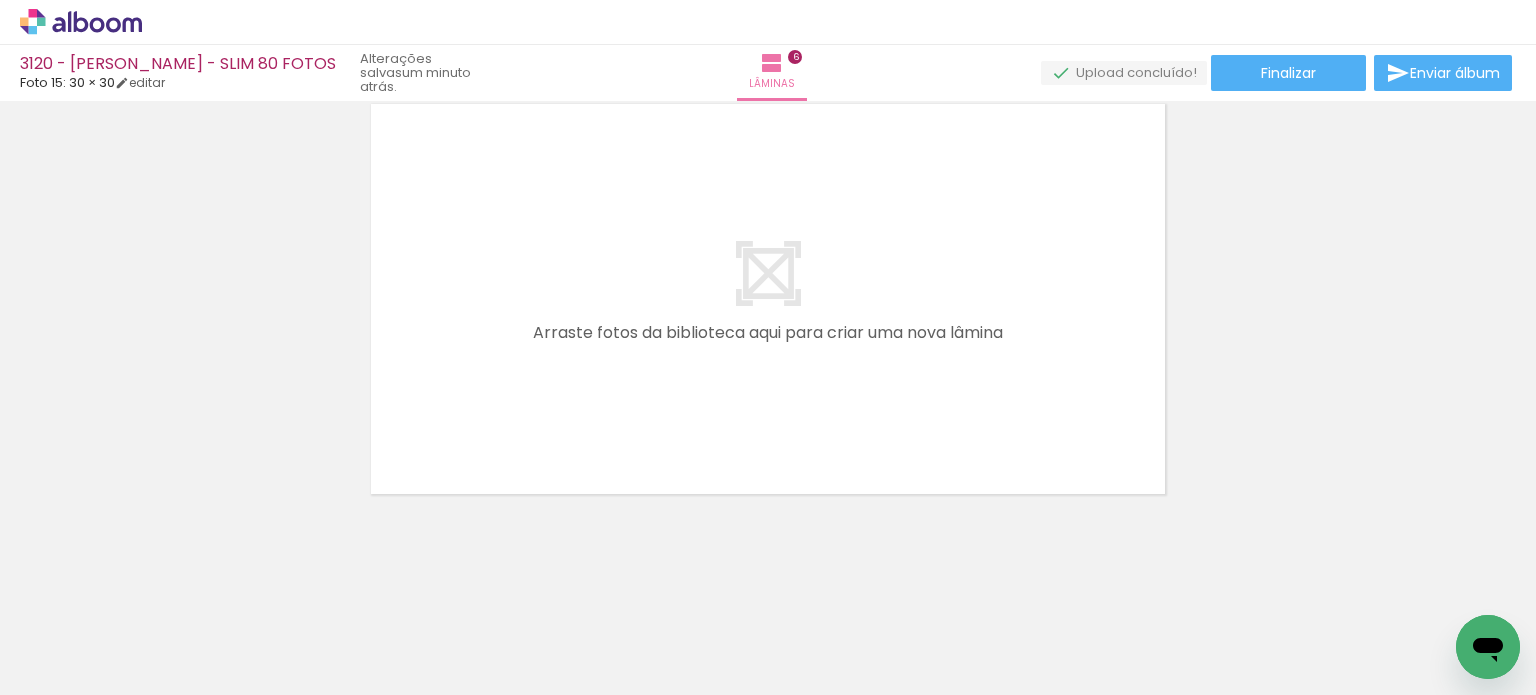 drag, startPoint x: 416, startPoint y: 631, endPoint x: 532, endPoint y: 622, distance: 116.34862 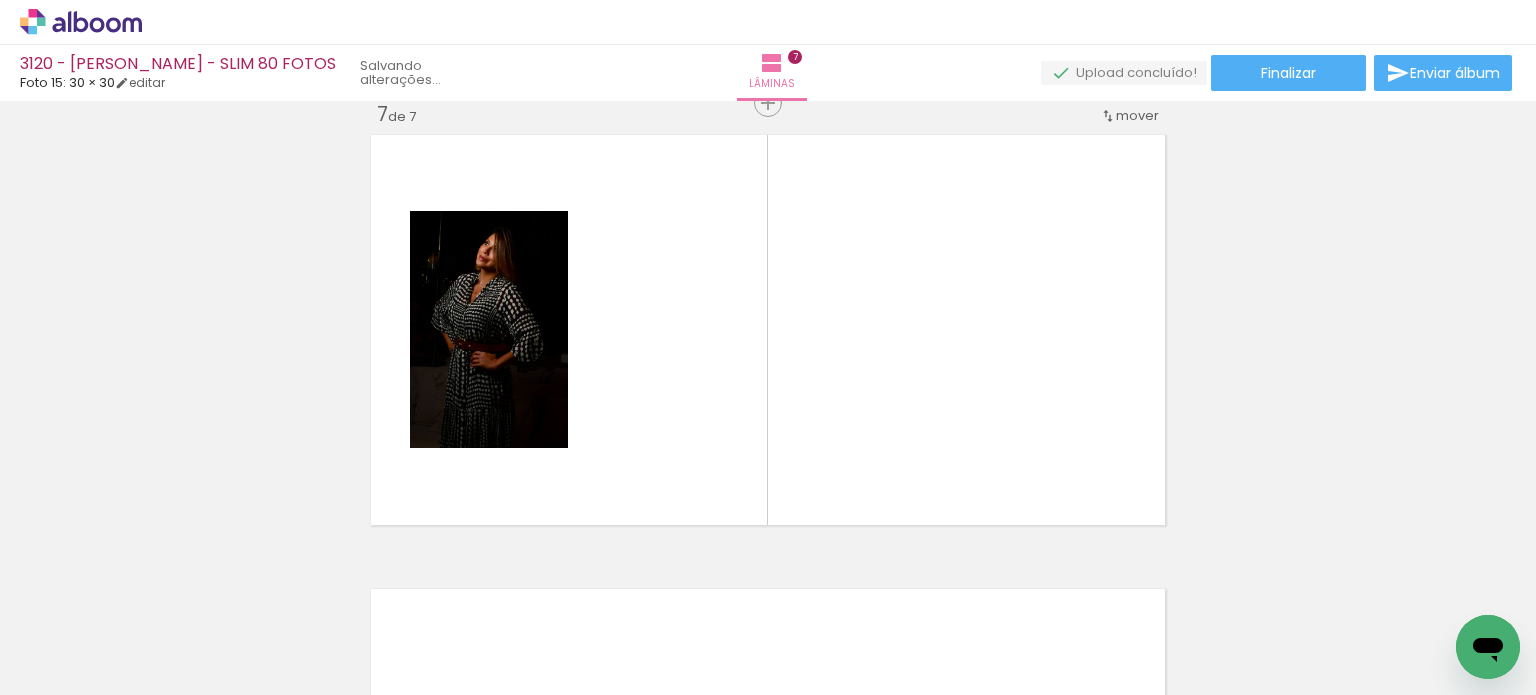 drag, startPoint x: 548, startPoint y: 663, endPoint x: 659, endPoint y: 559, distance: 152.10852 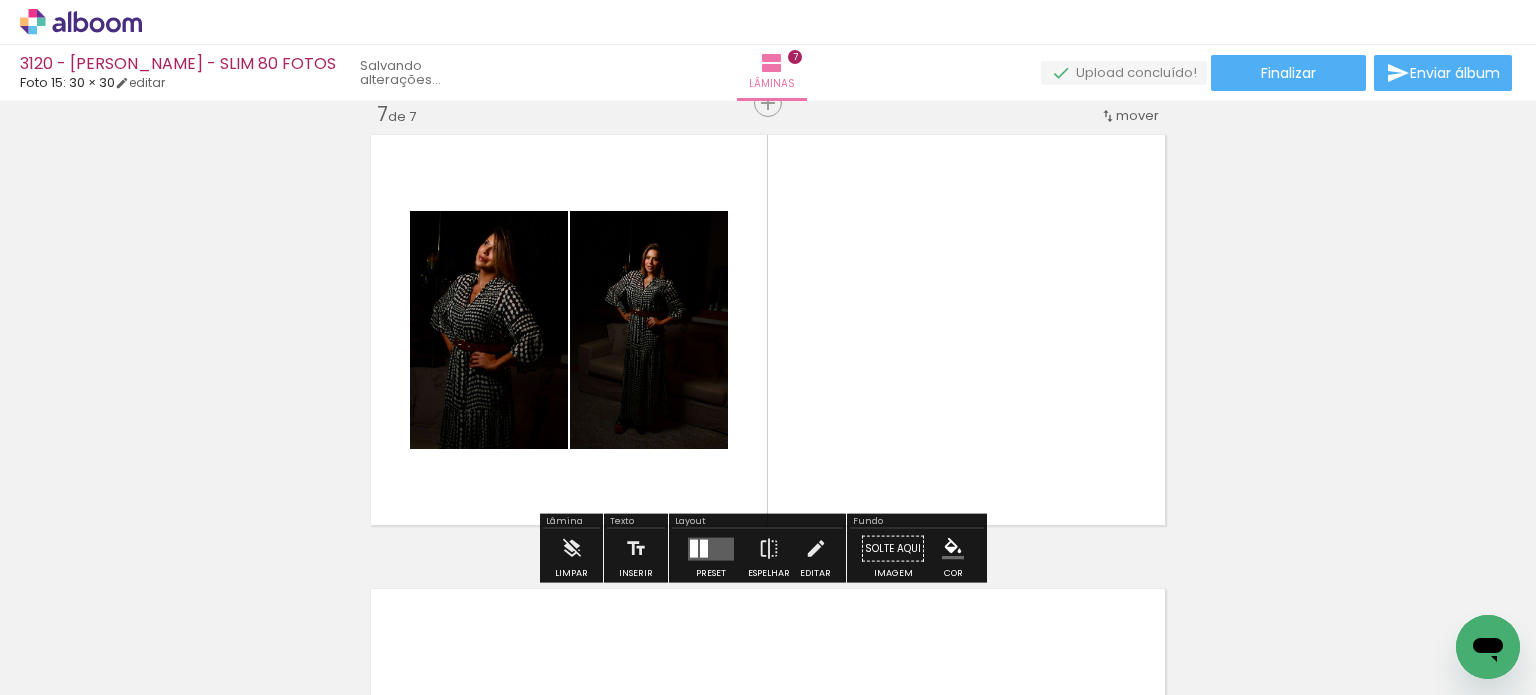 scroll, scrollTop: 2749, scrollLeft: 0, axis: vertical 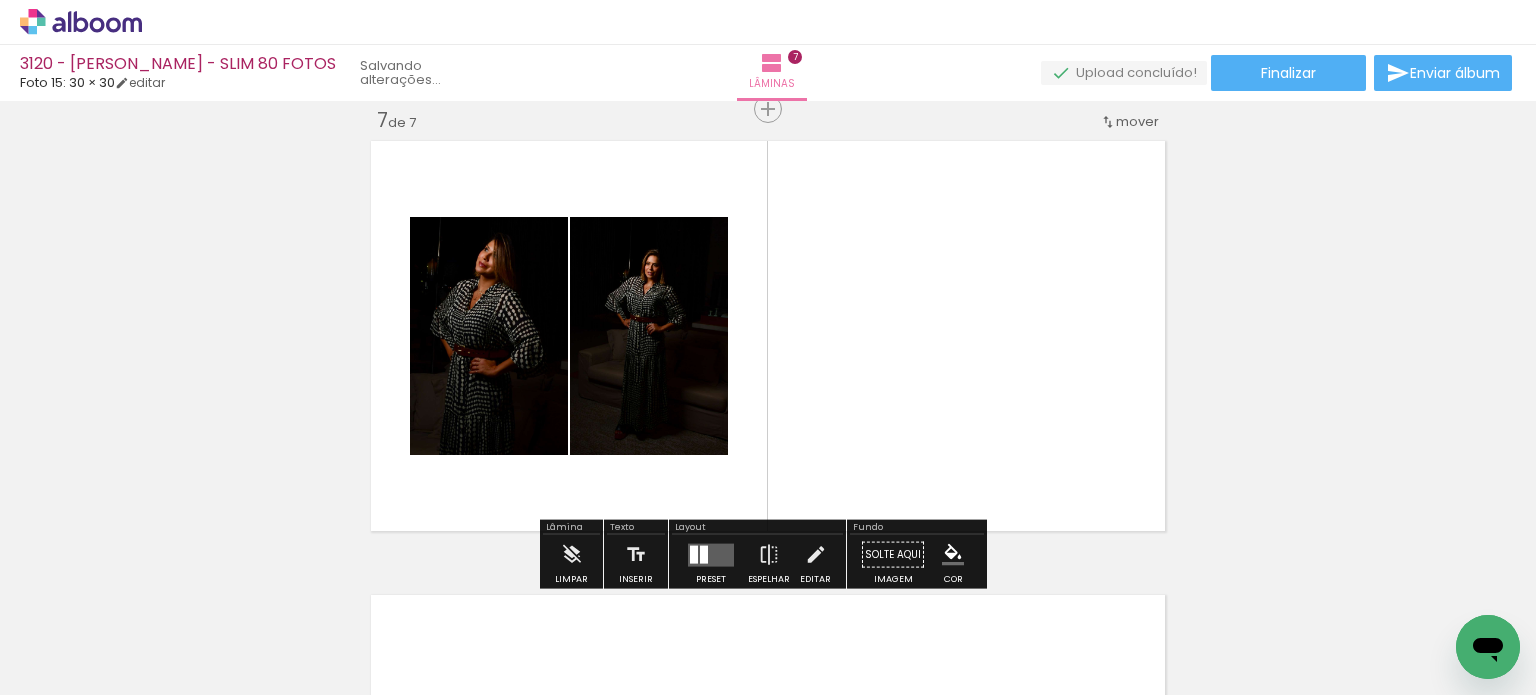 drag, startPoint x: 658, startPoint y: 655, endPoint x: 733, endPoint y: 575, distance: 109.65856 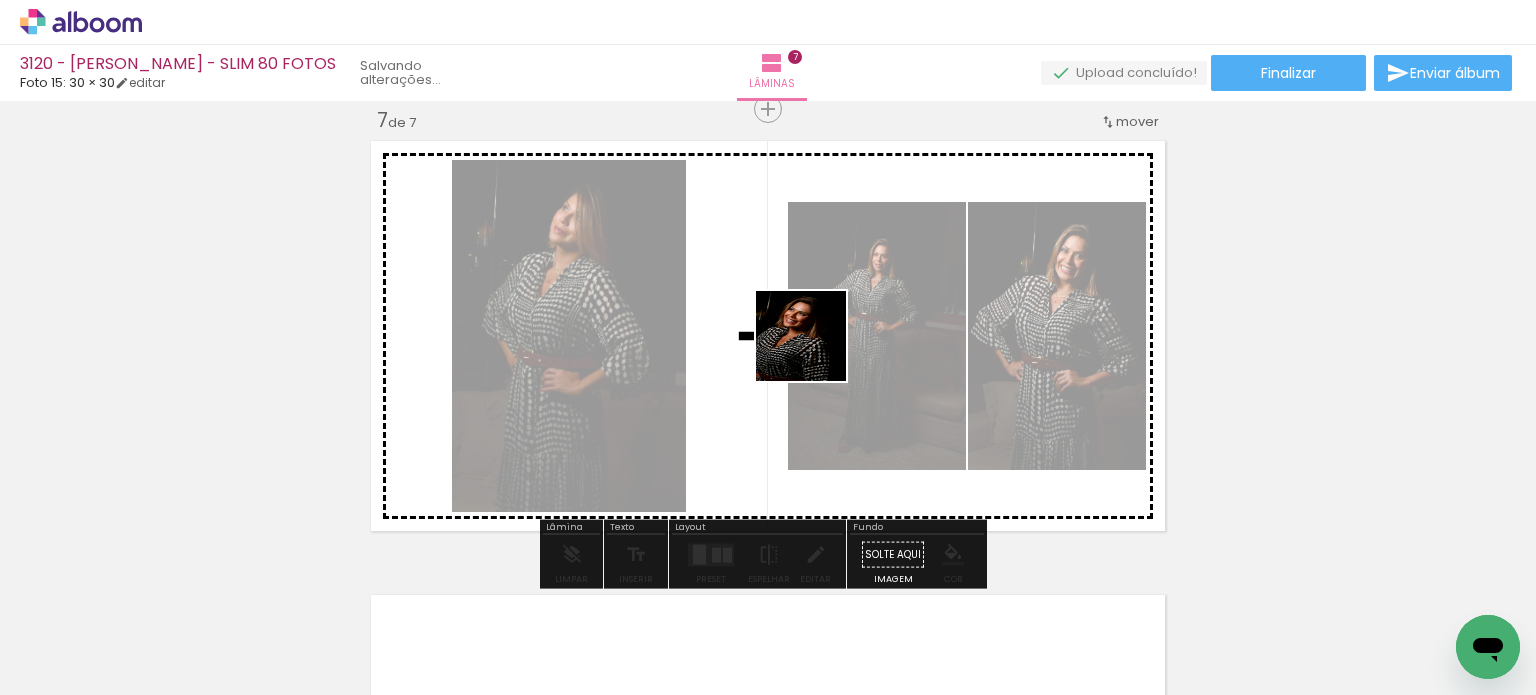 drag, startPoint x: 800, startPoint y: 491, endPoint x: 1048, endPoint y: 513, distance: 248.97389 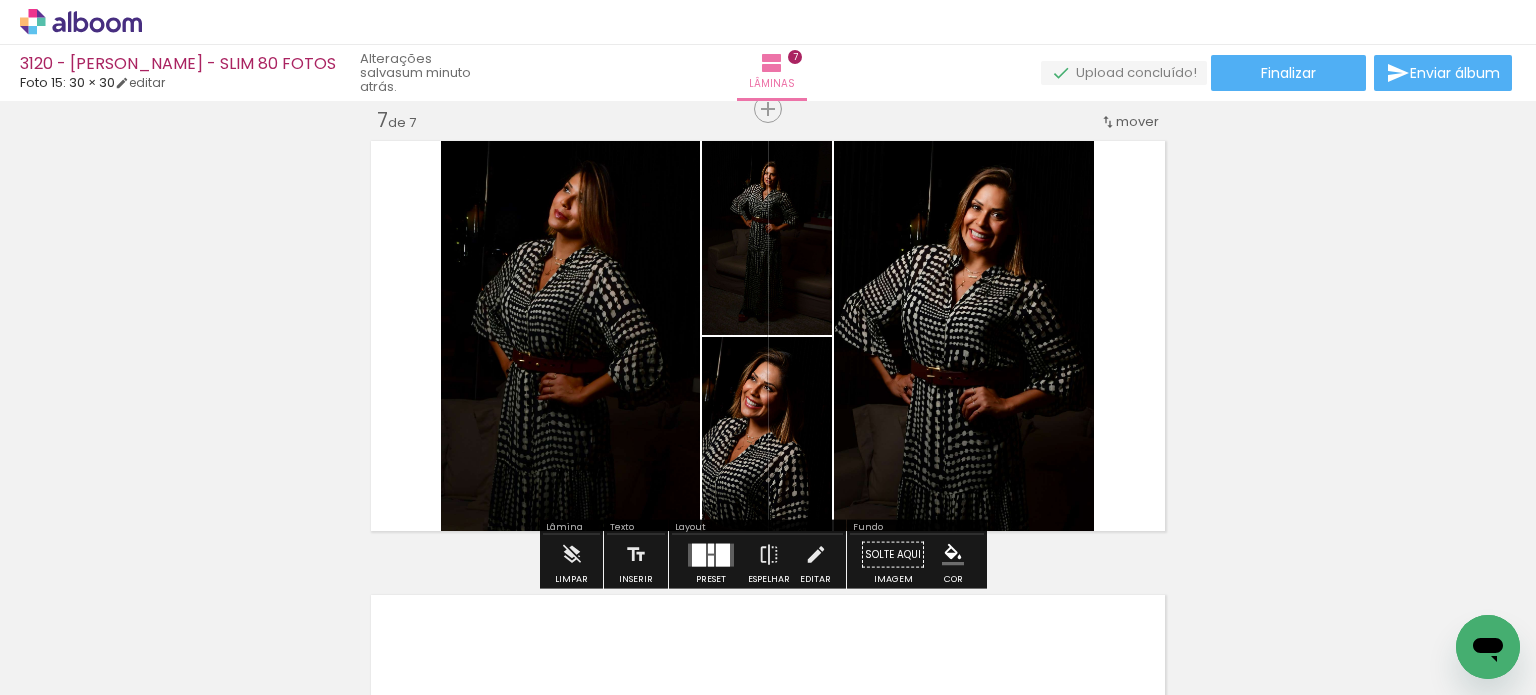 drag, startPoint x: 955, startPoint y: 552, endPoint x: 968, endPoint y: 553, distance: 13.038404 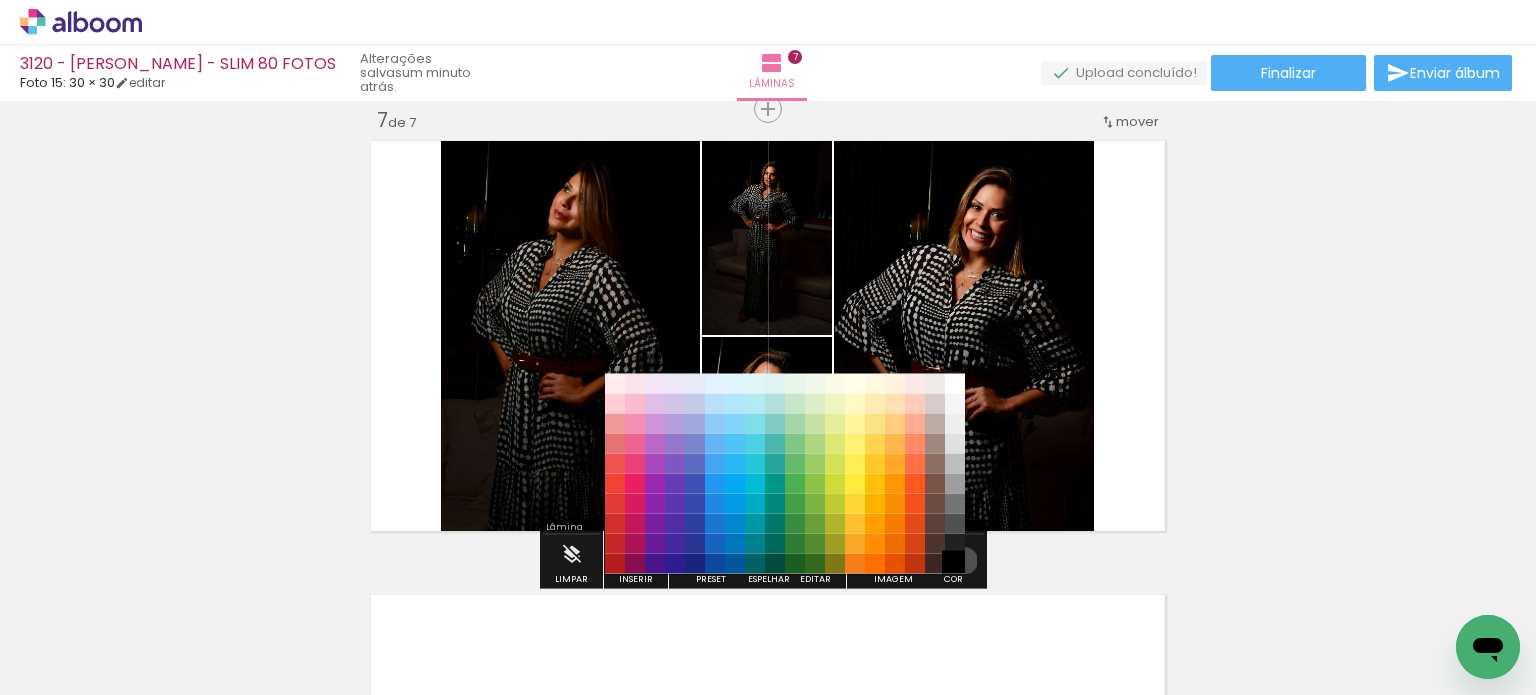 click on "#000000" at bounding box center (955, 563) 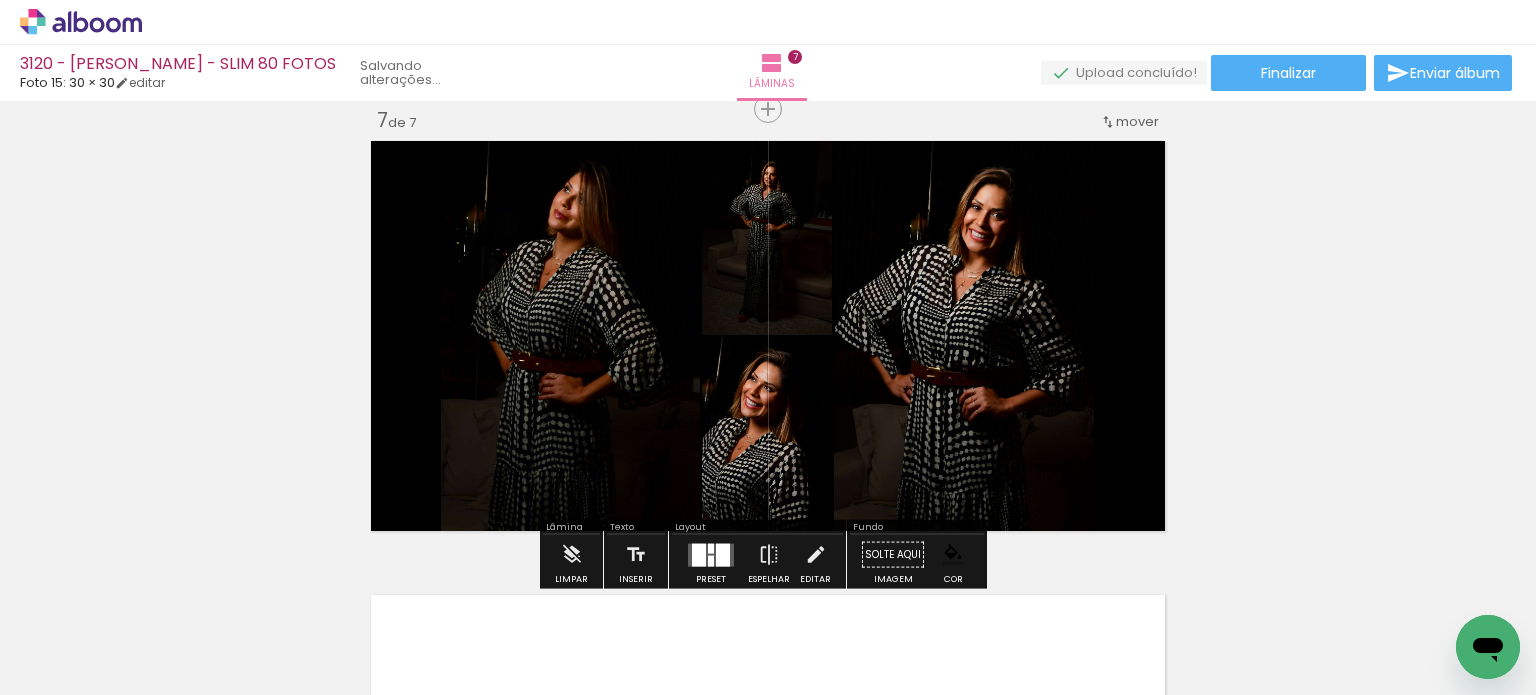 drag, startPoint x: 1242, startPoint y: 386, endPoint x: 892, endPoint y: 414, distance: 351.11823 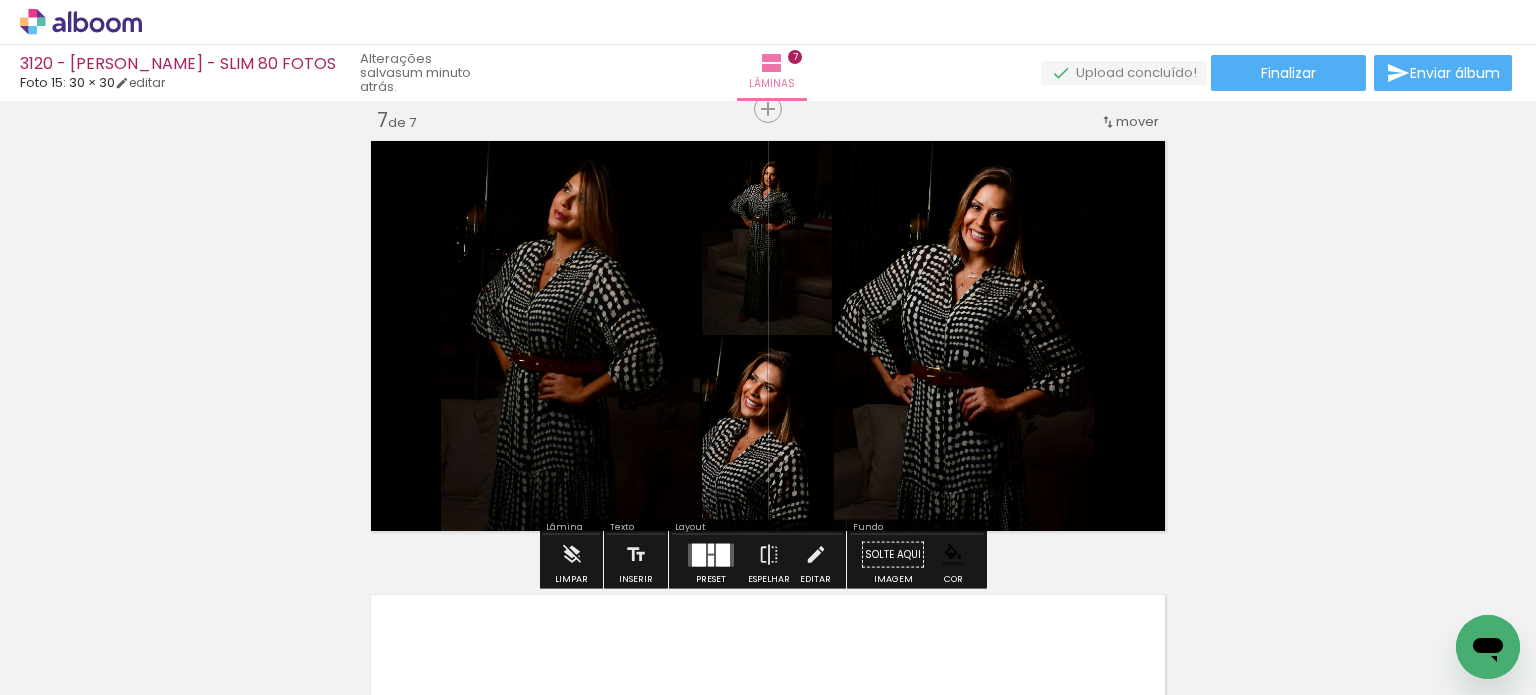 click at bounding box center (711, 554) 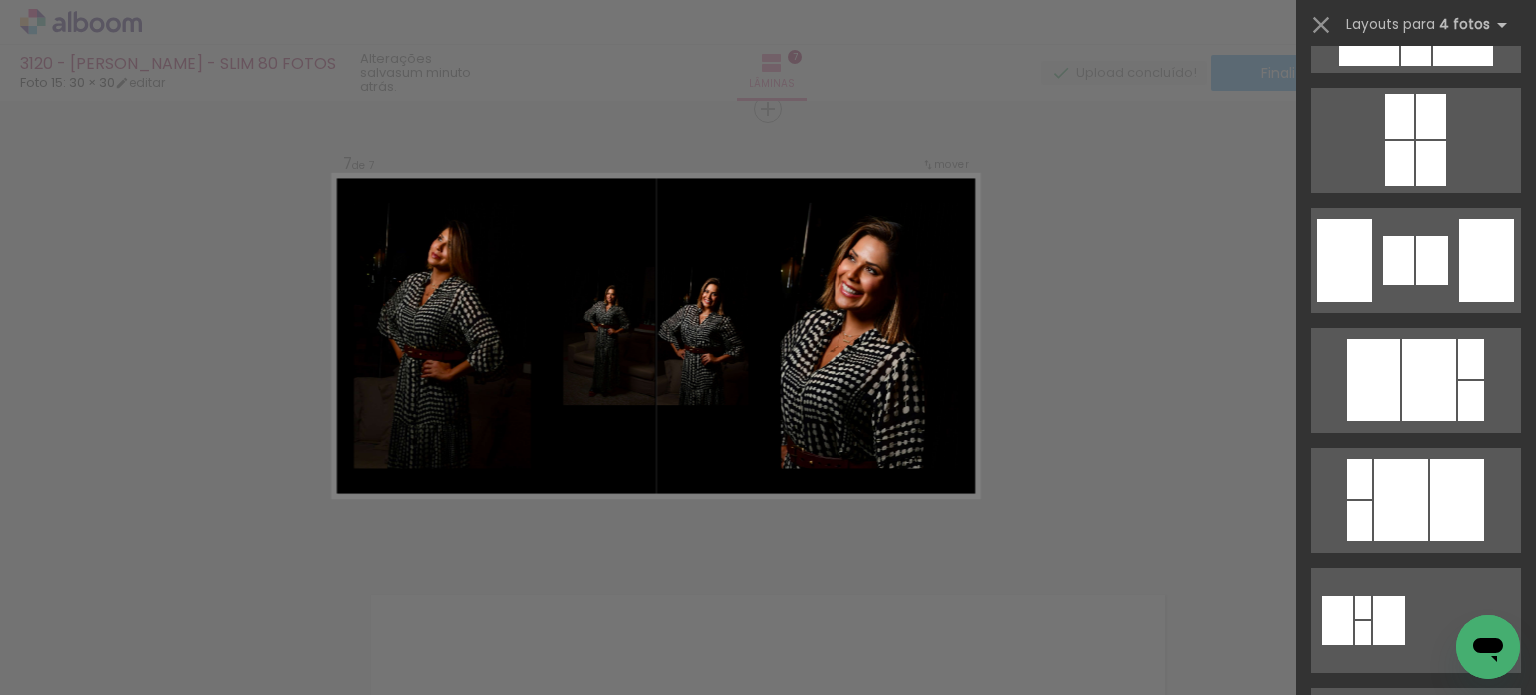 scroll, scrollTop: 2333, scrollLeft: 0, axis: vertical 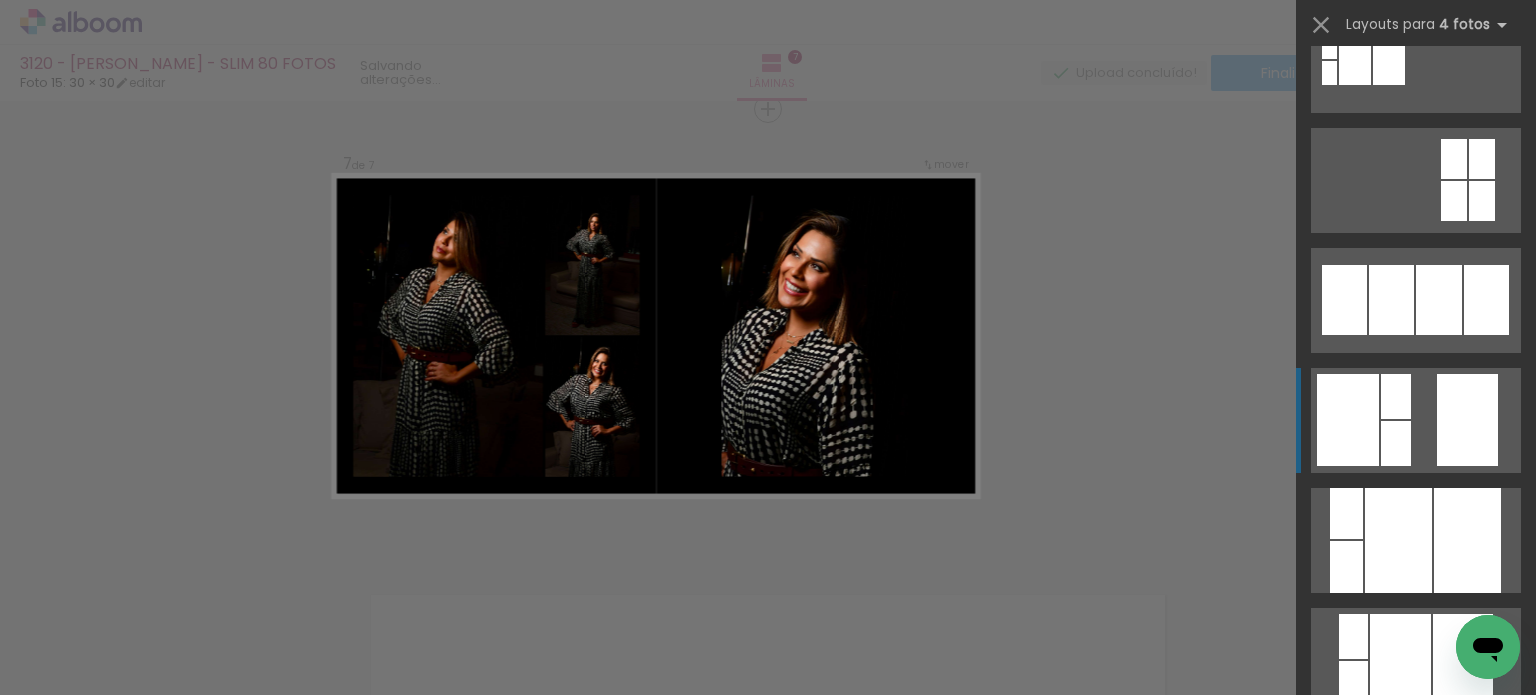 click at bounding box center [1468, -1980] 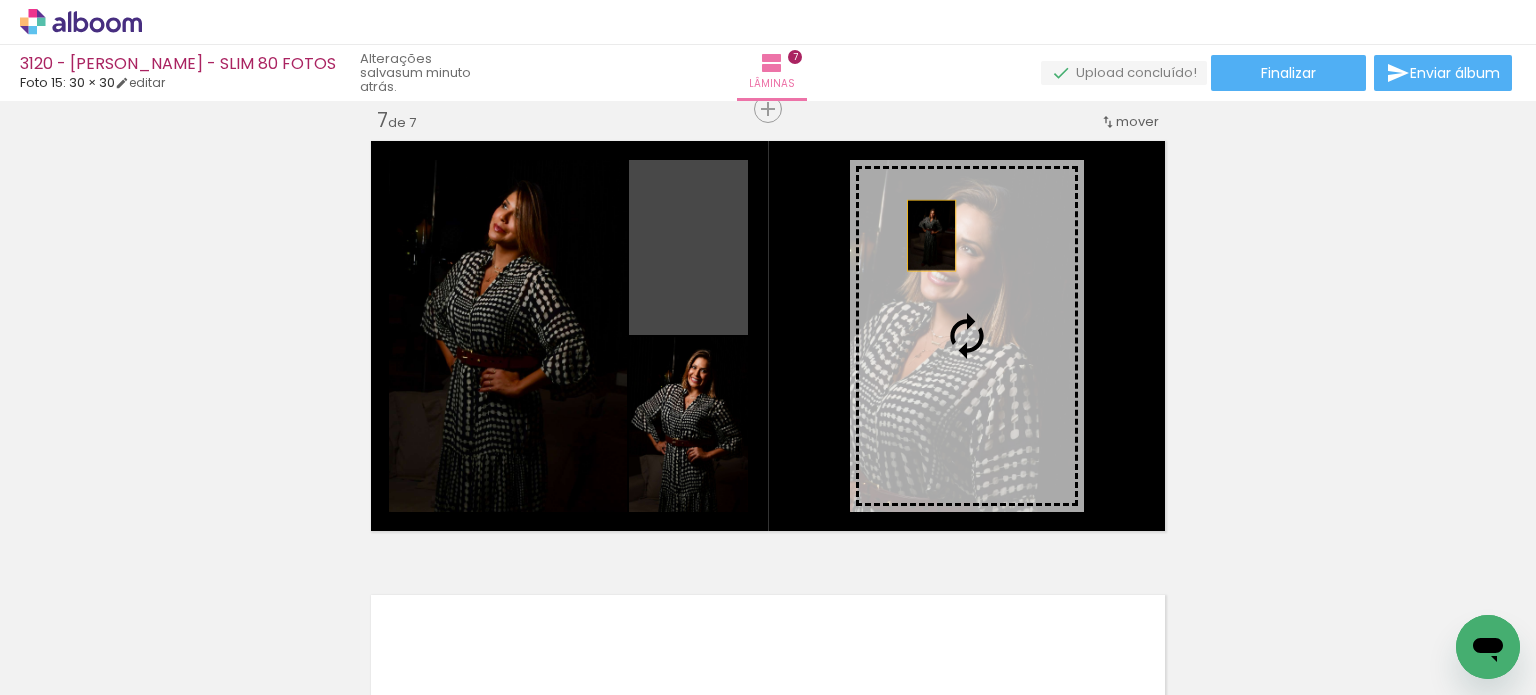drag, startPoint x: 666, startPoint y: 283, endPoint x: 924, endPoint y: 235, distance: 262.42712 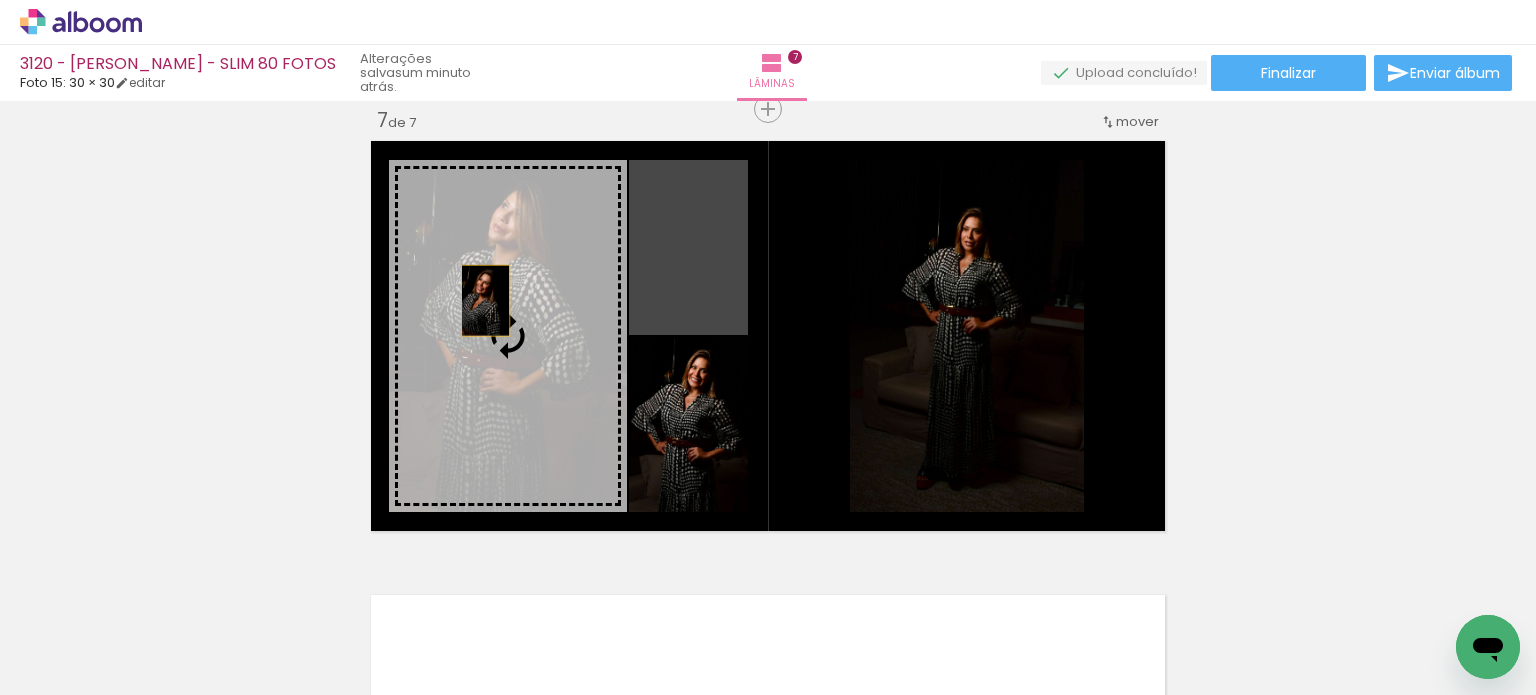 drag, startPoint x: 647, startPoint y: 295, endPoint x: 463, endPoint y: 306, distance: 184.3285 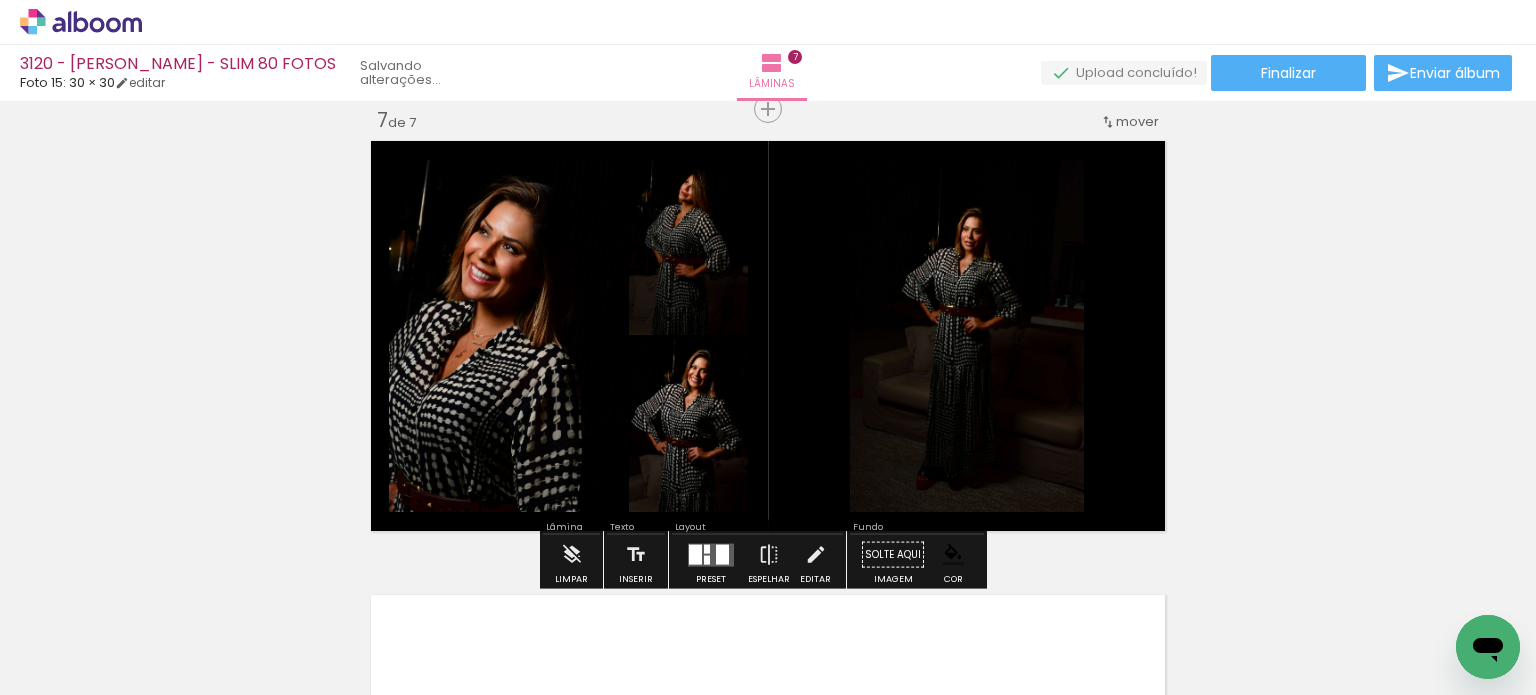 click on "Inserir lâmina 1  de 7  Inserir lâmina 2  de 7  Inserir lâmina 3  de 7  Inserir lâmina 4  de 7  Inserir lâmina 5  de 7  Inserir lâmina 6  de 7  Inserir lâmina 7  de 7" at bounding box center [768, -825] 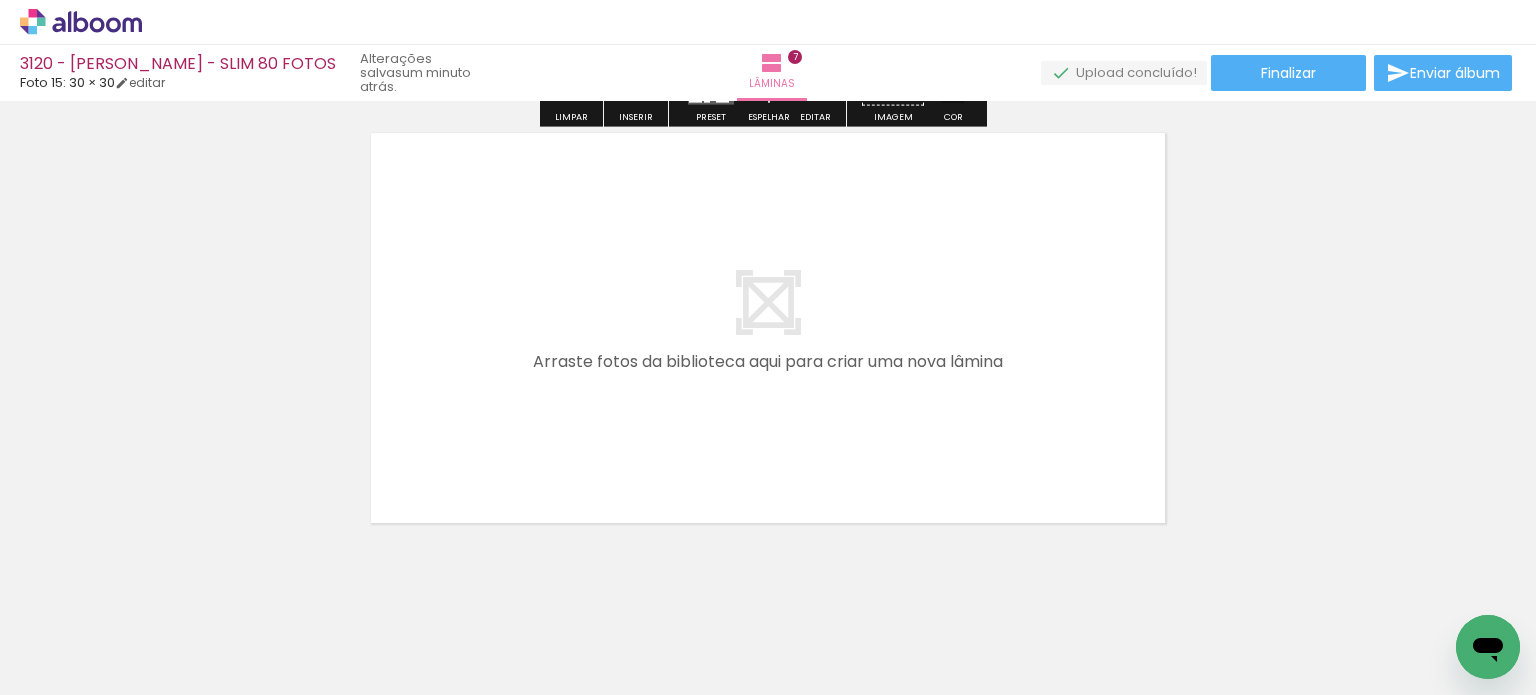 scroll, scrollTop: 3240, scrollLeft: 0, axis: vertical 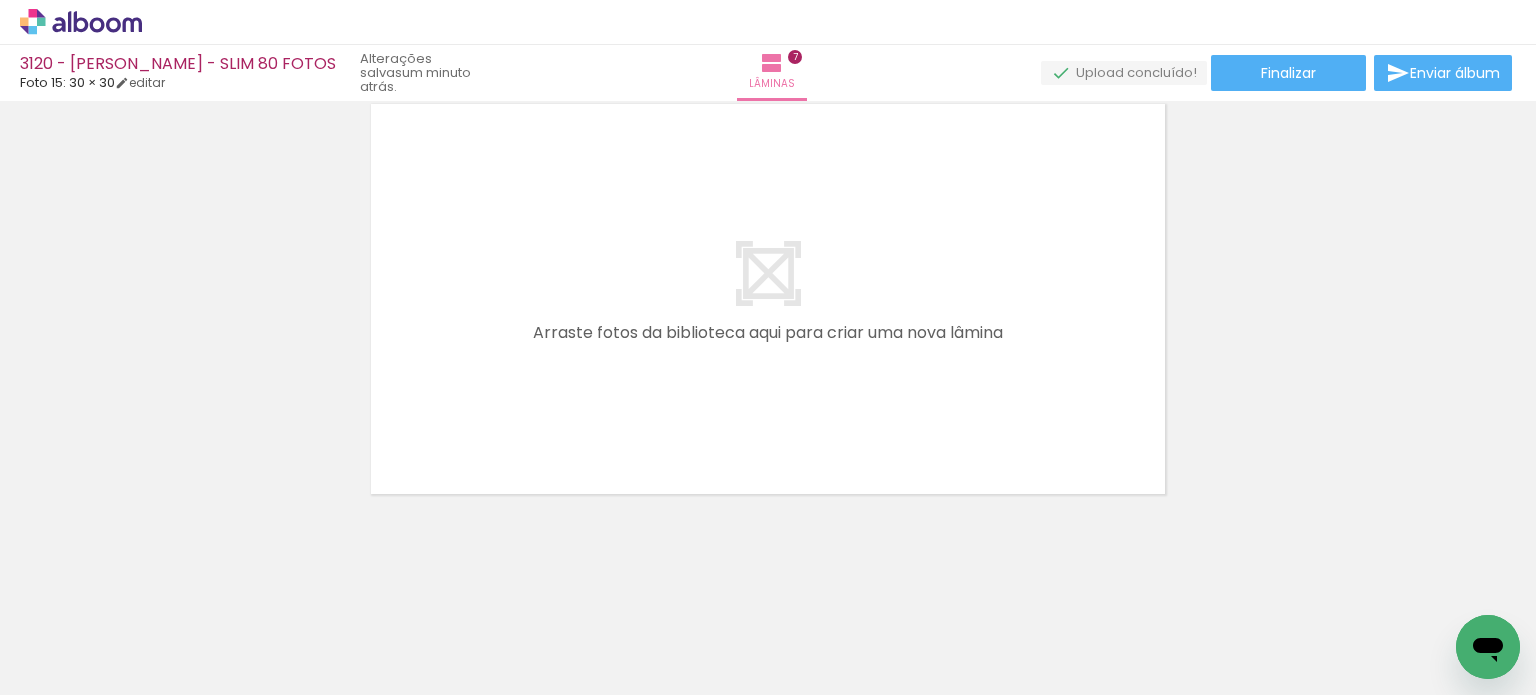 click on "Adicionar
Fotos" at bounding box center [61, 668] 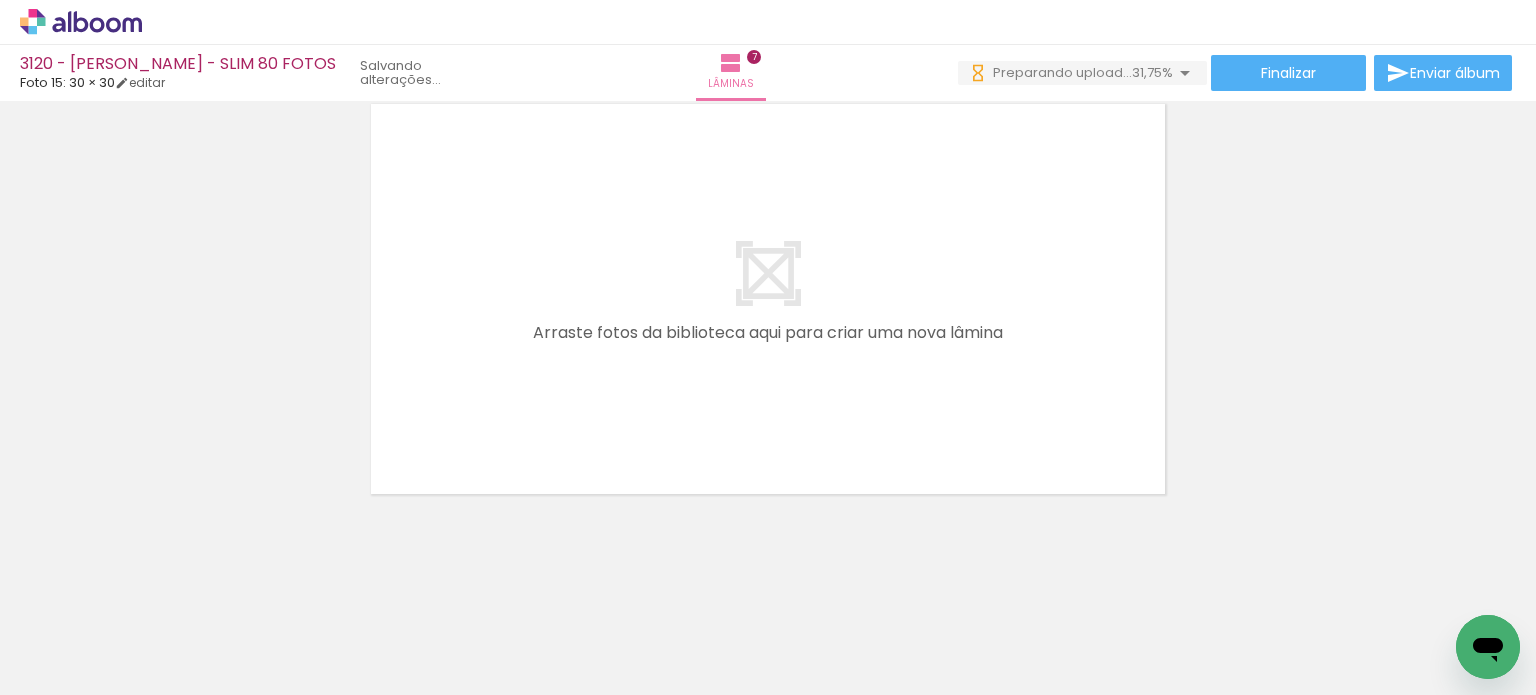 scroll, scrollTop: 0, scrollLeft: 2098, axis: horizontal 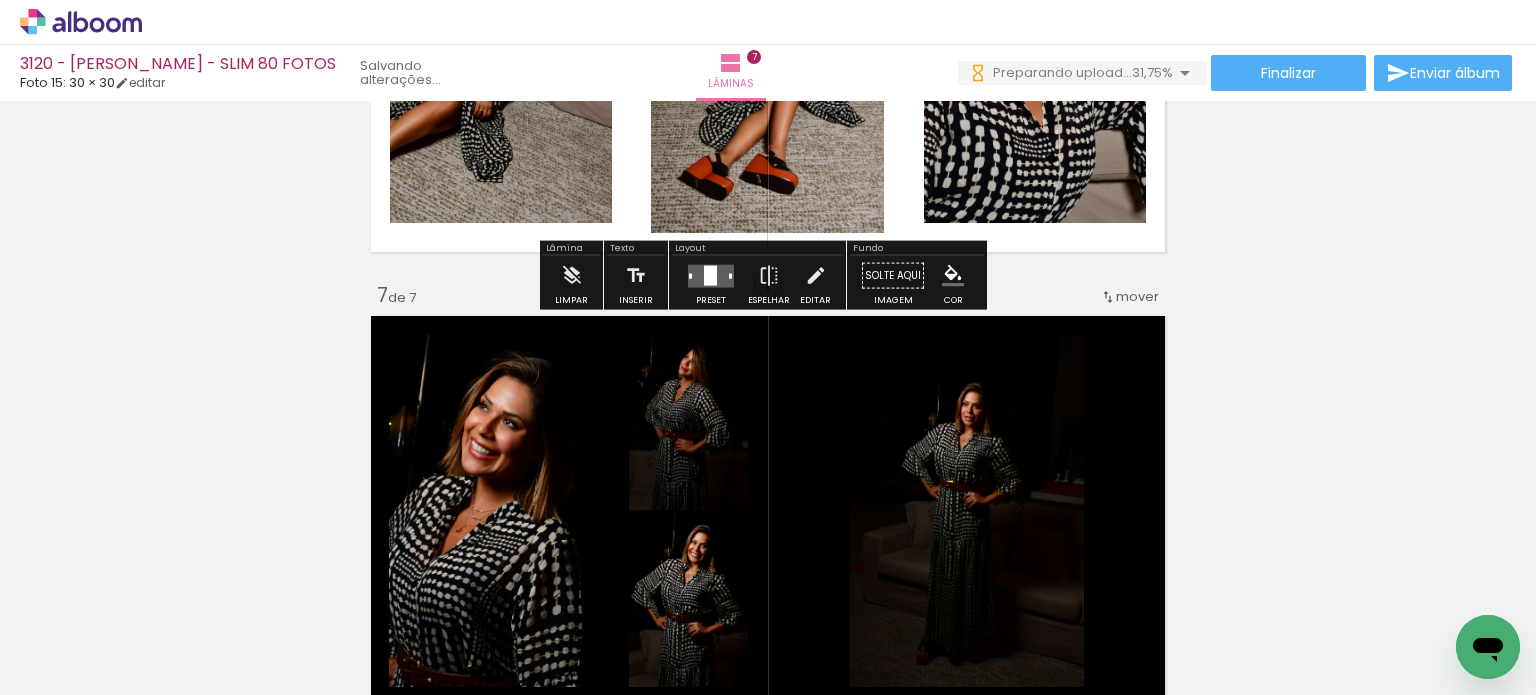 click at bounding box center [953, 276] 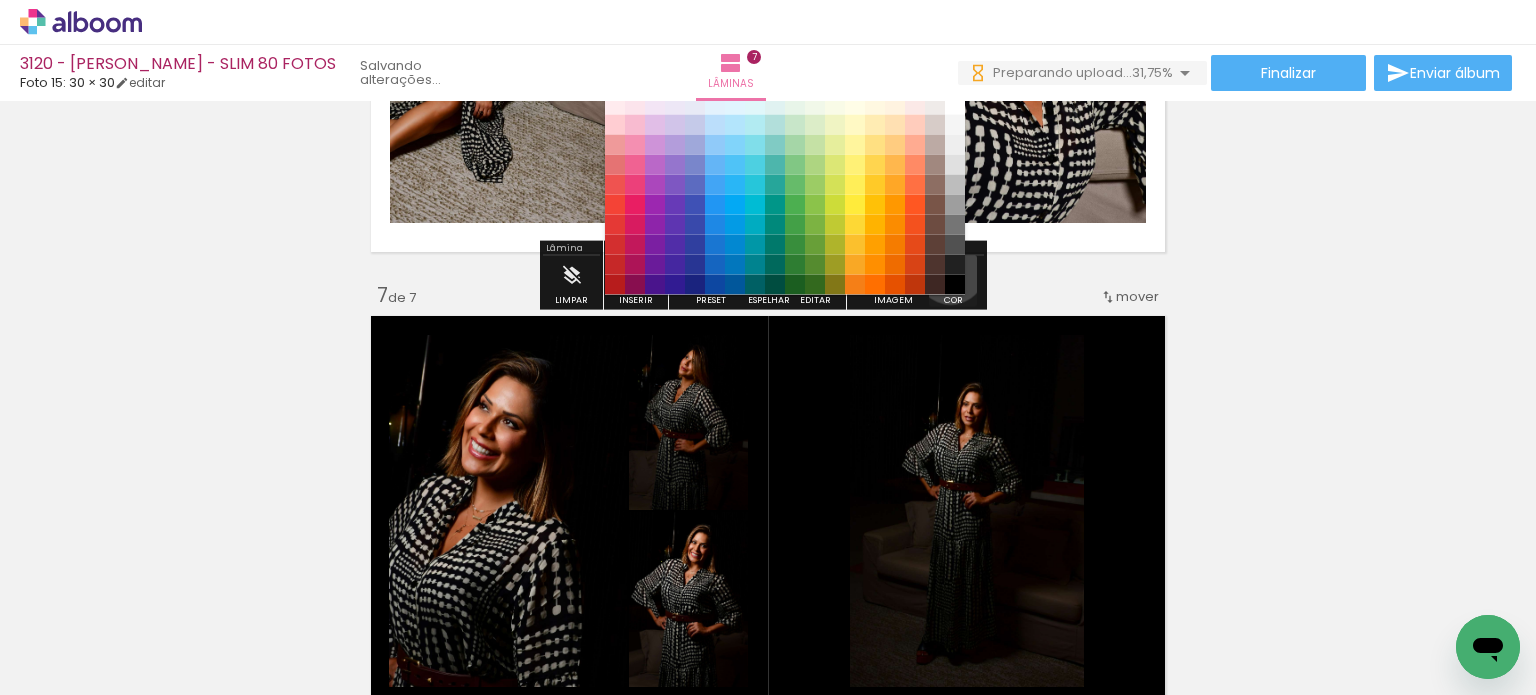 scroll, scrollTop: 2567, scrollLeft: 0, axis: vertical 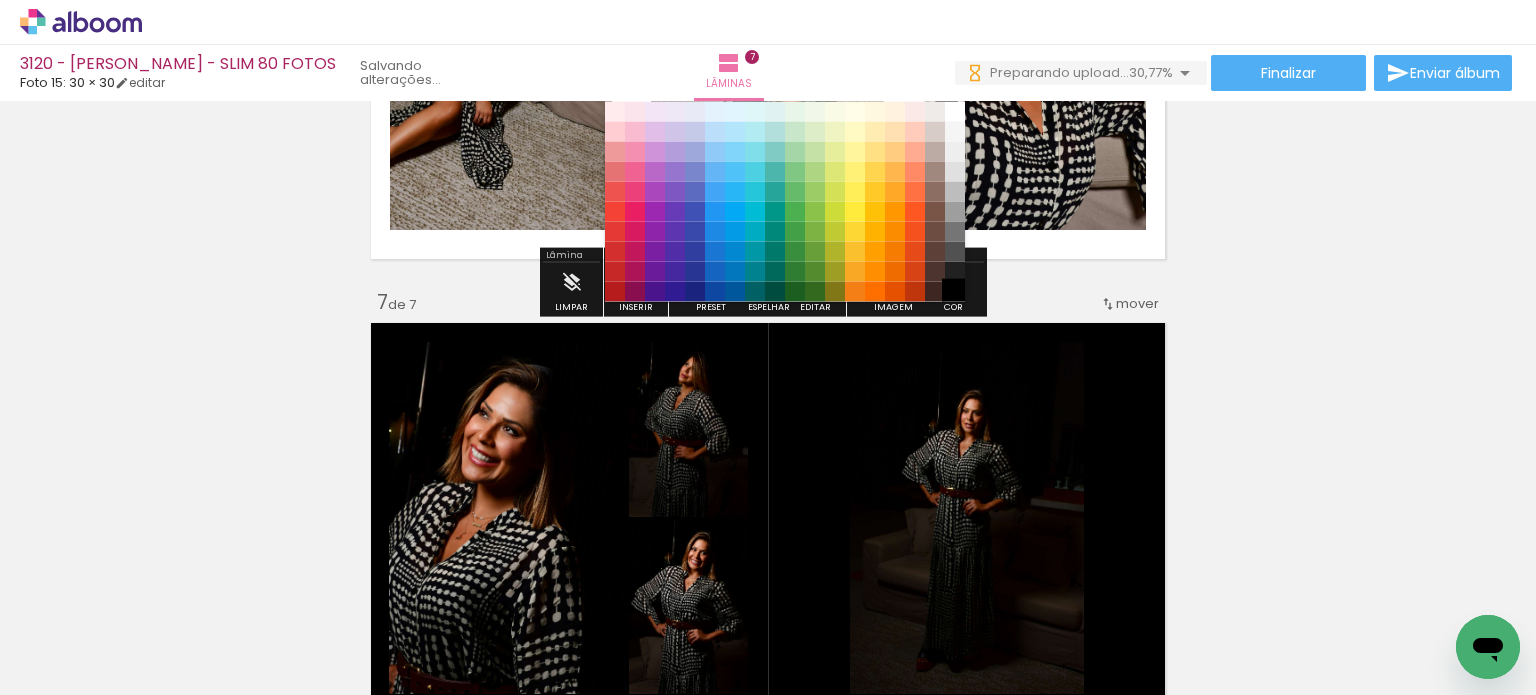 click on "#000000" at bounding box center (955, 291) 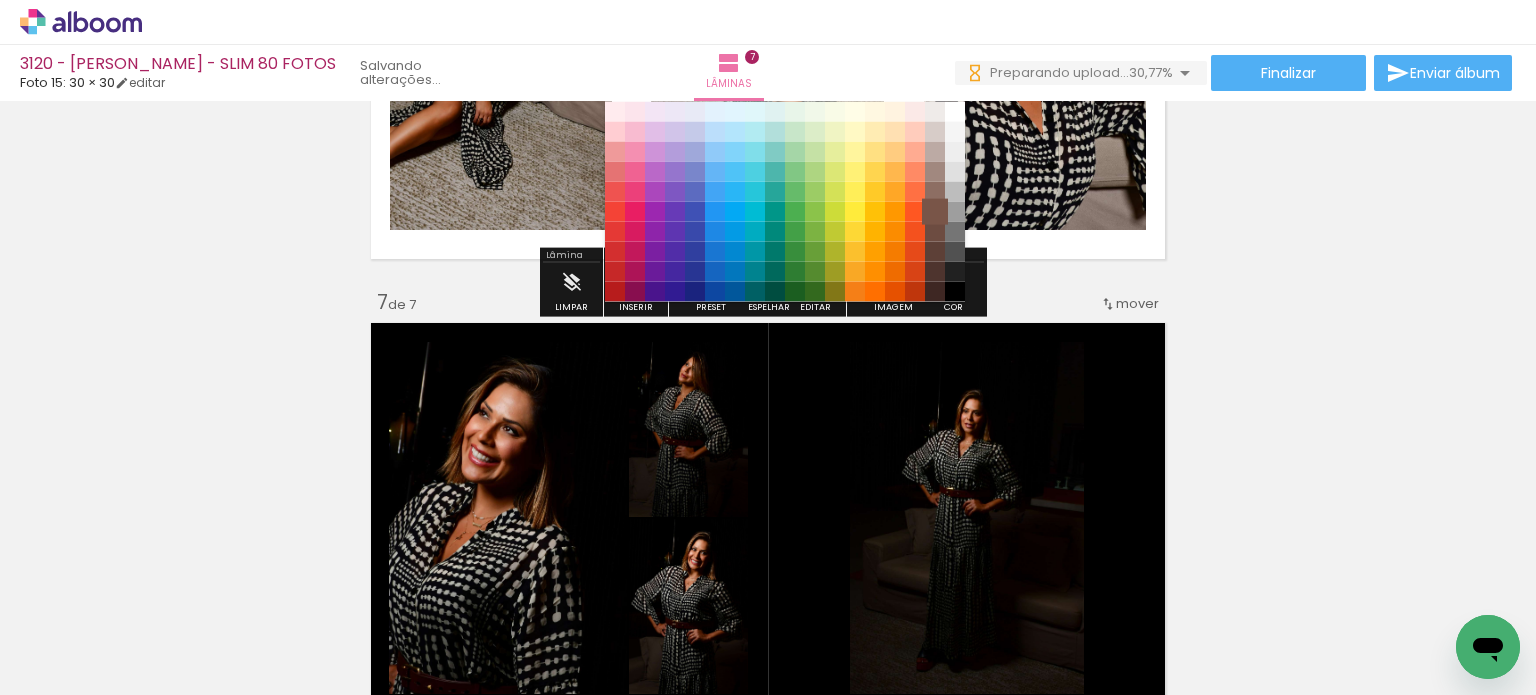click on "#212121" at bounding box center (955, 271) 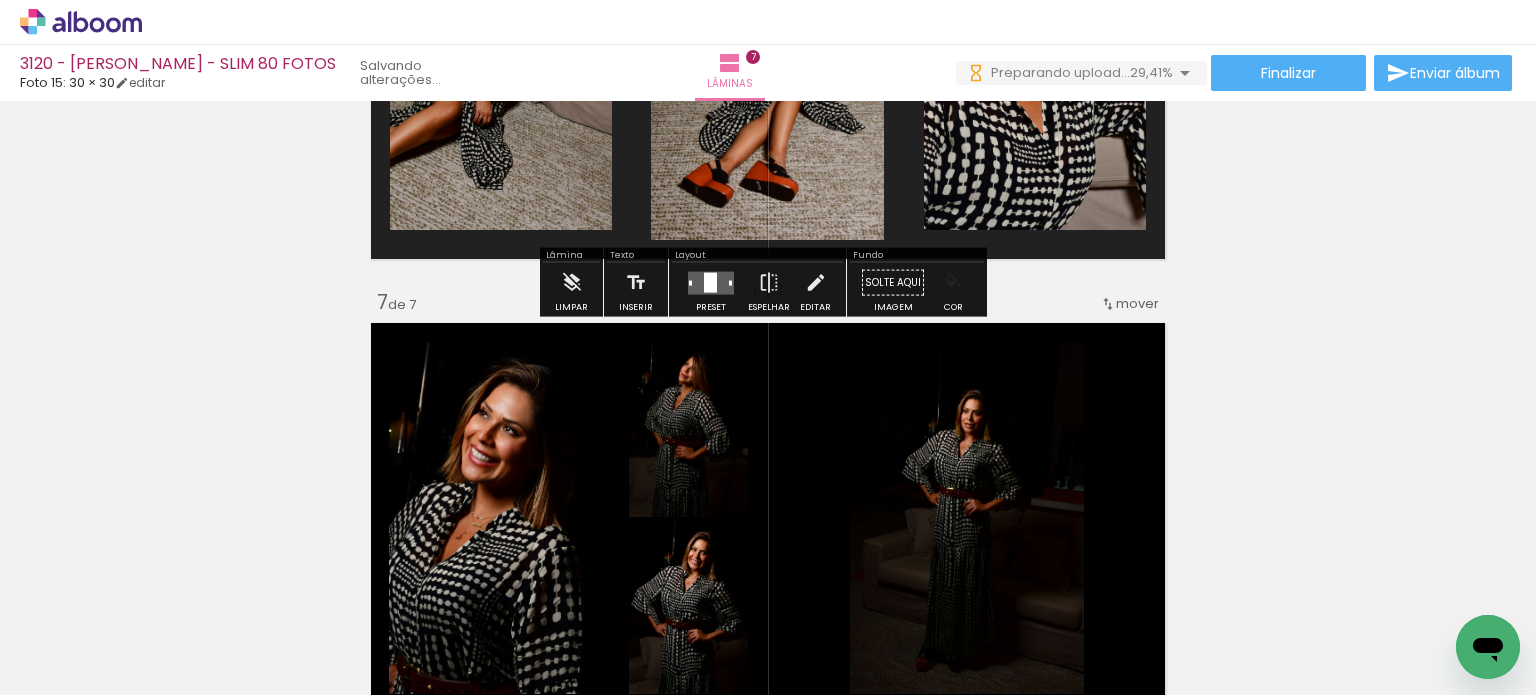 click at bounding box center (953, 283) 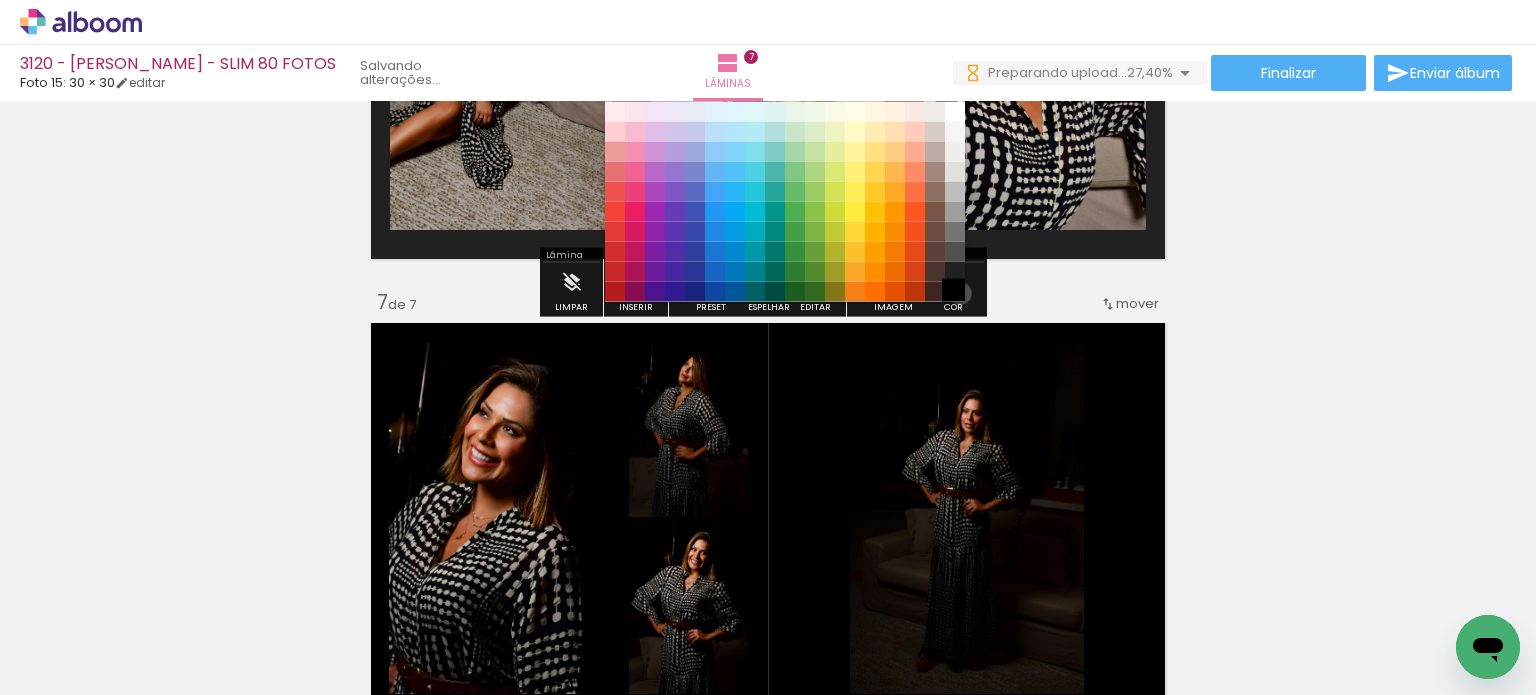 click on "#000000" at bounding box center [955, 291] 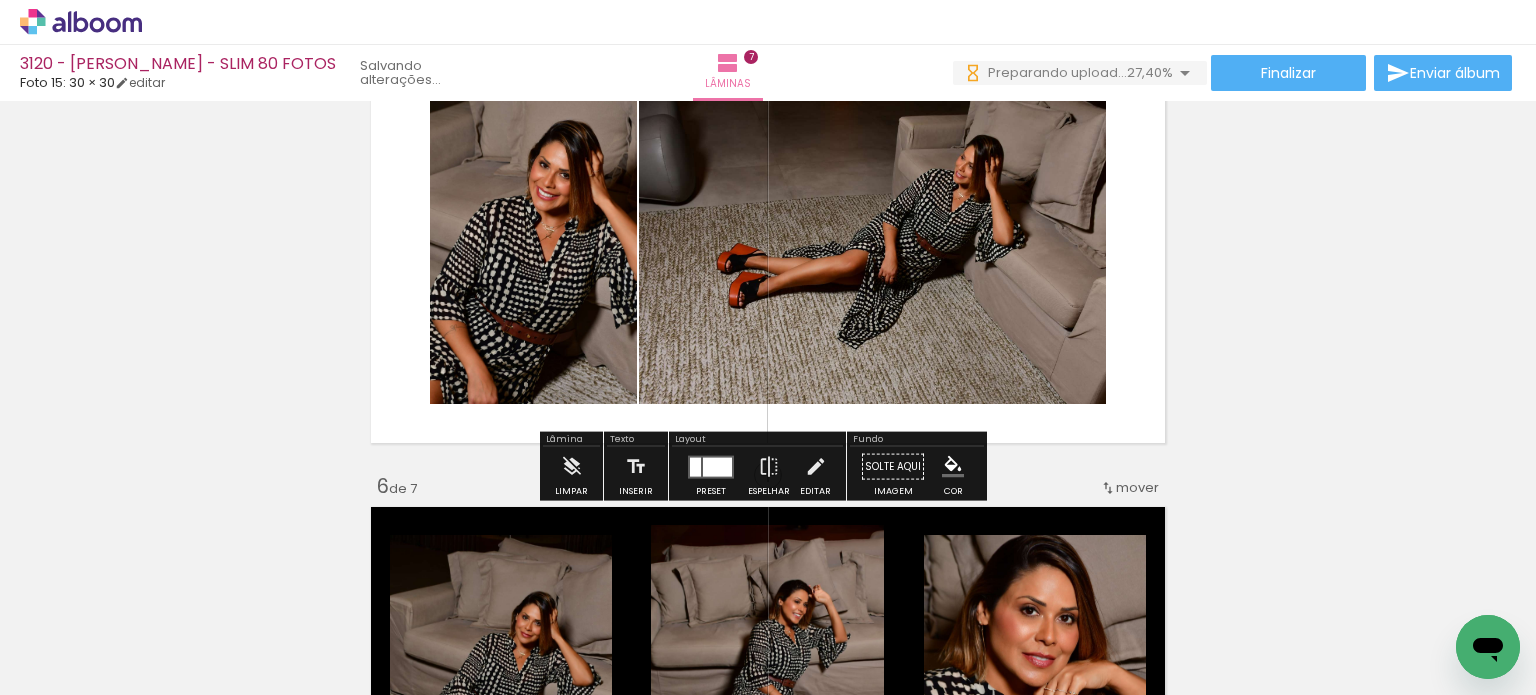 scroll, scrollTop: 1900, scrollLeft: 0, axis: vertical 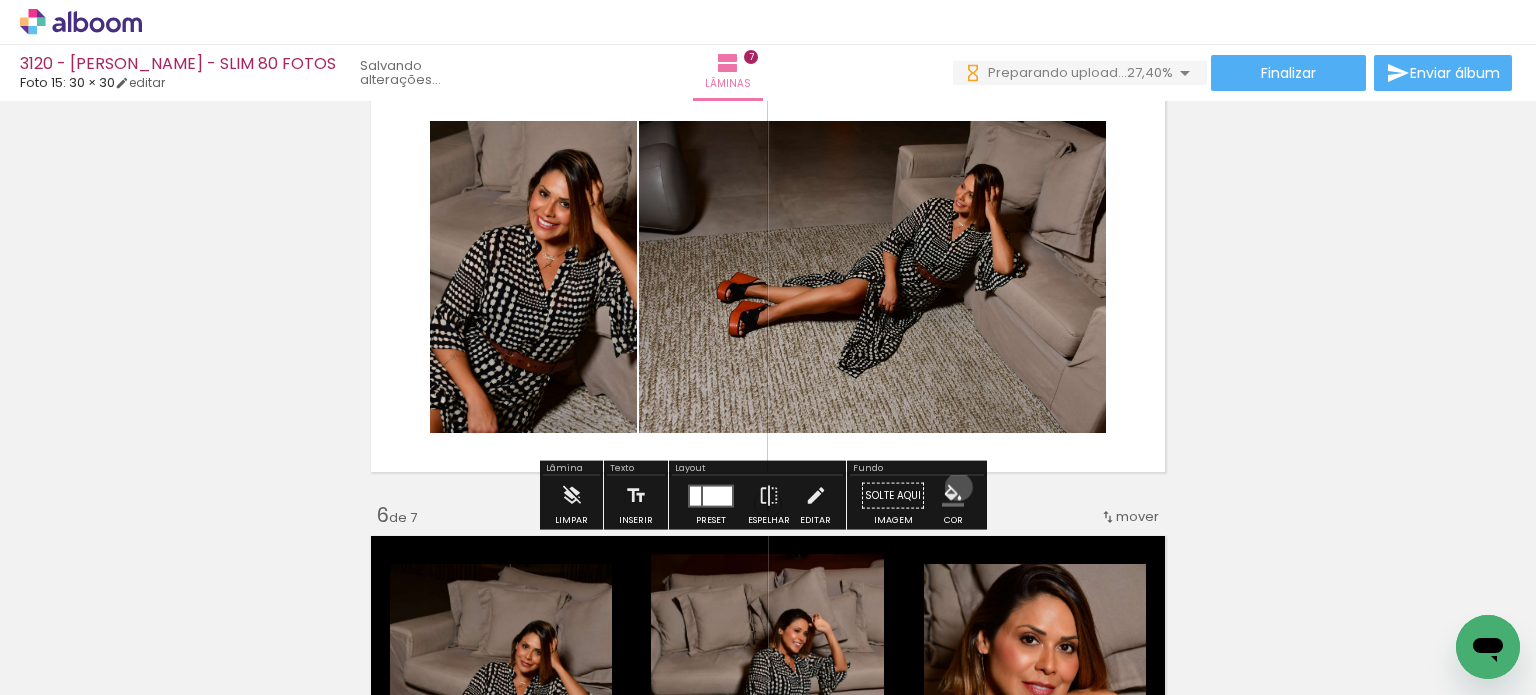 drag, startPoint x: 950, startPoint y: 488, endPoint x: 1006, endPoint y: 511, distance: 60.53924 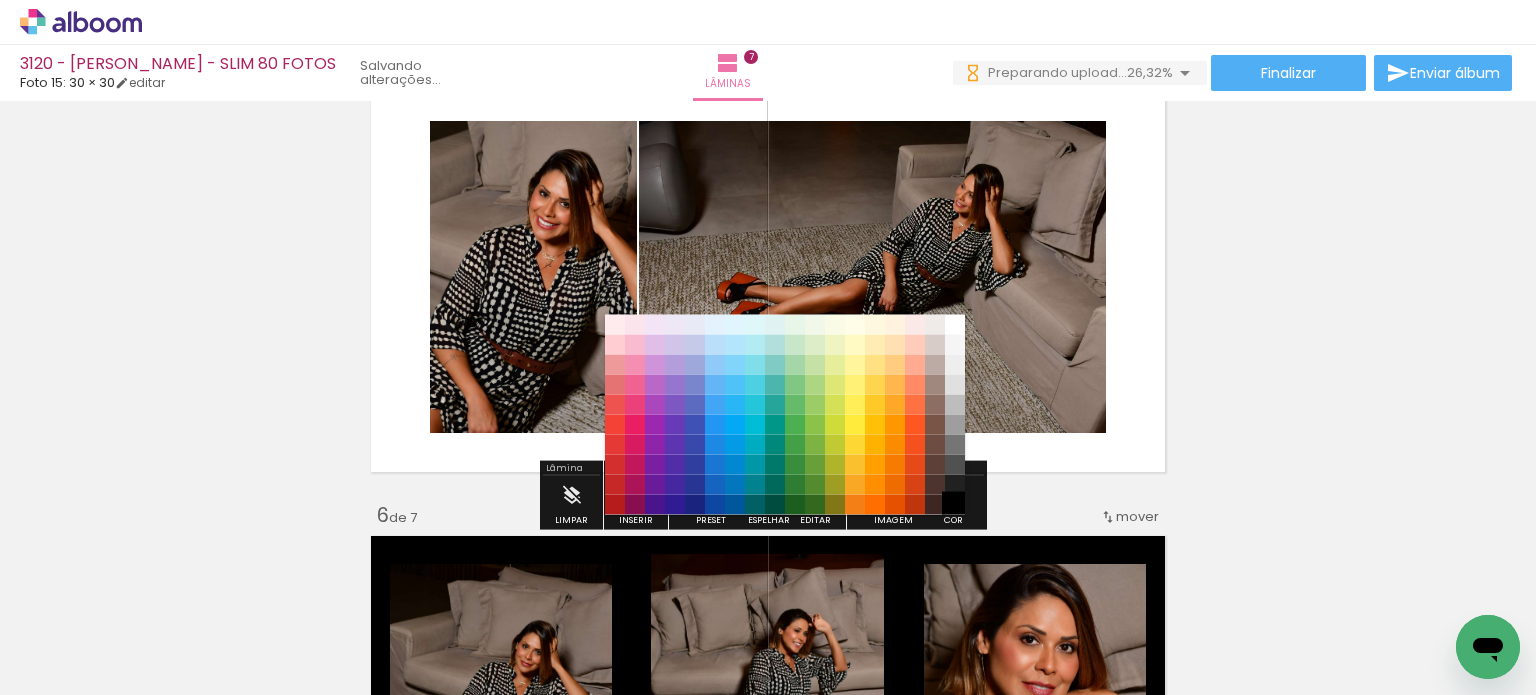 click on "#000000" at bounding box center (955, 504) 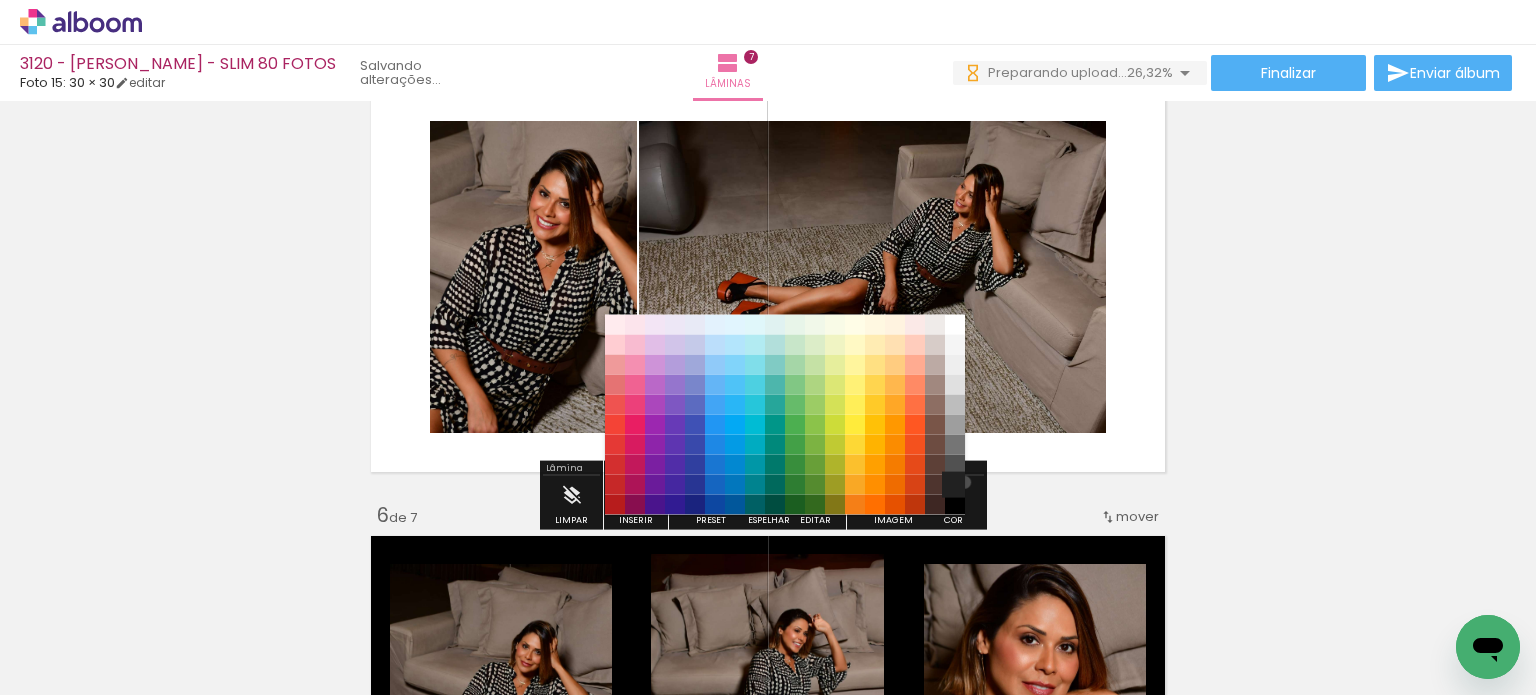 click on "#212121" at bounding box center [955, 484] 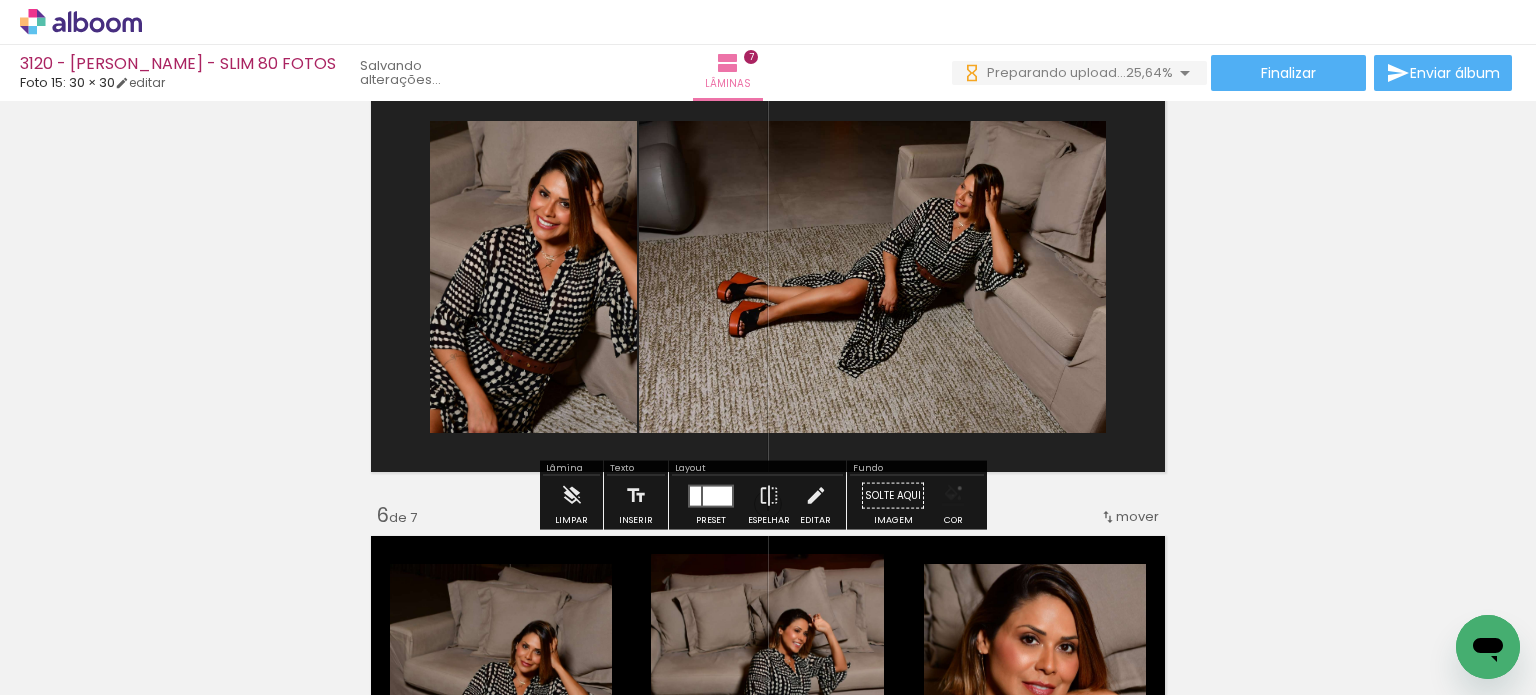 click at bounding box center [953, 496] 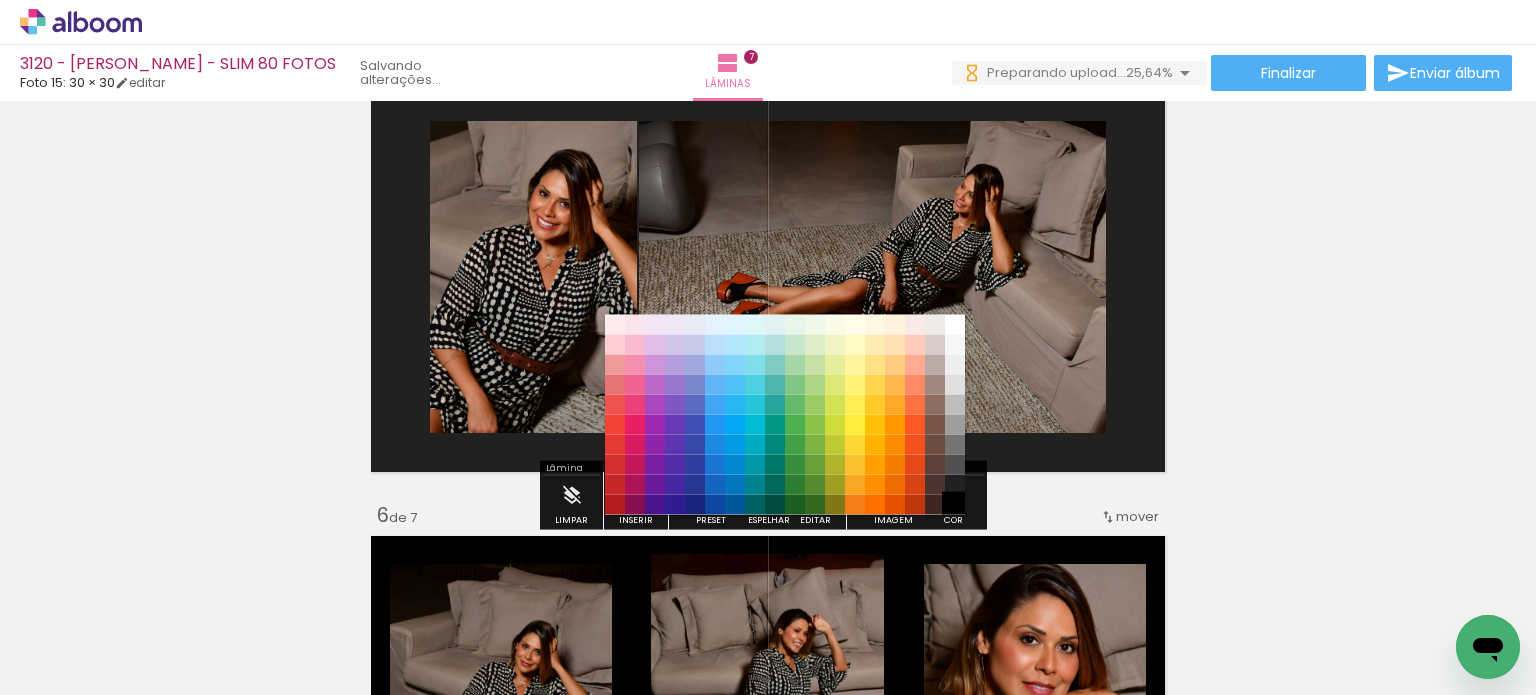 click on "#000000" at bounding box center (955, 504) 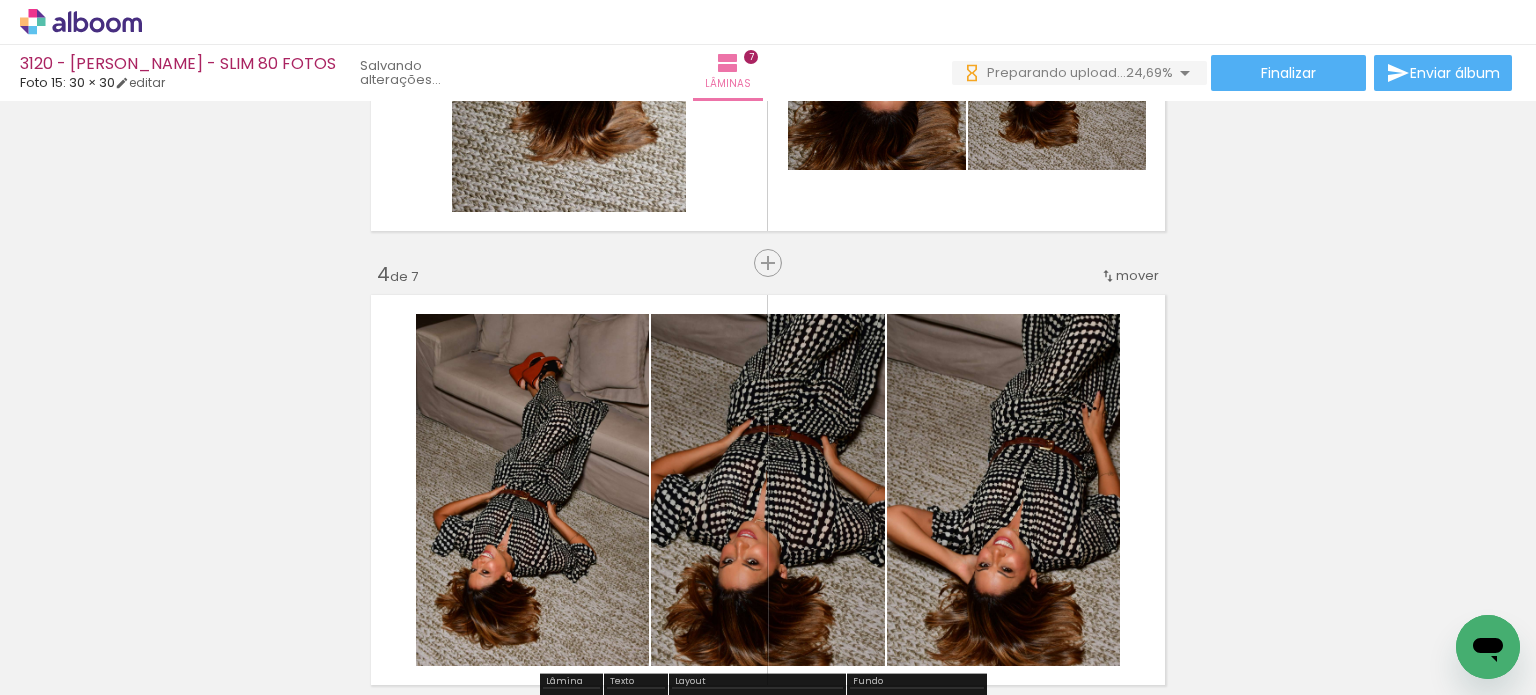 scroll, scrollTop: 1567, scrollLeft: 0, axis: vertical 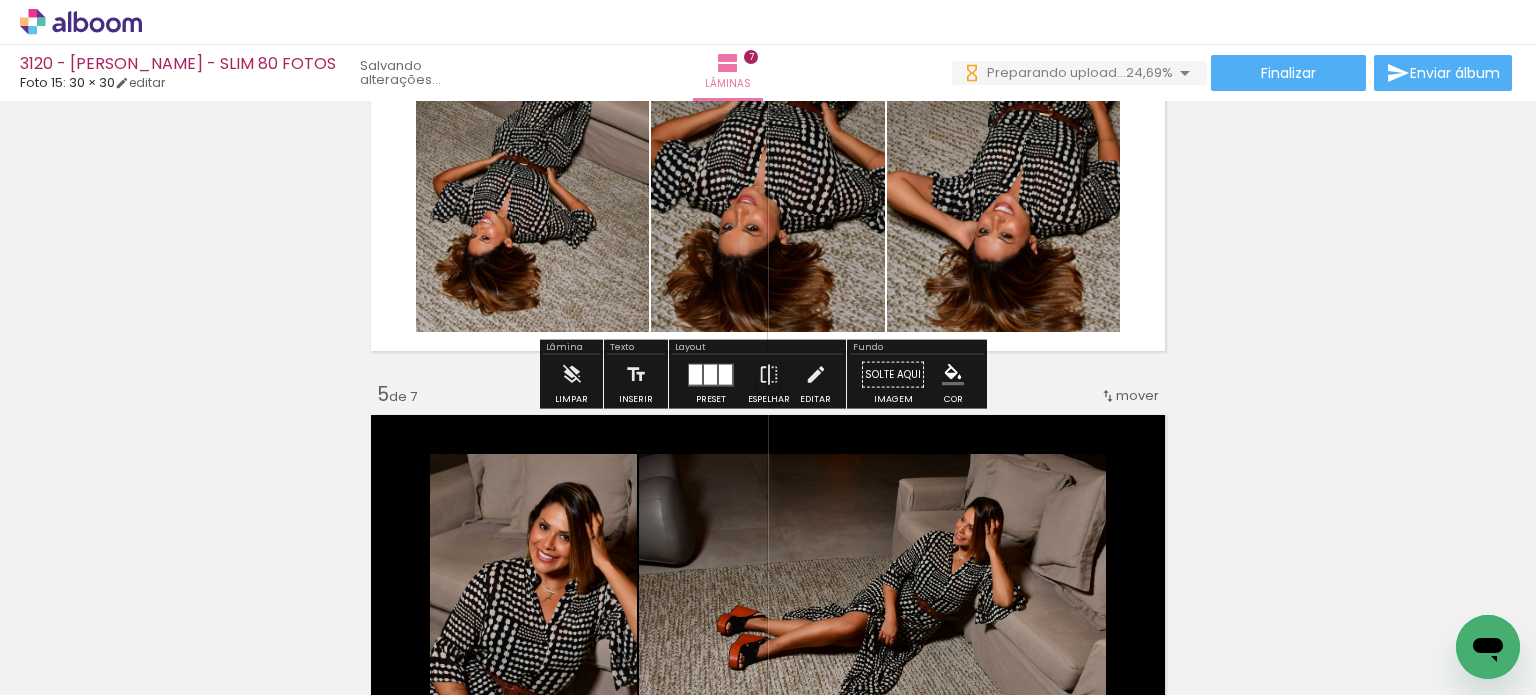 drag, startPoint x: 928, startPoint y: 382, endPoint x: 969, endPoint y: 389, distance: 41.59327 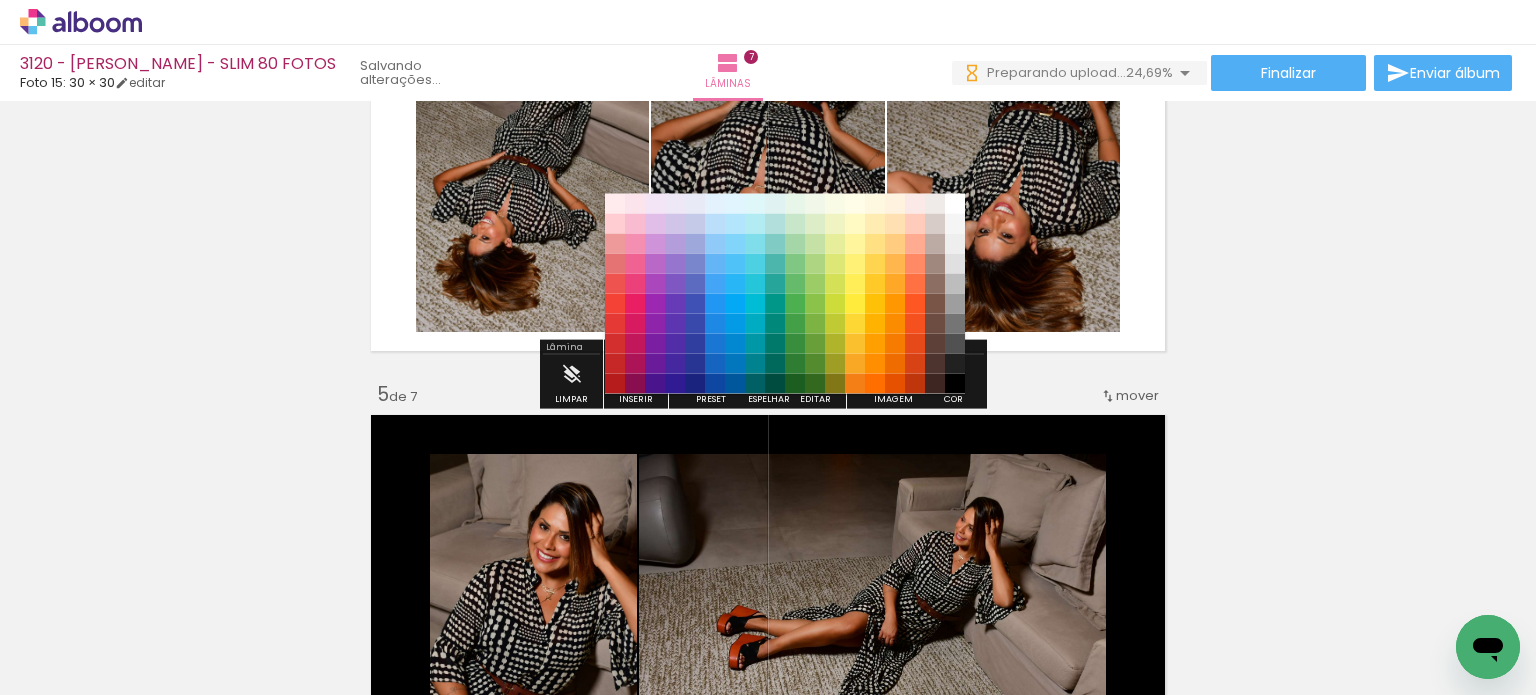 drag, startPoint x: 960, startPoint y: 343, endPoint x: 952, endPoint y: 379, distance: 36.878178 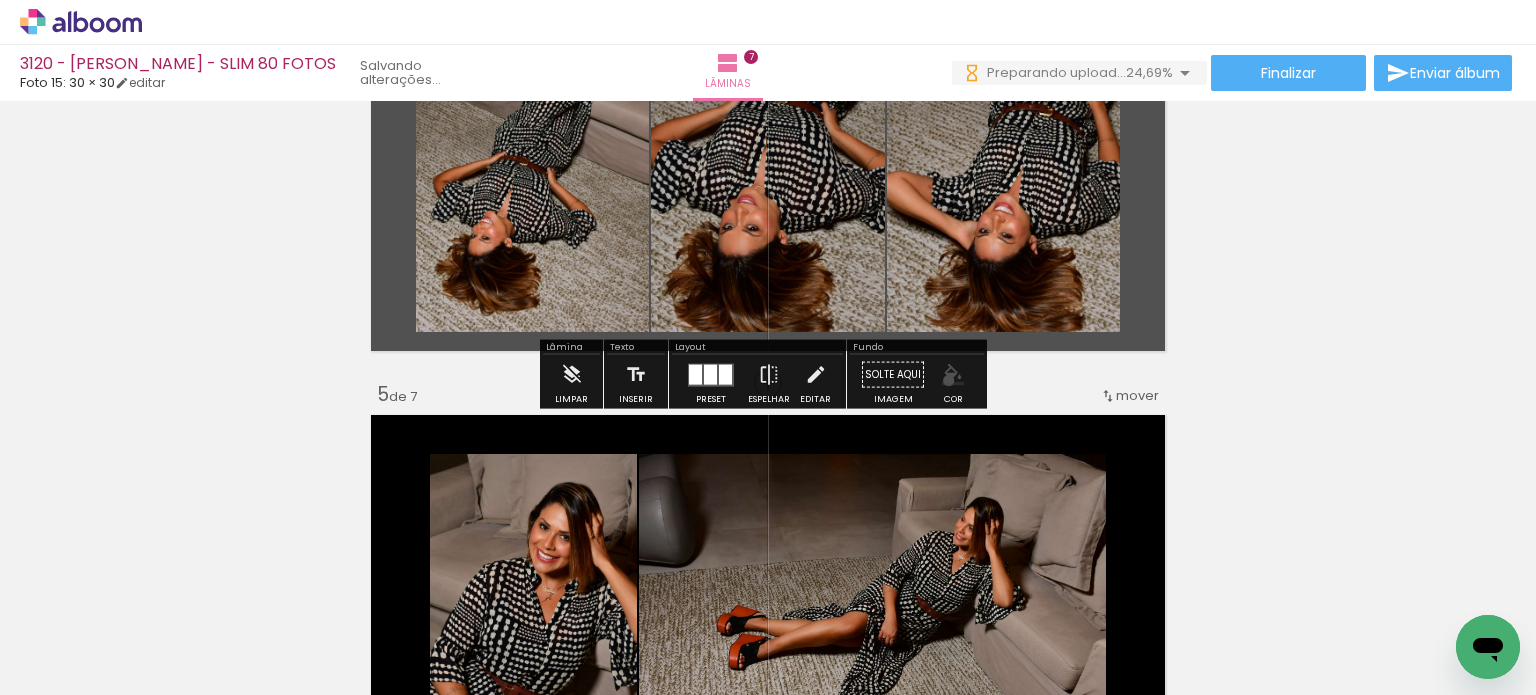 click at bounding box center (953, 375) 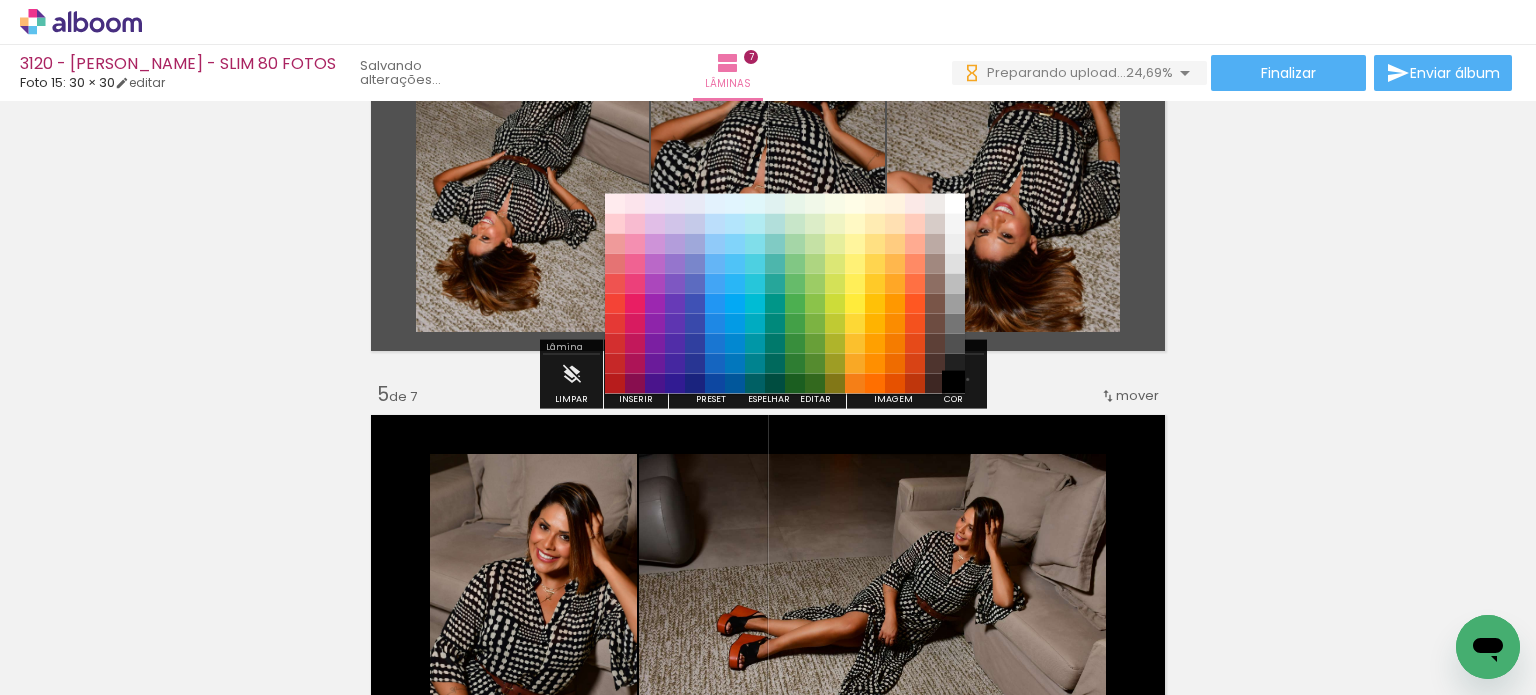 click on "#000000" at bounding box center [955, 383] 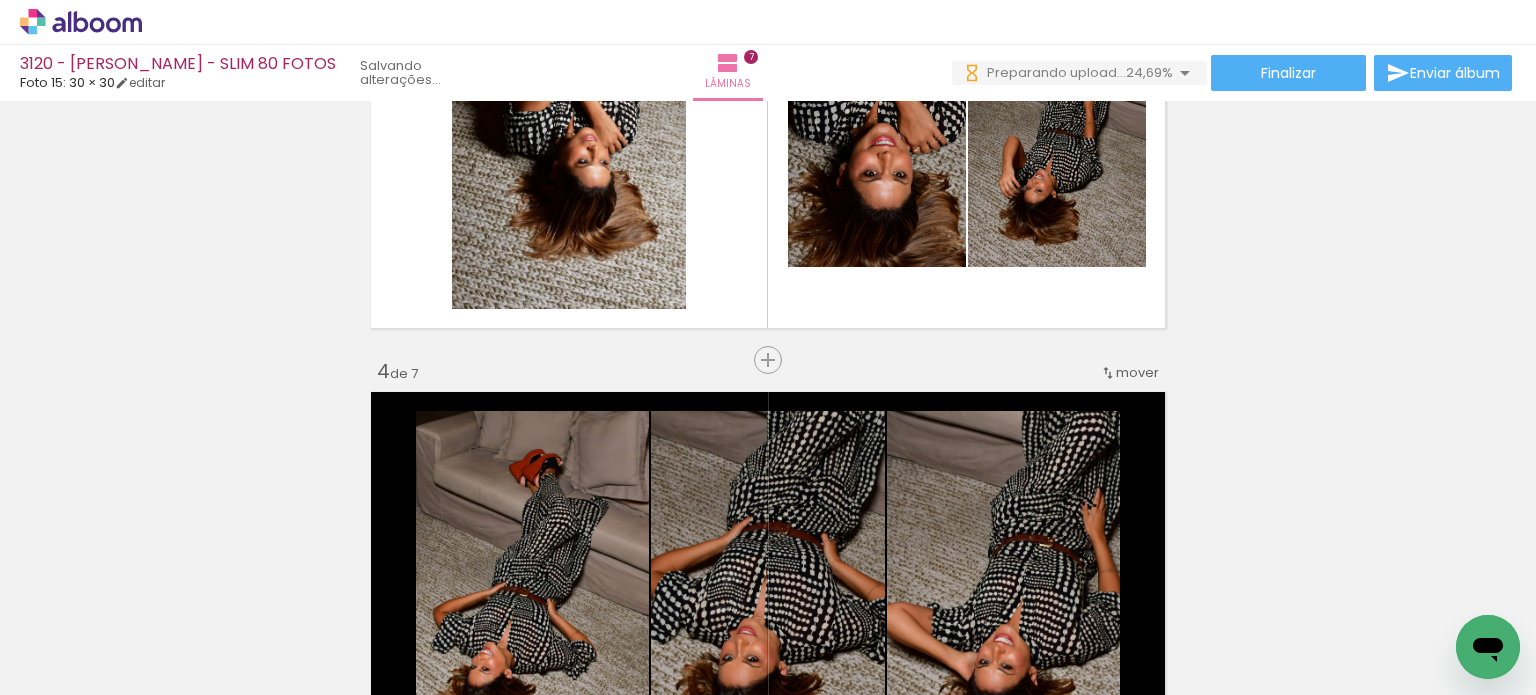 scroll, scrollTop: 1067, scrollLeft: 0, axis: vertical 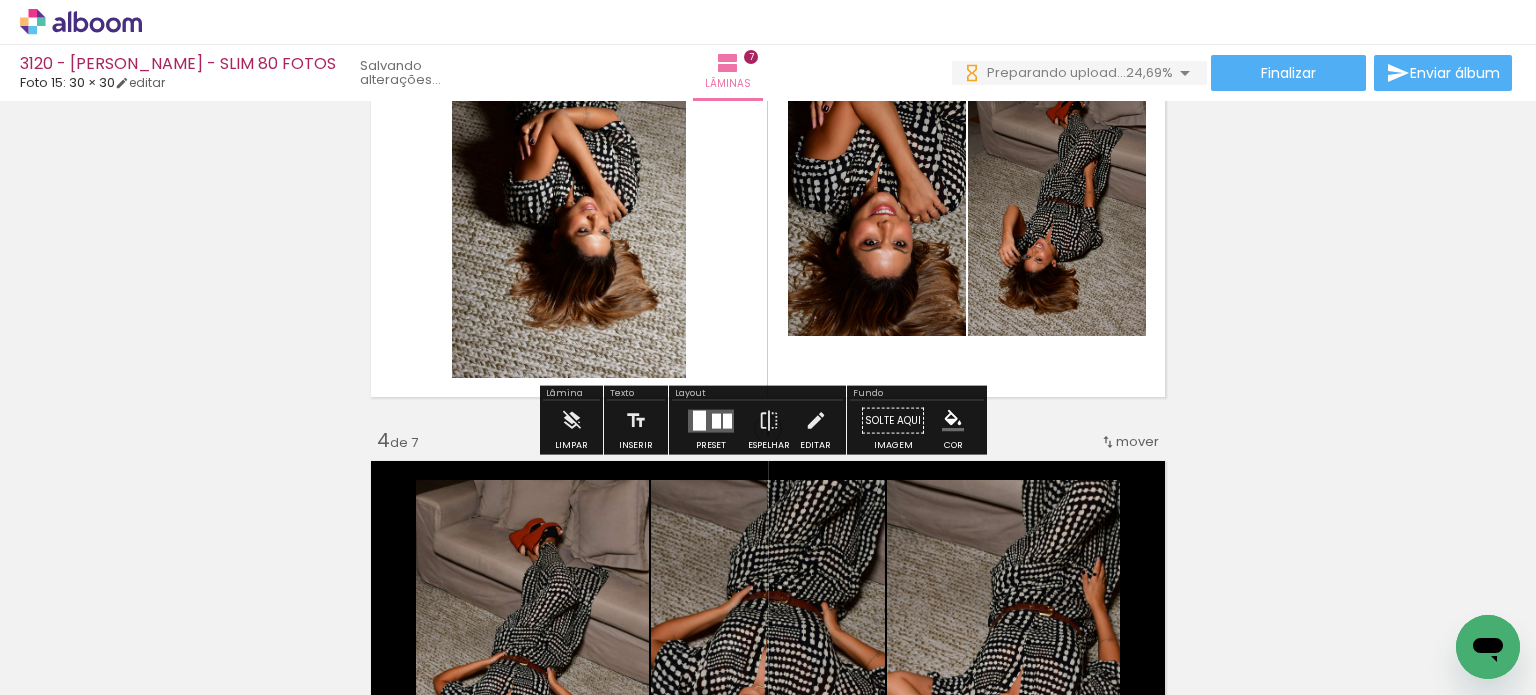 click at bounding box center [953, 421] 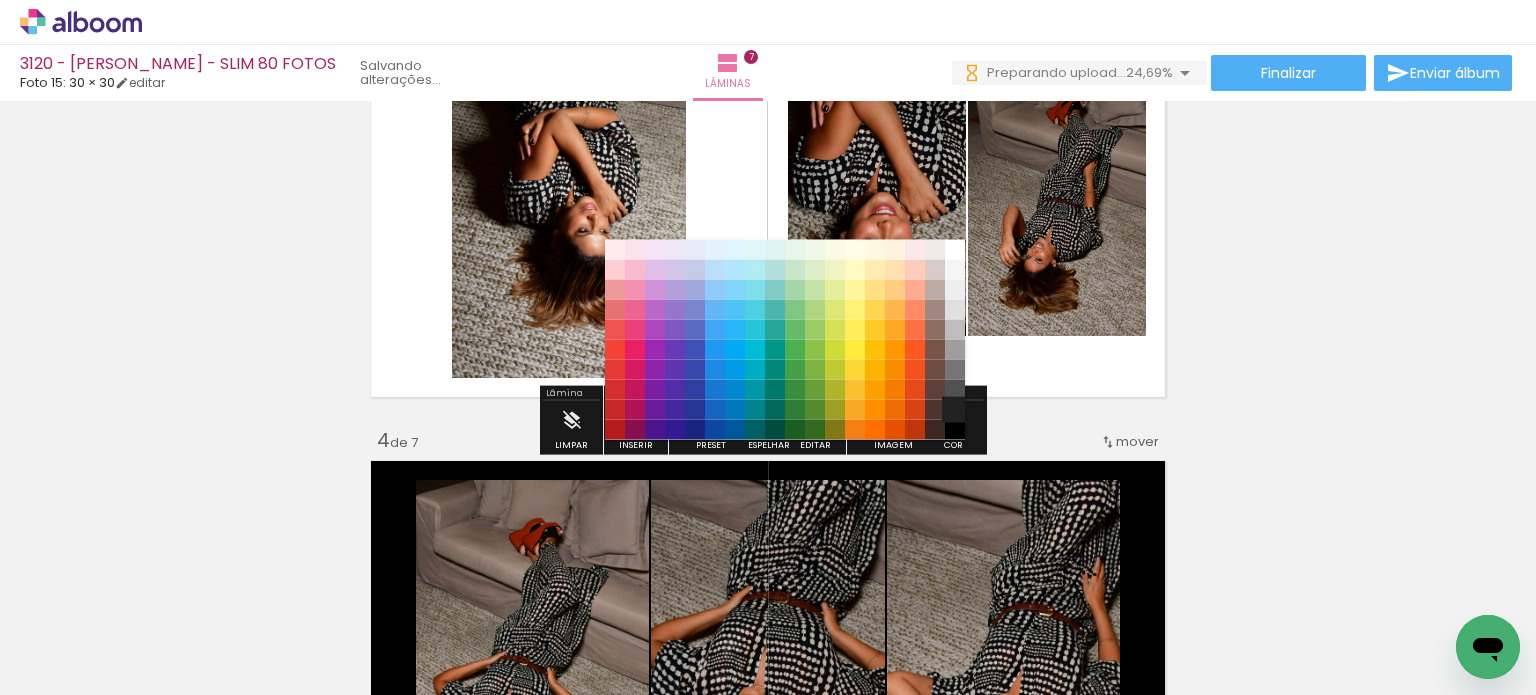 click on "#212121" at bounding box center (955, 409) 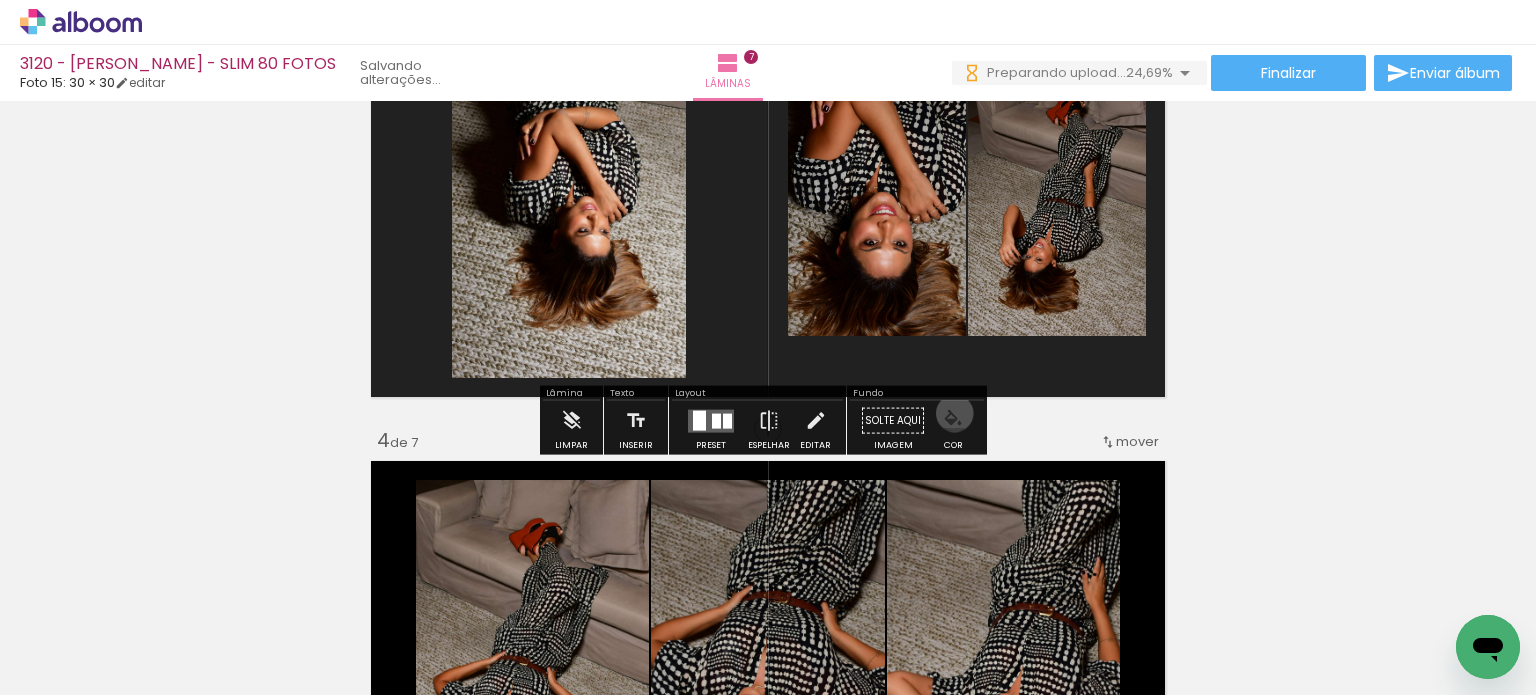 drag, startPoint x: 947, startPoint y: 413, endPoint x: 990, endPoint y: 432, distance: 47.010635 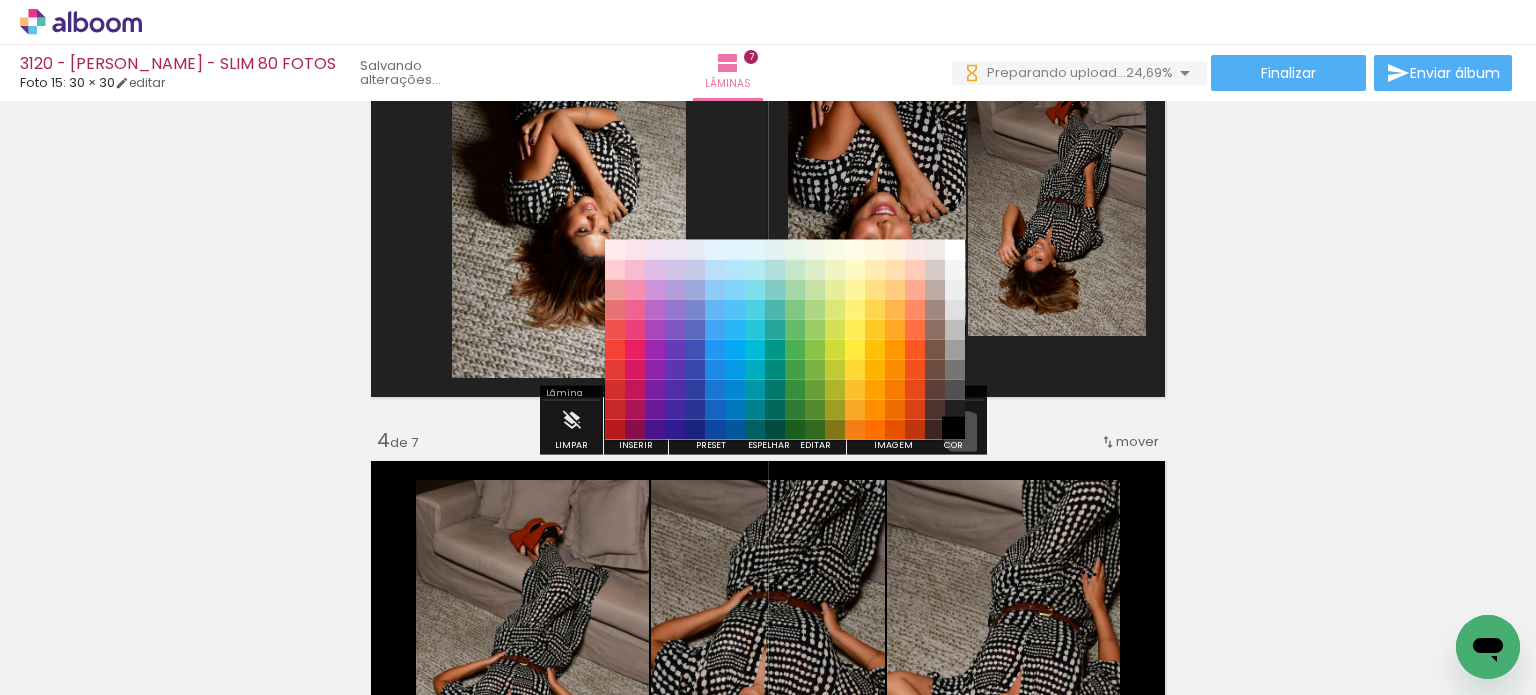 click on "#000000" at bounding box center [955, 429] 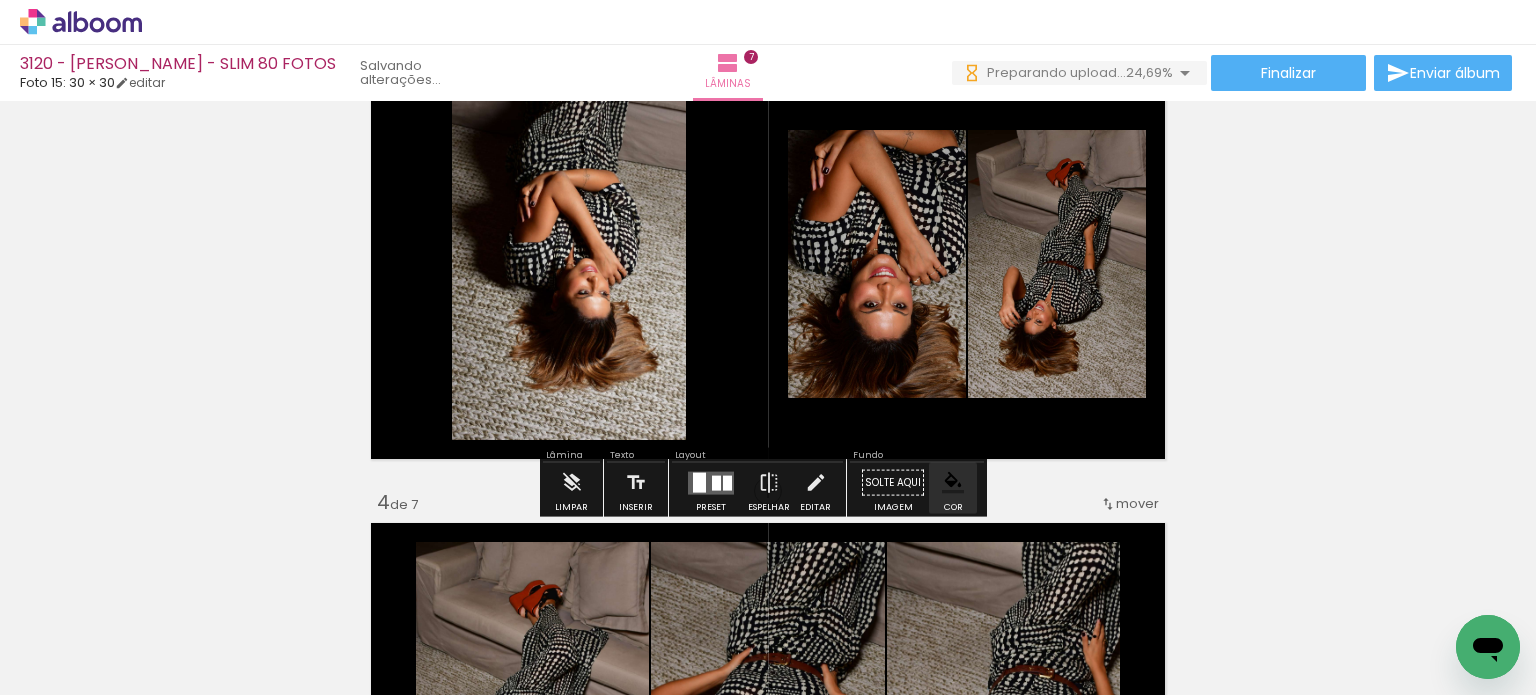 scroll, scrollTop: 567, scrollLeft: 0, axis: vertical 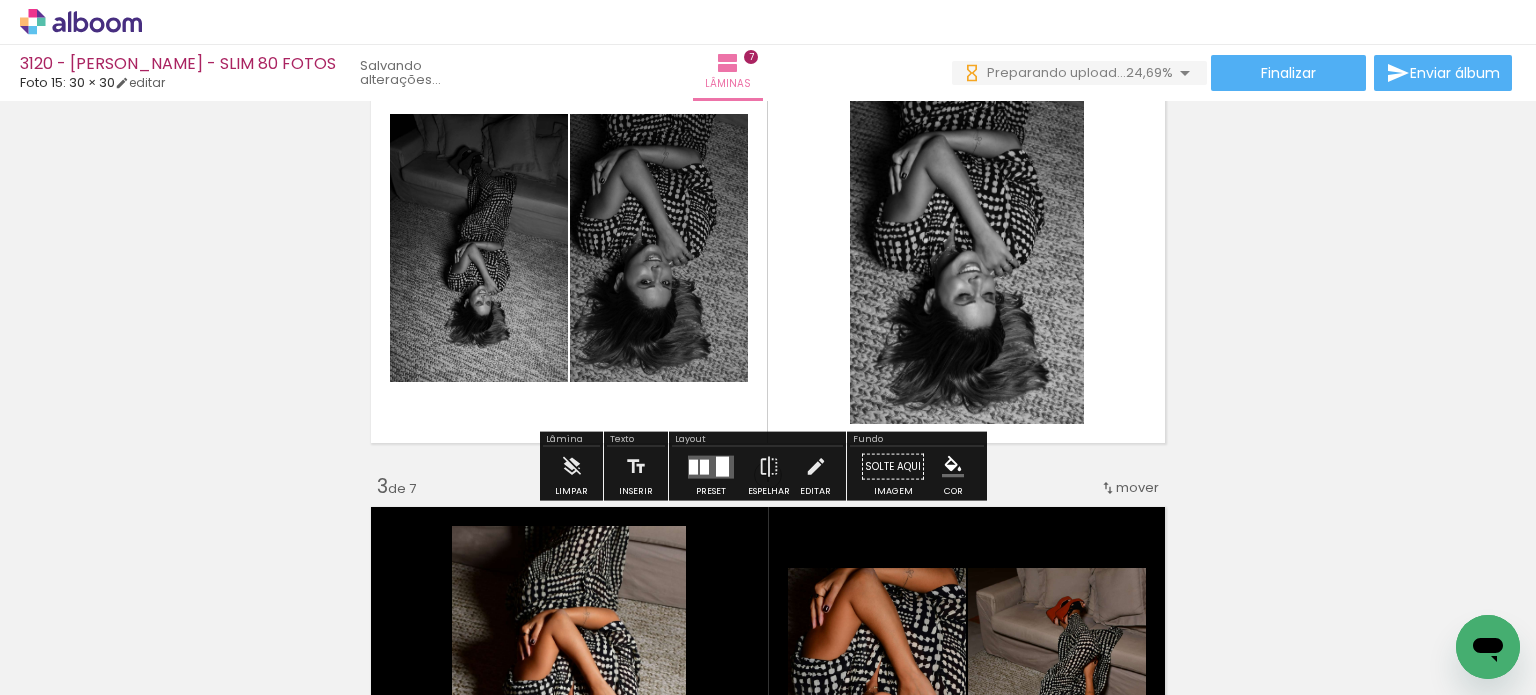click at bounding box center (953, 467) 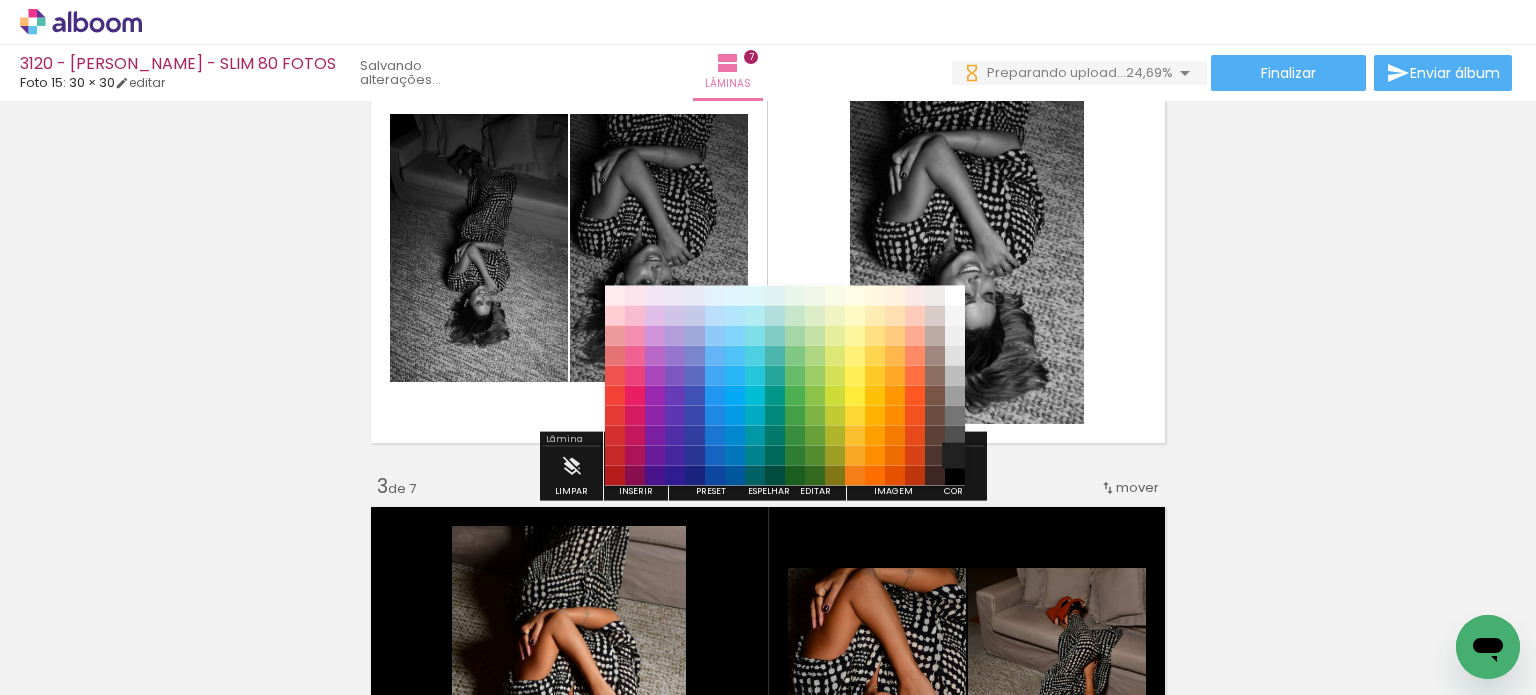 click on "#212121" at bounding box center [955, 455] 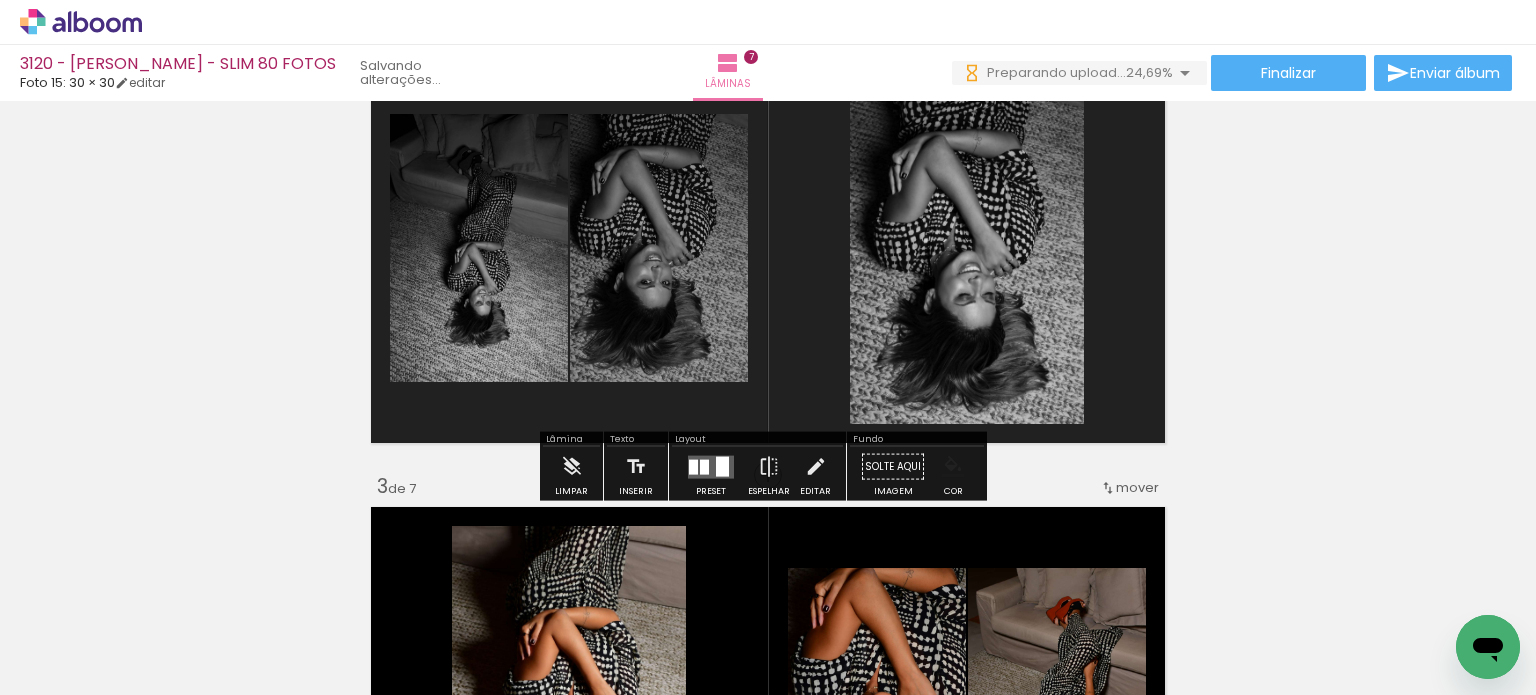 click at bounding box center (953, 467) 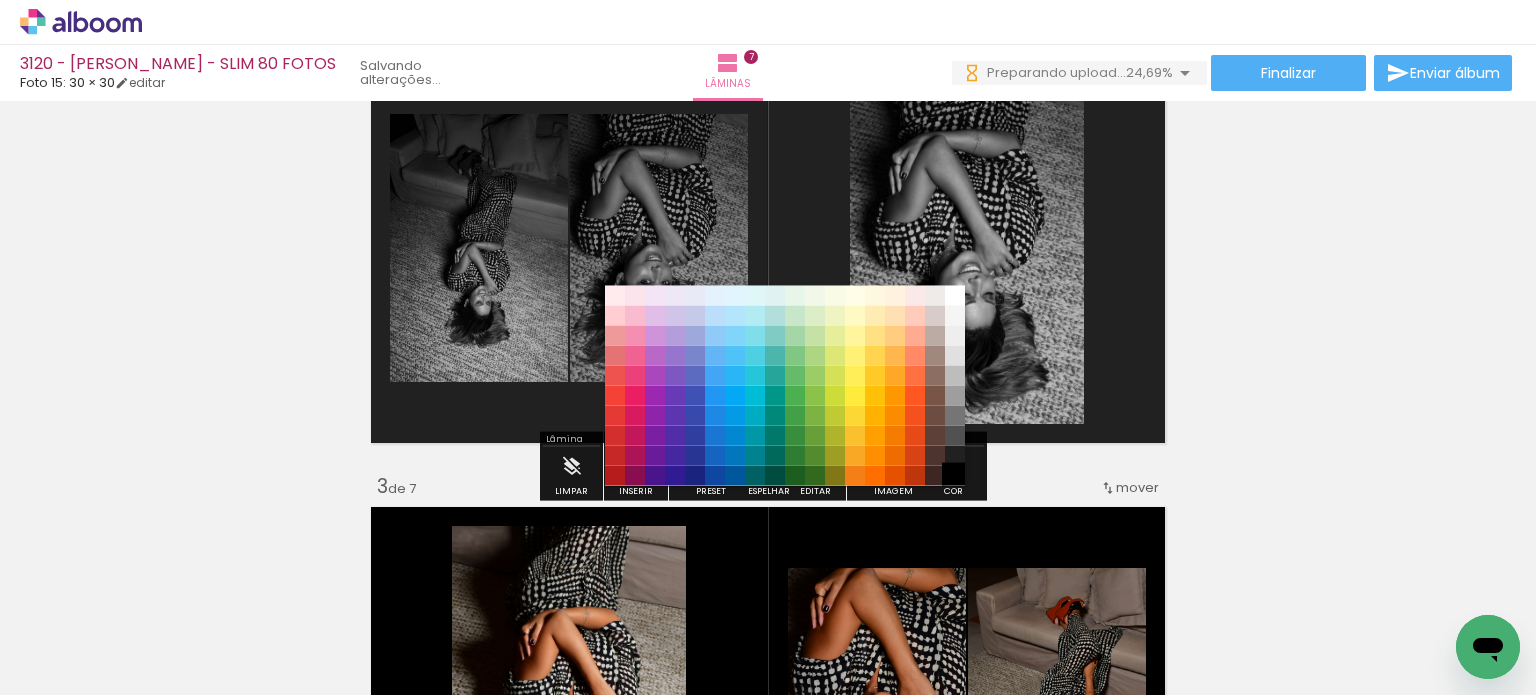click on "#000000" at bounding box center [955, 475] 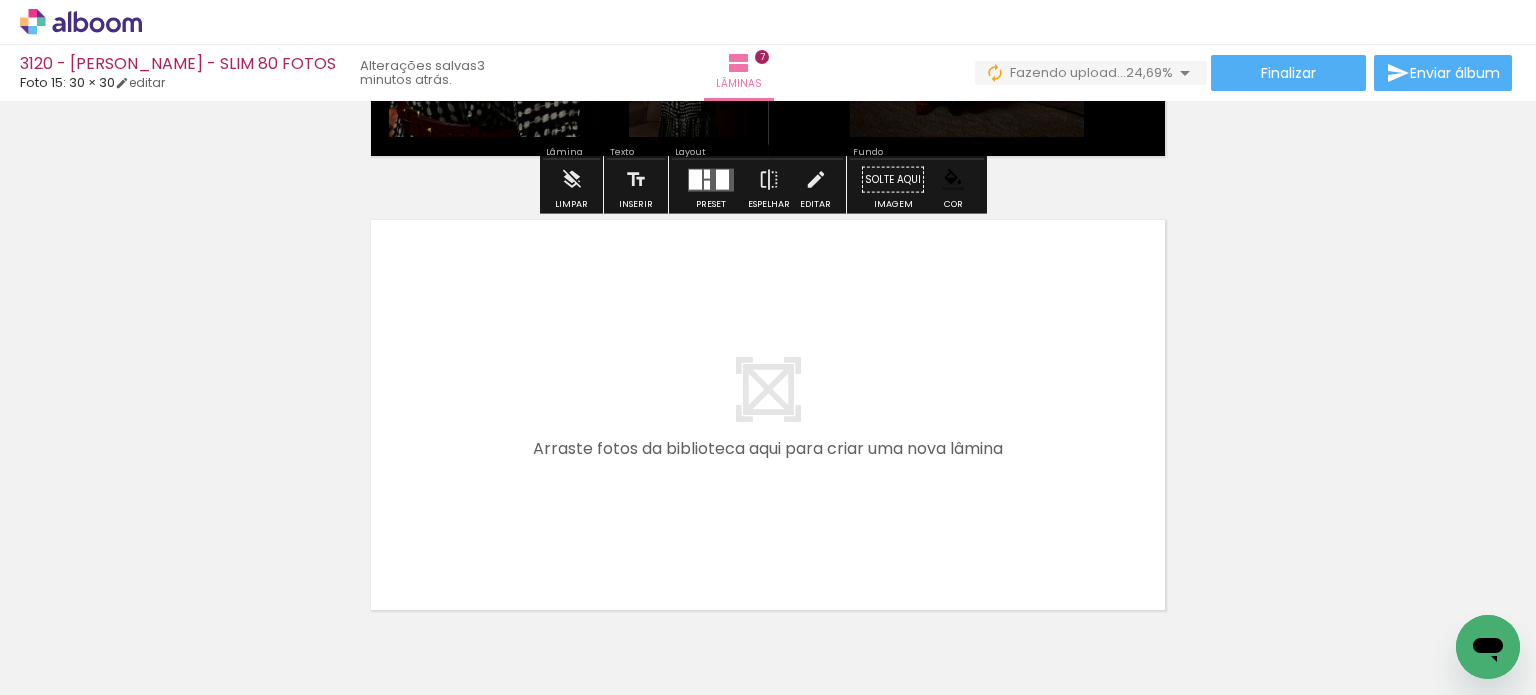 scroll, scrollTop: 3240, scrollLeft: 0, axis: vertical 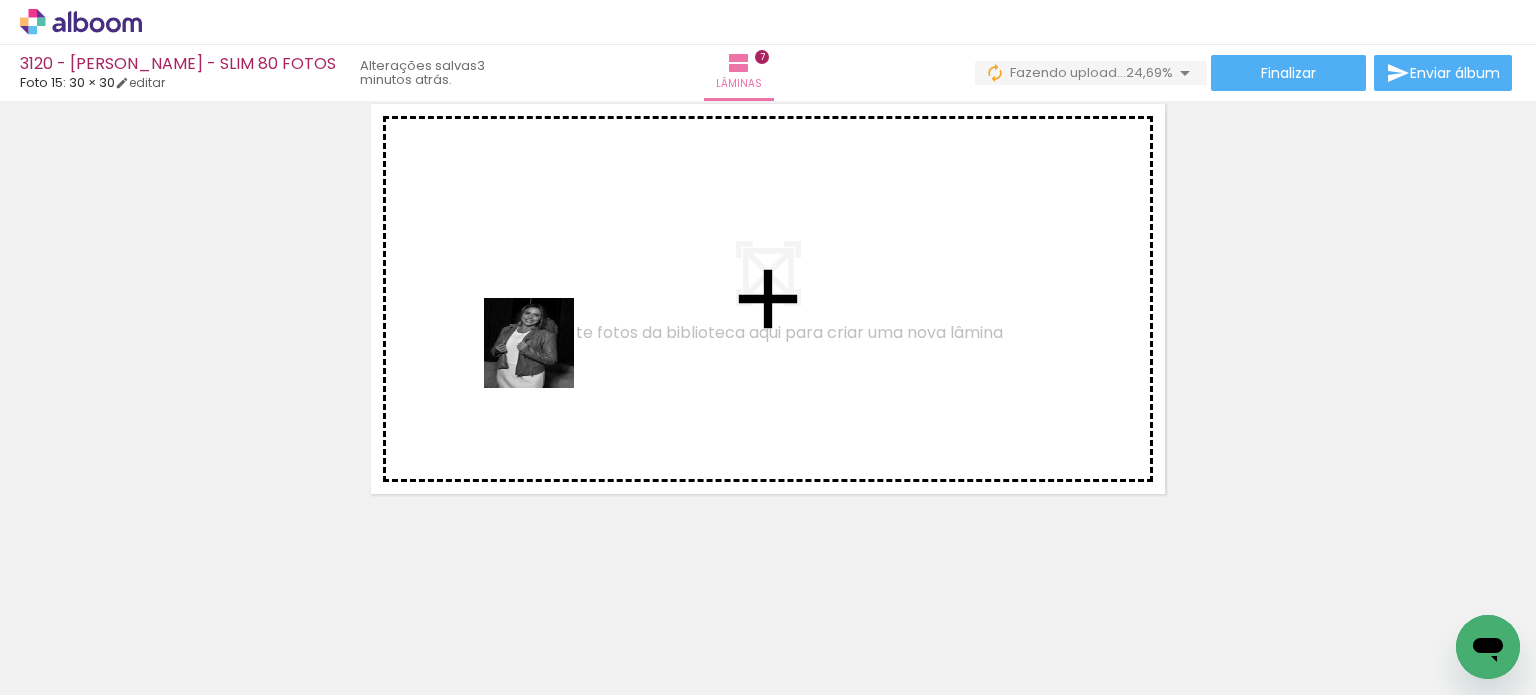 drag, startPoint x: 360, startPoint y: 624, endPoint x: 546, endPoint y: 354, distance: 327.8658 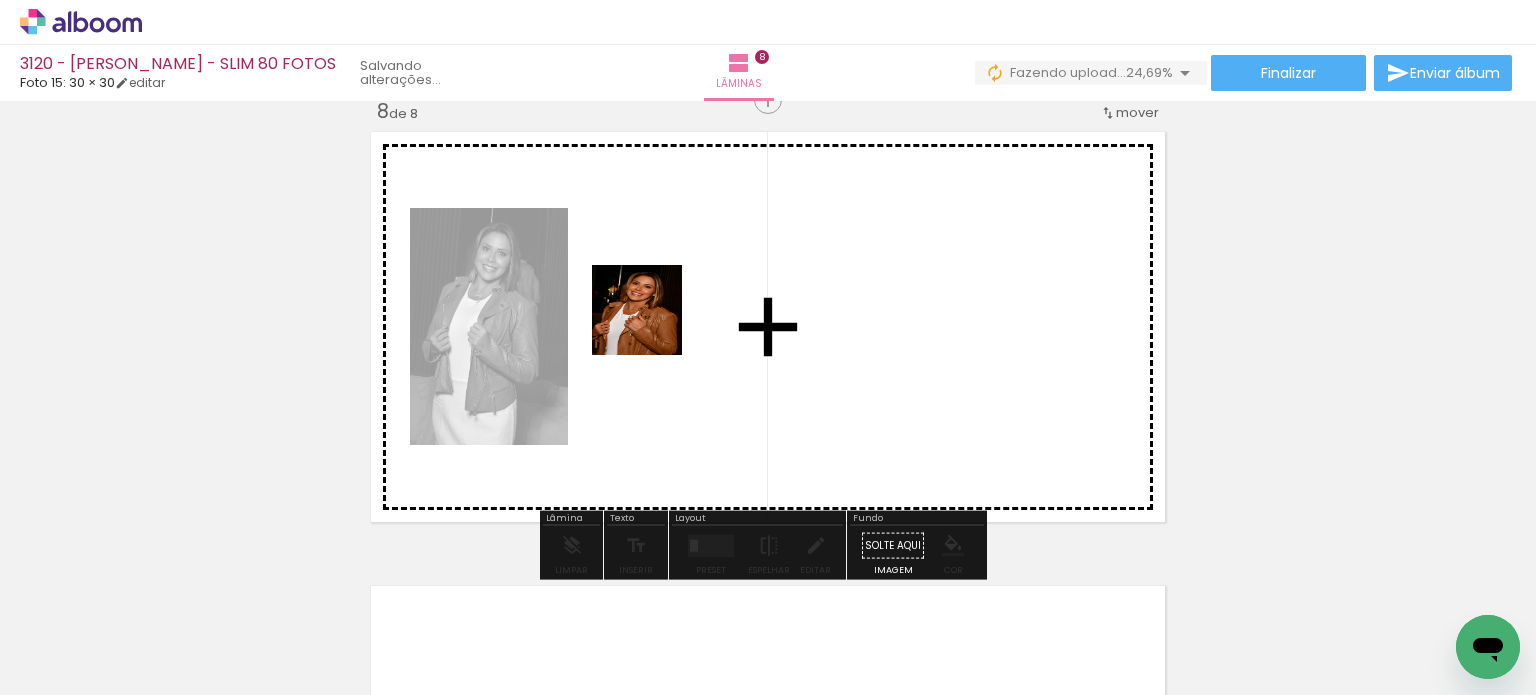 scroll, scrollTop: 3203, scrollLeft: 0, axis: vertical 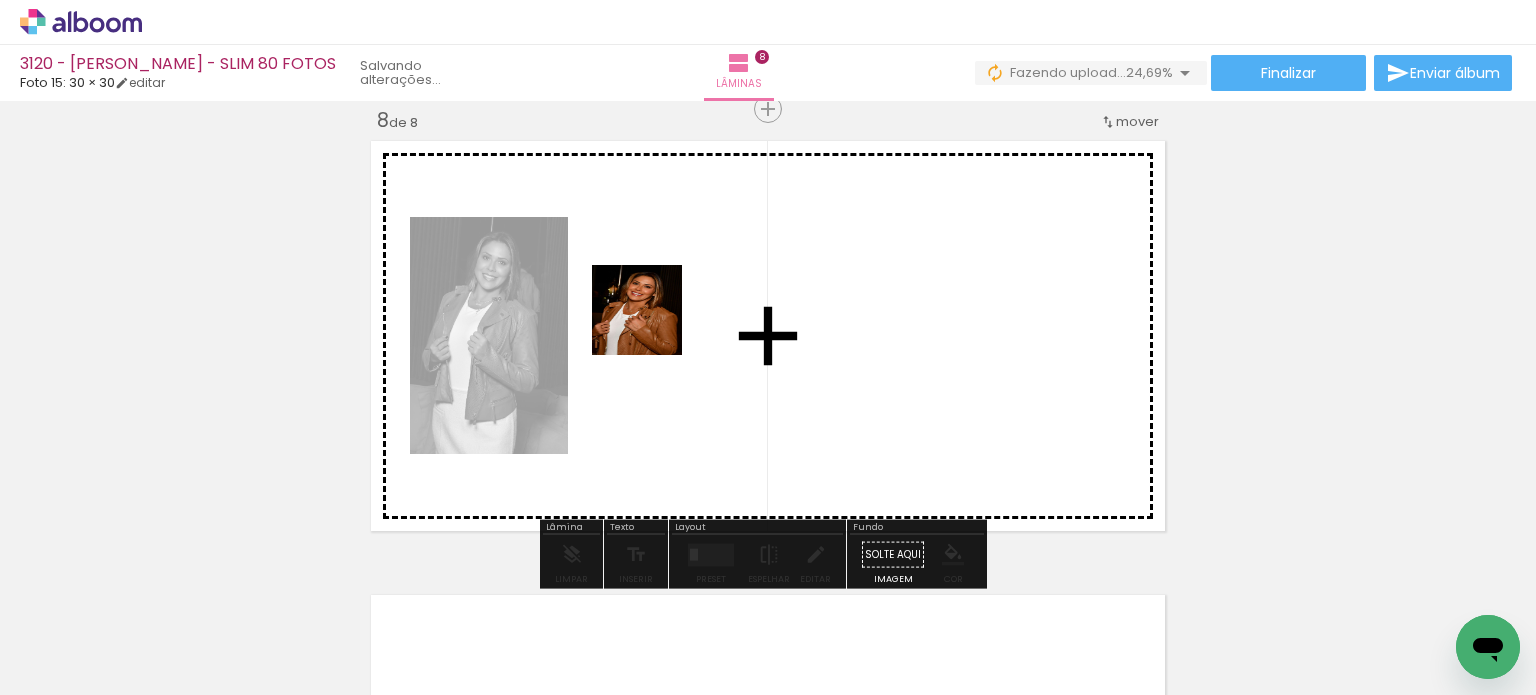 drag, startPoint x: 628, startPoint y: 355, endPoint x: 648, endPoint y: 522, distance: 168.19334 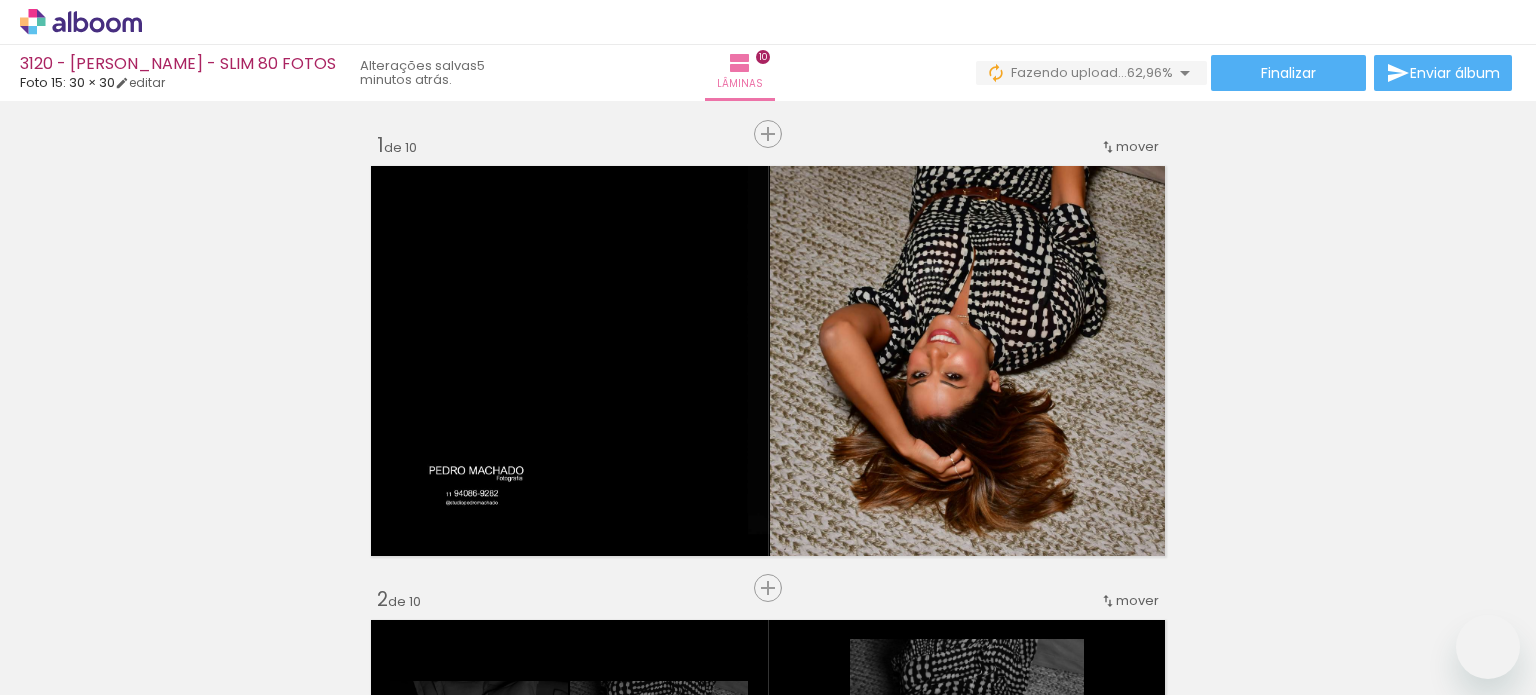scroll, scrollTop: 0, scrollLeft: 0, axis: both 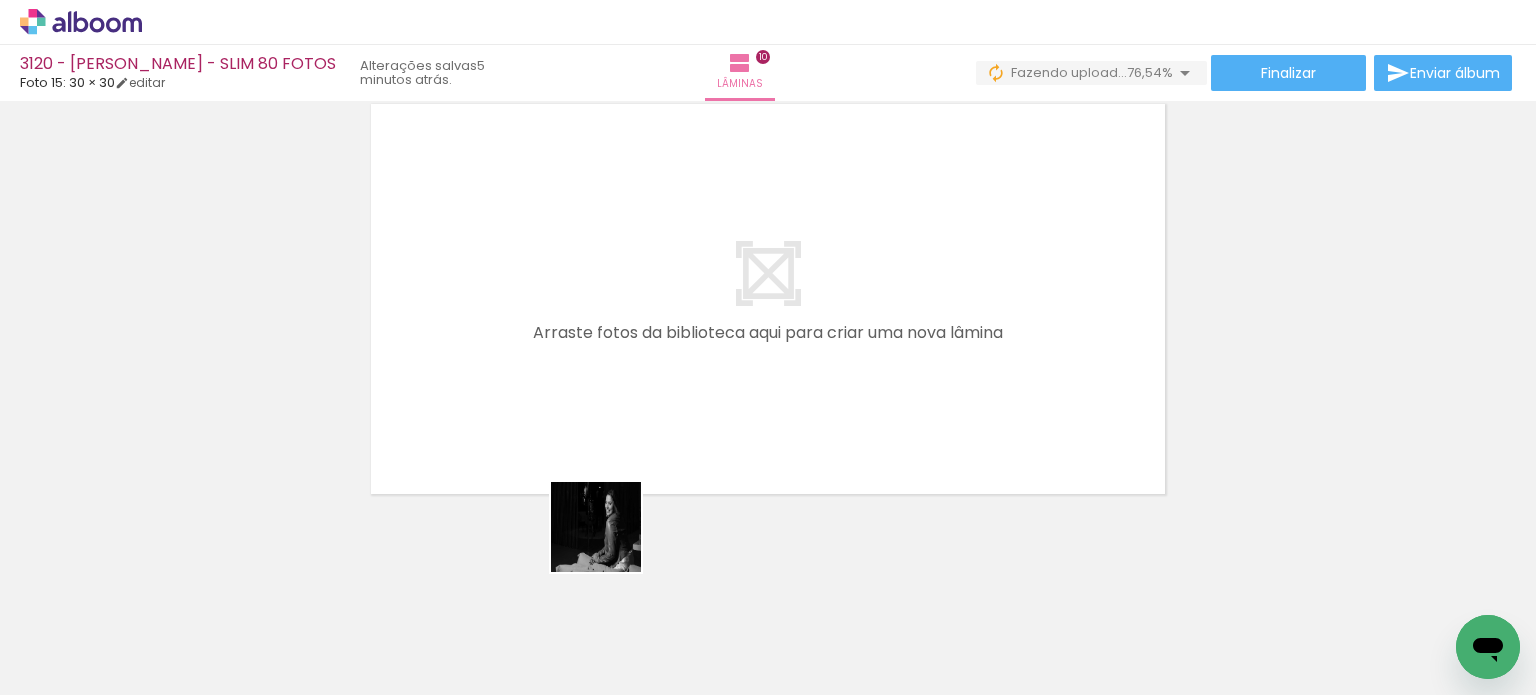 drag, startPoint x: 606, startPoint y: 583, endPoint x: 654, endPoint y: 408, distance: 181.4635 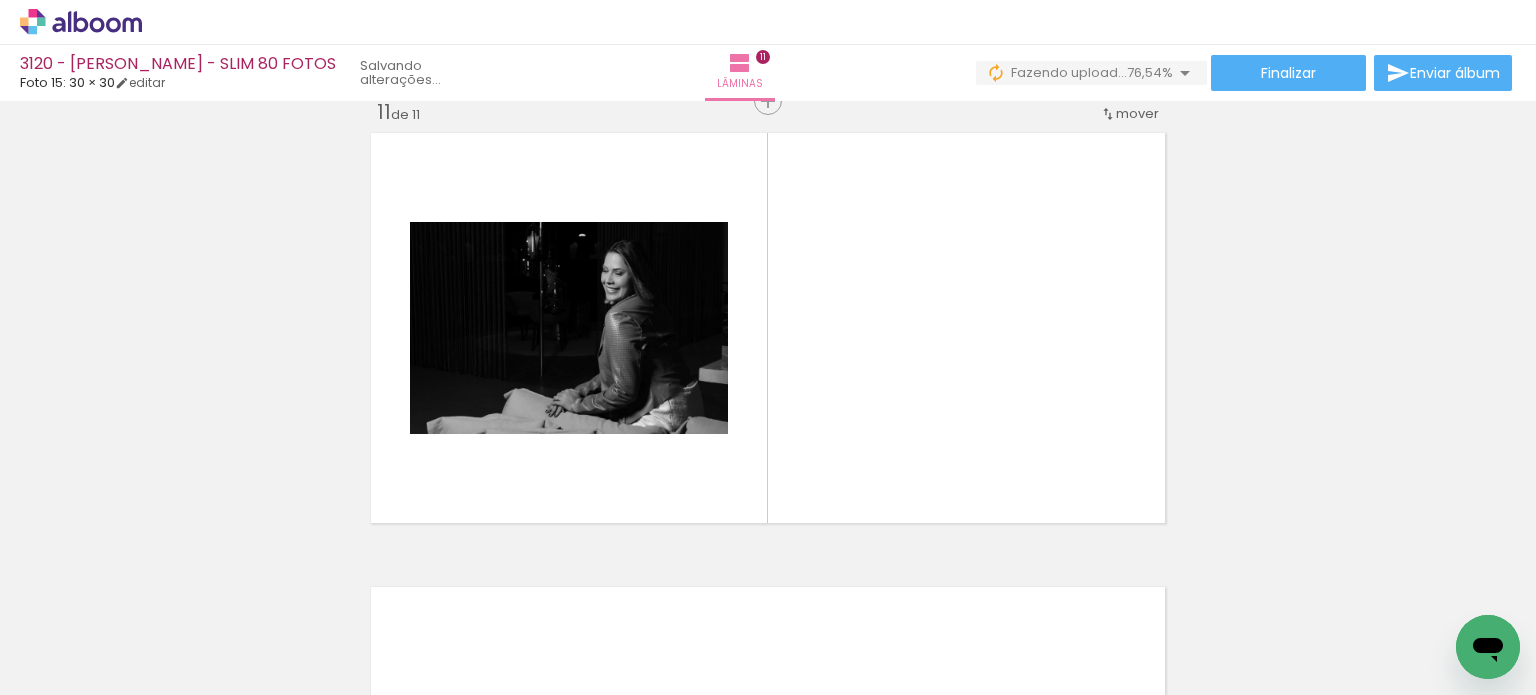 scroll, scrollTop: 4565, scrollLeft: 0, axis: vertical 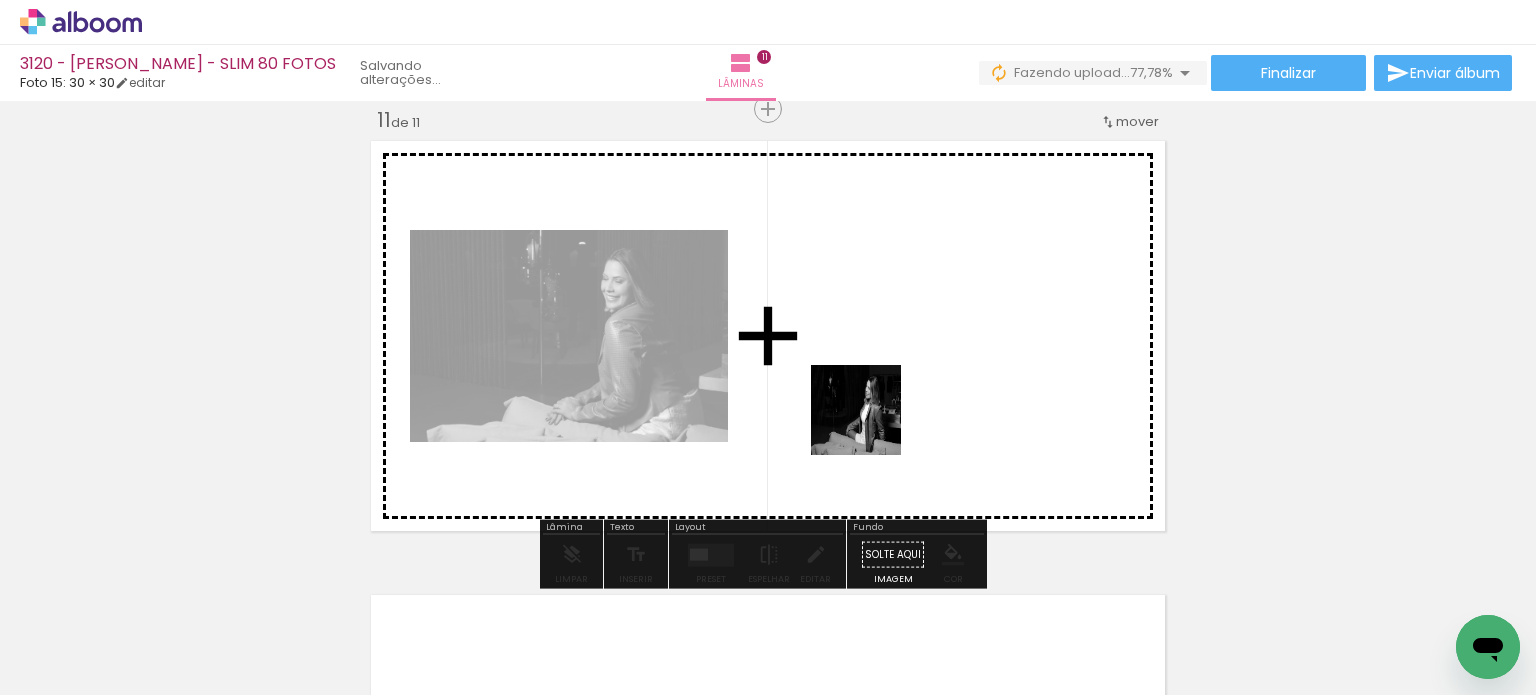 drag, startPoint x: 750, startPoint y: 602, endPoint x: 871, endPoint y: 423, distance: 216.06018 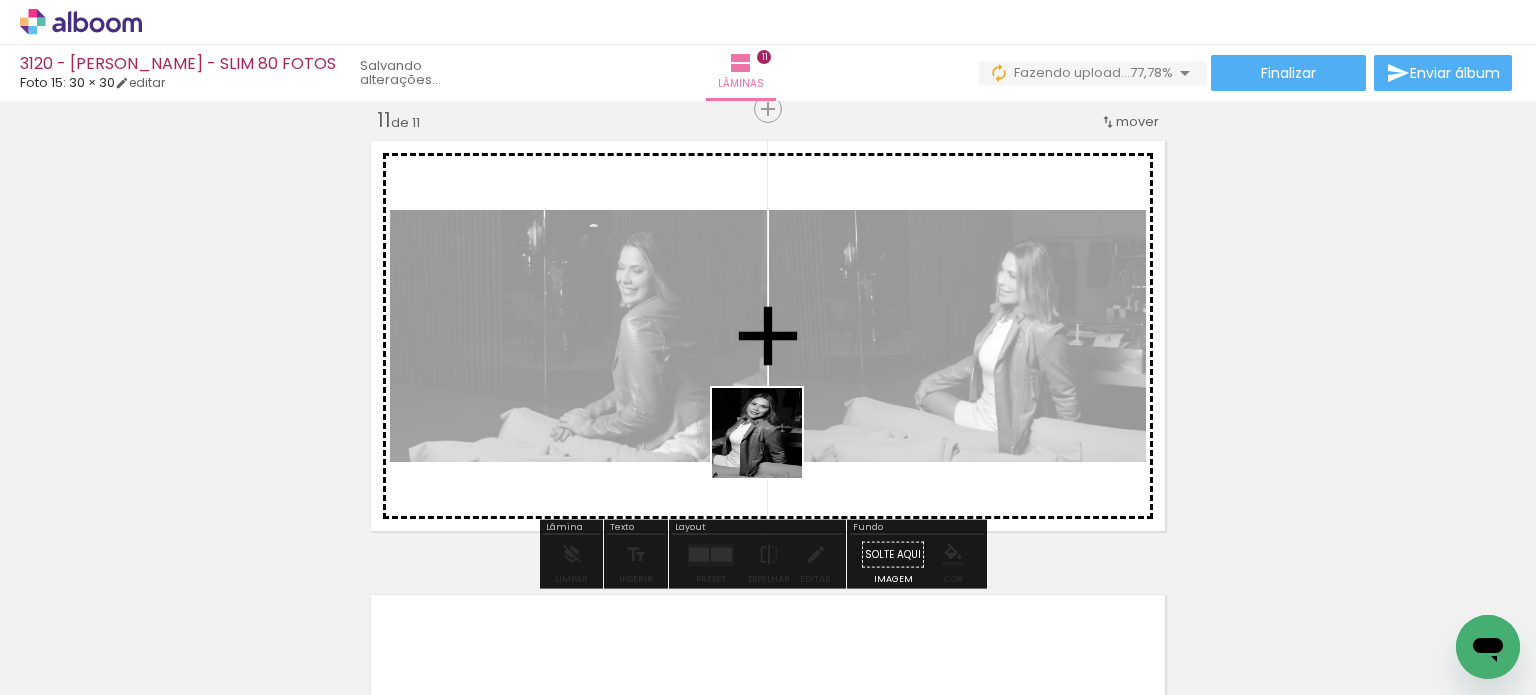 drag, startPoint x: 714, startPoint y: 621, endPoint x: 839, endPoint y: 316, distance: 329.621 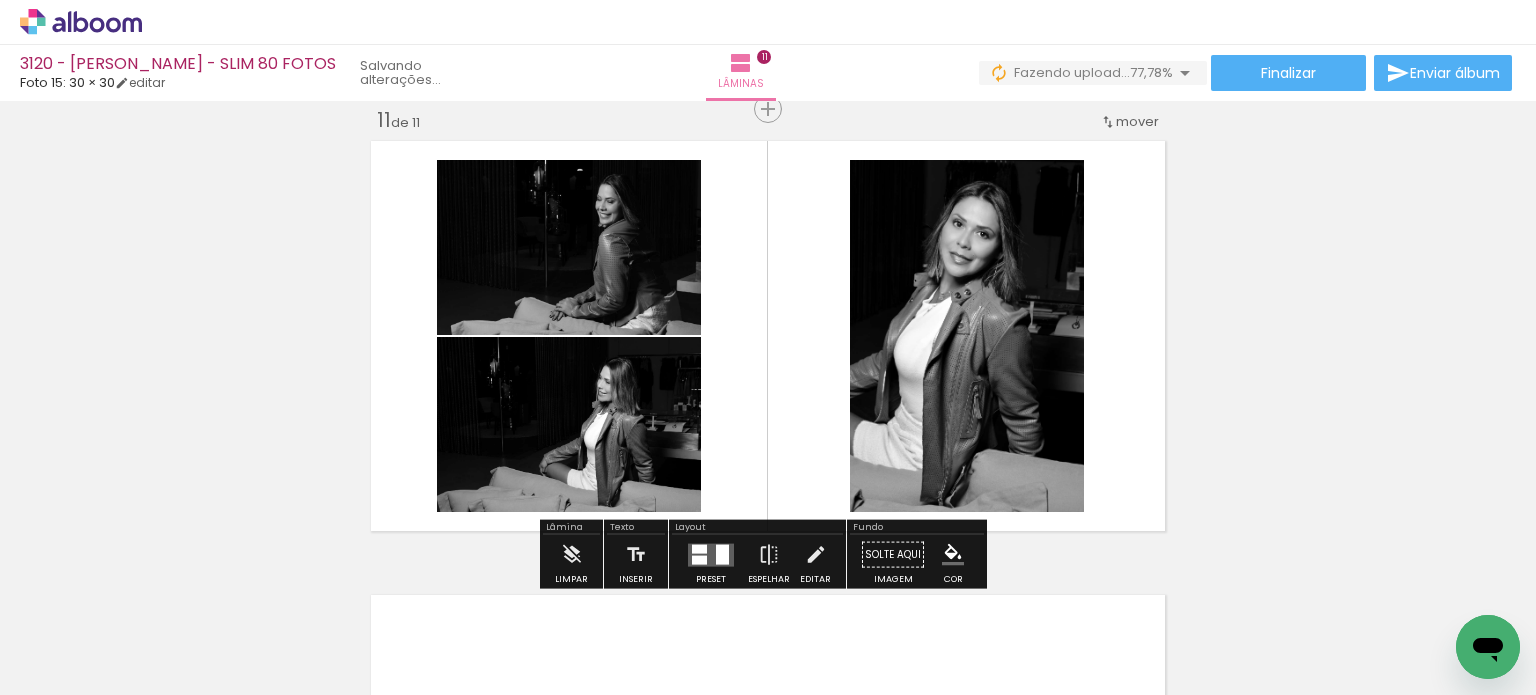 drag, startPoint x: 697, startPoint y: 558, endPoint x: 852, endPoint y: 502, distance: 164.80595 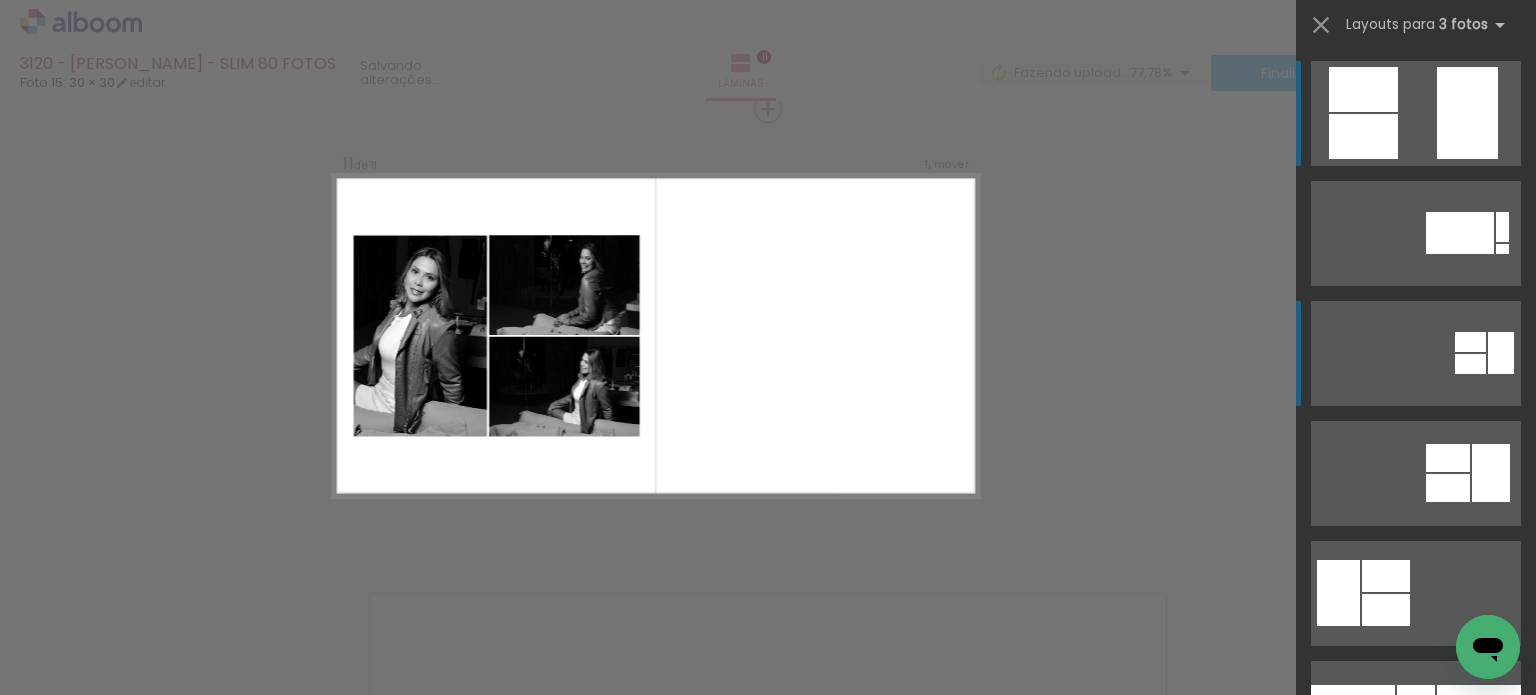 scroll, scrollTop: 500, scrollLeft: 0, axis: vertical 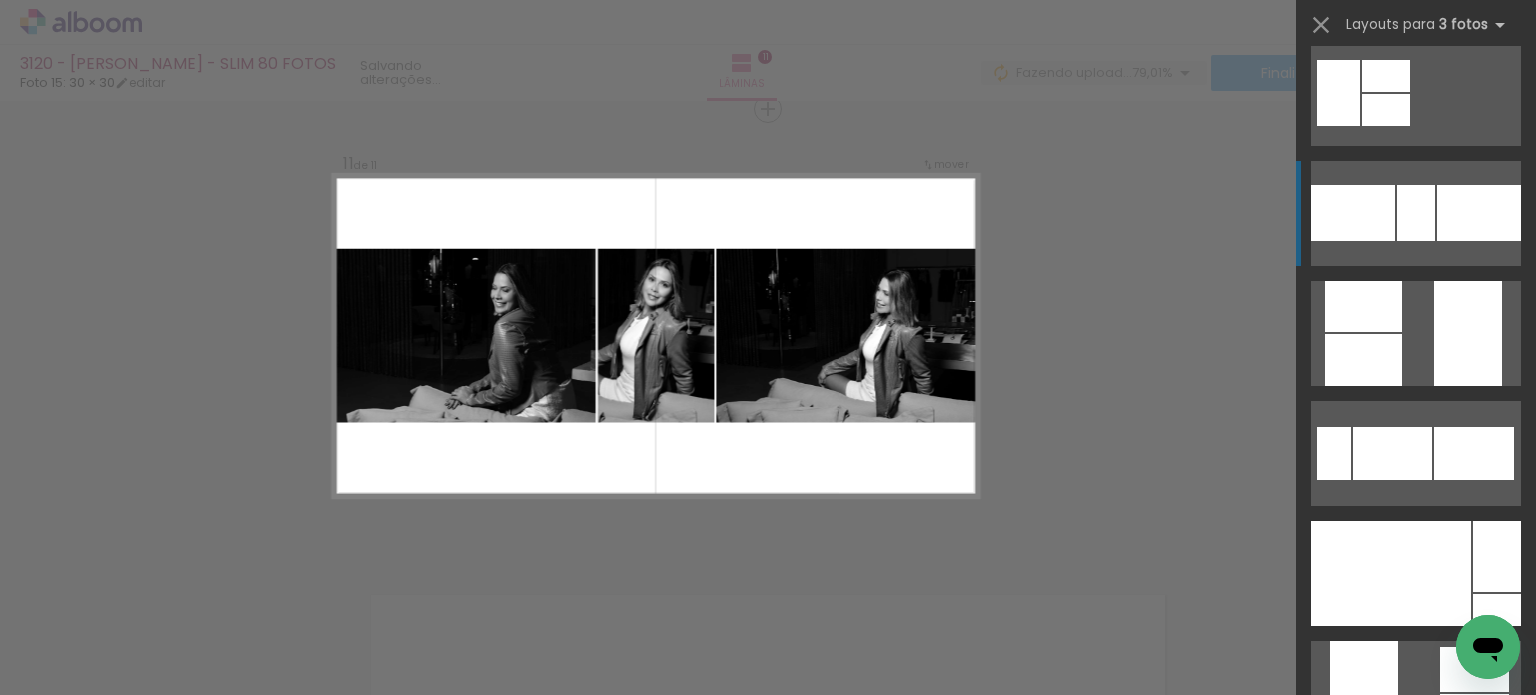 click at bounding box center [1468, 333] 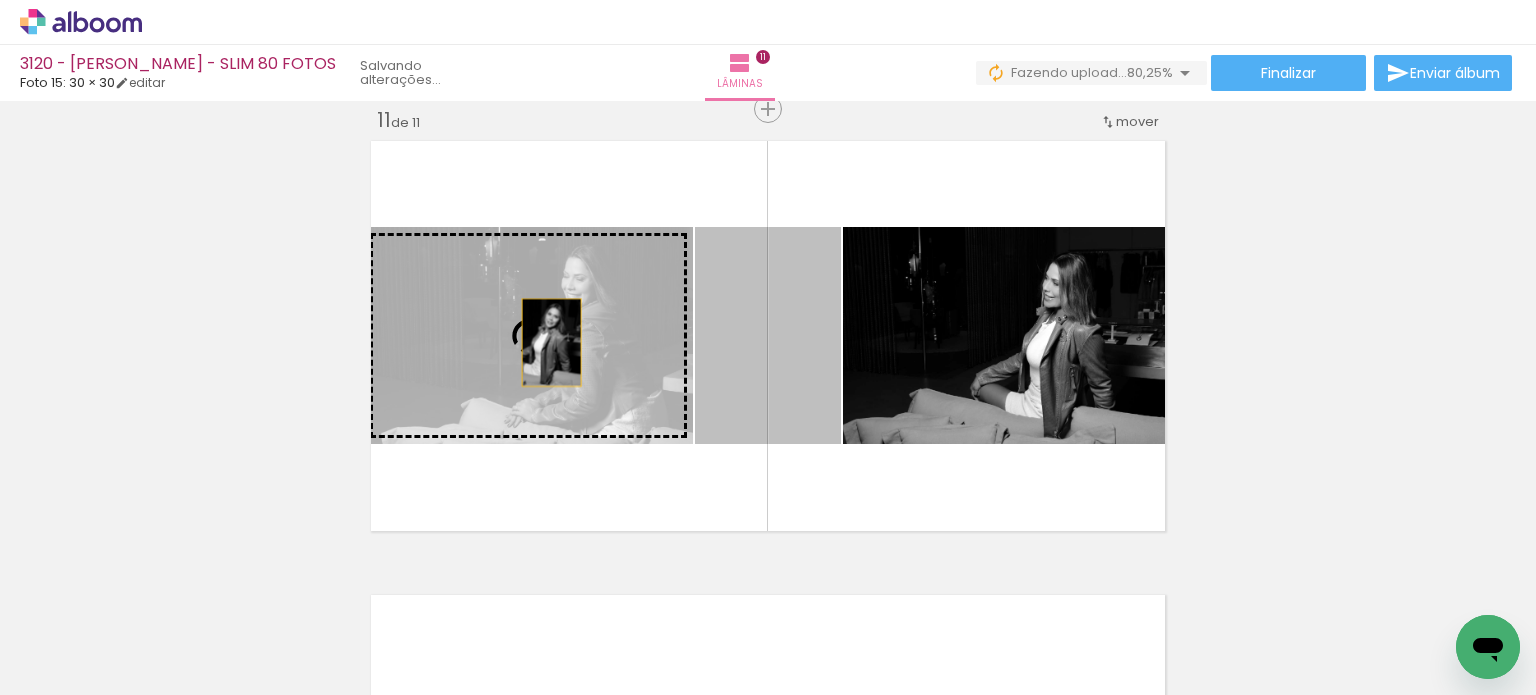 drag, startPoint x: 646, startPoint y: 340, endPoint x: 306, endPoint y: 373, distance: 341.59772 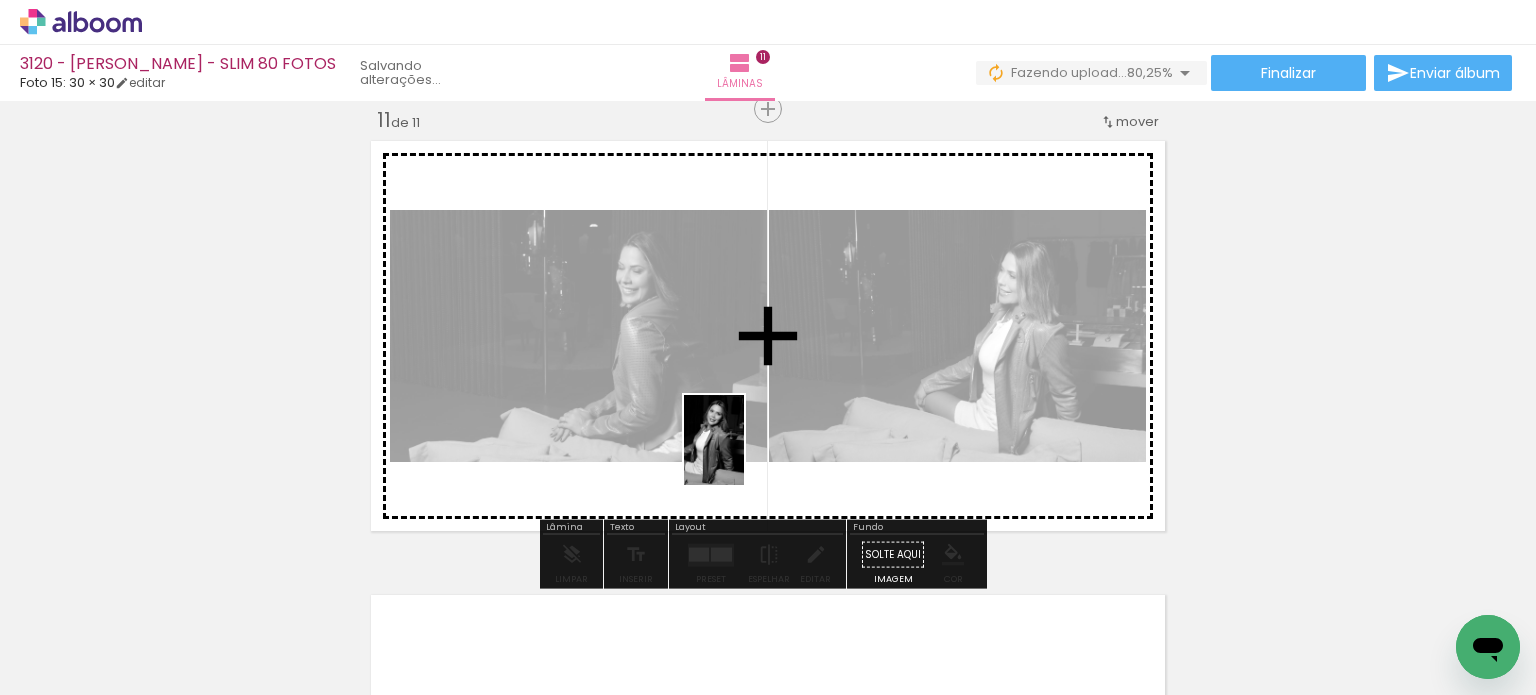 drag, startPoint x: 710, startPoint y: 618, endPoint x: 744, endPoint y: 455, distance: 166.50826 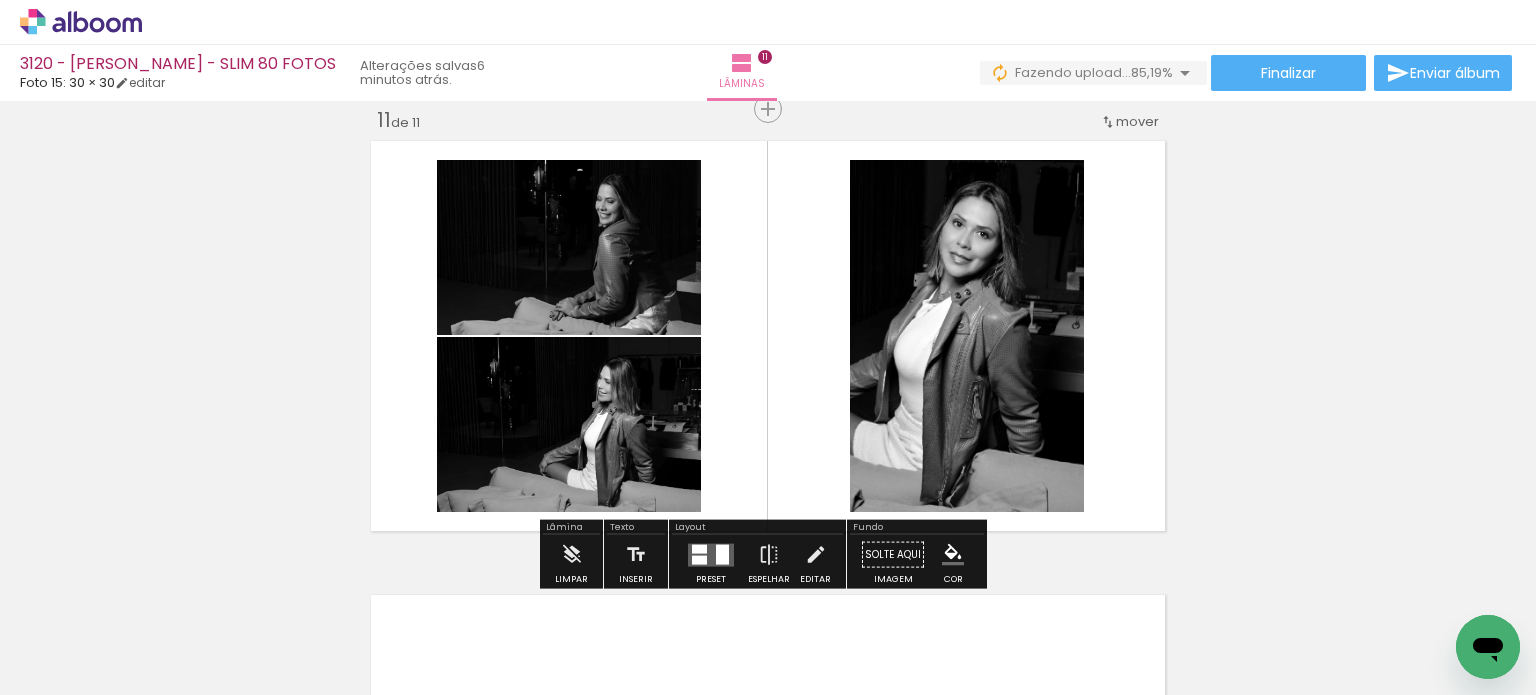 click at bounding box center (684, 627) 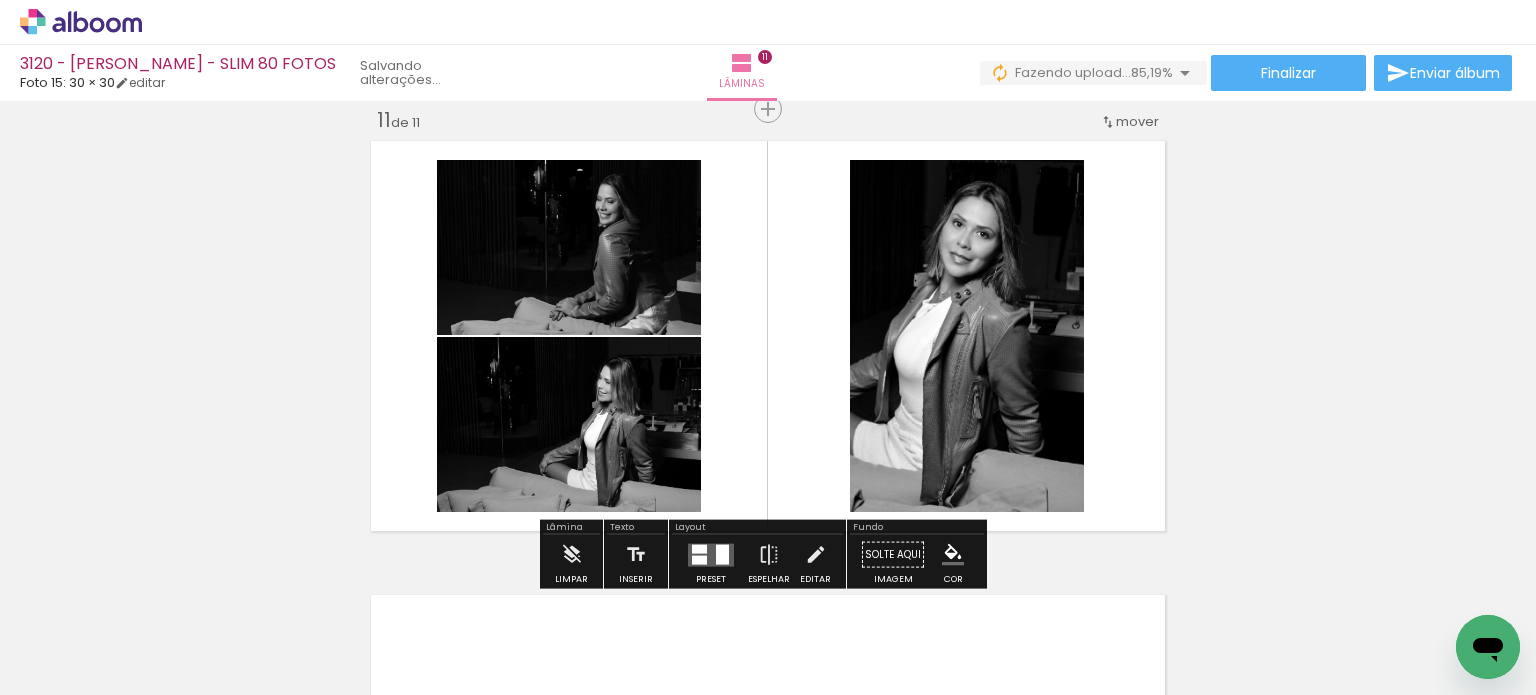 click at bounding box center (711, 555) 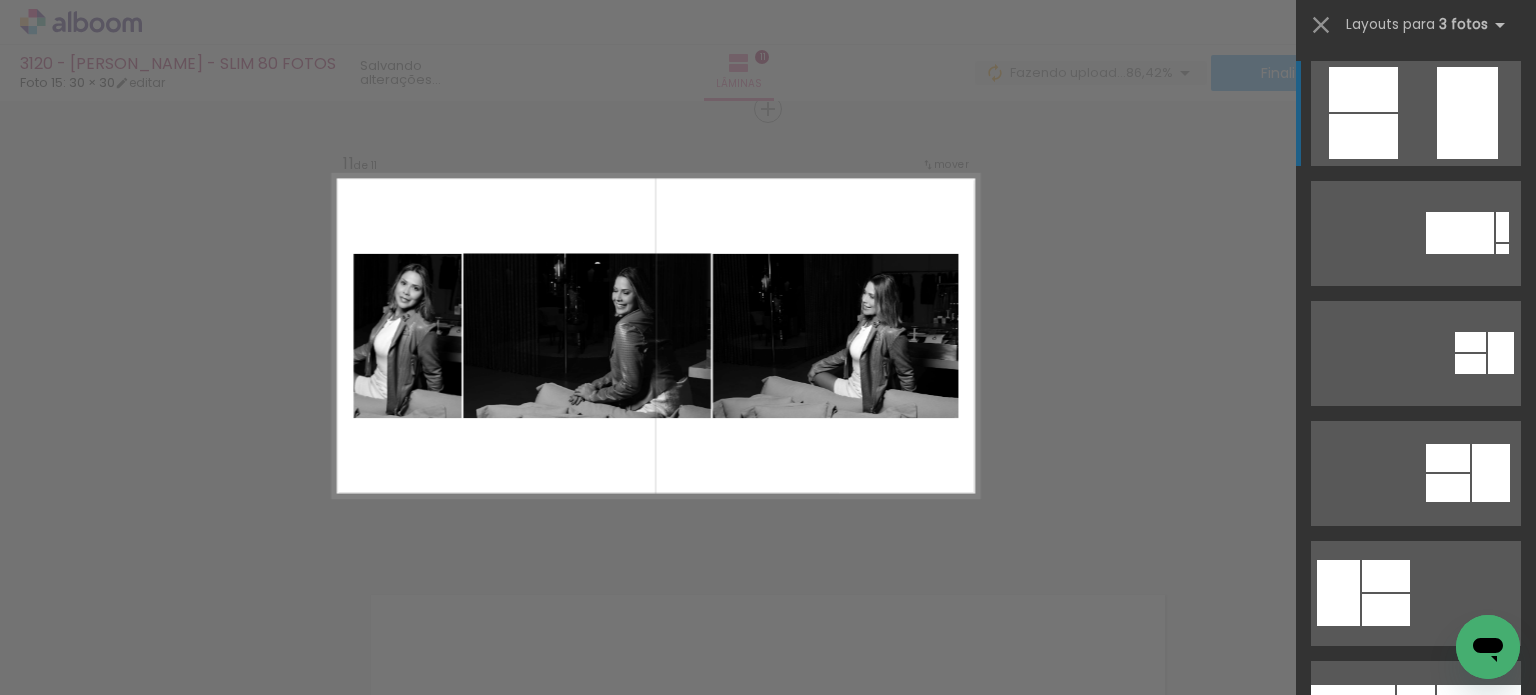 scroll, scrollTop: 667, scrollLeft: 0, axis: vertical 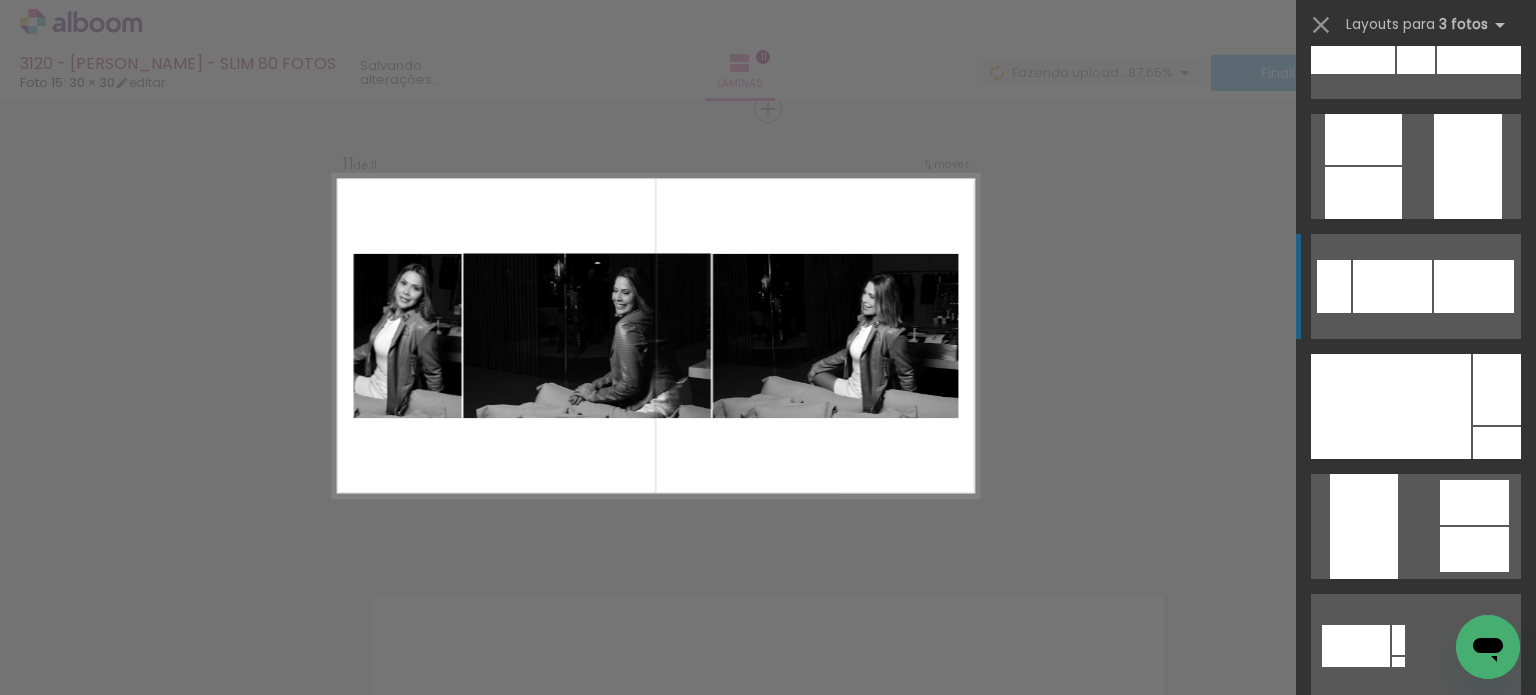 click at bounding box center [1392, 286] 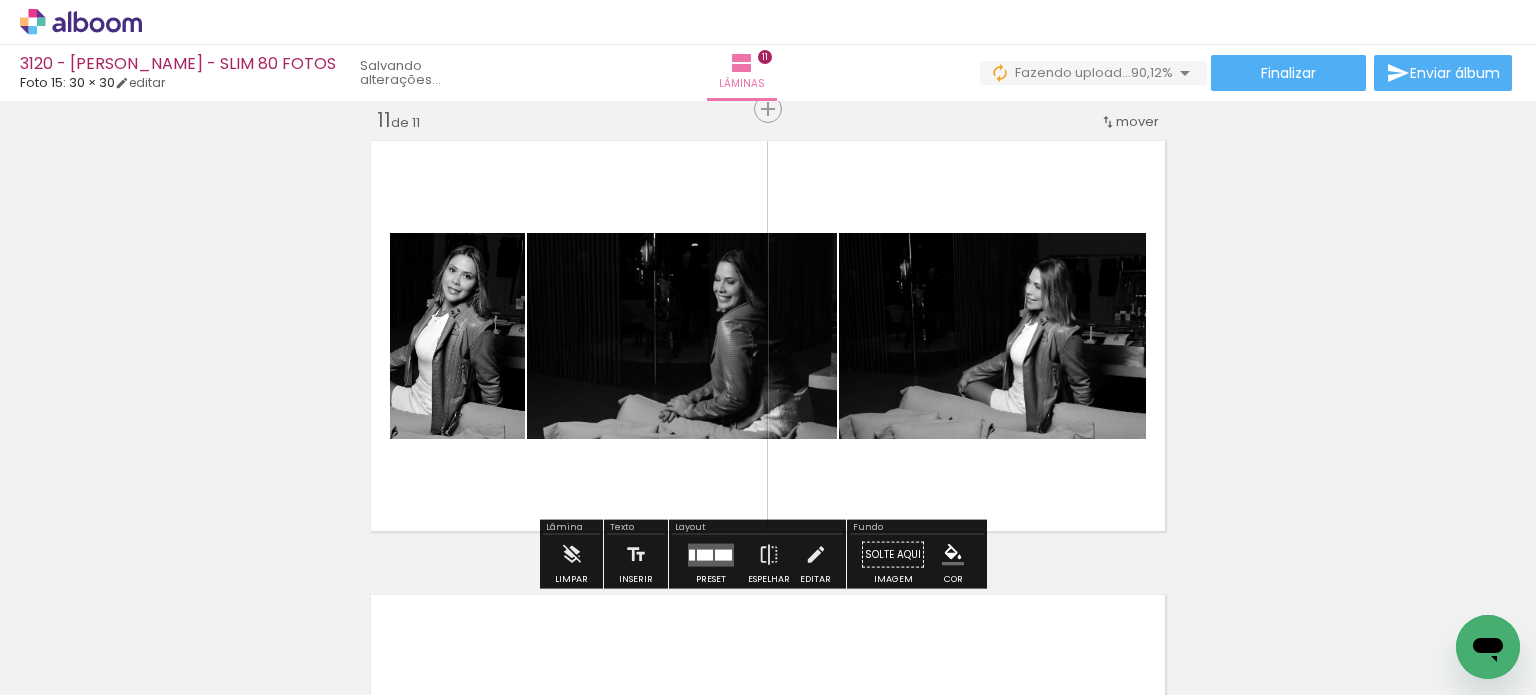 click at bounding box center (692, 554) 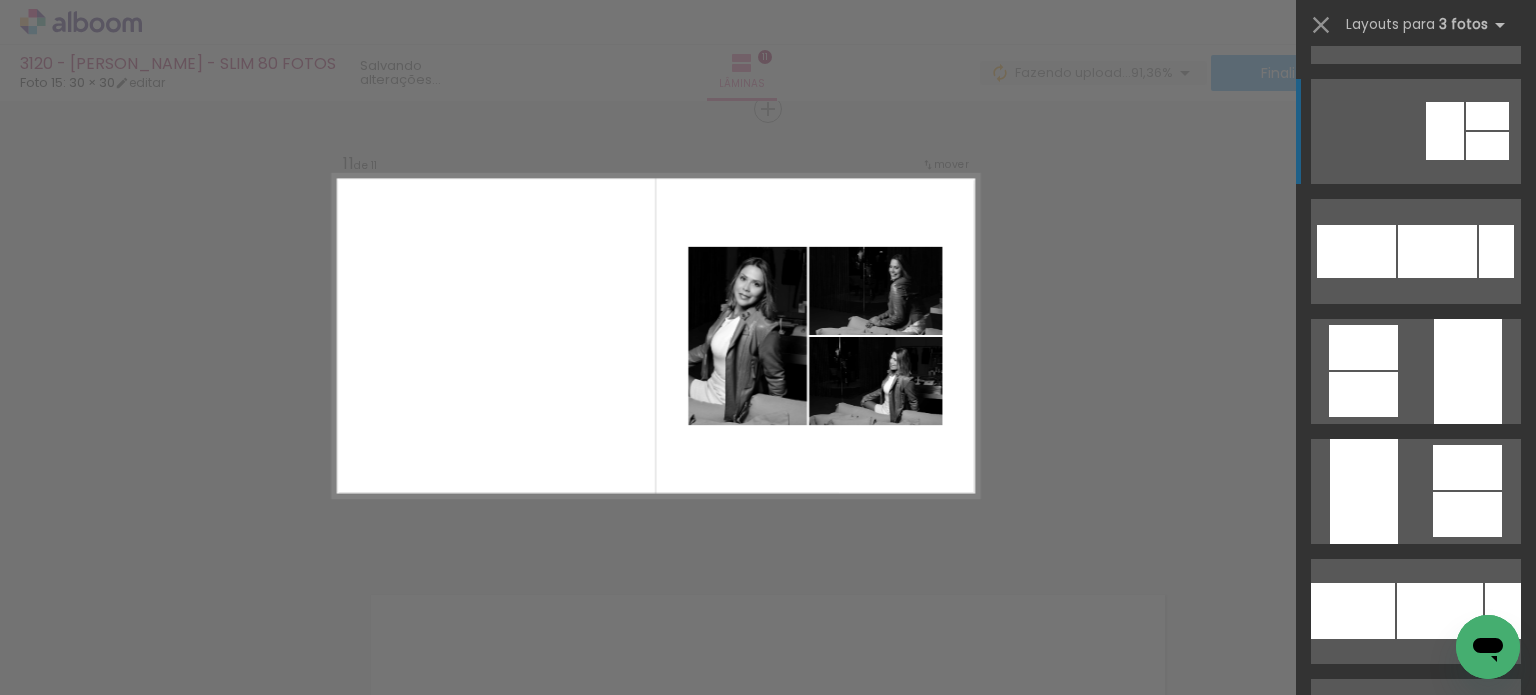 scroll, scrollTop: 2172, scrollLeft: 0, axis: vertical 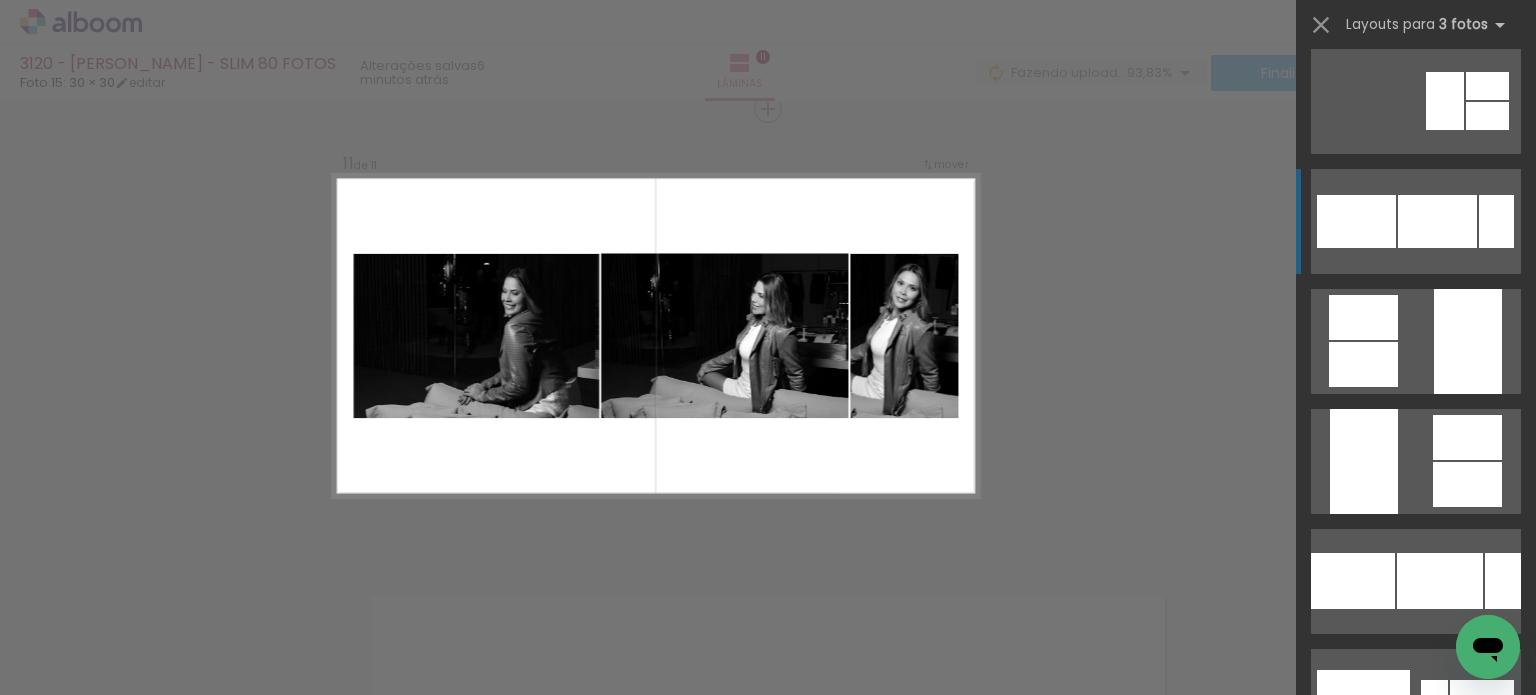 click at bounding box center [1392, -1219] 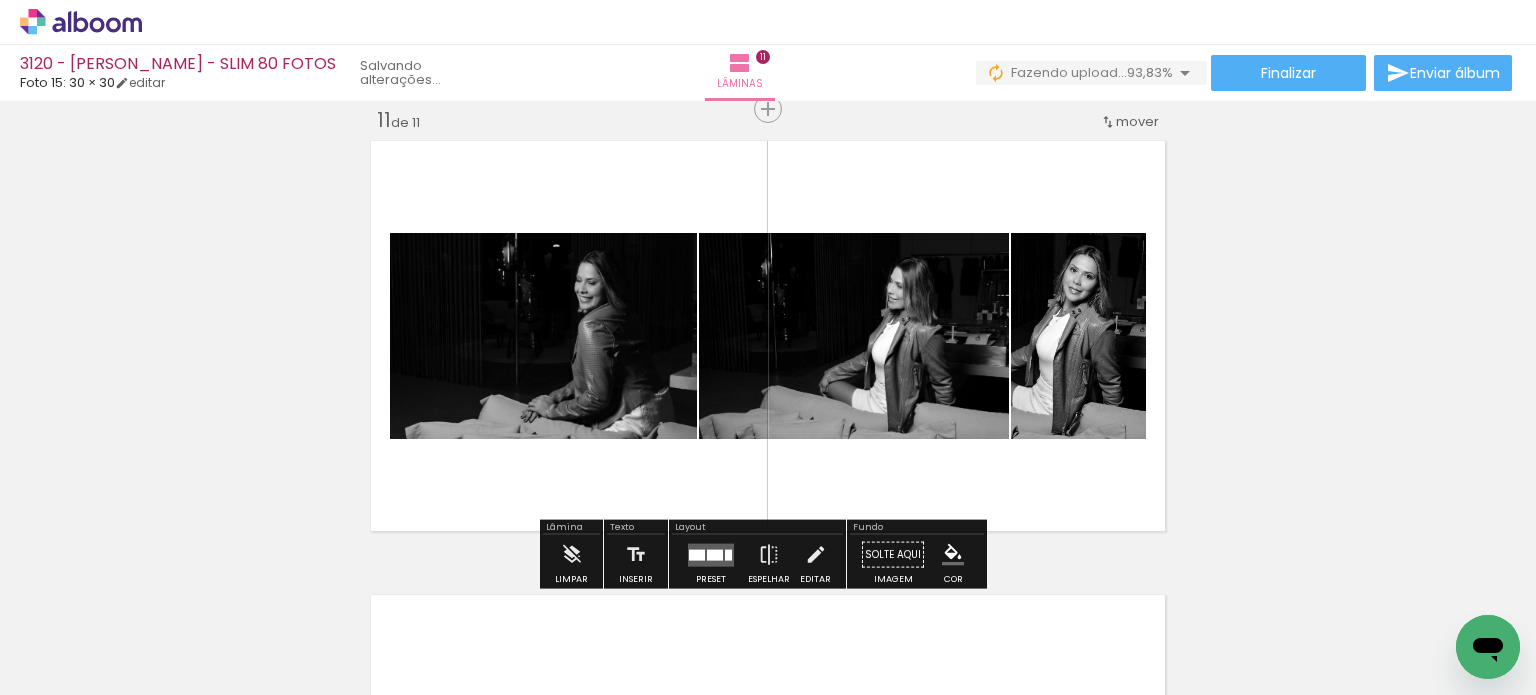 click on "#ffebee #ffcdd2 #ef9a9a #e57373 #ef5350 #f44336 #e53935 #d32f2f #c62828 #b71c1c #fce4ec #f8bbd0 #f48fb1 #f06292 #ec407a #e91e63 #d81b60 #c2185b #ad1457 #880e4f #f3e5f5 #e1bee7 #ce93d8 #ba68c8 #ab47bc #9c27b0 #8e24aa #7b1fa2 #6a1b9a #4a148c #ede7f6 #d1c4e9 #b39ddb #9575cd #7e57c2 #673ab7 #5e35b1 #512da8 #4527a0 #311b92 #e8eaf6 #c5cae9 #9fa8da #7986cb #5c6bc0 #3f51b5 #3949ab #303f9f #283593 #1a237e #e3f2fd #bbdefb #90caf9 #64b5f6 #42a5f5 #2196f3 #1e88e5 #1976d2 #1565c0 #0d47a1 #e1f5fe #b3e5fc #81d4fa #4fc3f7 #29b6f6 #03a9f4 #039be5 #0288d1 #0277bd #01579b #e0f7fa #b2ebf2 #80deea #4dd0e1 #26c6da #00bcd4 #00acc1 #0097a7 #00838f #006064 #e0f2f1 #b2dfdb #80cbc4 #4db6ac #26a69a #009688 #00897b #00796b #00695c #004d40 #e8f5e9 #c8e6c9 #a5d6a7 #81c784 #66bb6a #4caf50 #43a047 #388e3c #2e7d32 #1b5e20 #f1f8e9 #dcedc8 #c5e1a5 #aed581 #9ccc65 #8bc34a #7cb342 #689f38 #558b2f #33691e #f9fbe7 #f0f4c3 #e6ee9c #dce775 #d4e157 #cddc39 #c0ca33 #afb42b #9e9d24 #827717 #fffde7 #fff9c4 #fff59d #fff176 #ffee58 #ffeb3b #fdd835 #fbc02d" at bounding box center [953, 555] 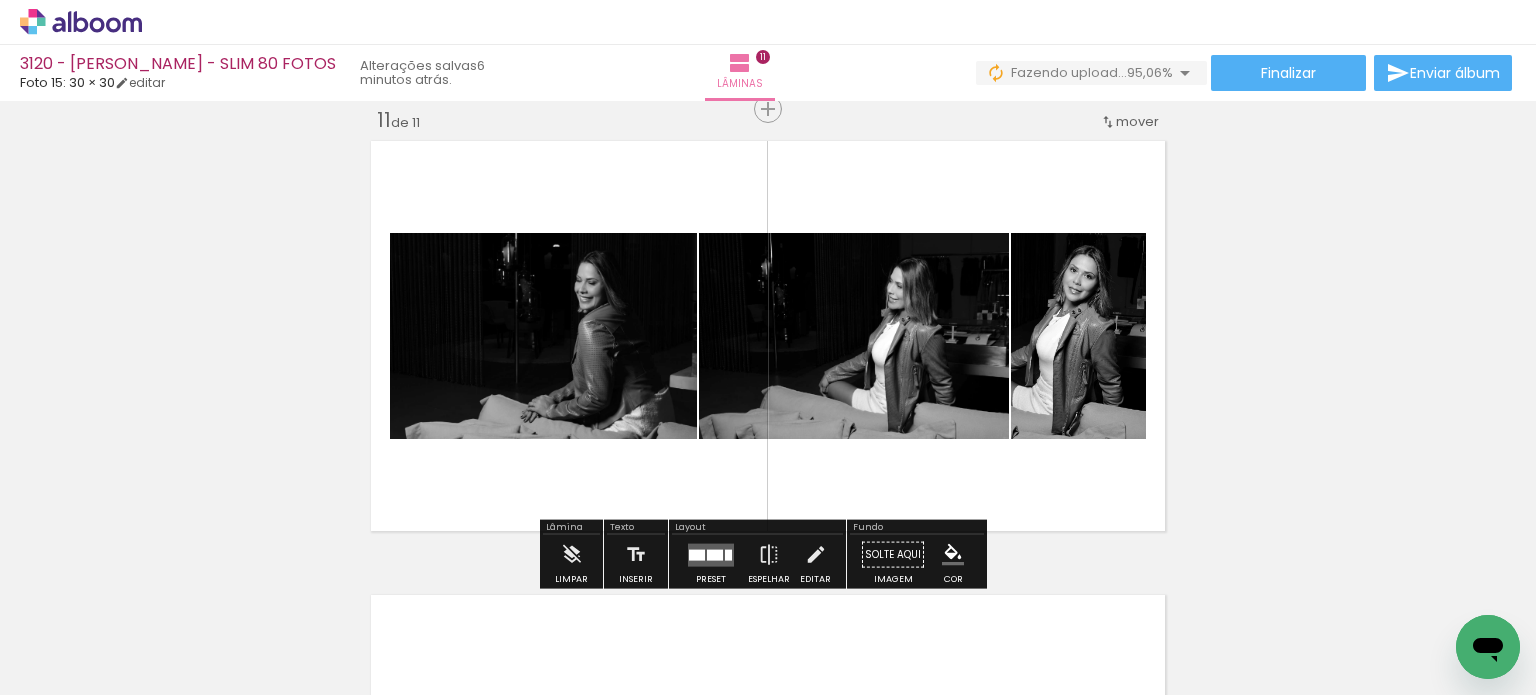drag, startPoint x: 950, startPoint y: 548, endPoint x: 960, endPoint y: 542, distance: 11.661903 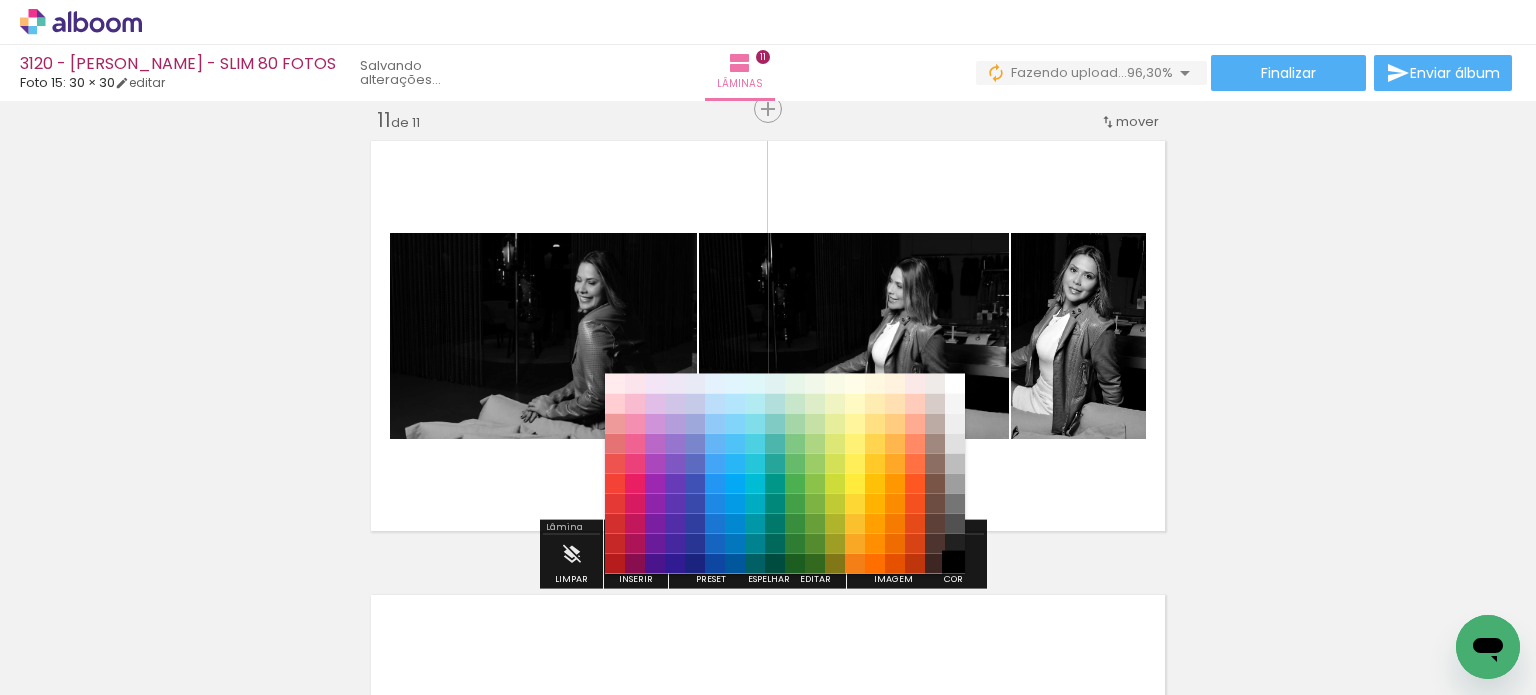click on "#000000" at bounding box center (955, 563) 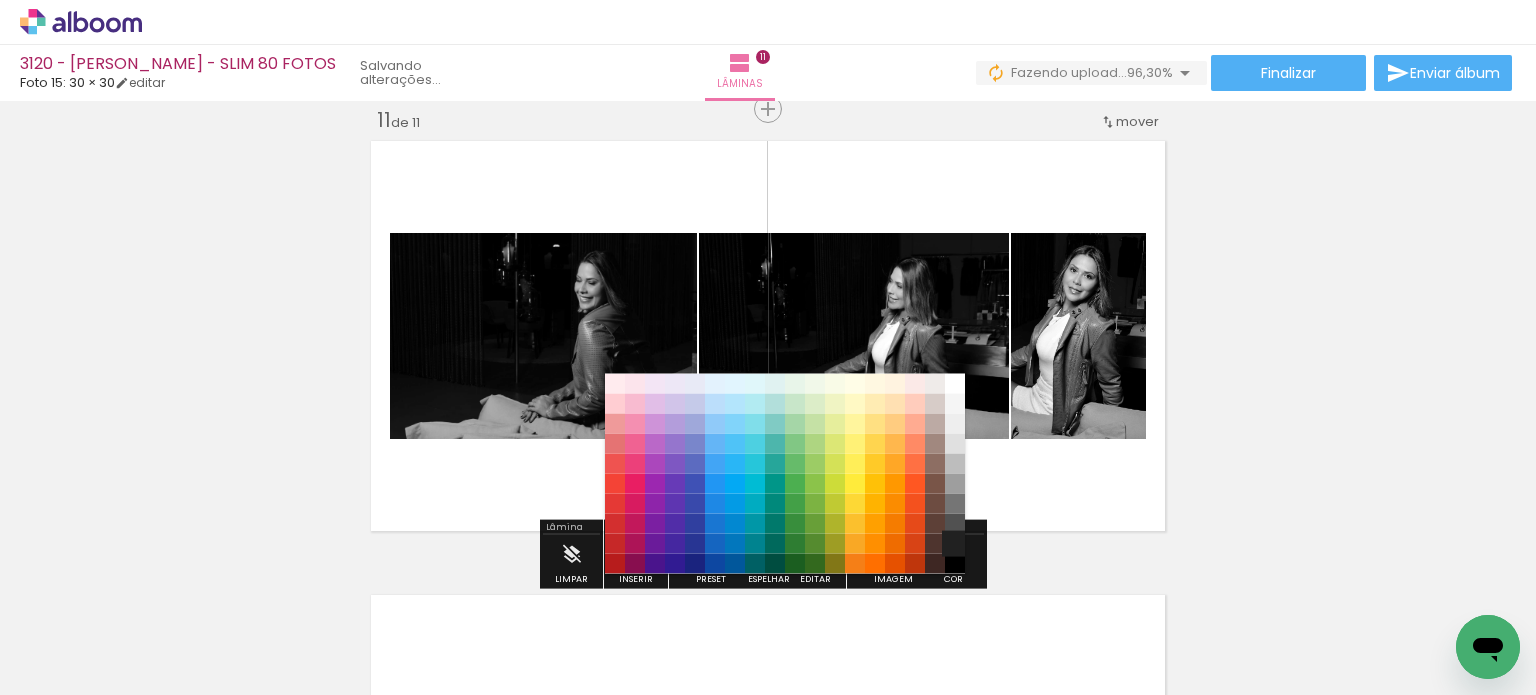 click on "#212121" at bounding box center (955, 543) 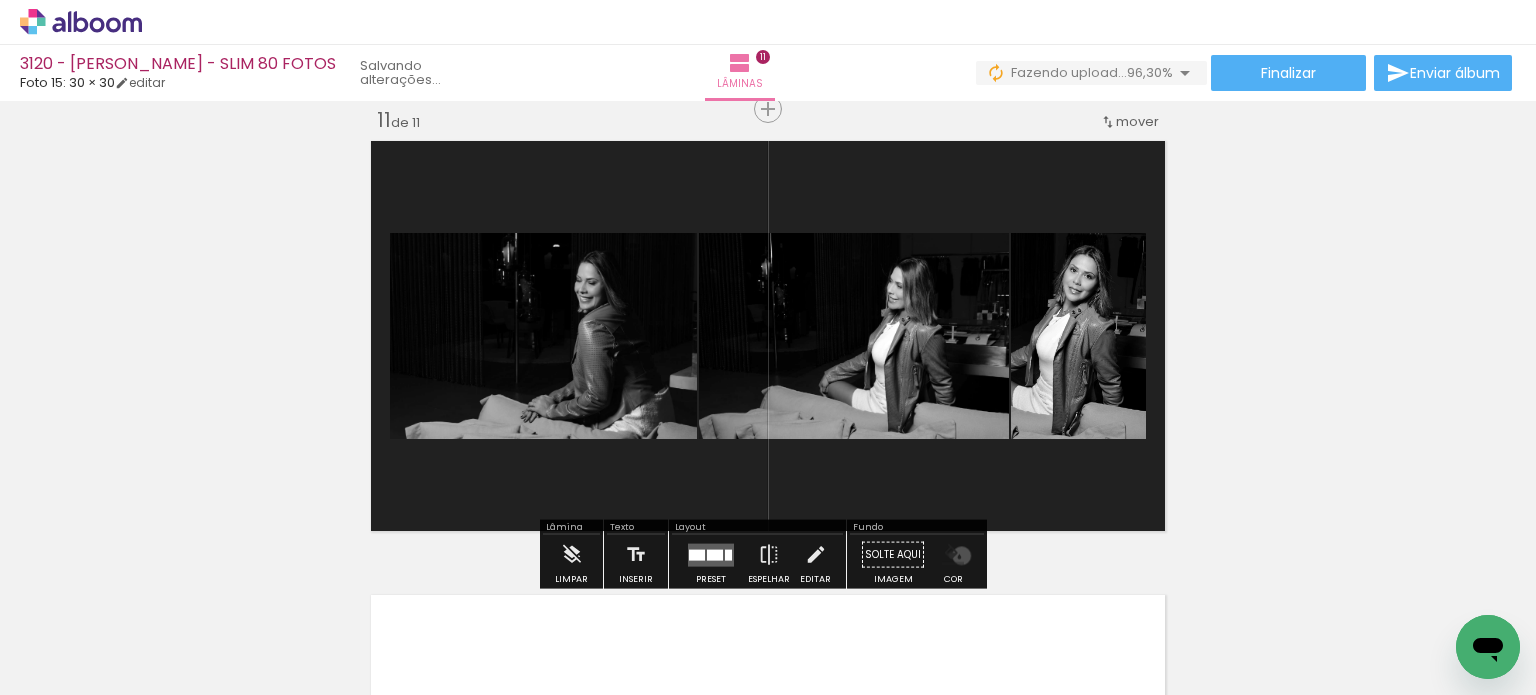 click at bounding box center (953, 555) 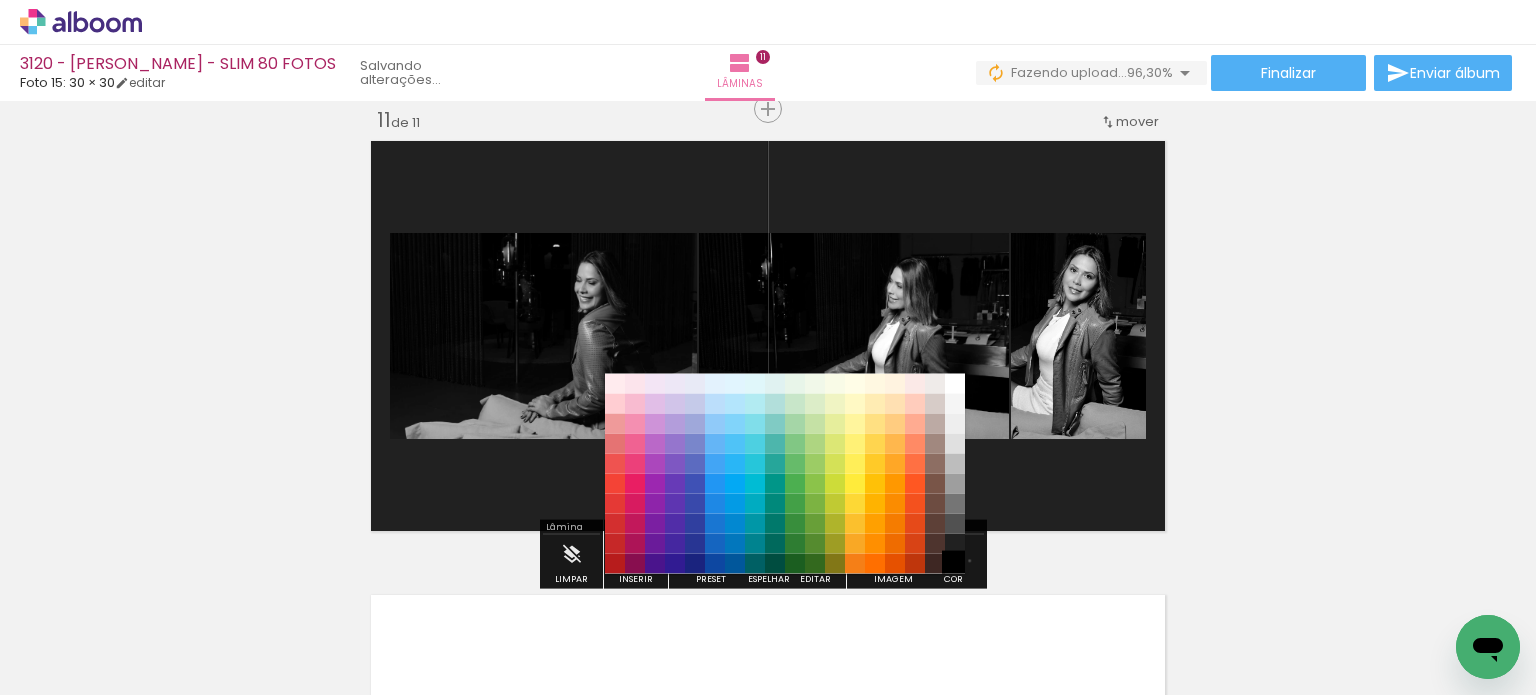 click on "#000000" at bounding box center [955, 563] 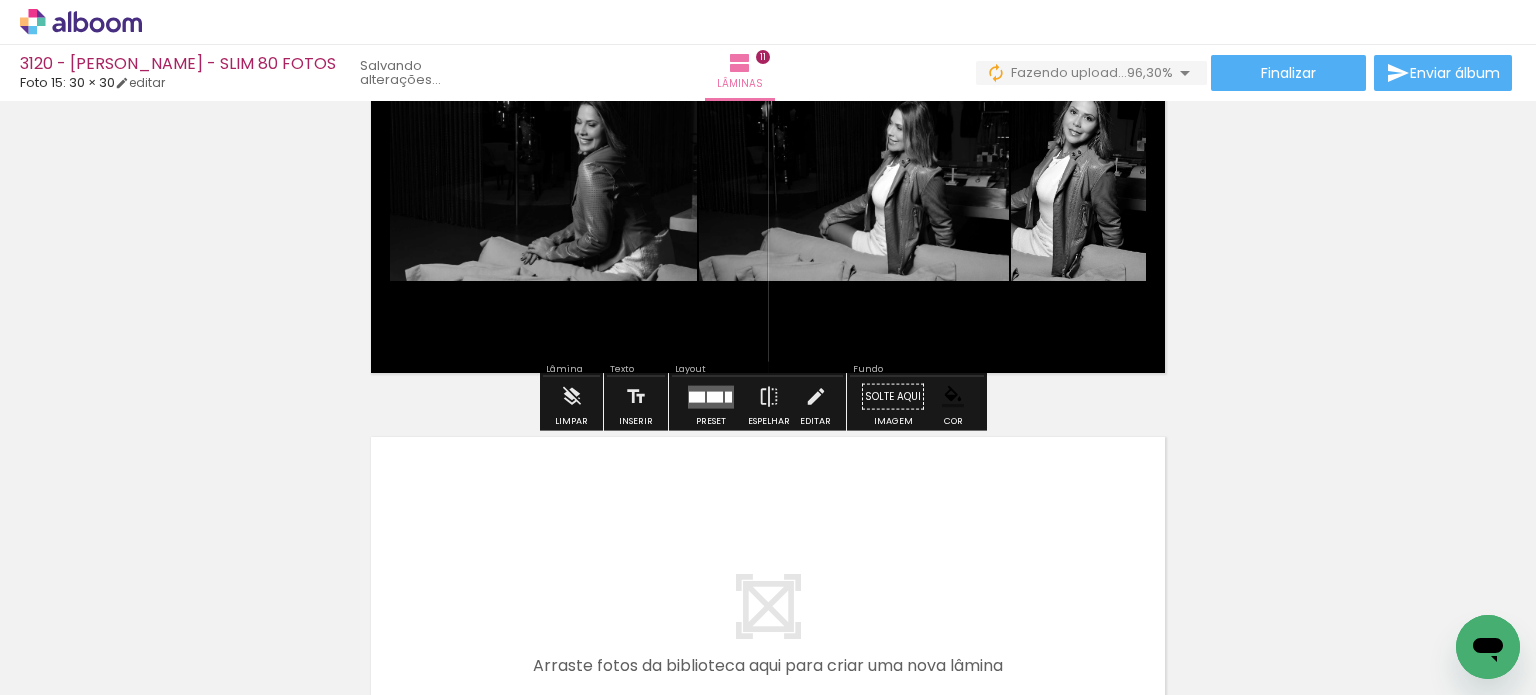 scroll, scrollTop: 4899, scrollLeft: 0, axis: vertical 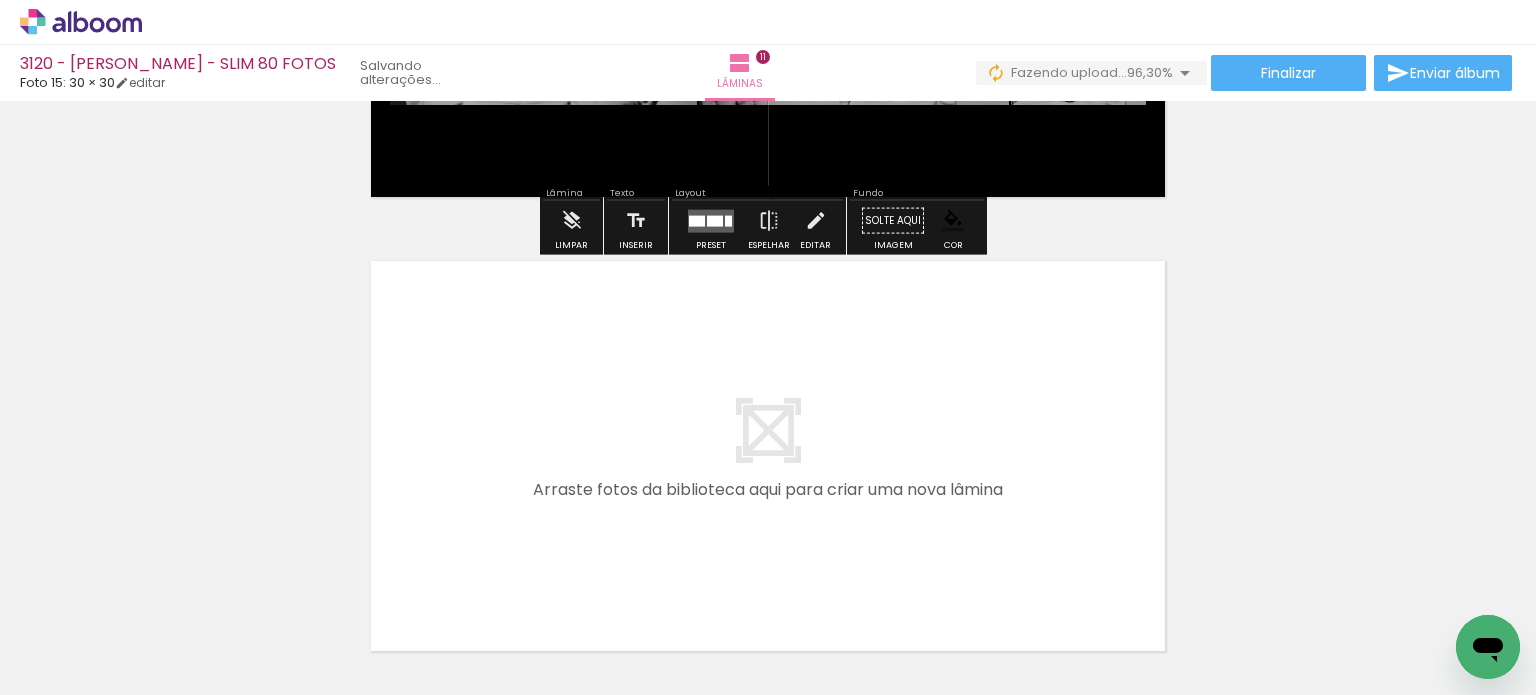 drag, startPoint x: 824, startPoint y: 509, endPoint x: 1013, endPoint y: 606, distance: 212.43823 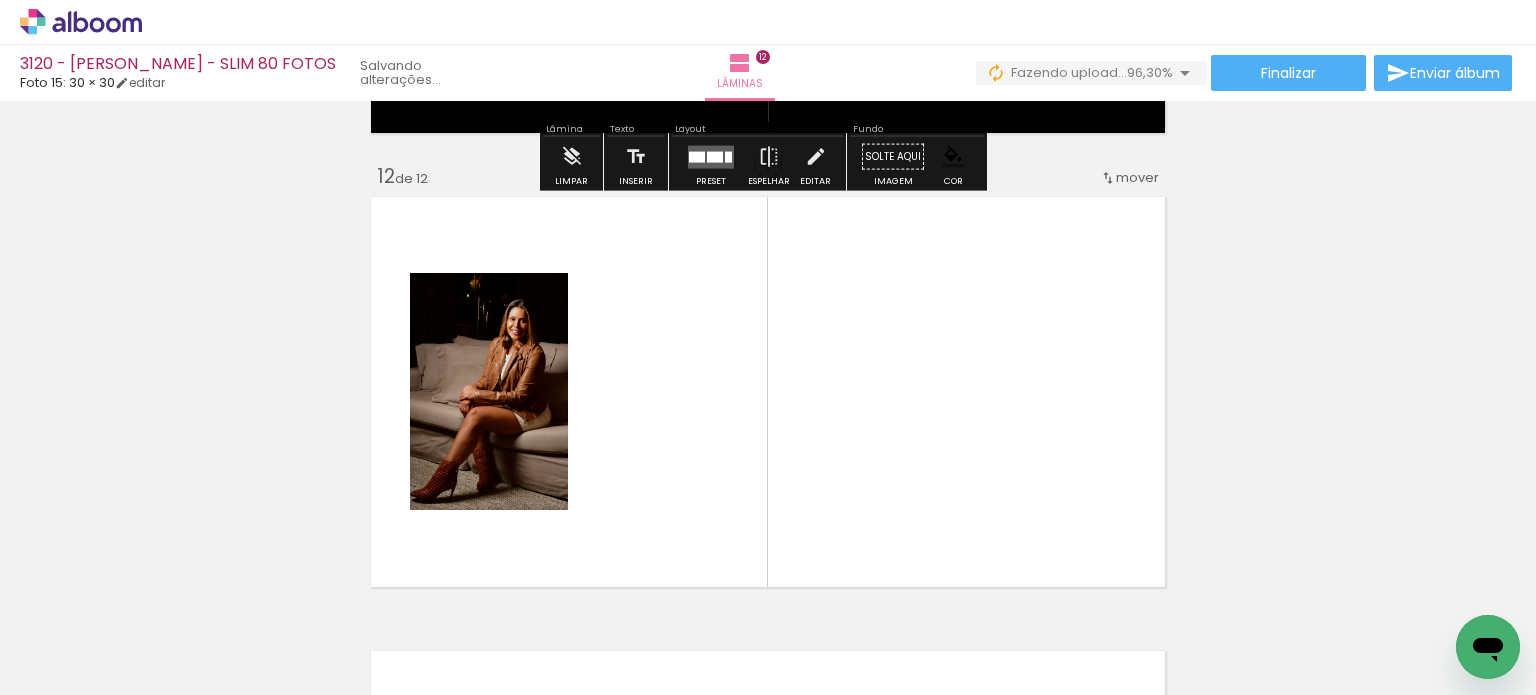 scroll, scrollTop: 5019, scrollLeft: 0, axis: vertical 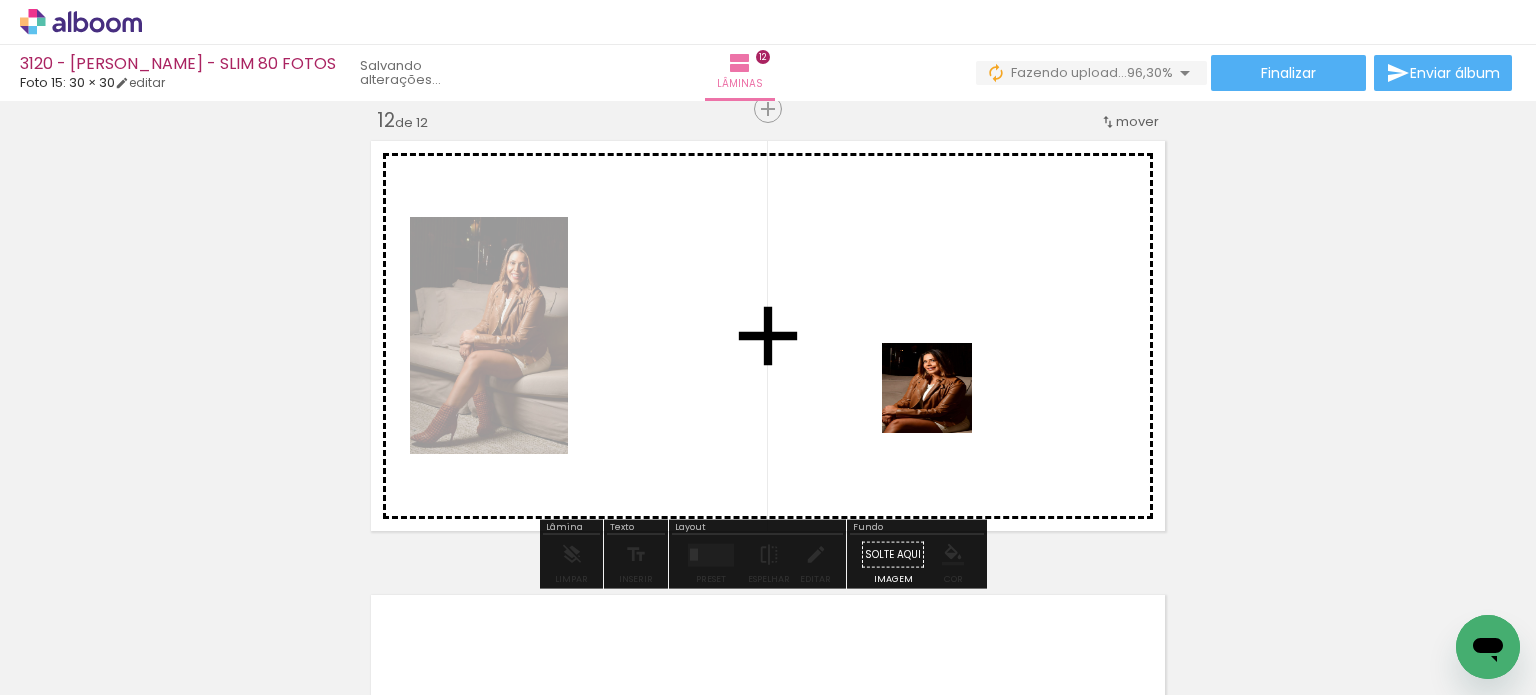 drag, startPoint x: 1008, startPoint y: 627, endPoint x: 1121, endPoint y: 612, distance: 113.99123 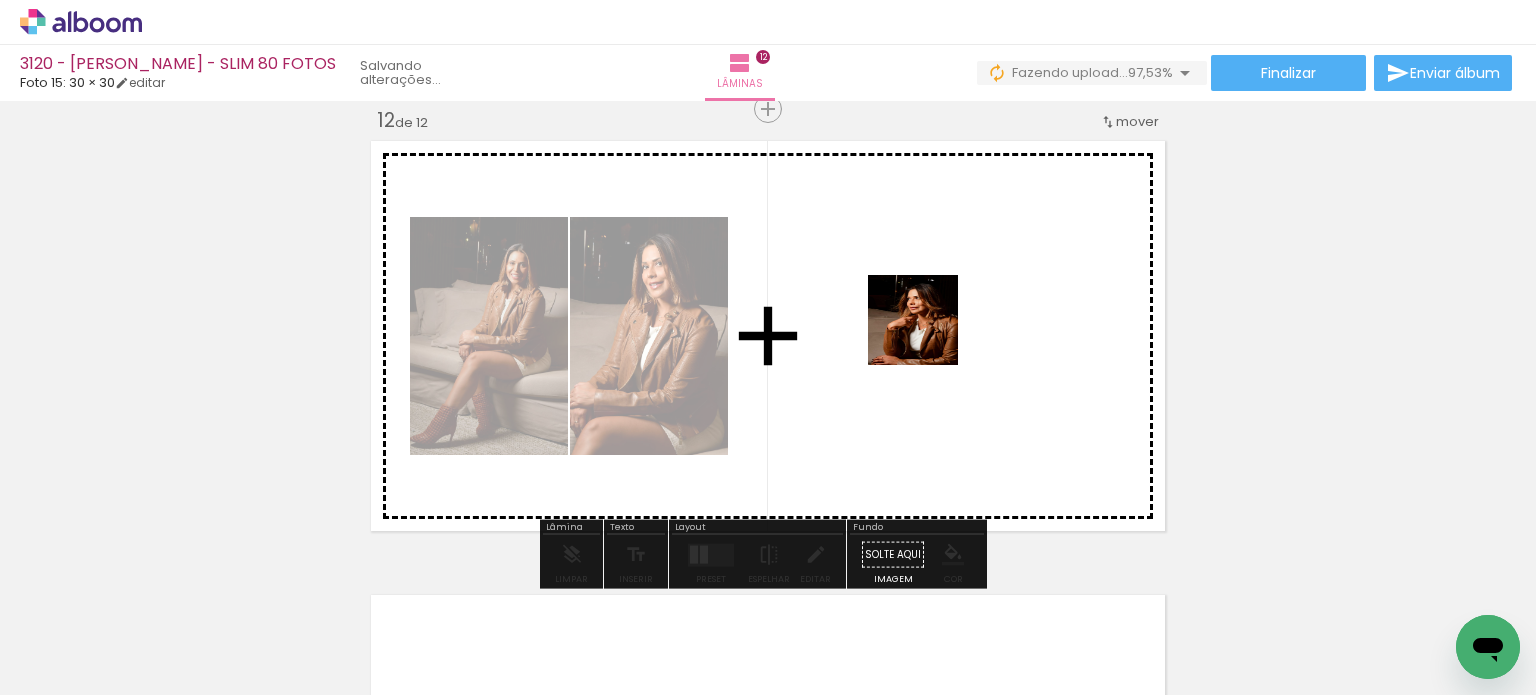 drag, startPoint x: 1017, startPoint y: 408, endPoint x: 919, endPoint y: 391, distance: 99.46356 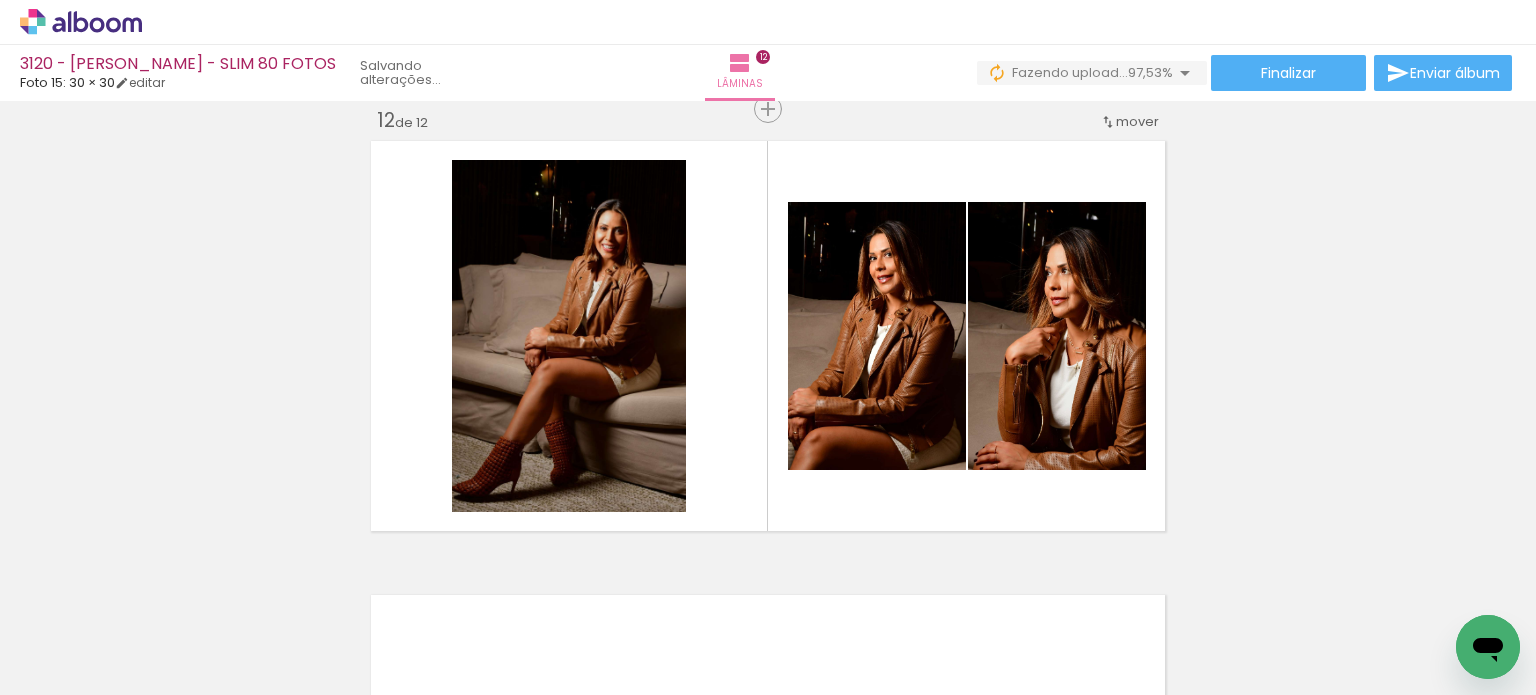 scroll, scrollTop: 0, scrollLeft: 3509, axis: horizontal 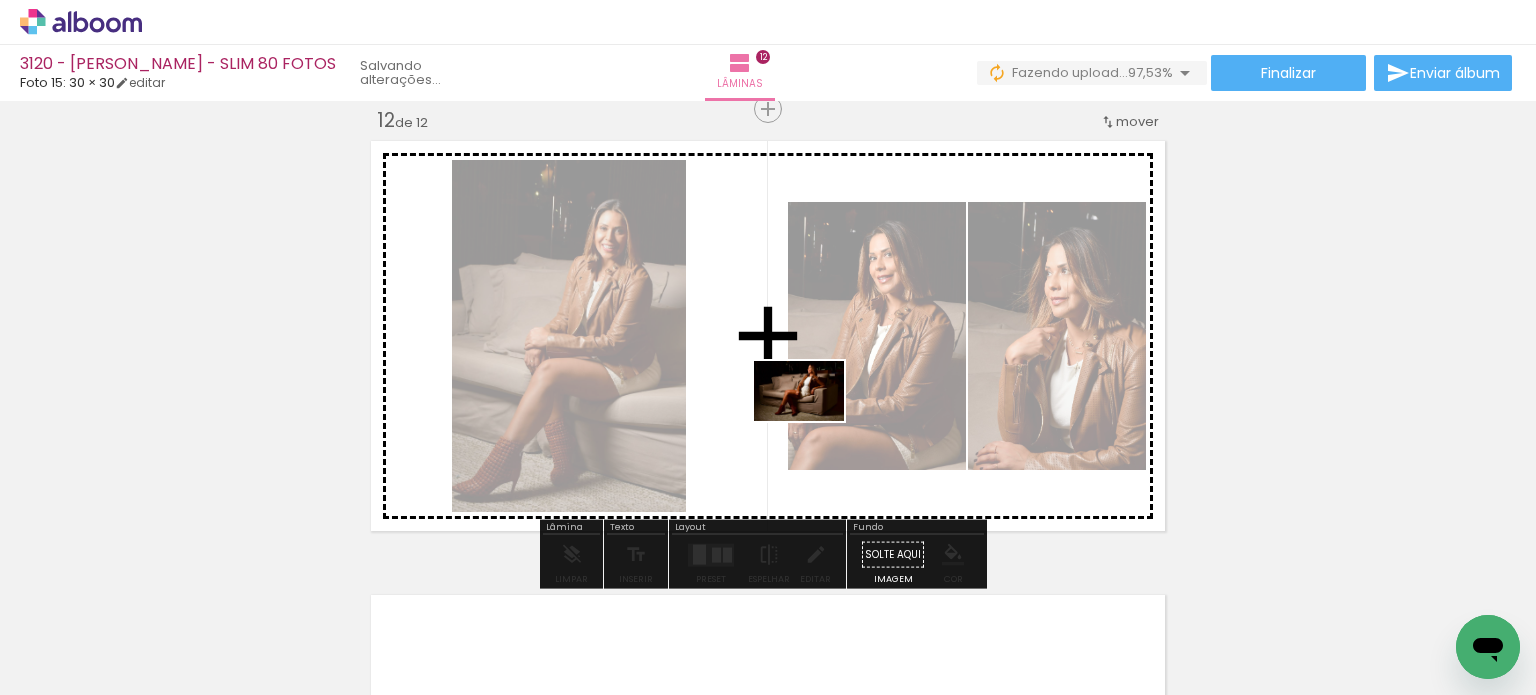 drag, startPoint x: 738, startPoint y: 598, endPoint x: 814, endPoint y: 421, distance: 192.62659 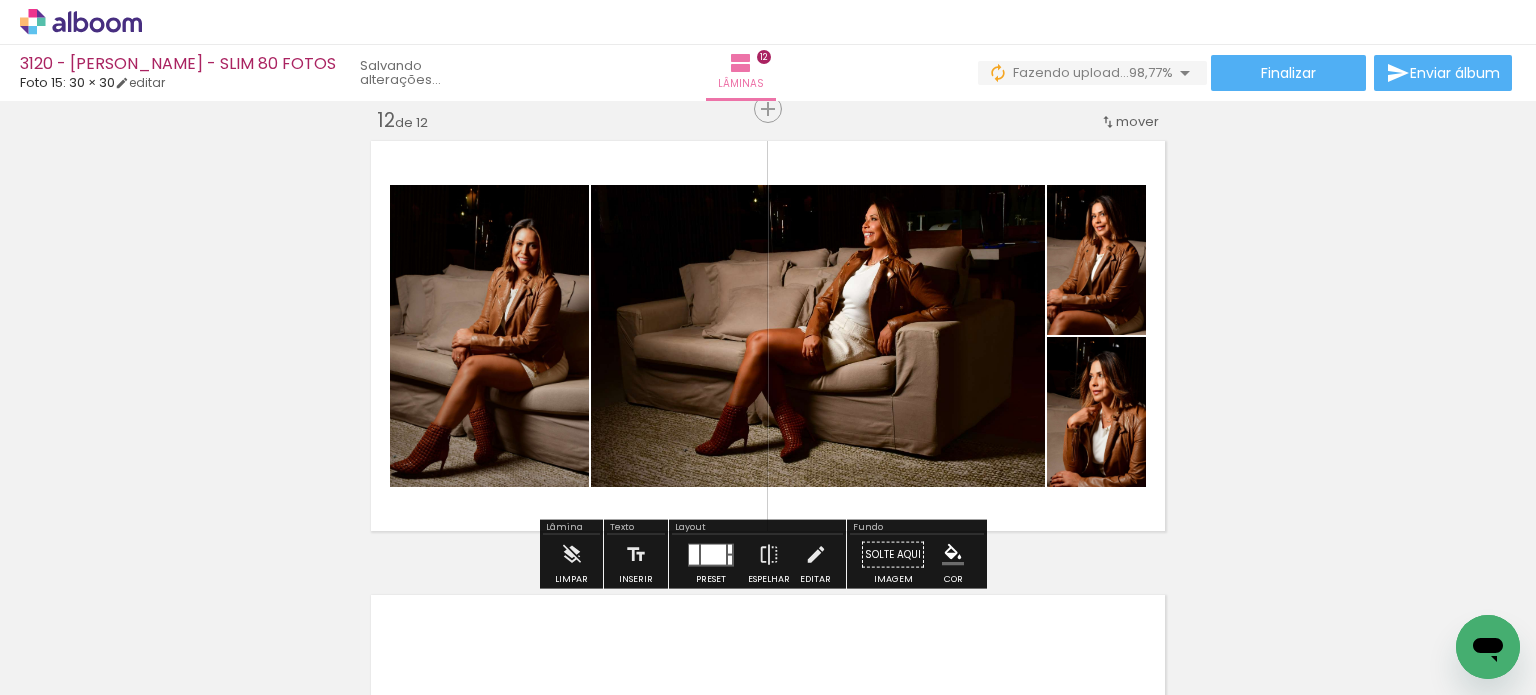 click at bounding box center [953, 555] 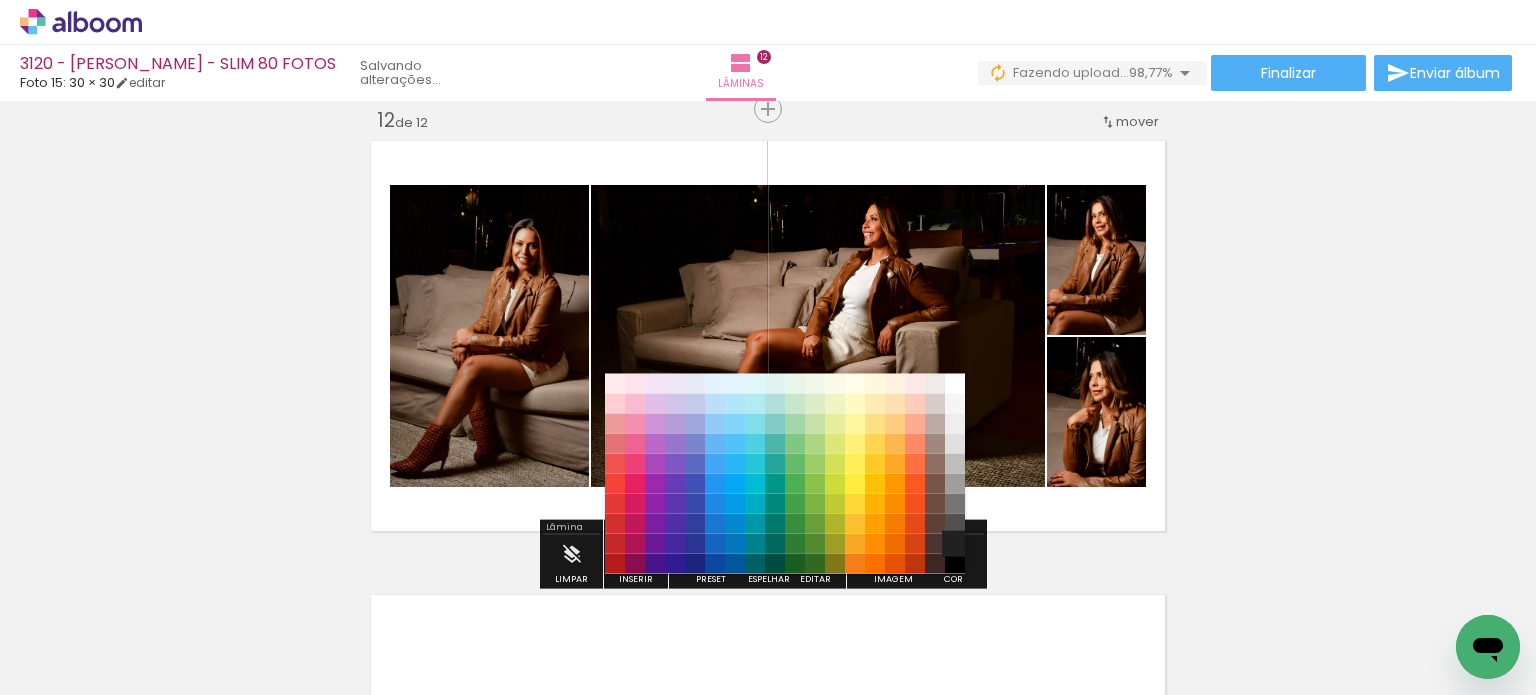 click on "#212121" at bounding box center [955, 543] 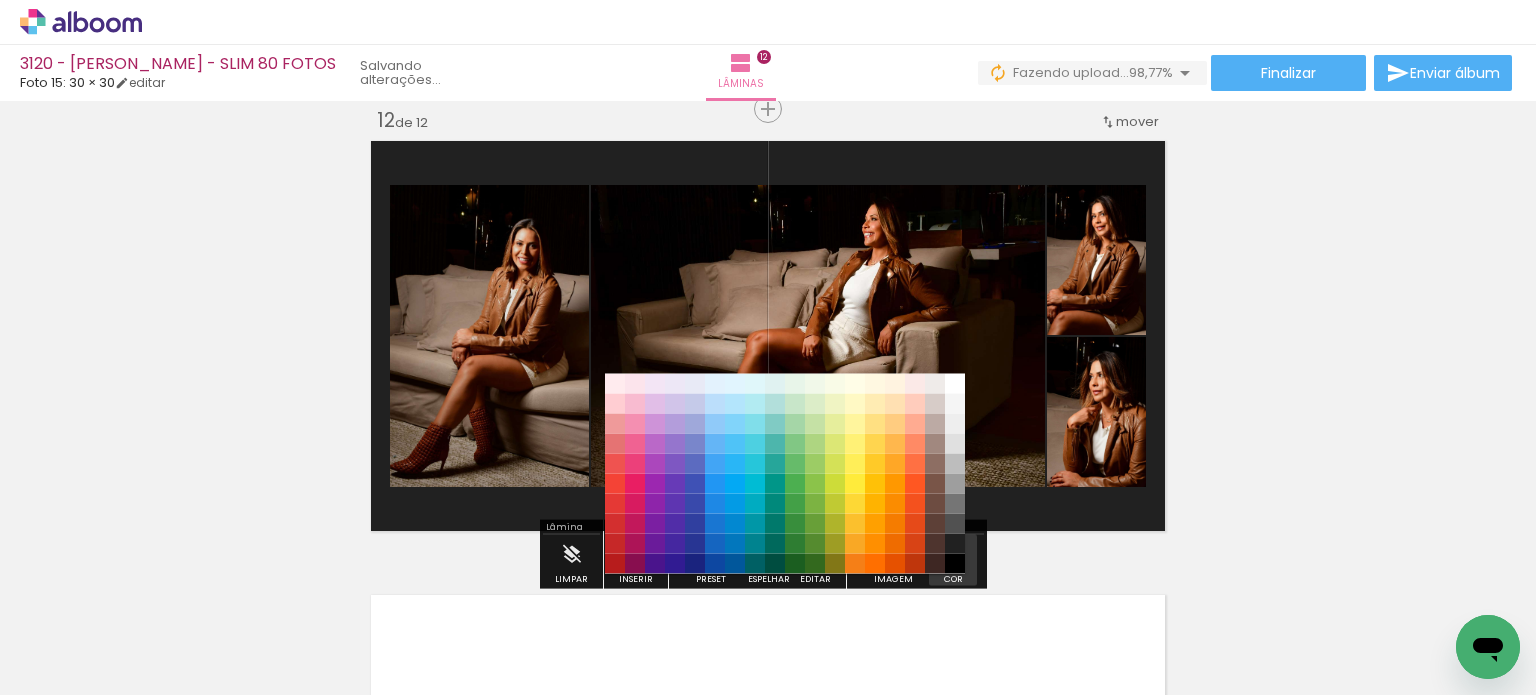 click at bounding box center (953, 555) 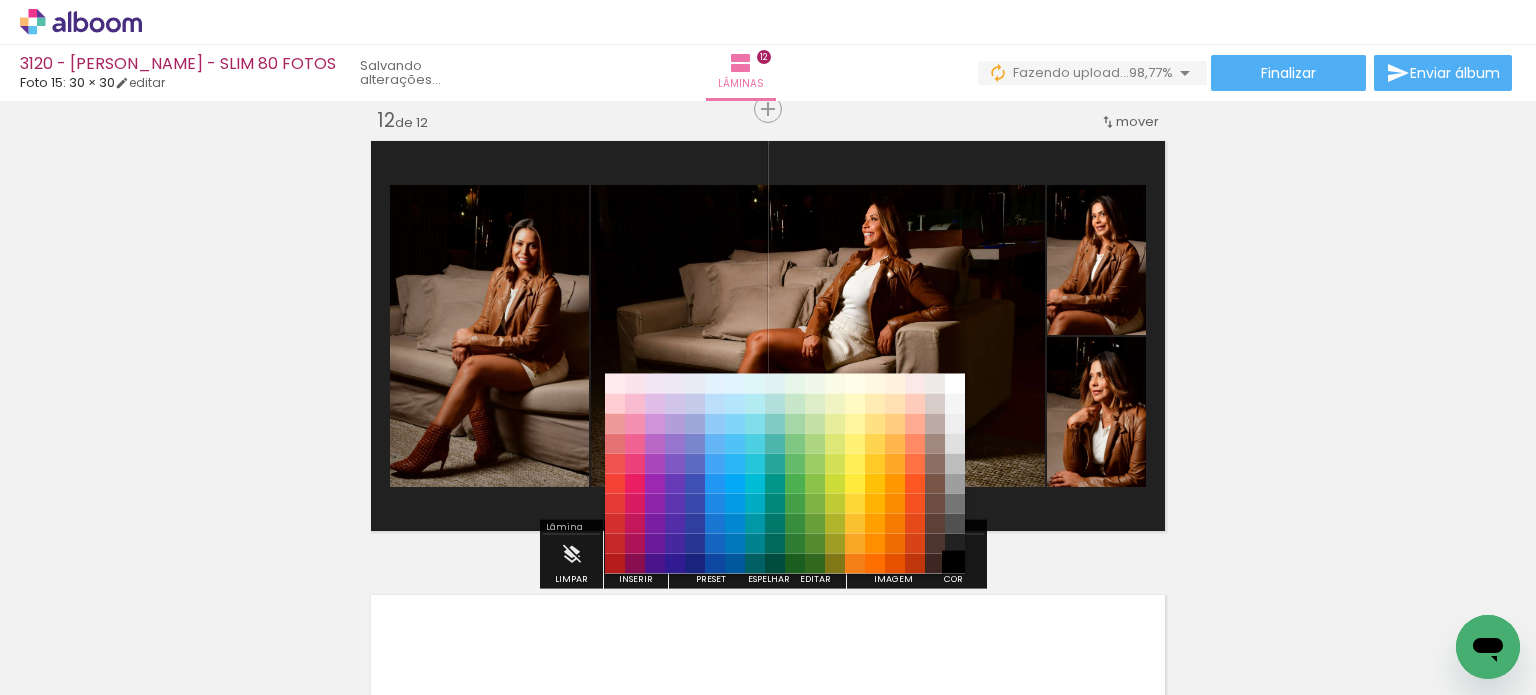 click on "#000000" at bounding box center (955, 563) 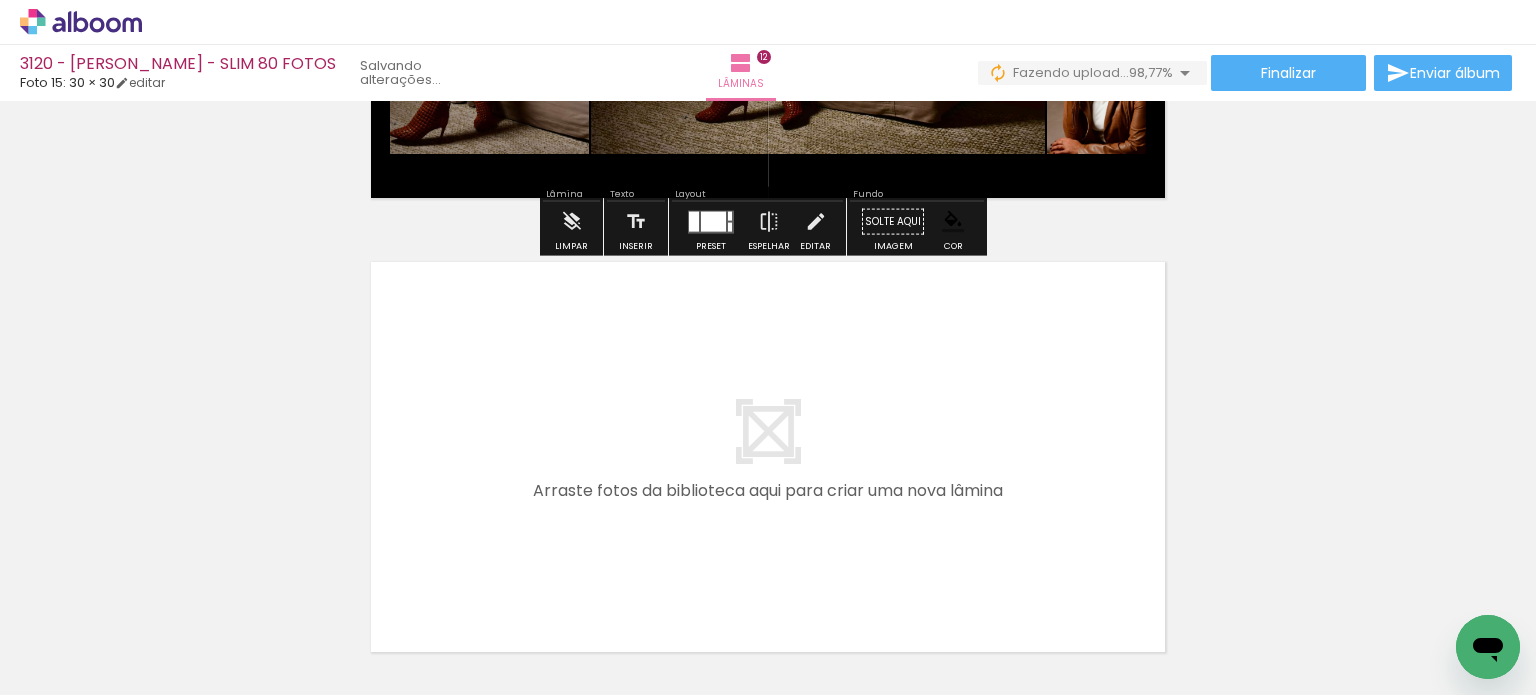 scroll, scrollTop: 5019, scrollLeft: 0, axis: vertical 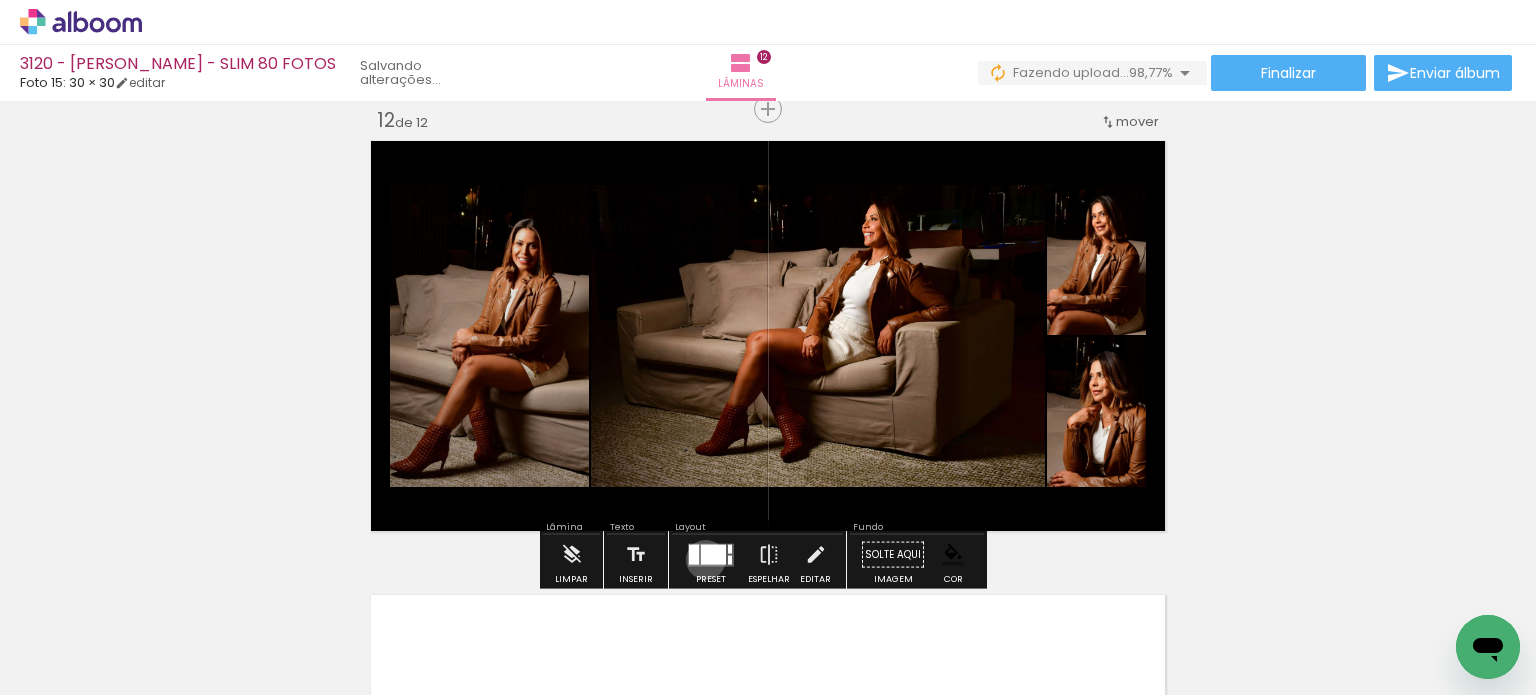 click at bounding box center (713, 554) 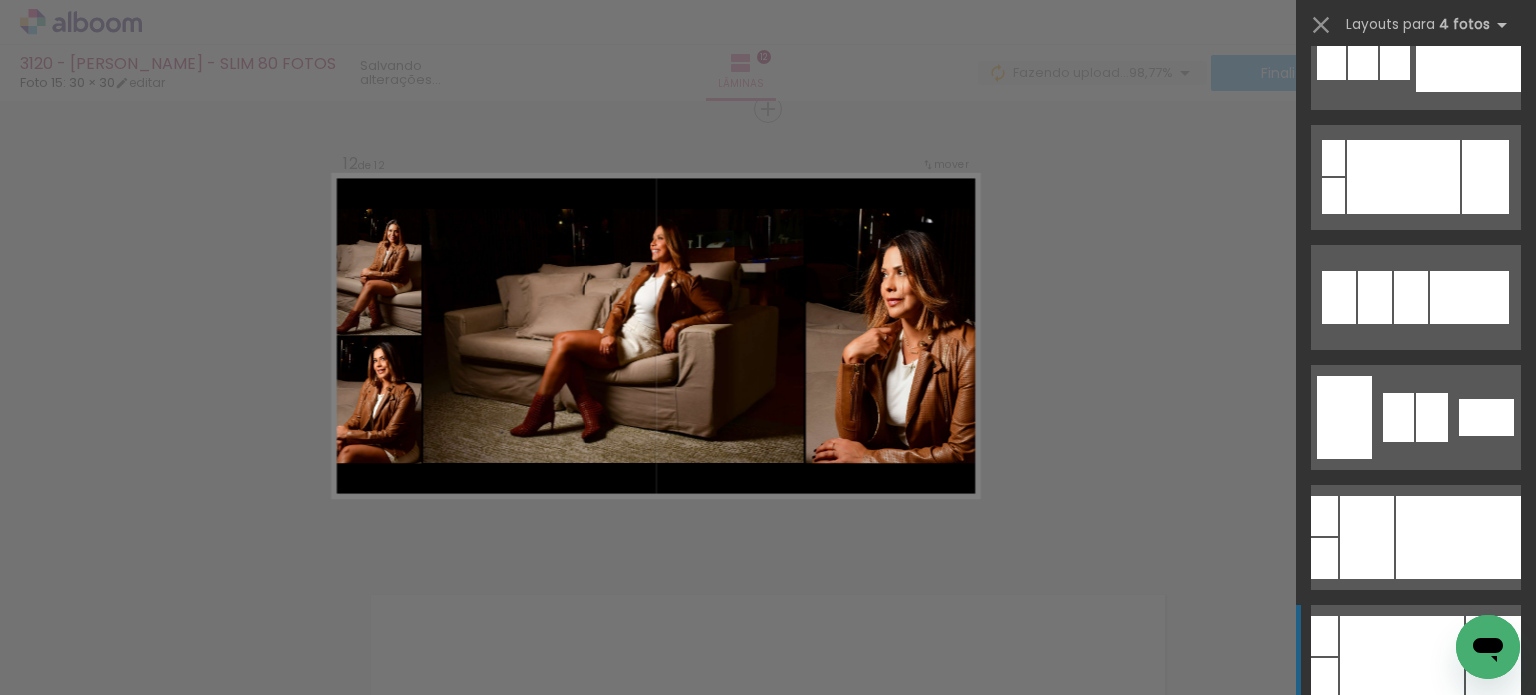 scroll, scrollTop: 333, scrollLeft: 0, axis: vertical 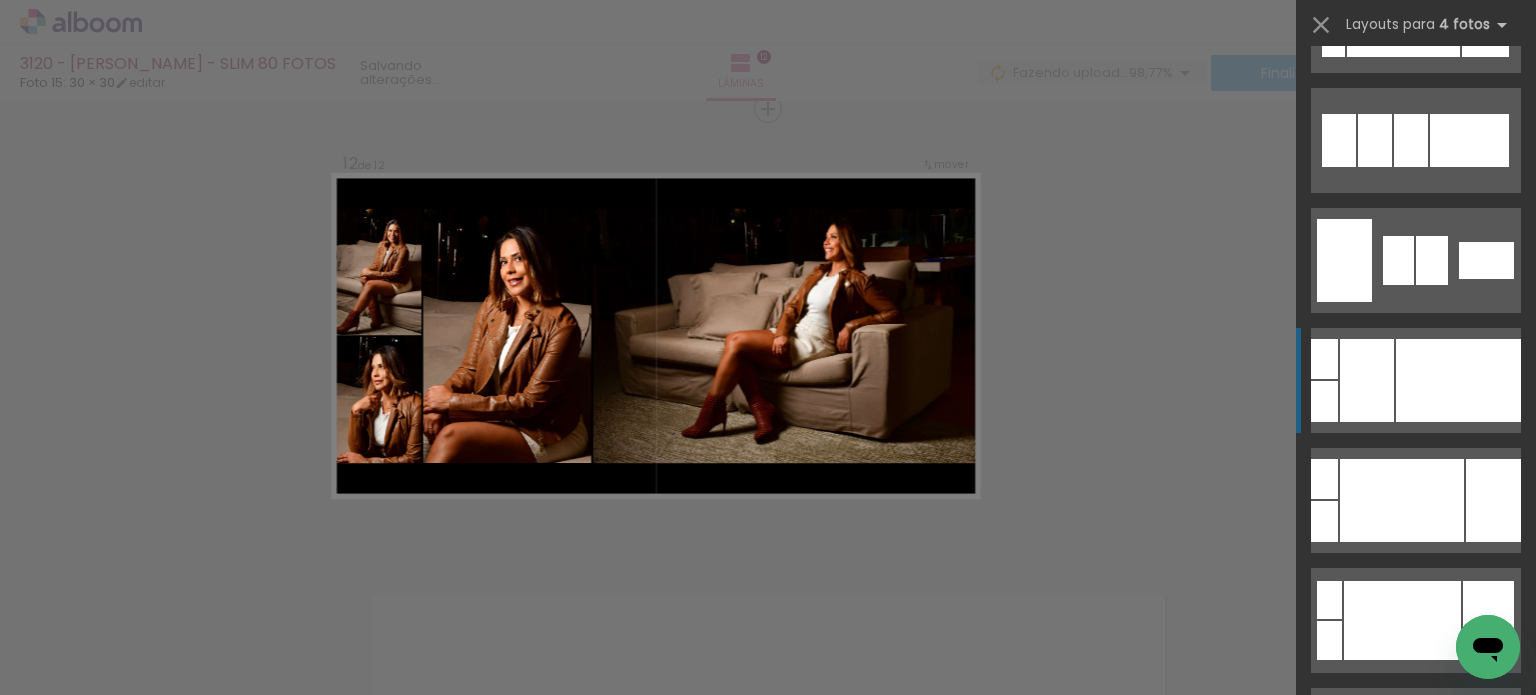 click at bounding box center (1458, 380) 